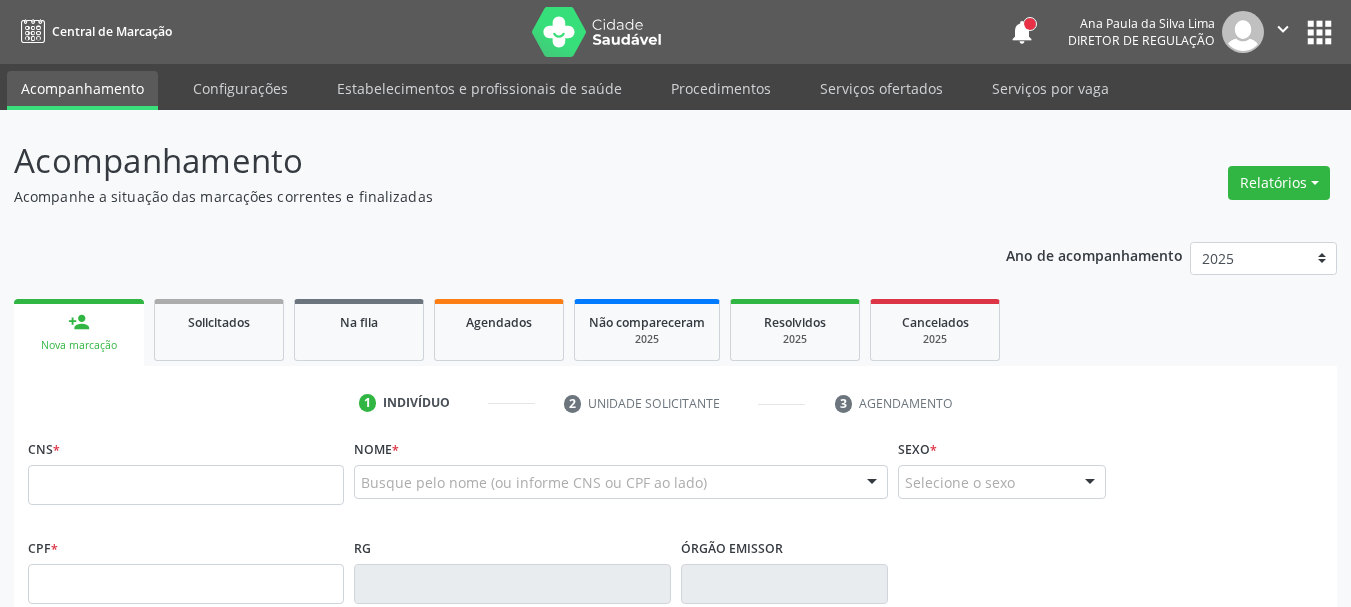 scroll, scrollTop: 0, scrollLeft: 0, axis: both 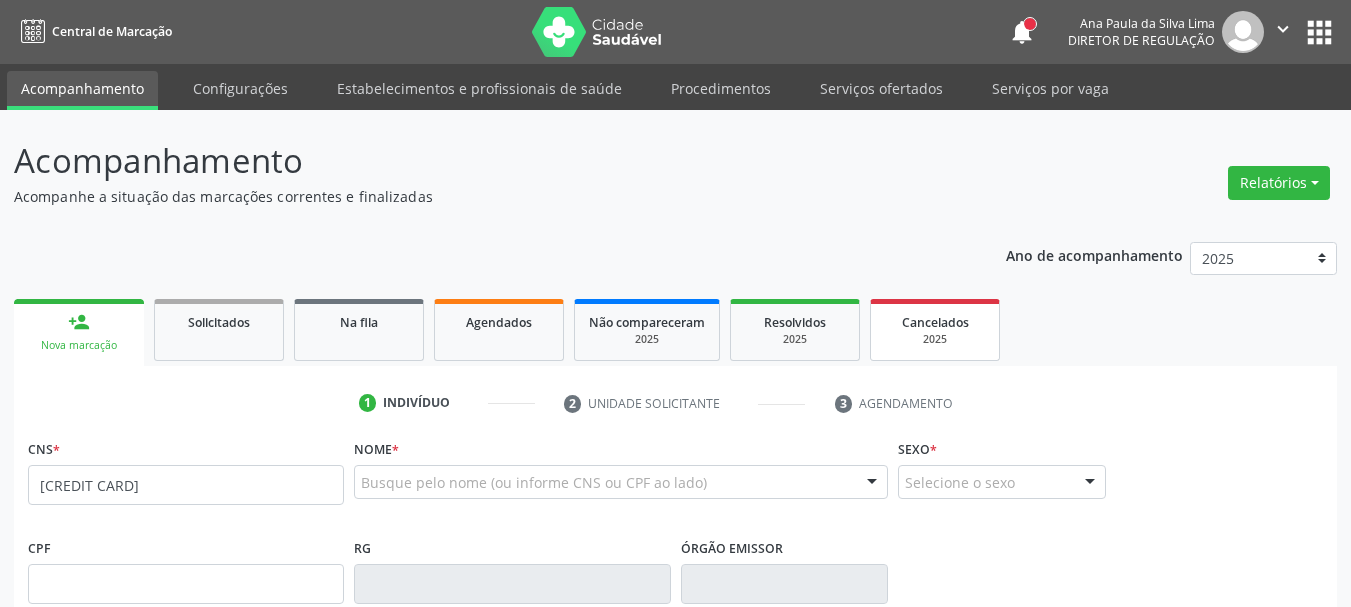type on "707 4040 1611 5572" 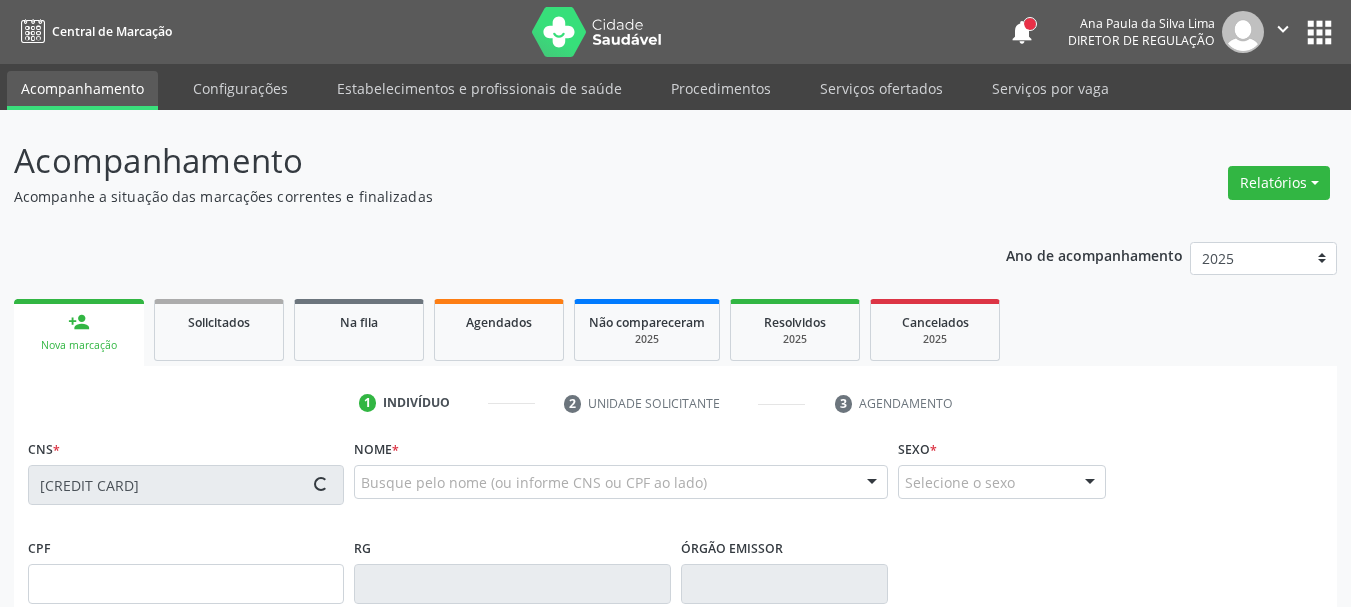 type on "030.343.004-41" 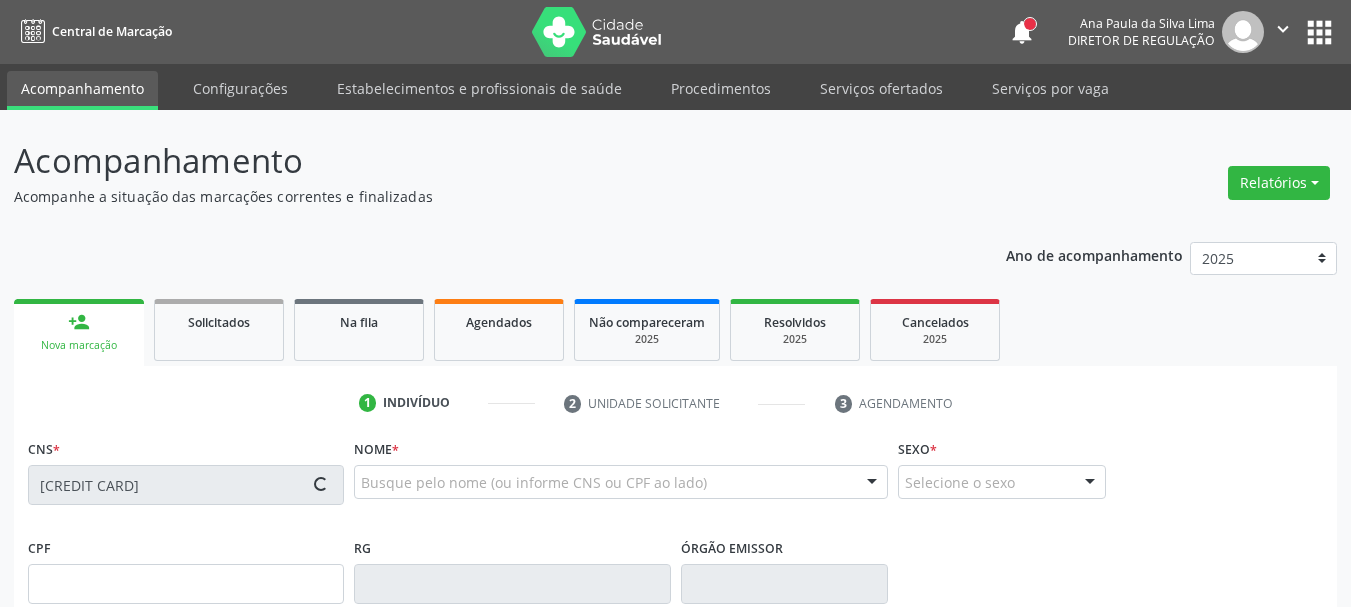 type on "16/11/1979" 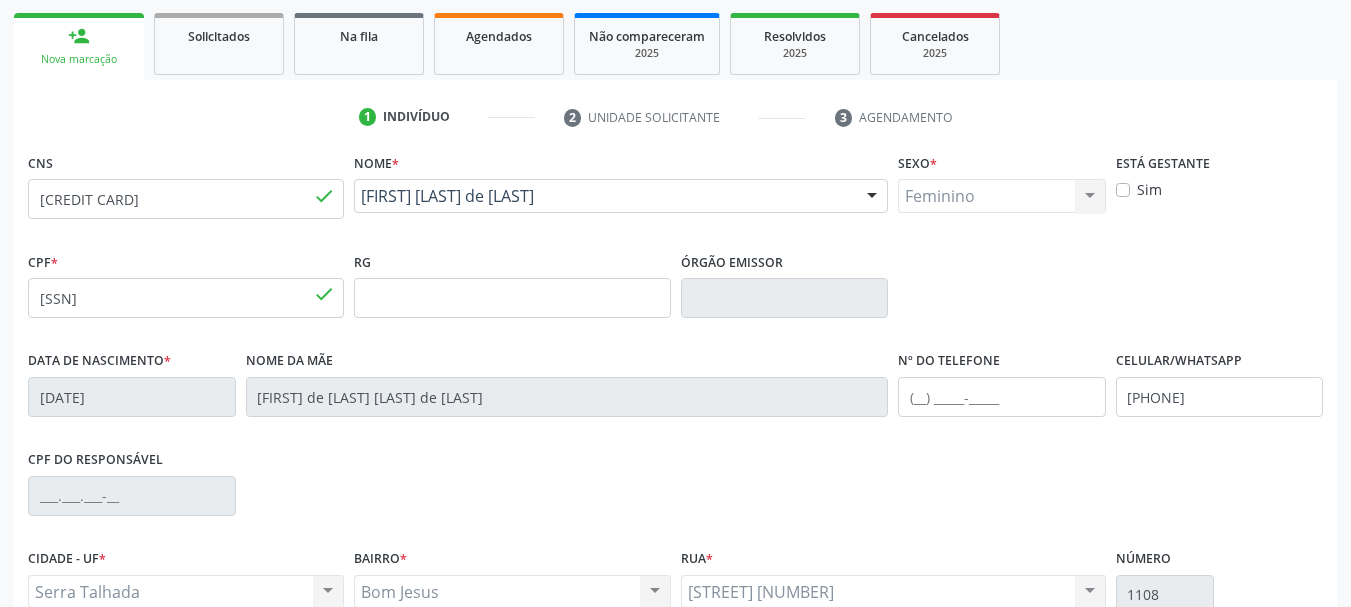 scroll, scrollTop: 300, scrollLeft: 0, axis: vertical 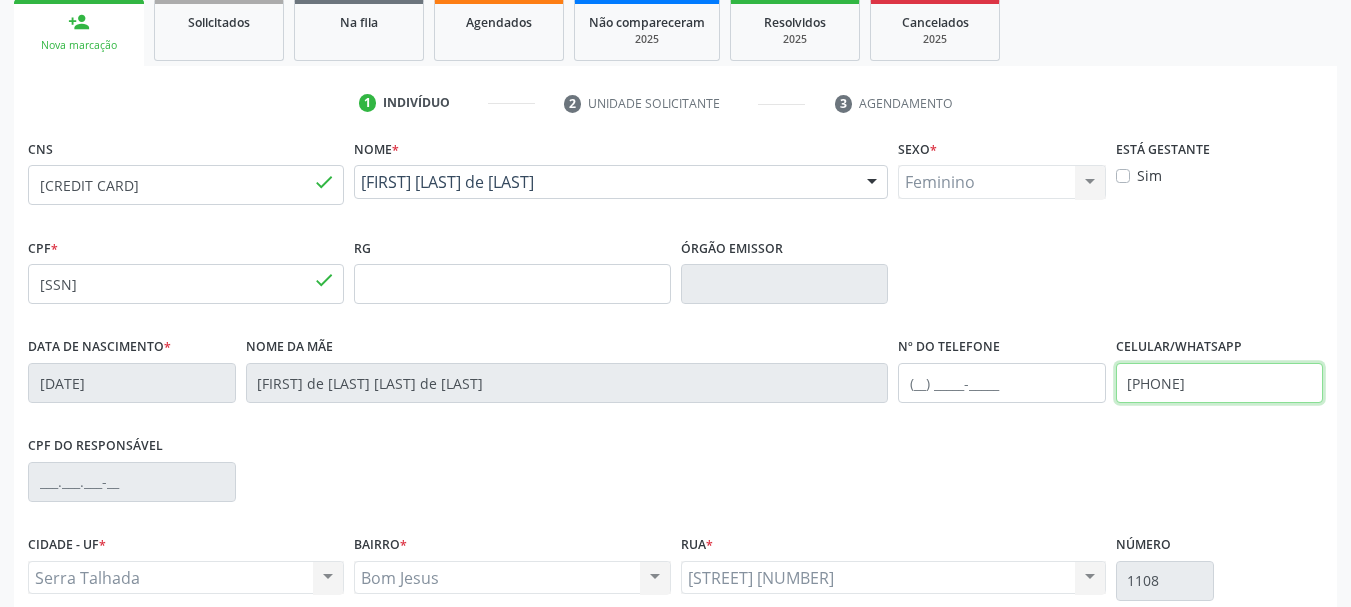 drag, startPoint x: 1257, startPoint y: 384, endPoint x: 952, endPoint y: 390, distance: 305.05902 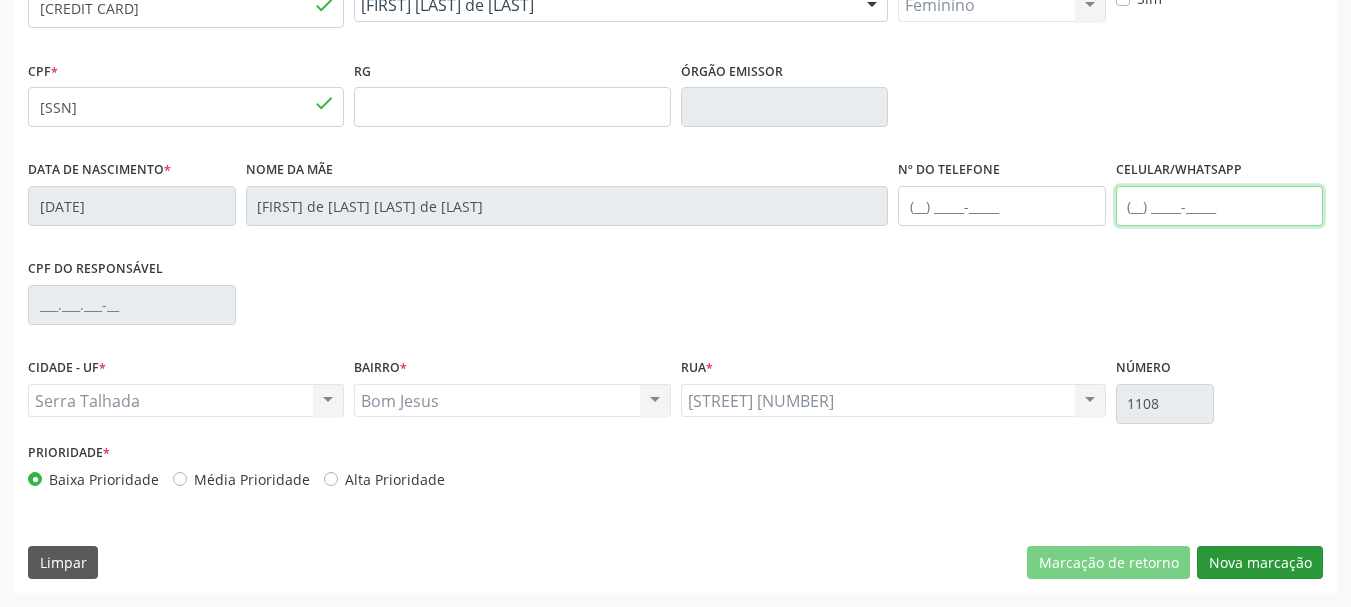 type 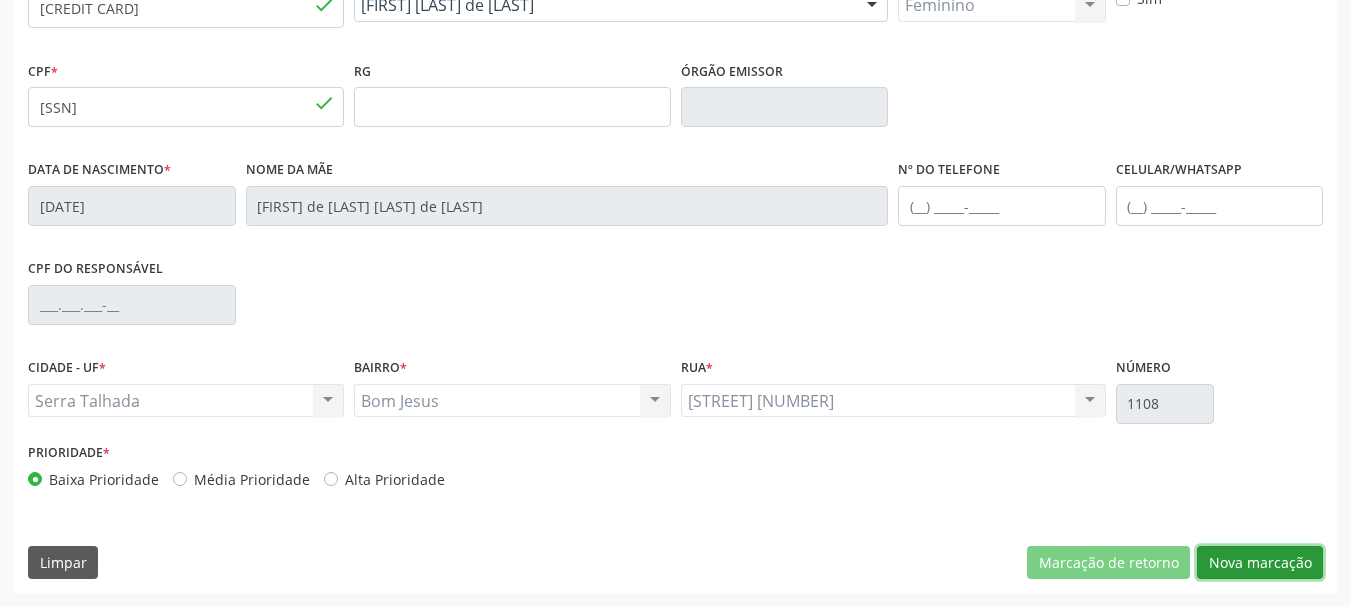 click on "Nova marcação" at bounding box center (1260, 563) 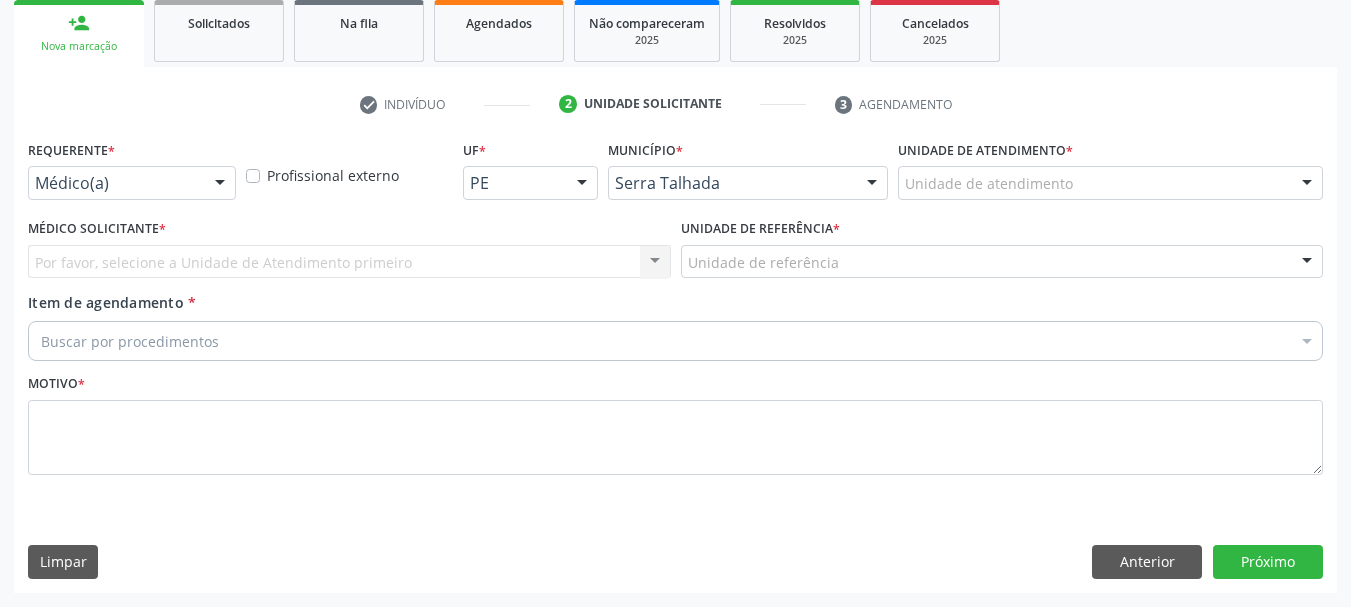 scroll, scrollTop: 299, scrollLeft: 0, axis: vertical 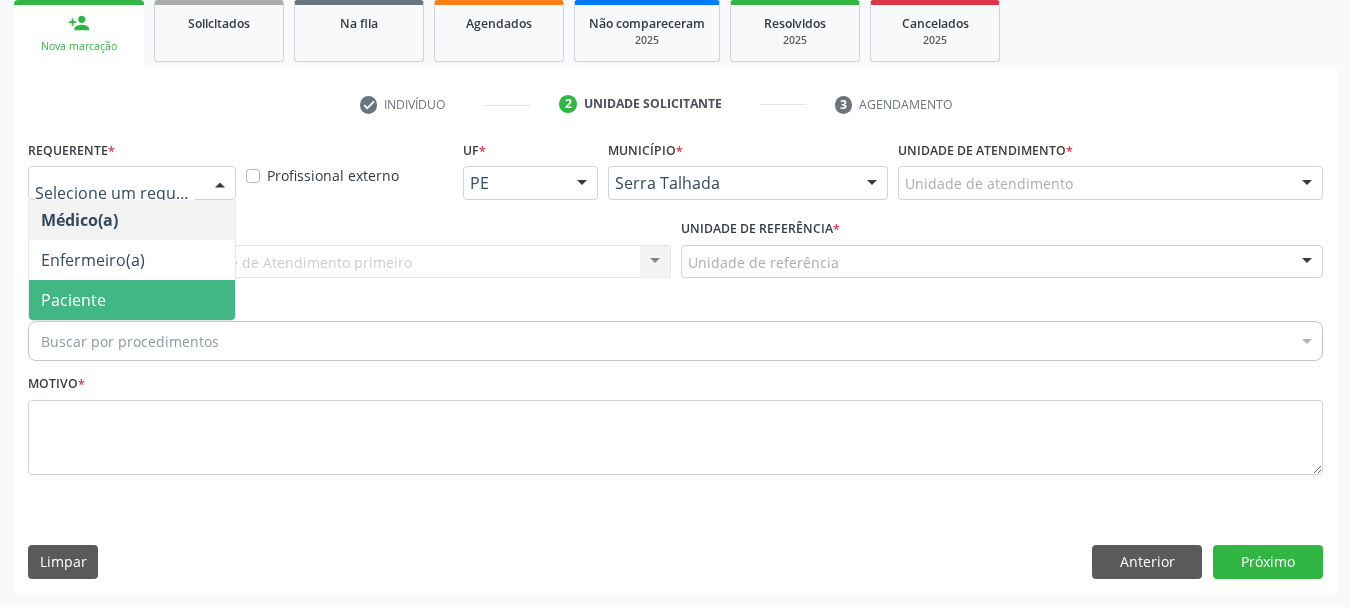 click on "Paciente" at bounding box center (73, 300) 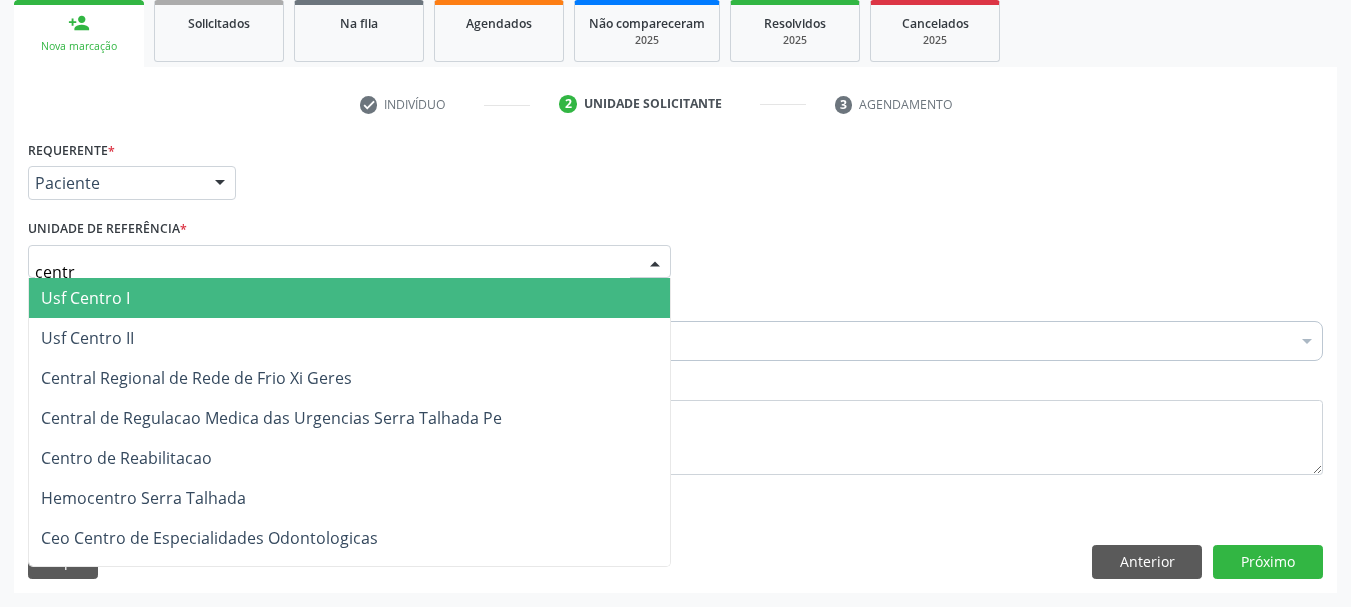 type on "centro" 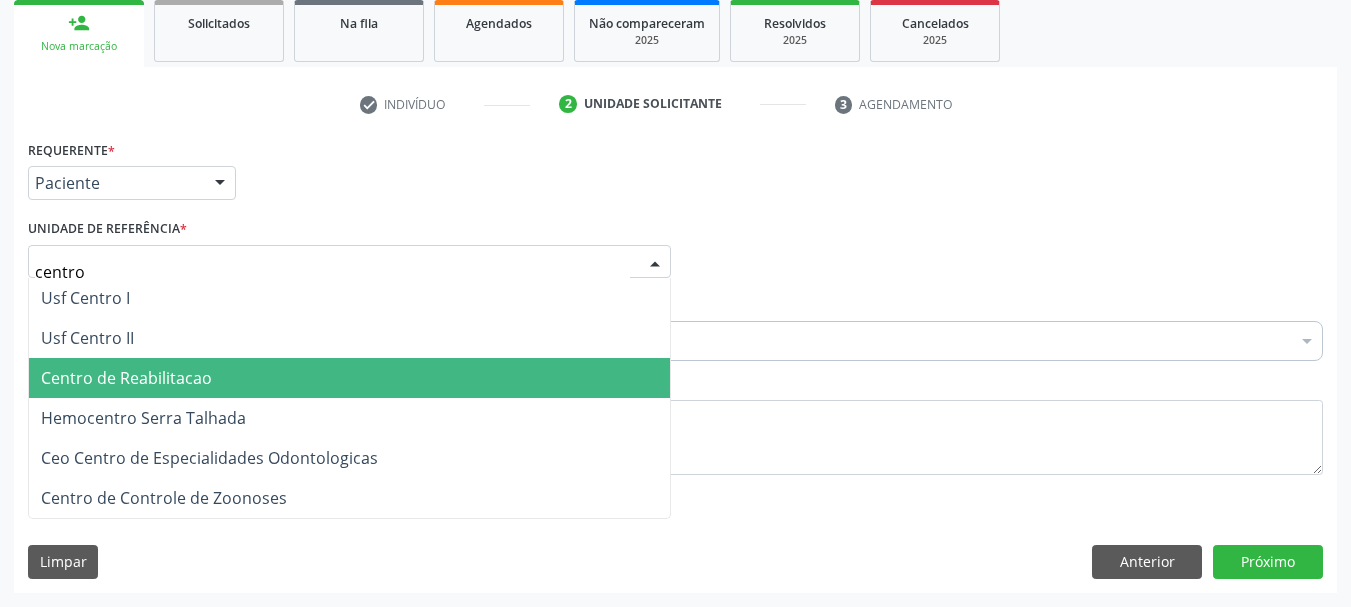 click on "Centro de Reabilitacao" at bounding box center (126, 378) 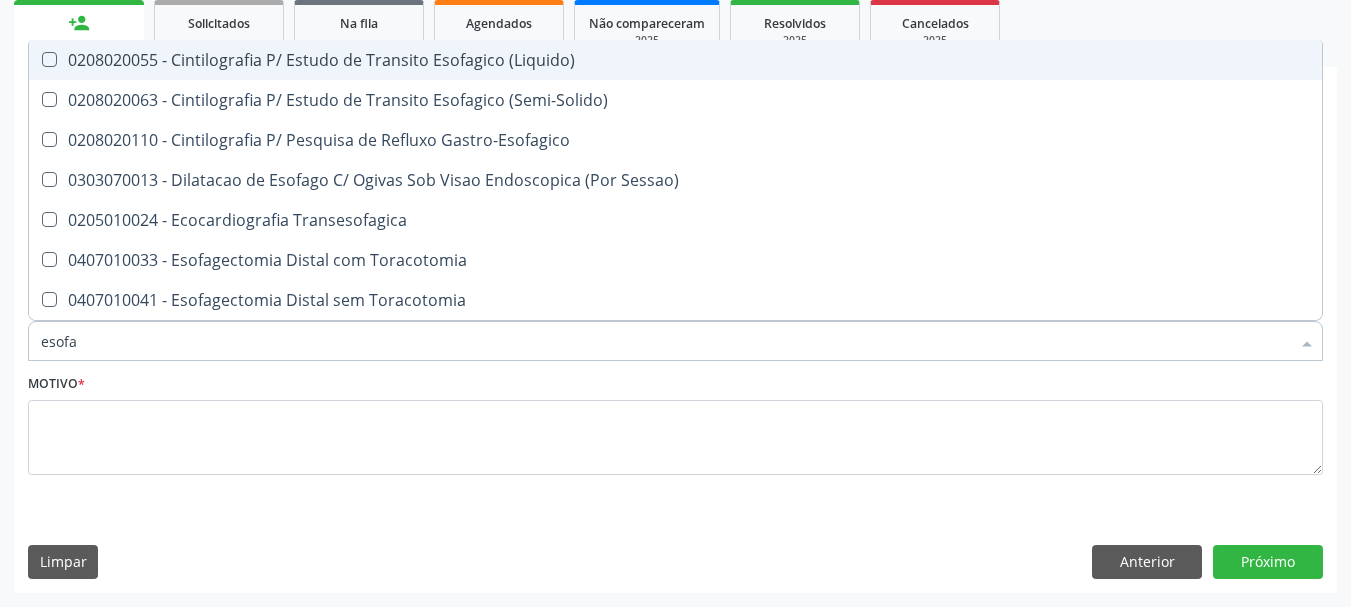type on "esofag" 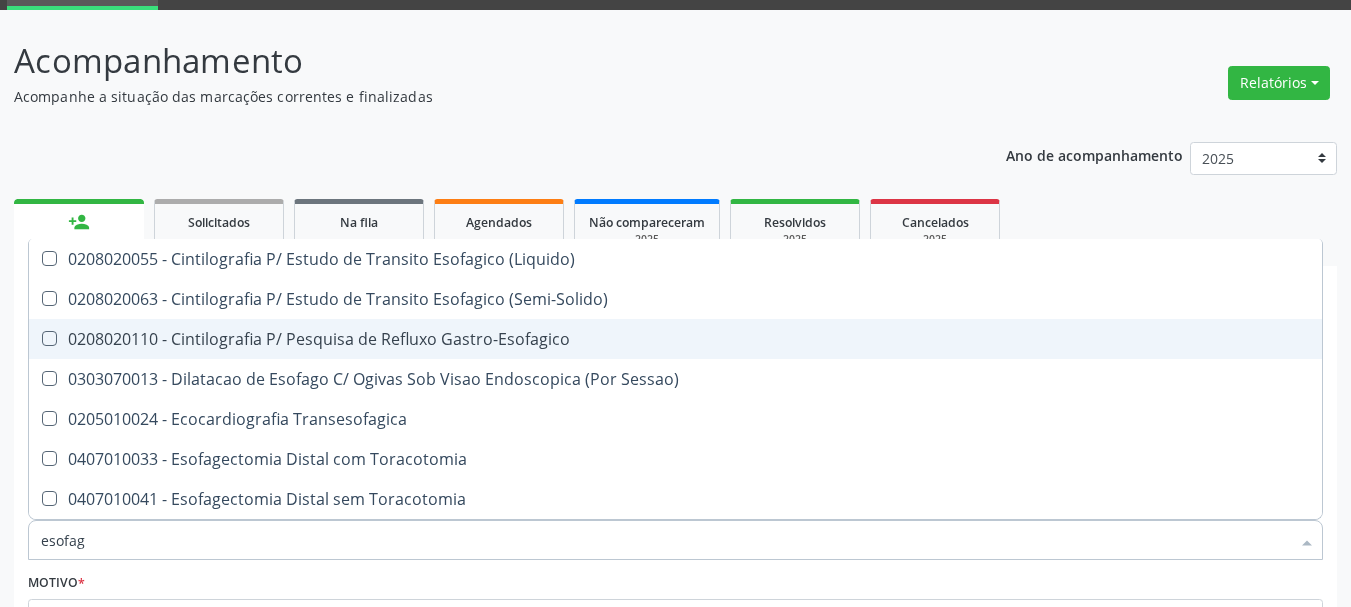 scroll, scrollTop: 99, scrollLeft: 0, axis: vertical 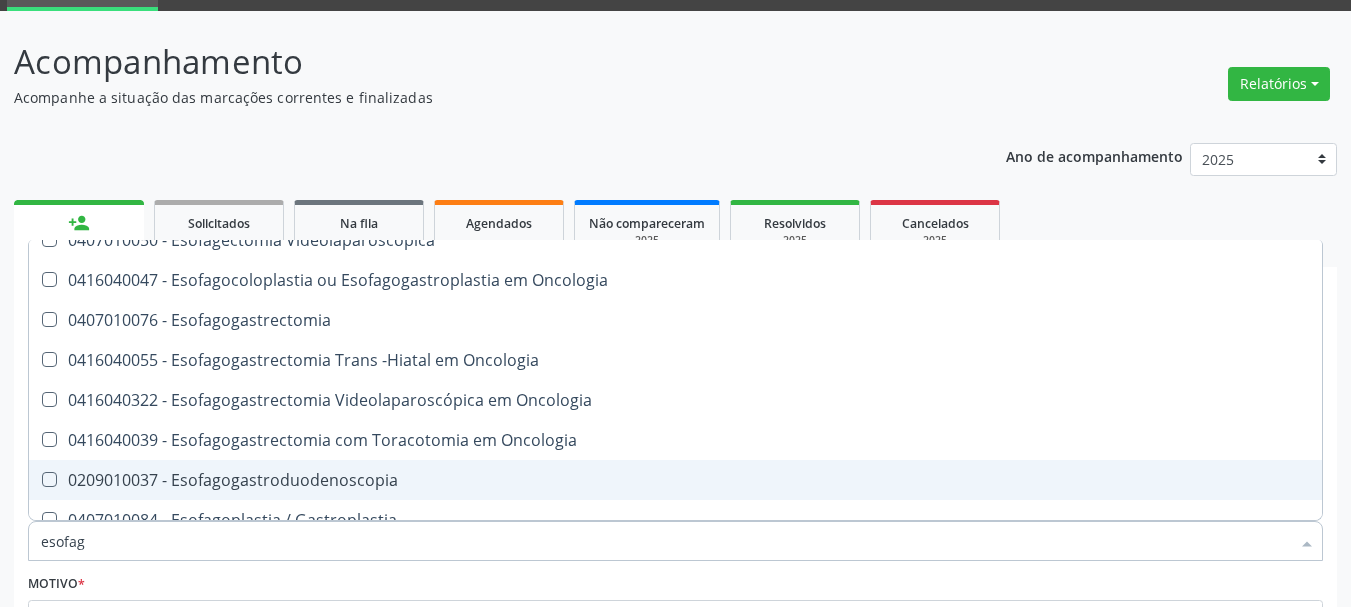 click on "0209010037 - Esofagogastroduodenoscopia" at bounding box center [675, 480] 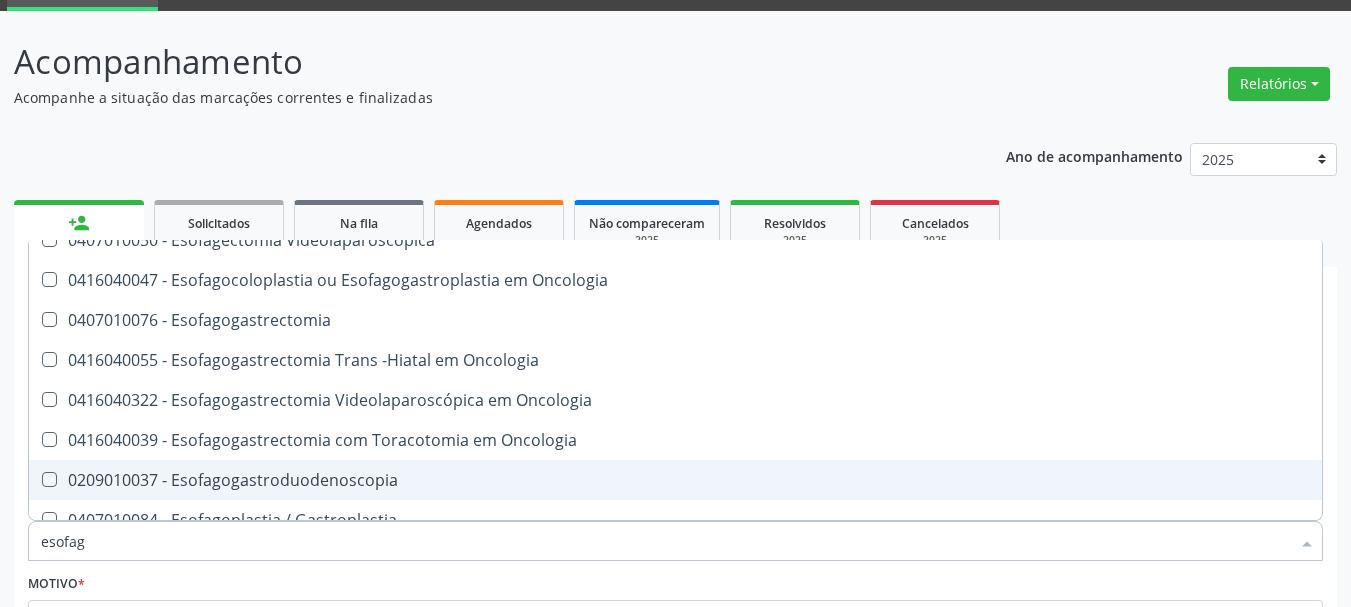 checkbox on "true" 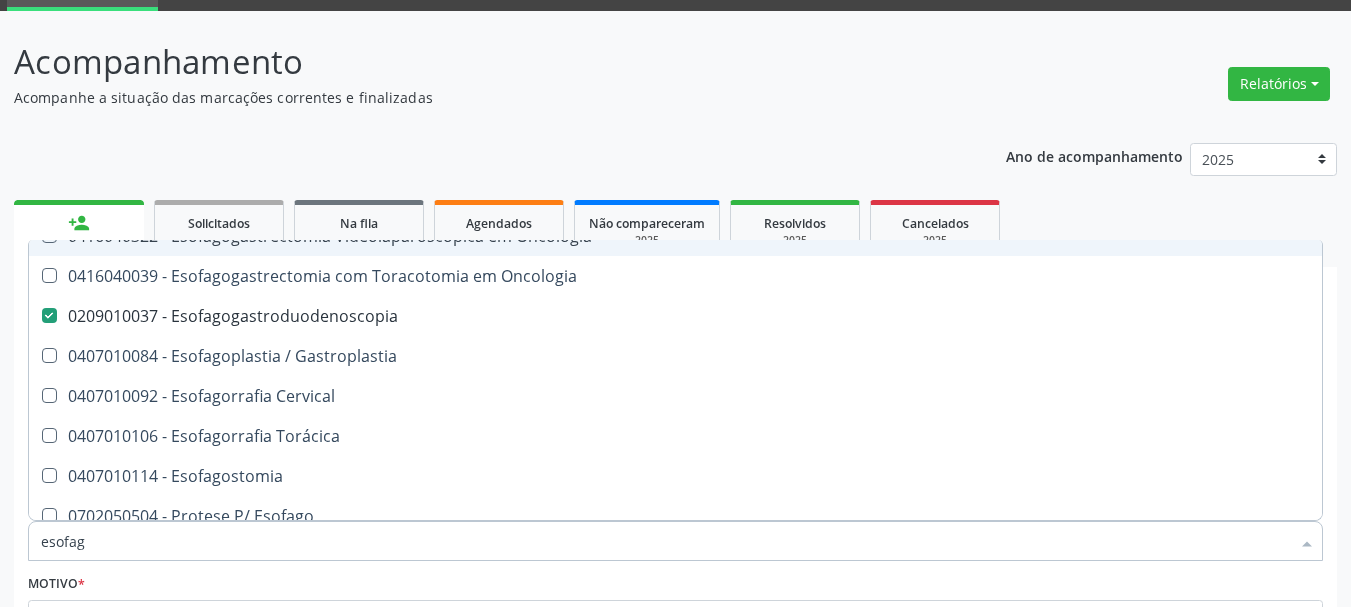 scroll, scrollTop: 600, scrollLeft: 0, axis: vertical 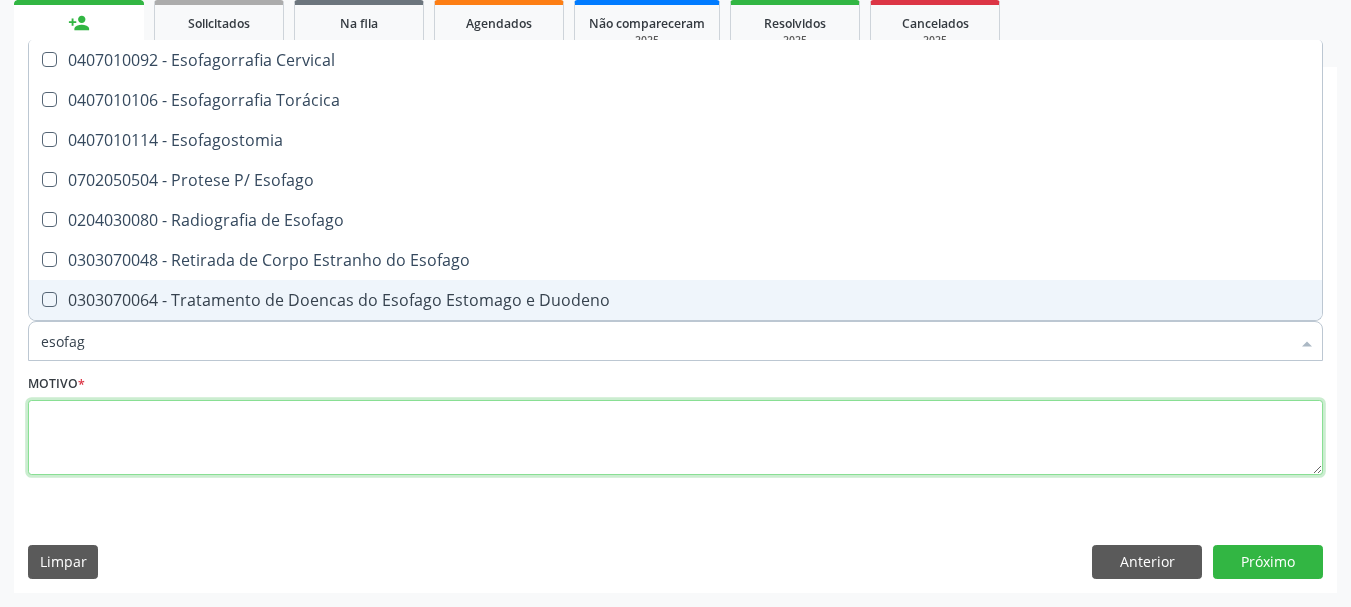 click at bounding box center [675, 438] 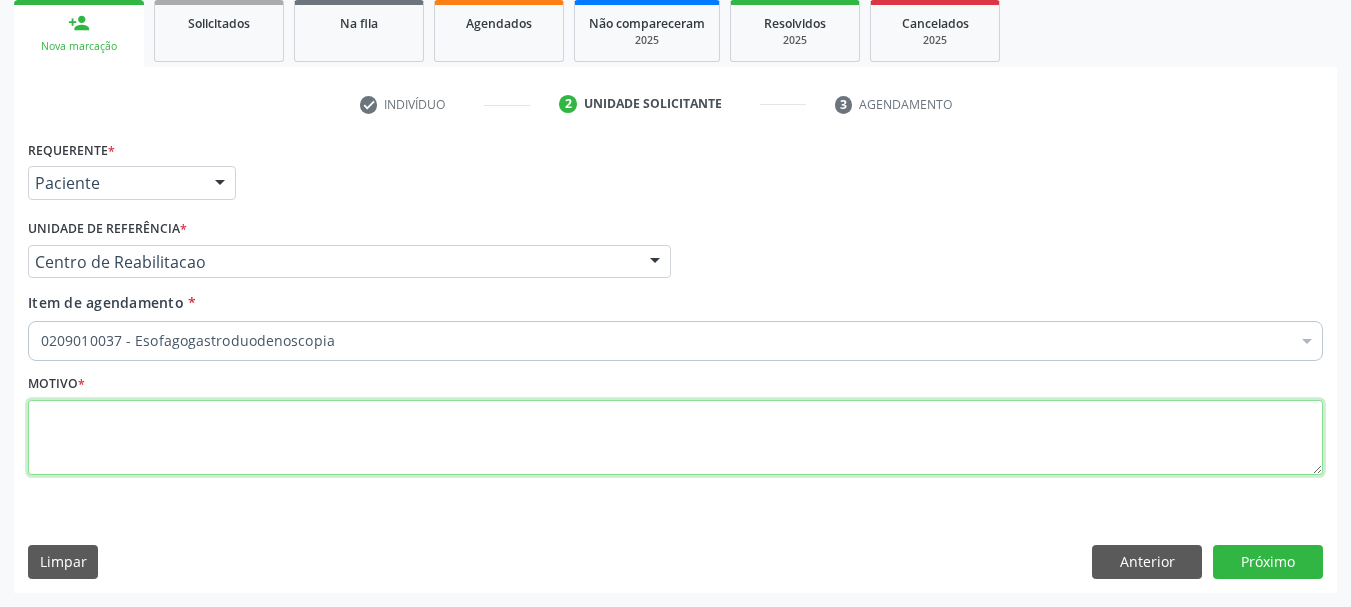 scroll, scrollTop: 0, scrollLeft: 0, axis: both 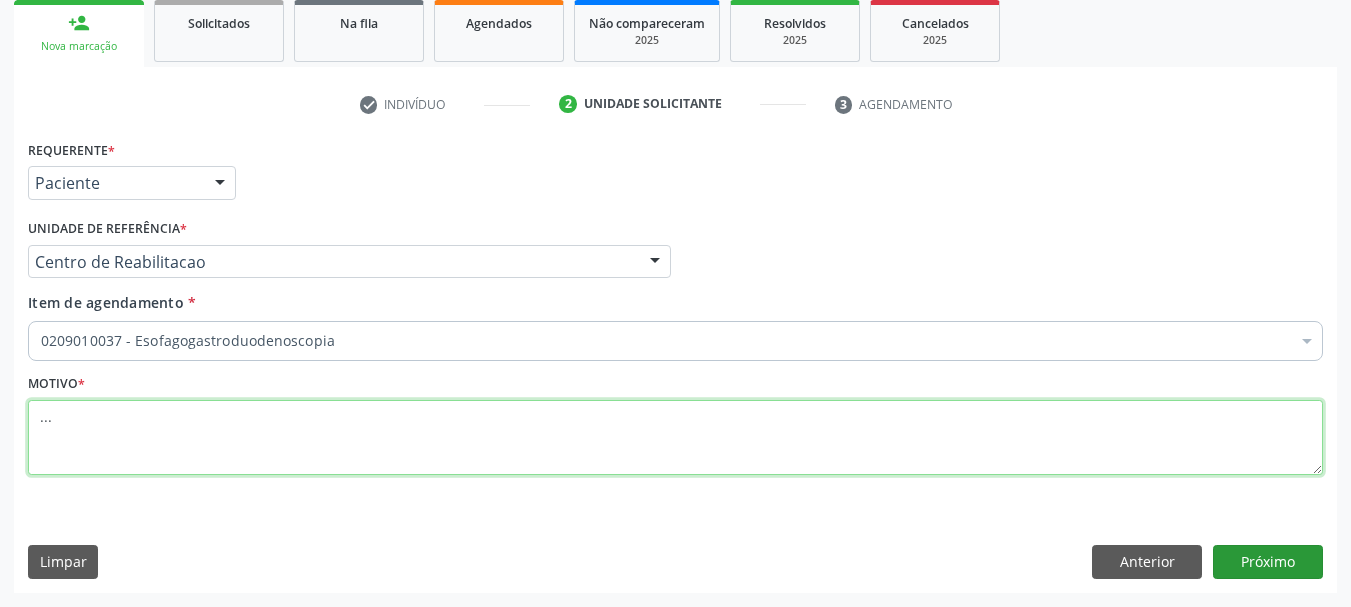type on "..." 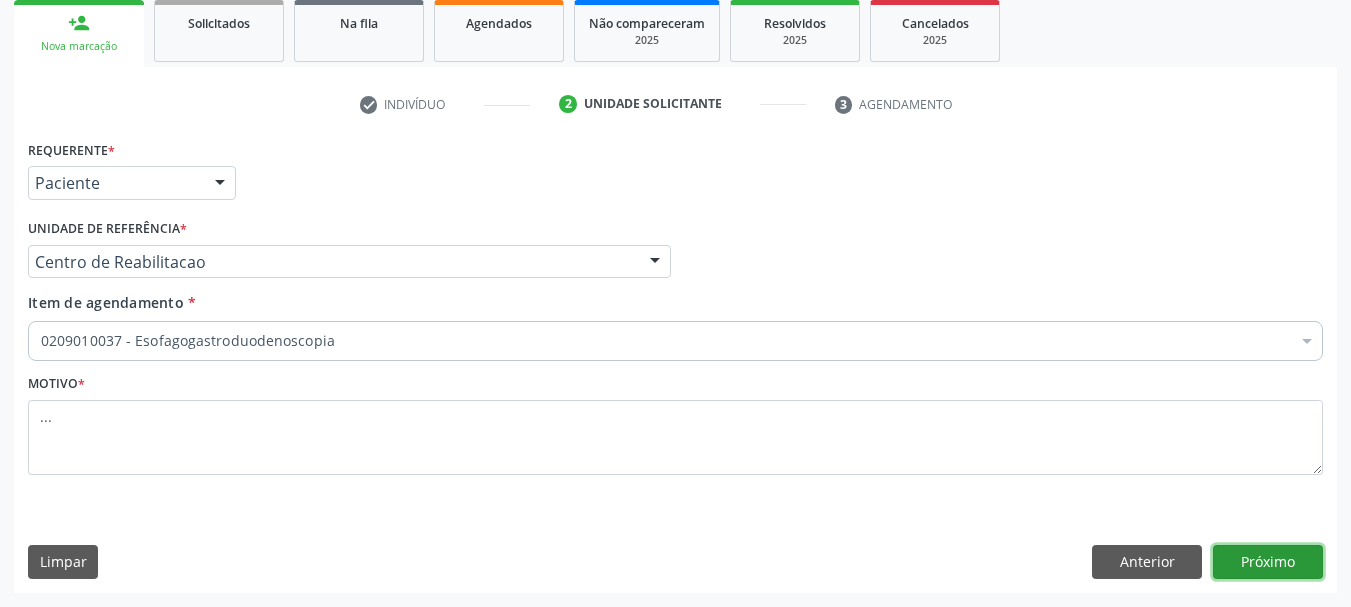 click on "Próximo" at bounding box center (1268, 562) 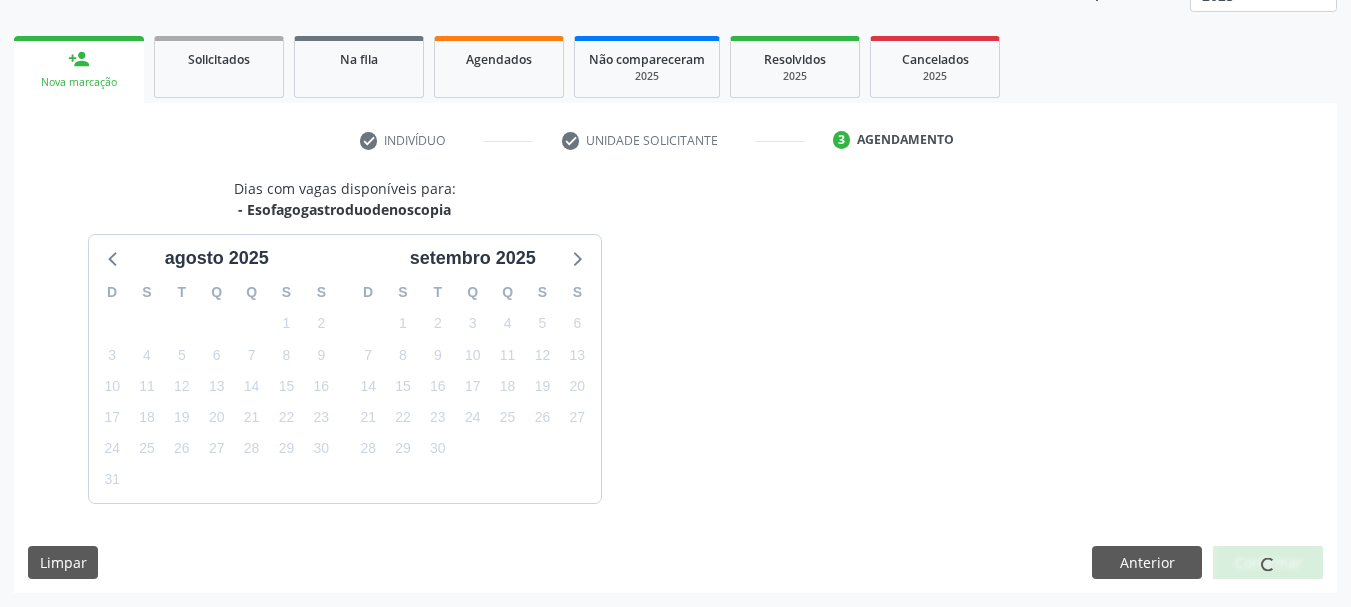 scroll, scrollTop: 299, scrollLeft: 0, axis: vertical 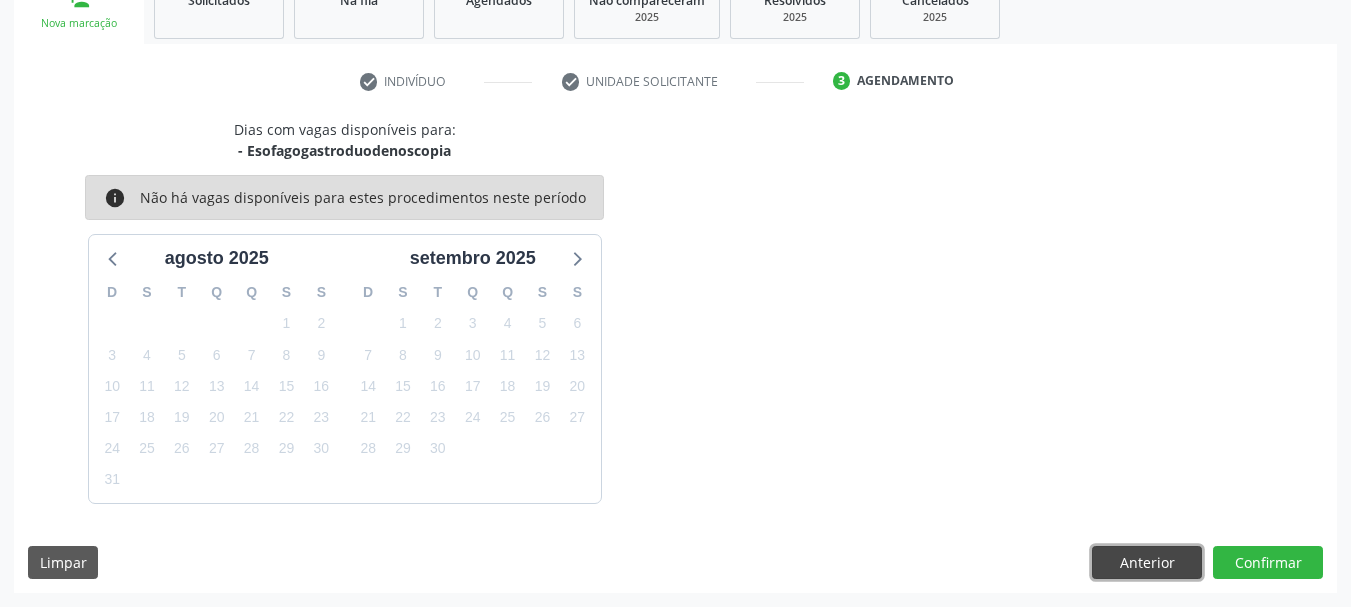 click on "Anterior" at bounding box center (1147, 563) 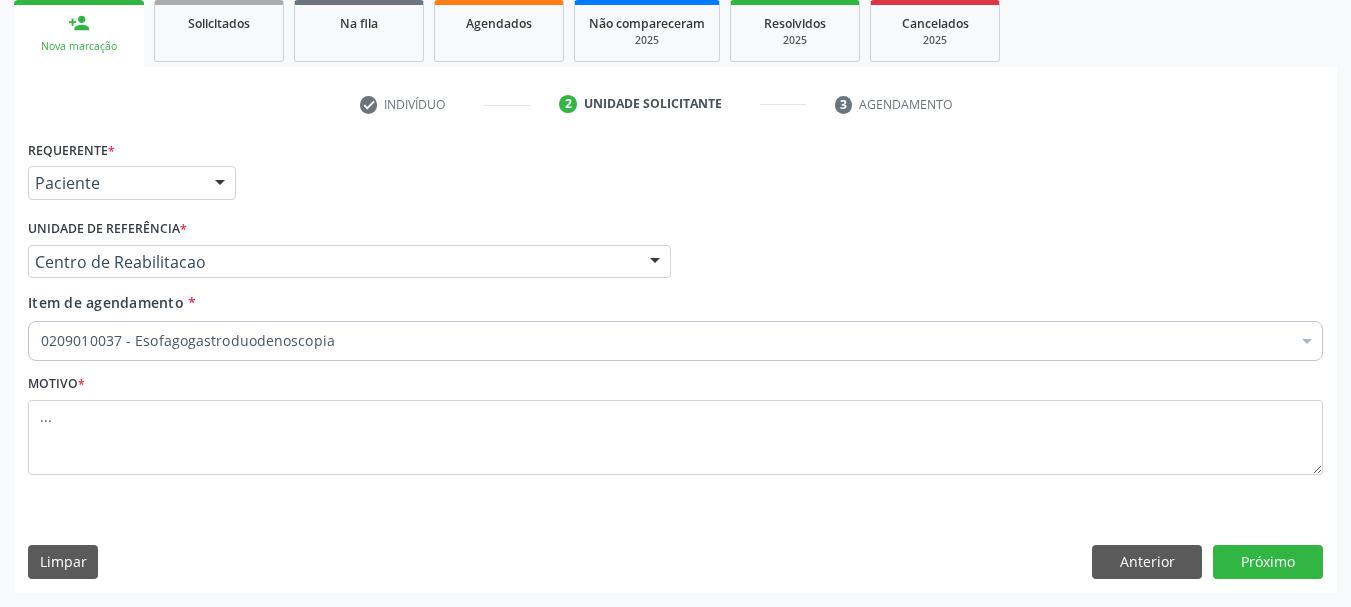 scroll, scrollTop: 299, scrollLeft: 0, axis: vertical 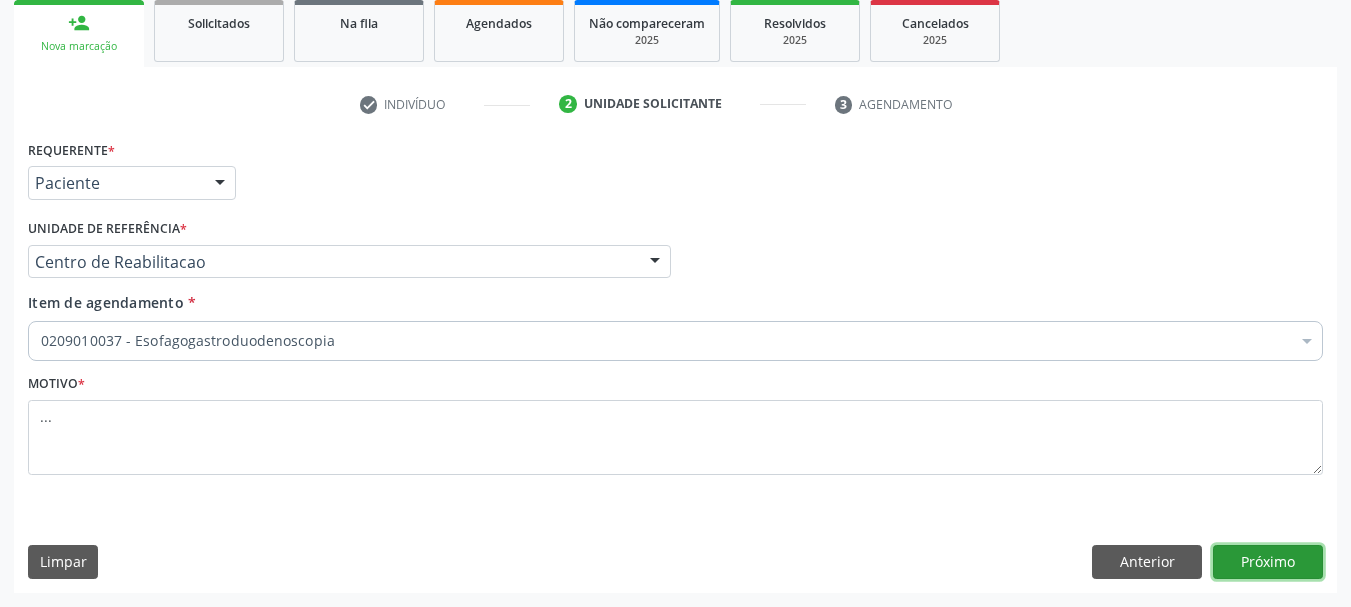 click on "Próximo" at bounding box center (1268, 562) 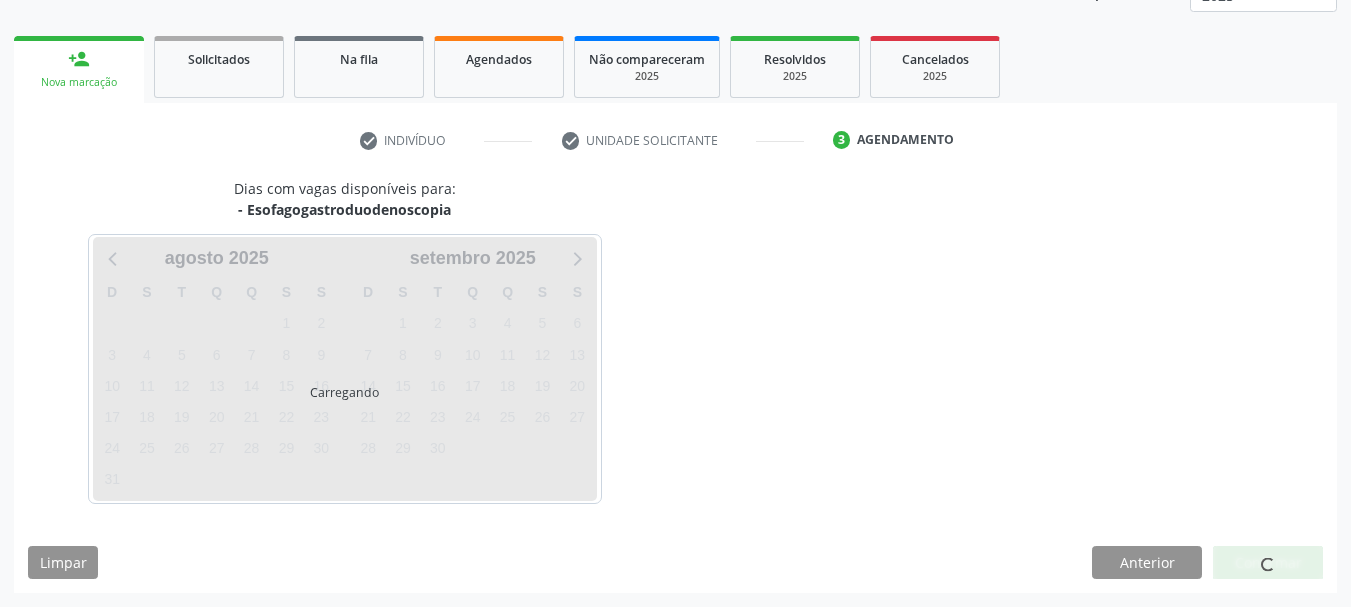 scroll, scrollTop: 263, scrollLeft: 0, axis: vertical 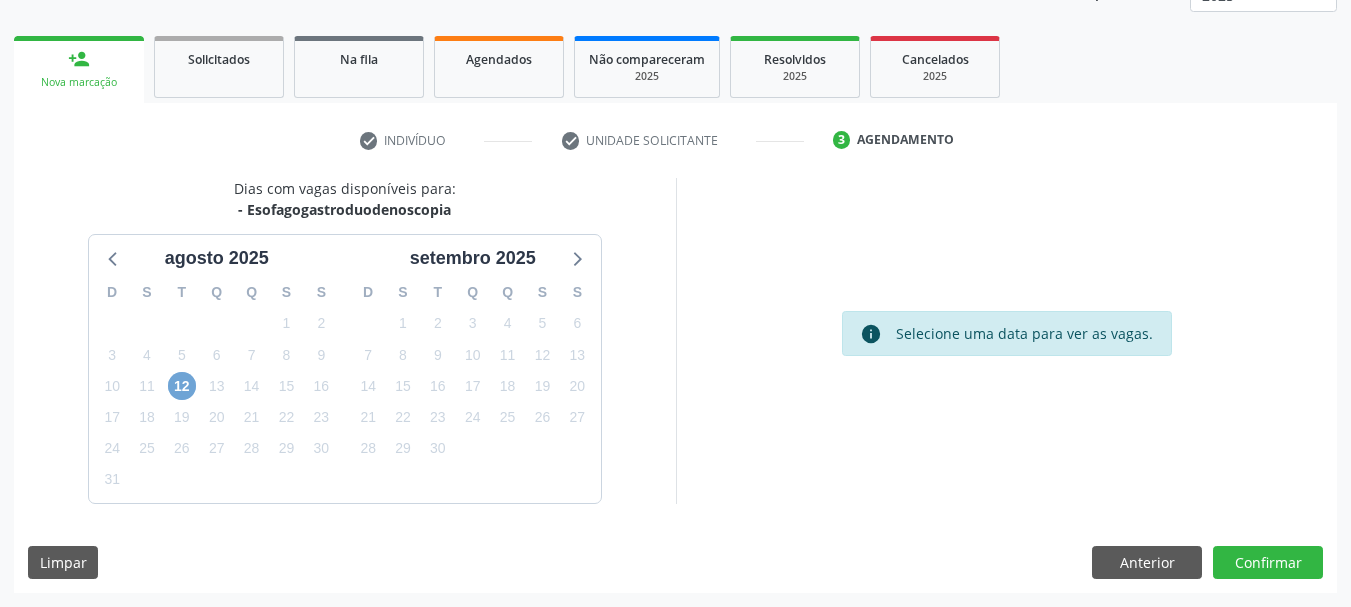 click on "12" at bounding box center [182, 386] 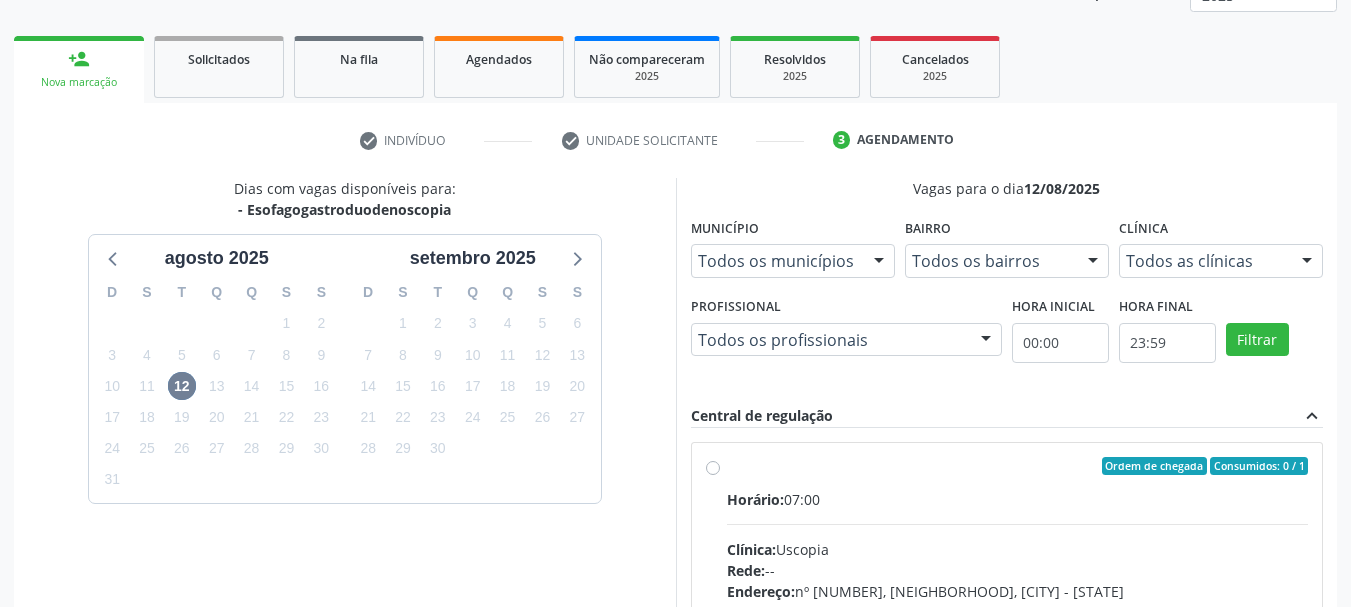 click on "Ordem de chegada
Consumidos: 0 / 1
Horário:   07:00
Clínica:  Uscopia
Rede:
--
Endereço:   nº 400, Aabb, Serra Talhada - PE
Telefone:   --
Profissional:
--
Informações adicionais sobre o atendimento
Idade de atendimento:
Sem restrição
Gênero(s) atendido(s):
Sem restrição
Informações adicionais:
--" at bounding box center [1018, 610] 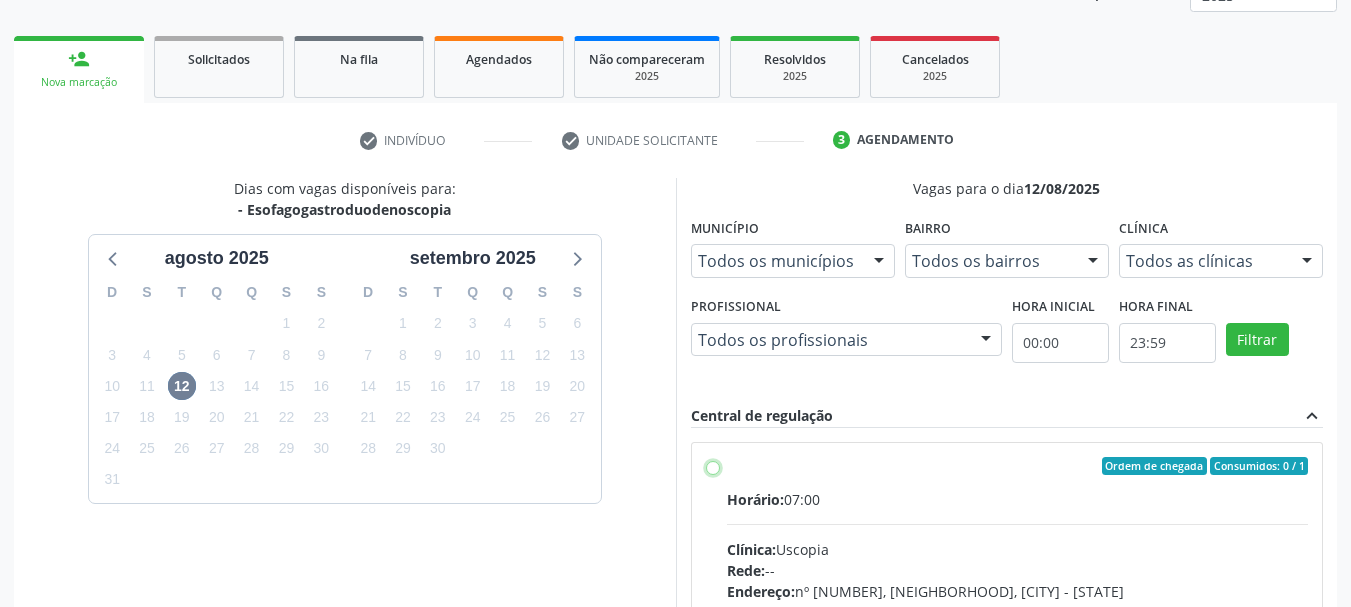 radio on "true" 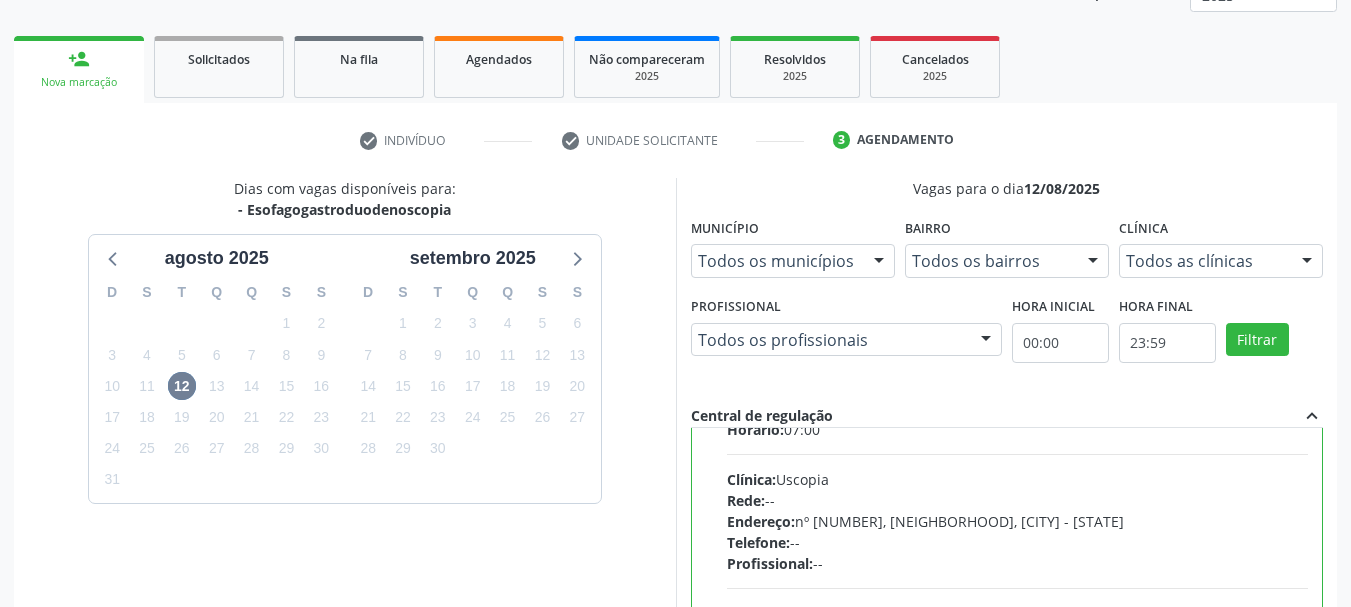 scroll, scrollTop: 99, scrollLeft: 0, axis: vertical 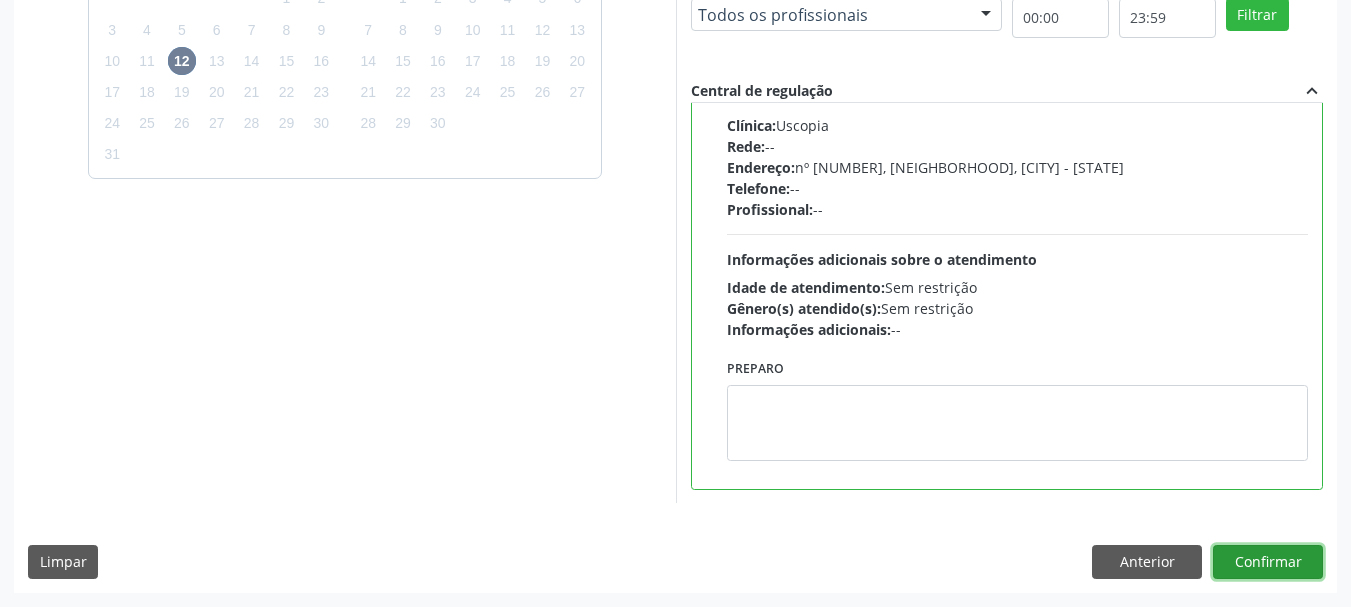 click on "Confirmar" at bounding box center [1268, 562] 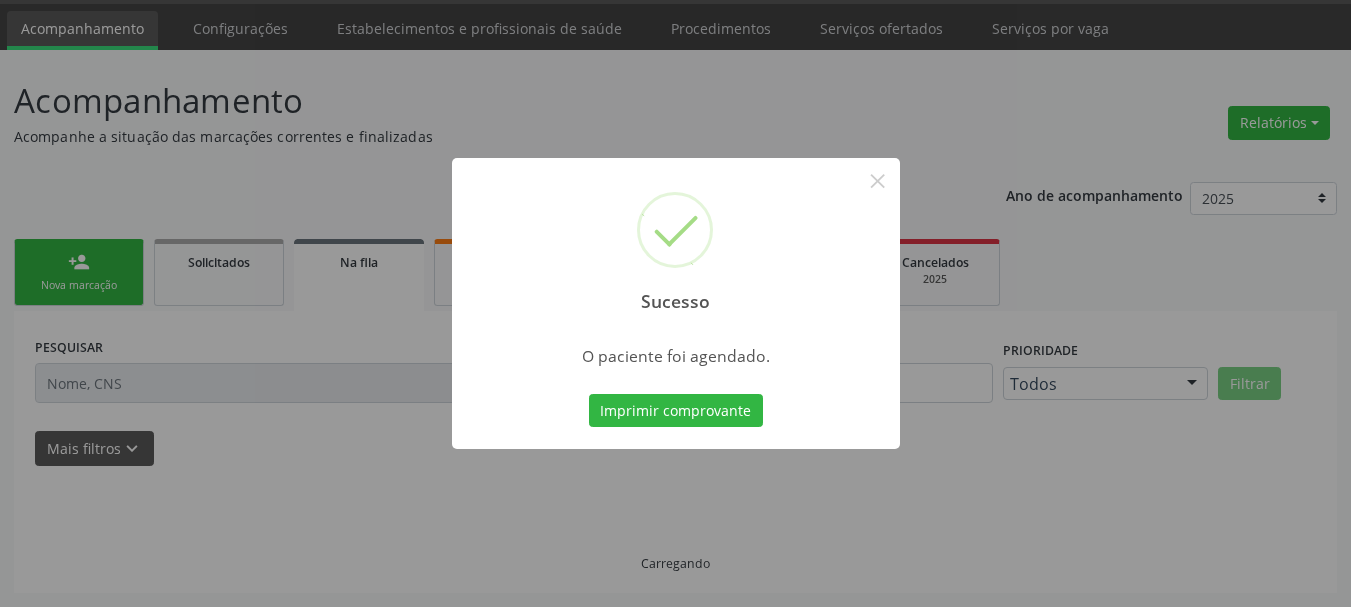 scroll, scrollTop: 60, scrollLeft: 0, axis: vertical 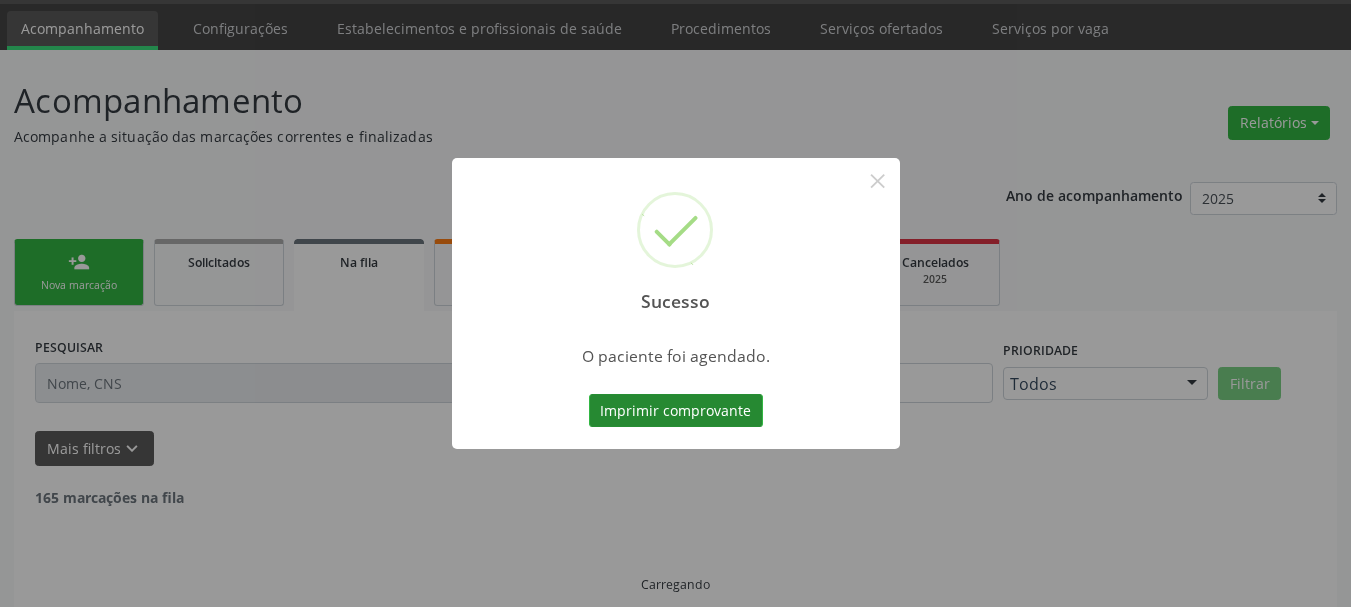 click on "Imprimir comprovante" at bounding box center [676, 411] 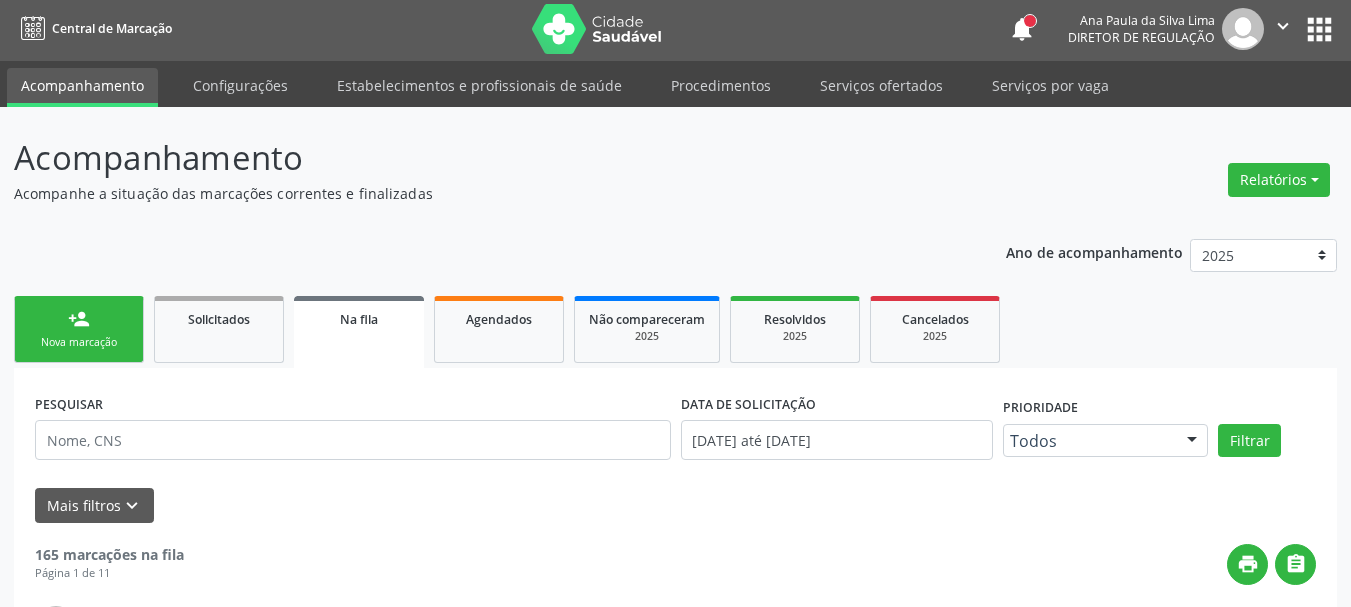 scroll, scrollTop: 0, scrollLeft: 0, axis: both 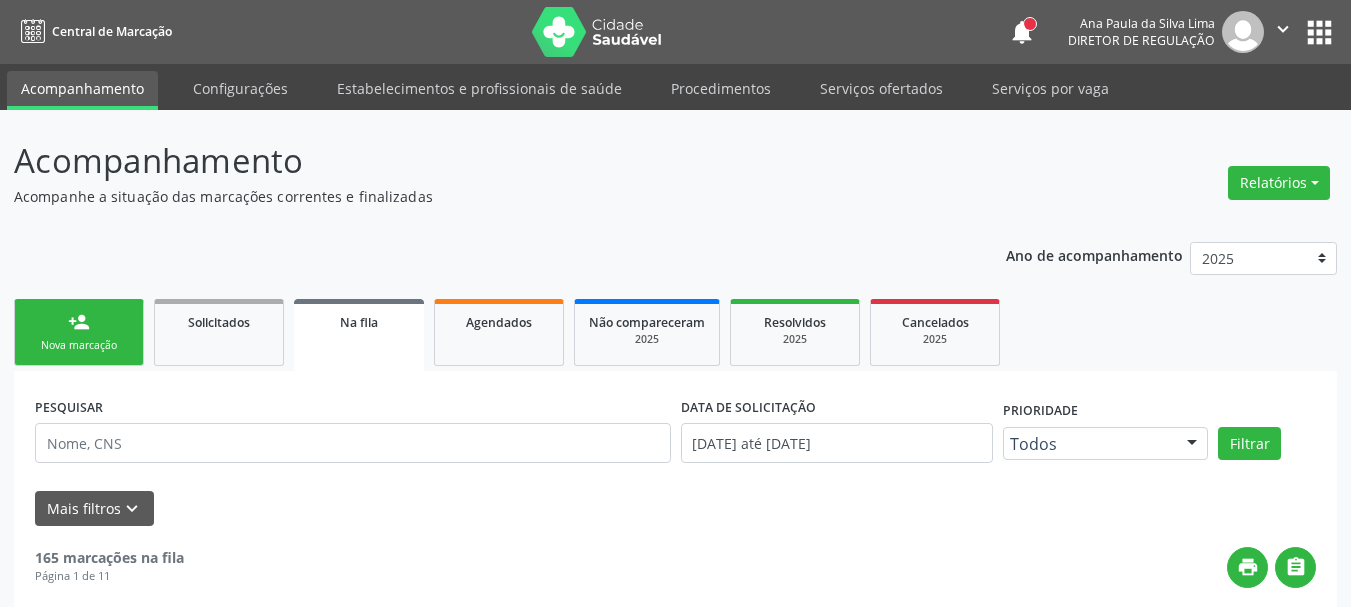 click on "apps" at bounding box center [1319, 32] 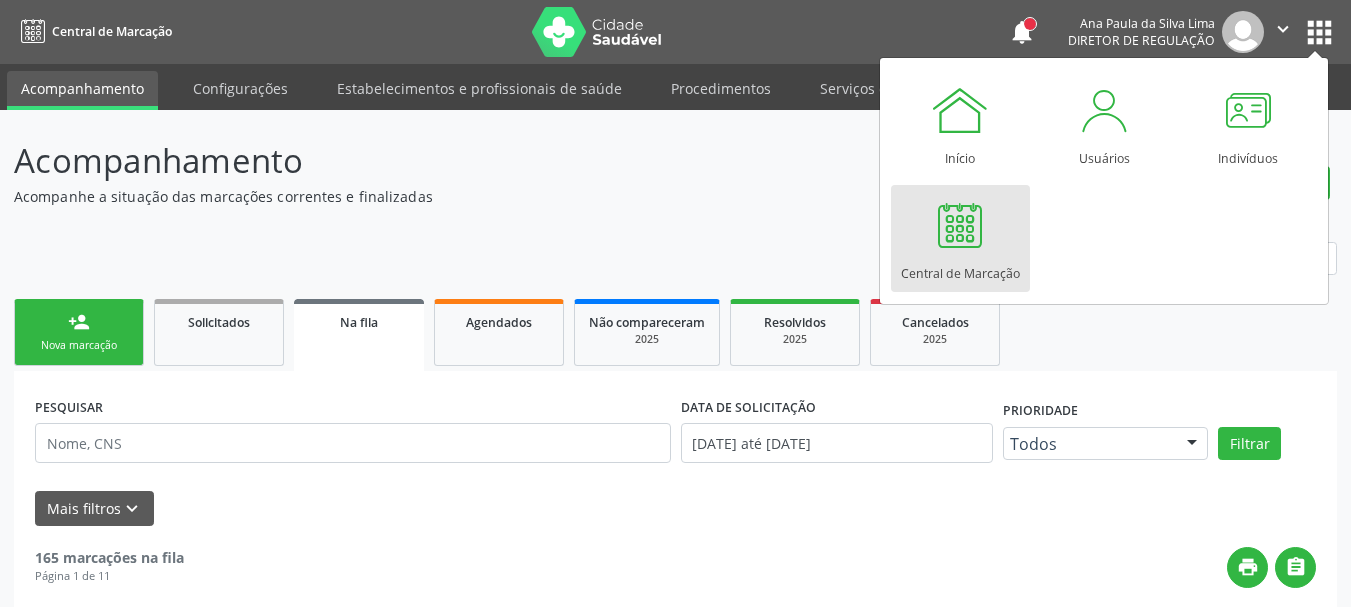 click at bounding box center [960, 225] 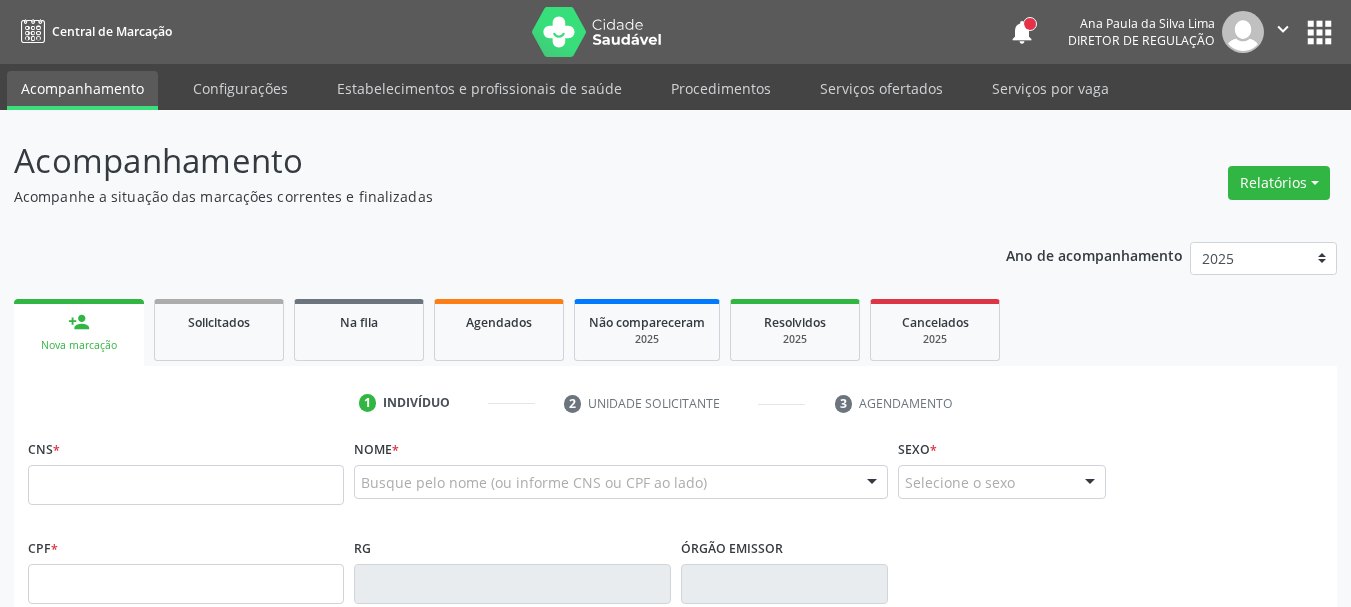 scroll, scrollTop: 0, scrollLeft: 0, axis: both 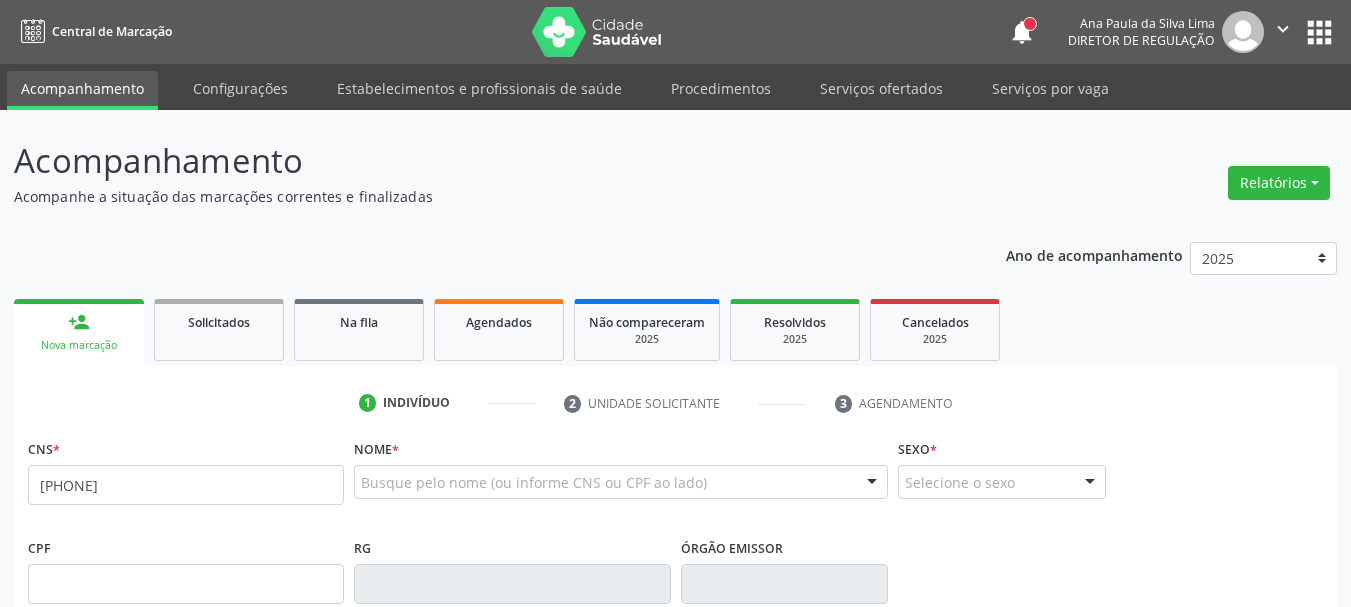 type on "898 0500 9980 1878" 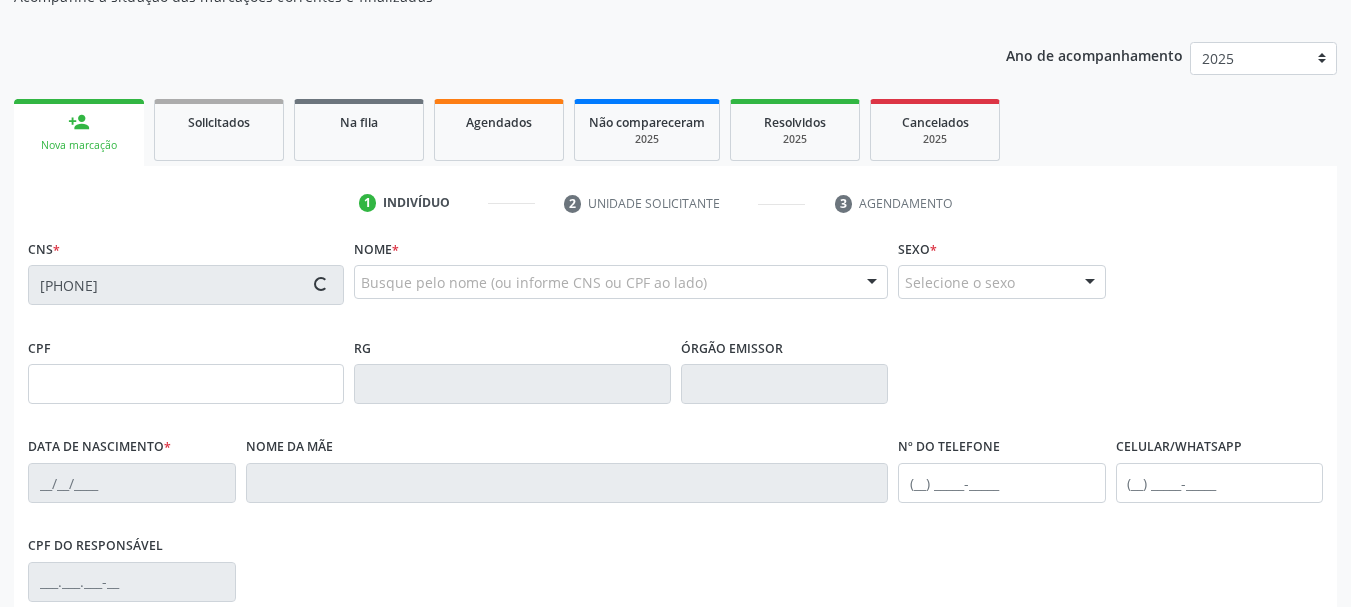 type on "22/04/1972" 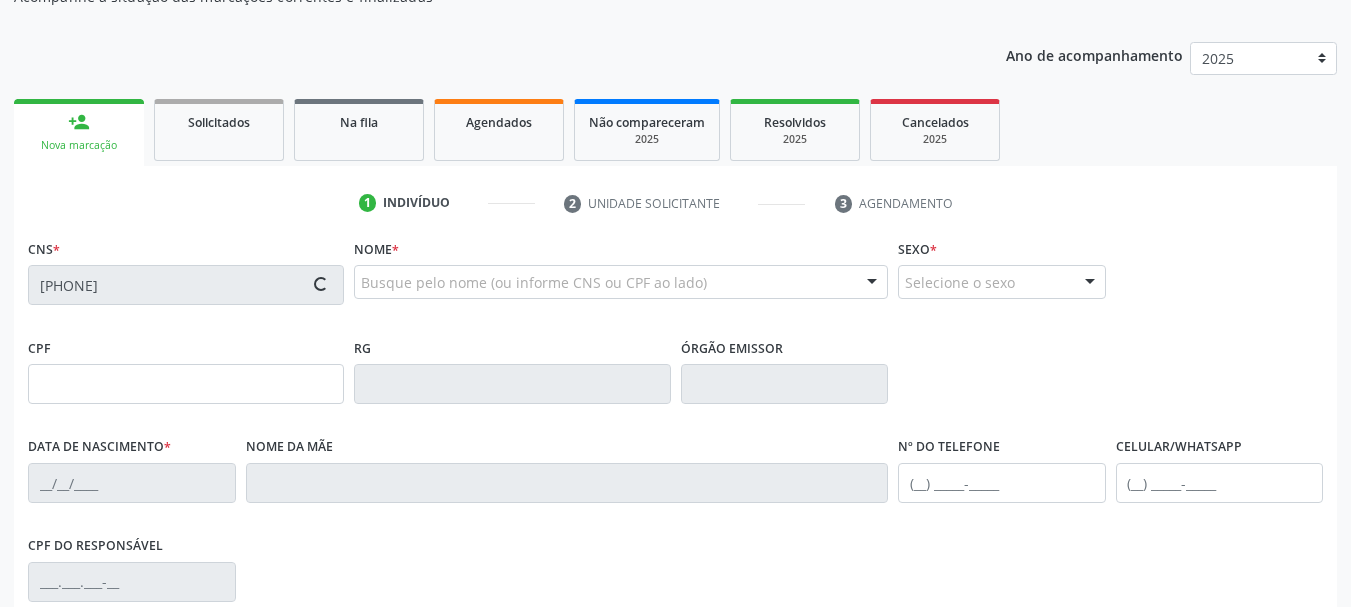 type on "Izabel de Sousa Lima" 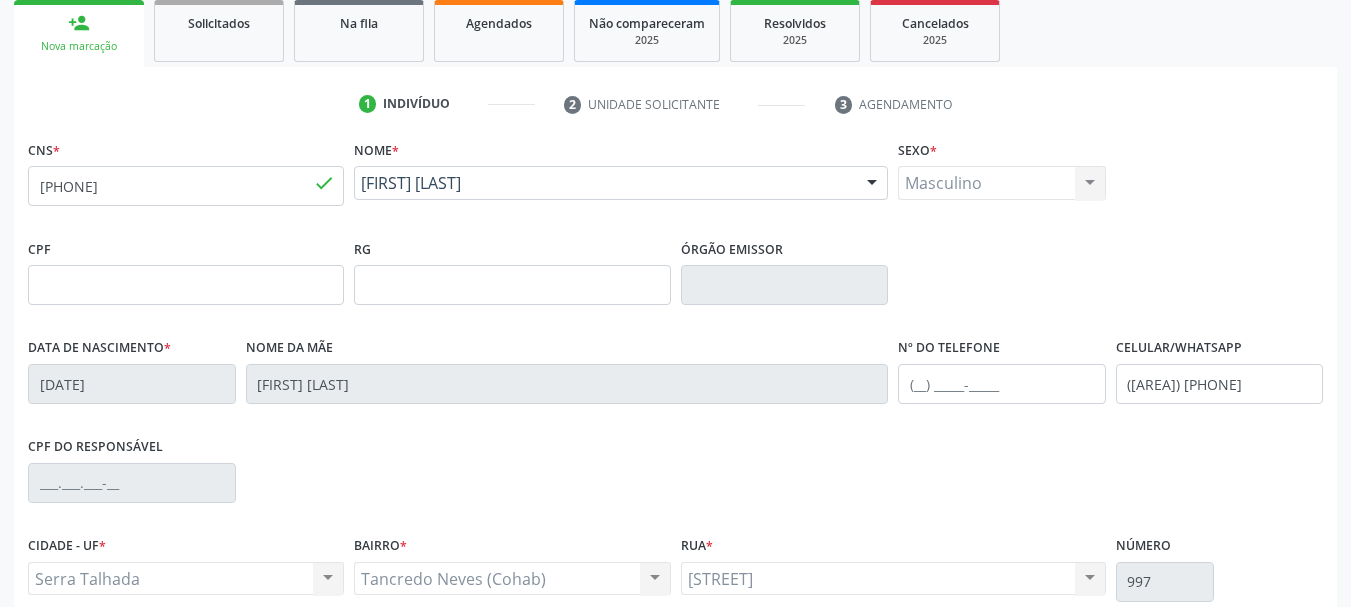 scroll, scrollTop: 300, scrollLeft: 0, axis: vertical 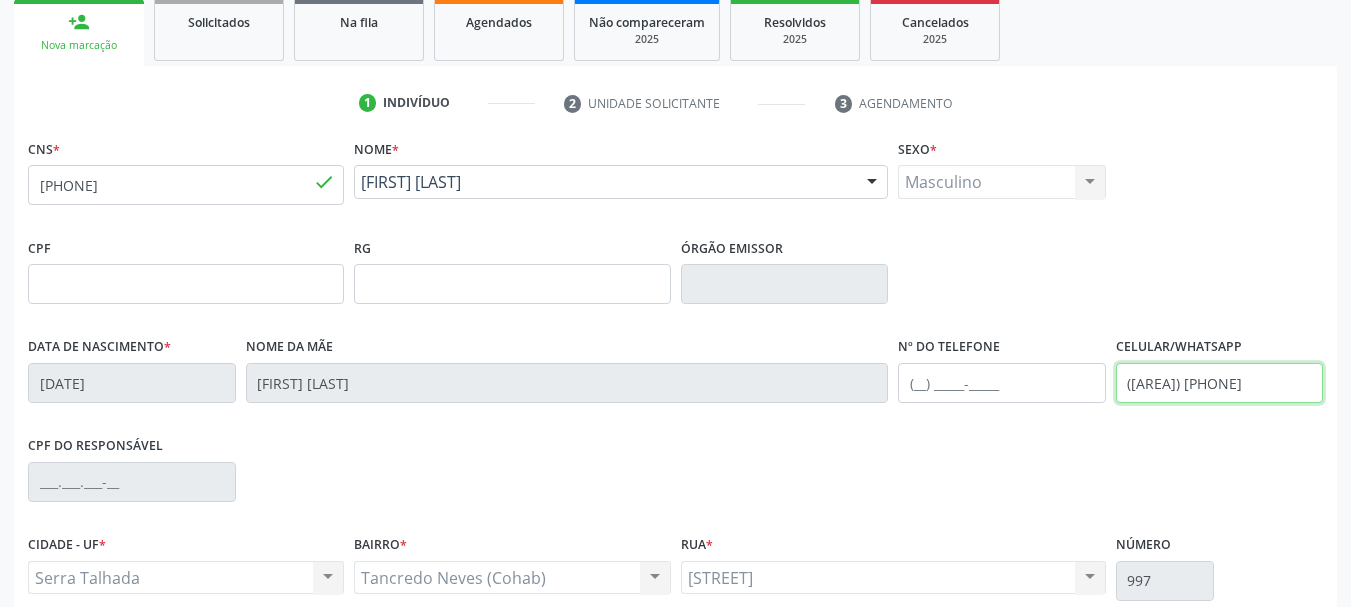 drag, startPoint x: 1260, startPoint y: 393, endPoint x: 782, endPoint y: 446, distance: 480.92932 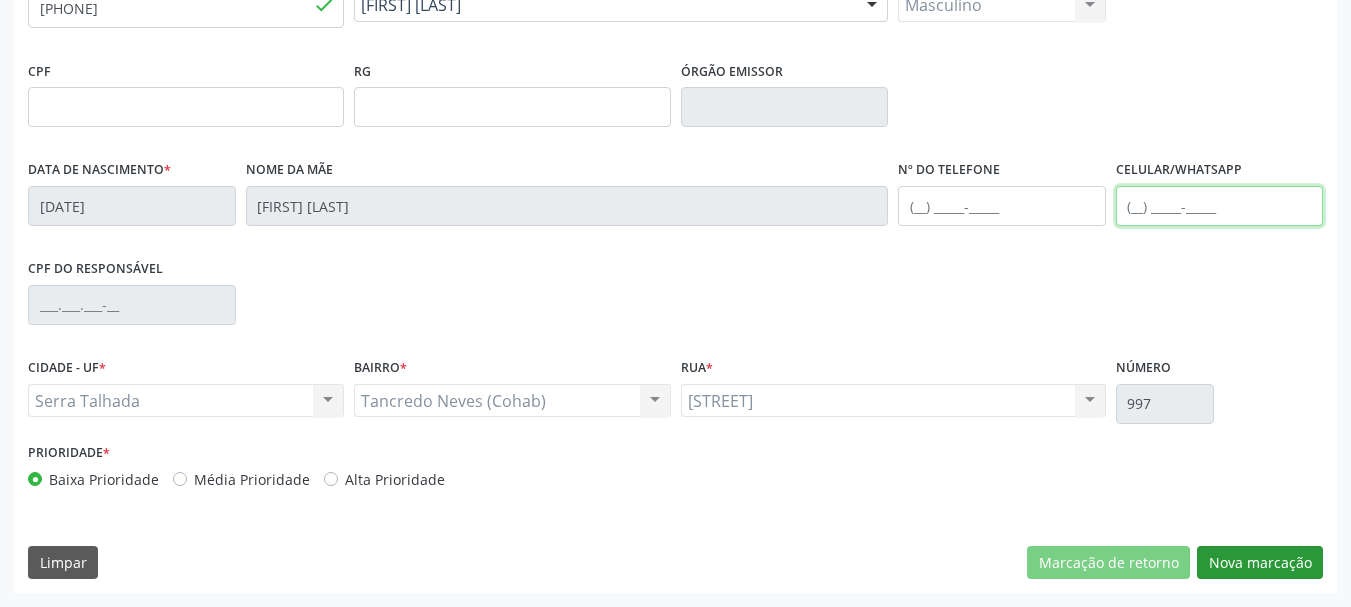 type 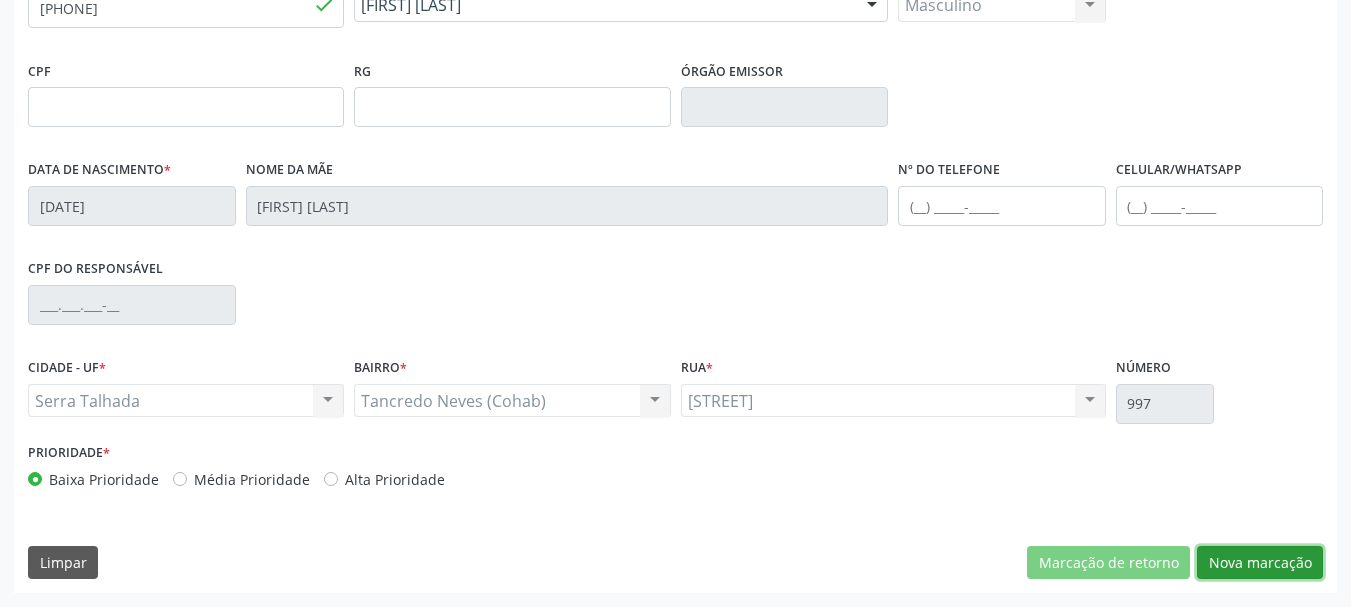 click on "Nova marcação" at bounding box center (1260, 563) 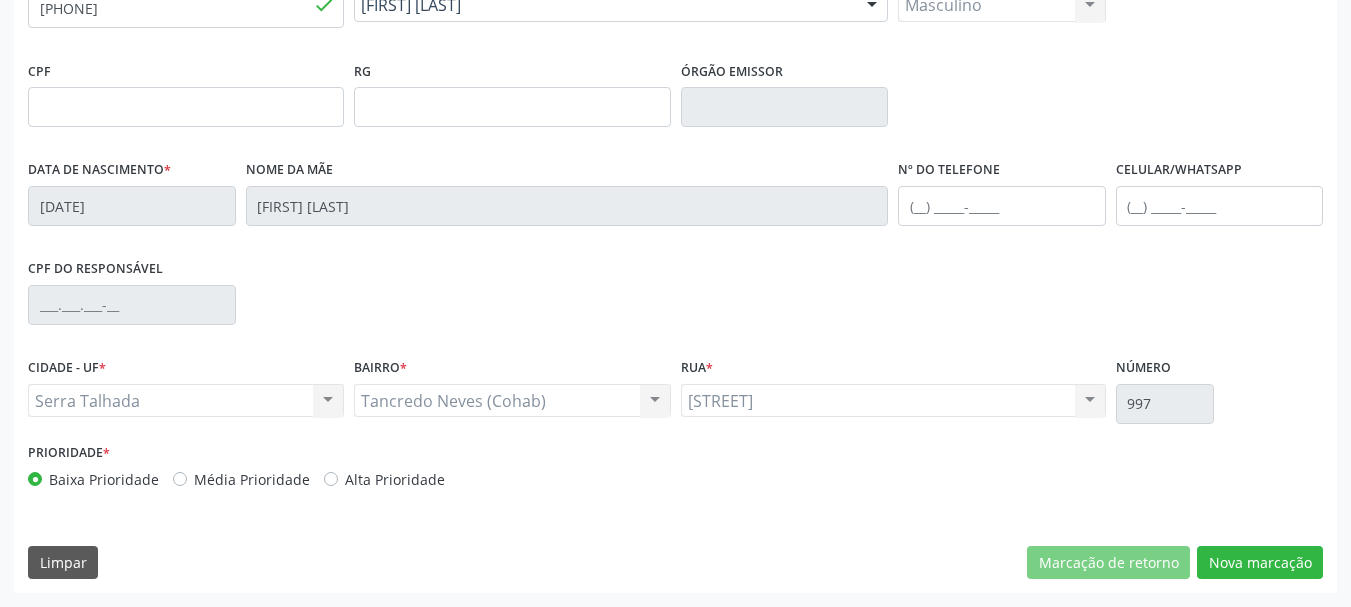 scroll, scrollTop: 299, scrollLeft: 0, axis: vertical 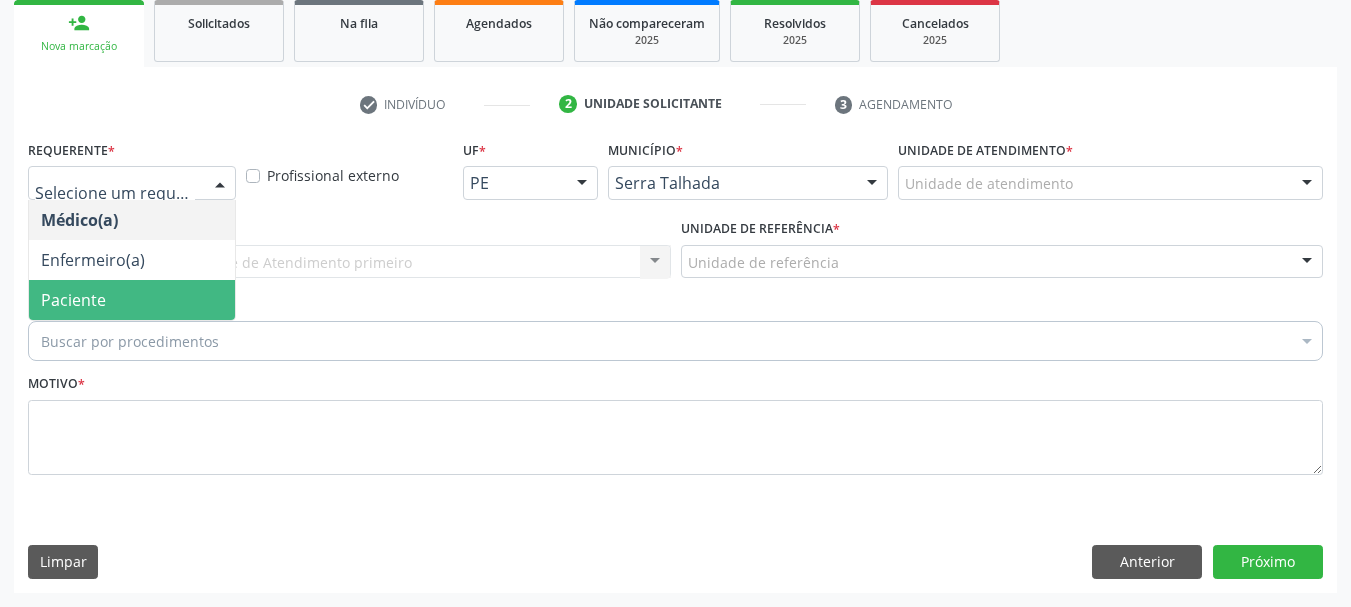 click on "Paciente" at bounding box center (132, 300) 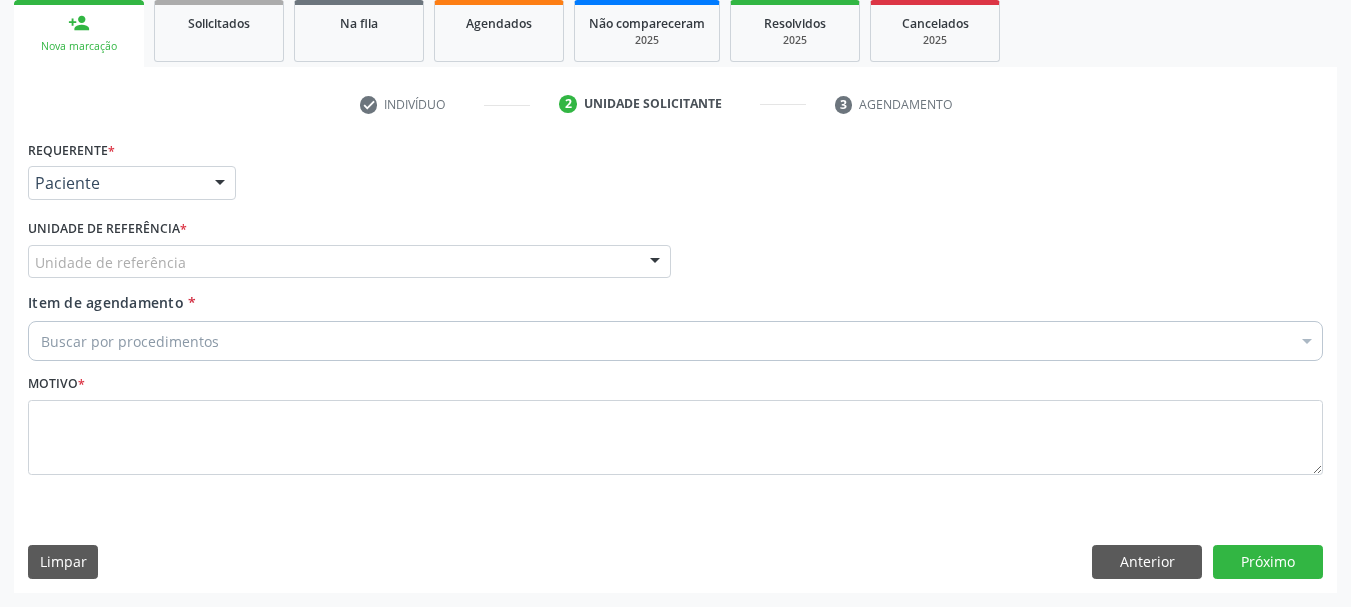 click on "Unidade de referência
*
Unidade de referência
Usf do Mutirao   Usf Cohab   Usf Caicarinha da Penha Tauapiranga   Posto de Saude Bernardo Vieira   Usf Borborema   Usf Bom Jesus I   Usf Ipsep   Usf Sao Cristovao   Usf Santa Rita Bernardo Vieira   Usf Cagep   Usf Caxixola   Usf Bom Jesus II   Usf Malhada Cortada   Usf Alto da Conceicao   Usf Varzea Aabb   Usf Ipsep II   Usf Cohab II   Usf Varzinha   Usf Ipa Faz Nova   Usf Centro I   Usf Vila Bela   Usf Centro II   Usf Luanda Jardim   Usf Ipsep III   Posto de Saude Logradouro   Posto de Saude Poco da Cerca   Posto de Saude de Juazeirinho   Central Regional de Rede de Frio Xi Geres   Hospital Eduardo Campos   Rede de Atencao Ao Covid 19 Leitos de Retaguarda Municipal   Posto de Saude Malhada da Areia   Posto de Saude Malhada do Jua   Vigilancia Epidemiologica   Central de Regulacao Medica das Urgencias Serra Talhada Pe   Usb Base Samu Serra Talhada   Usa Base Samu Serra Talhada   3 Grupamento de Bombeiros" at bounding box center (349, 253) 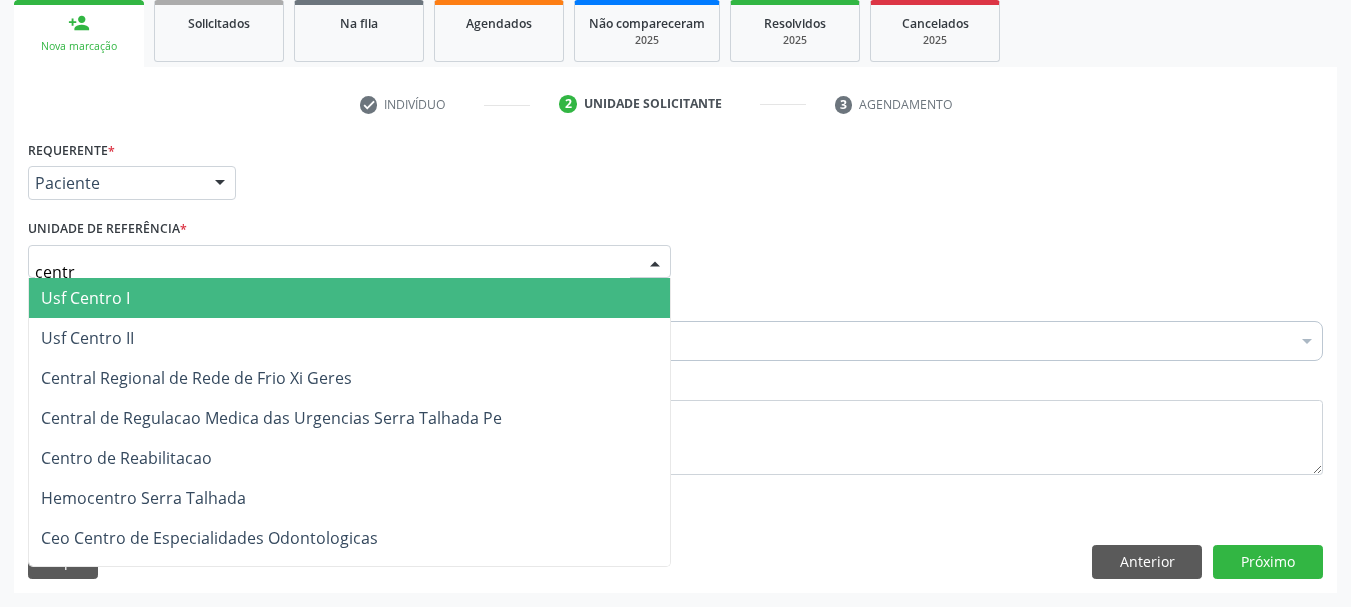 type on "centro" 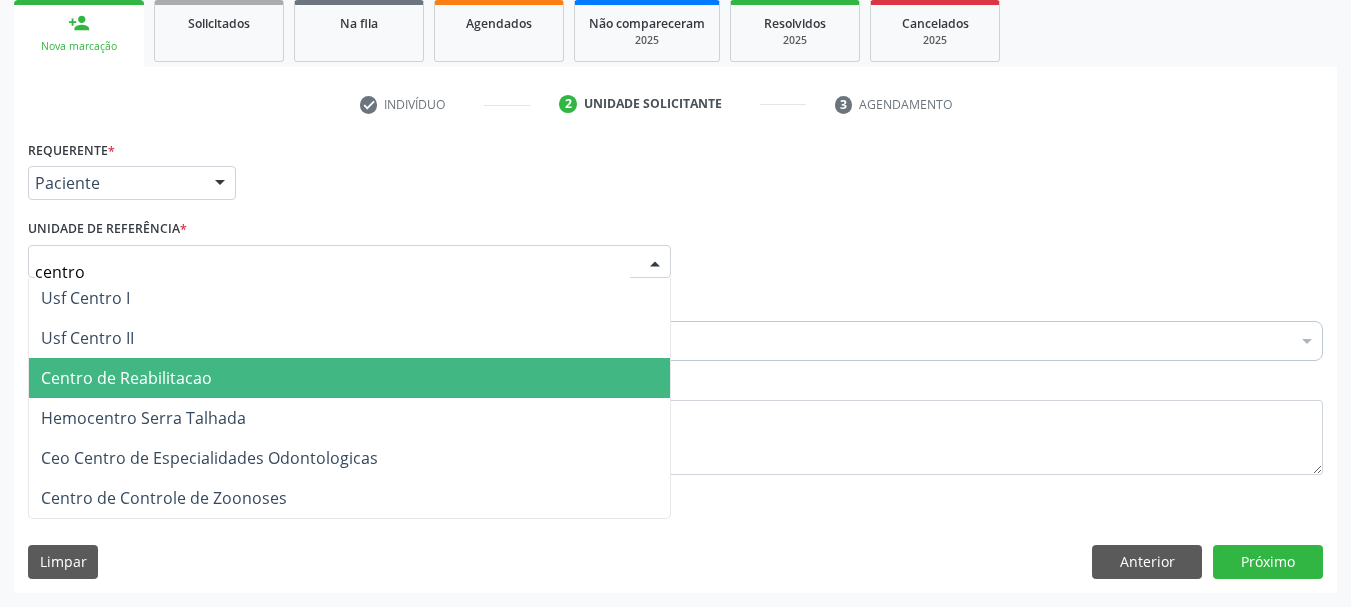 click on "Centro de Reabilitacao" at bounding box center (126, 378) 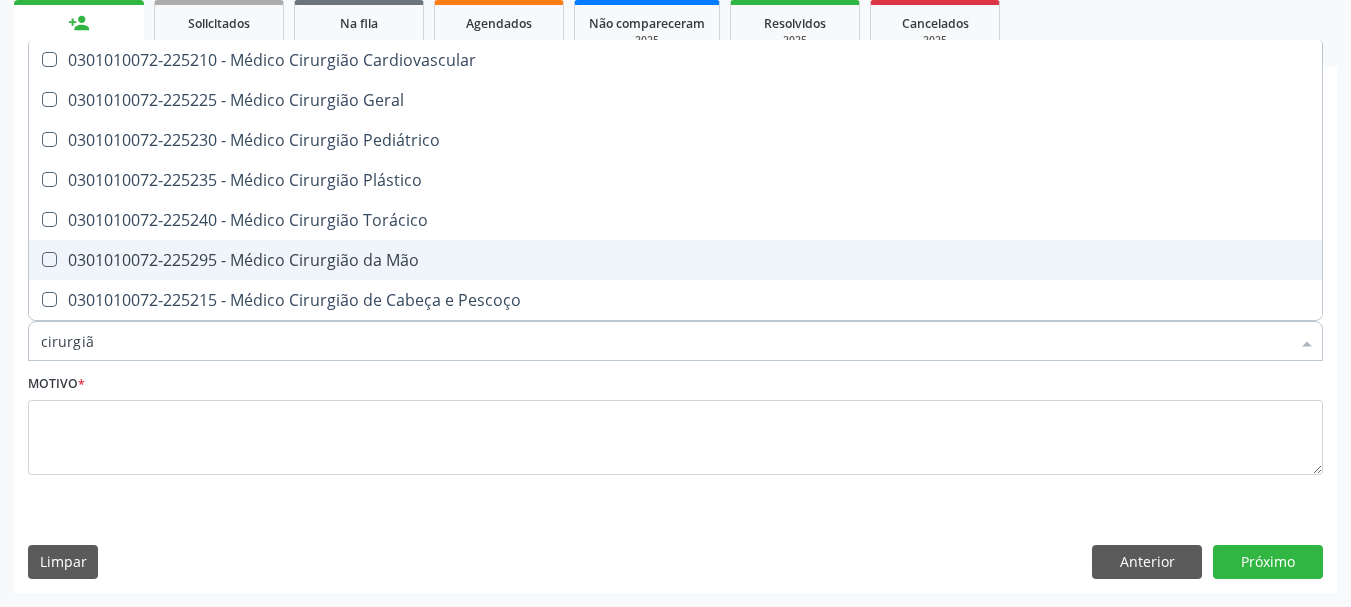 type on "cirurgião" 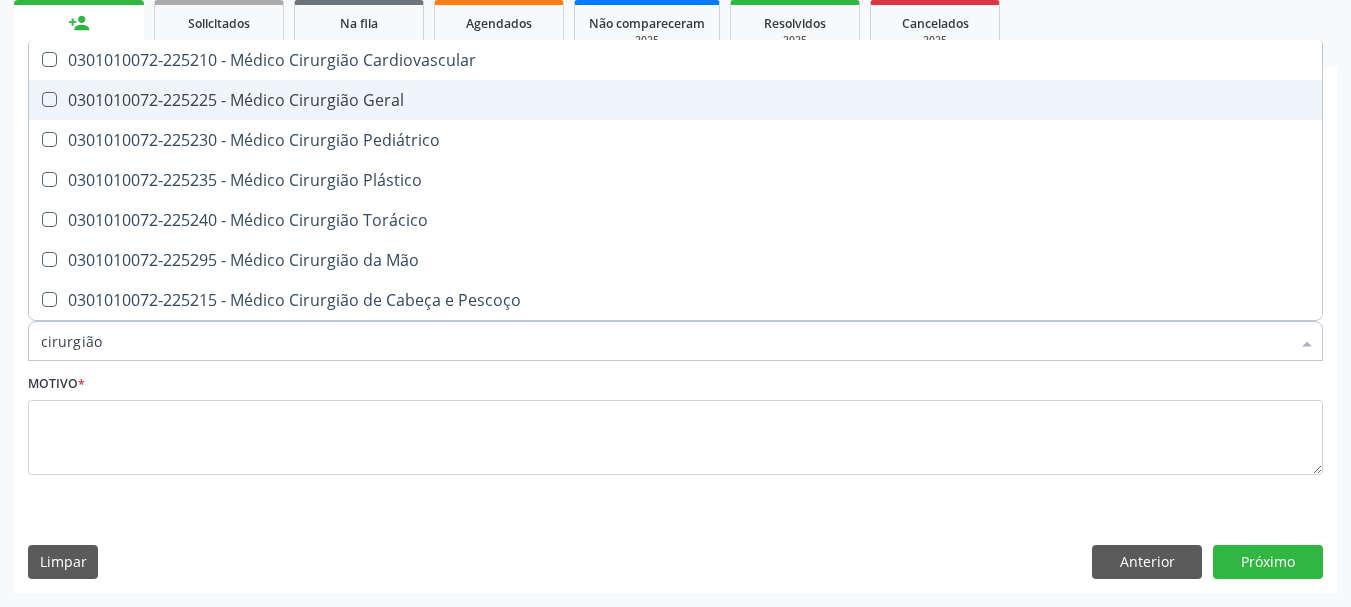 click on "0301010072-225225 - Médico Cirurgião Geral" at bounding box center [675, 100] 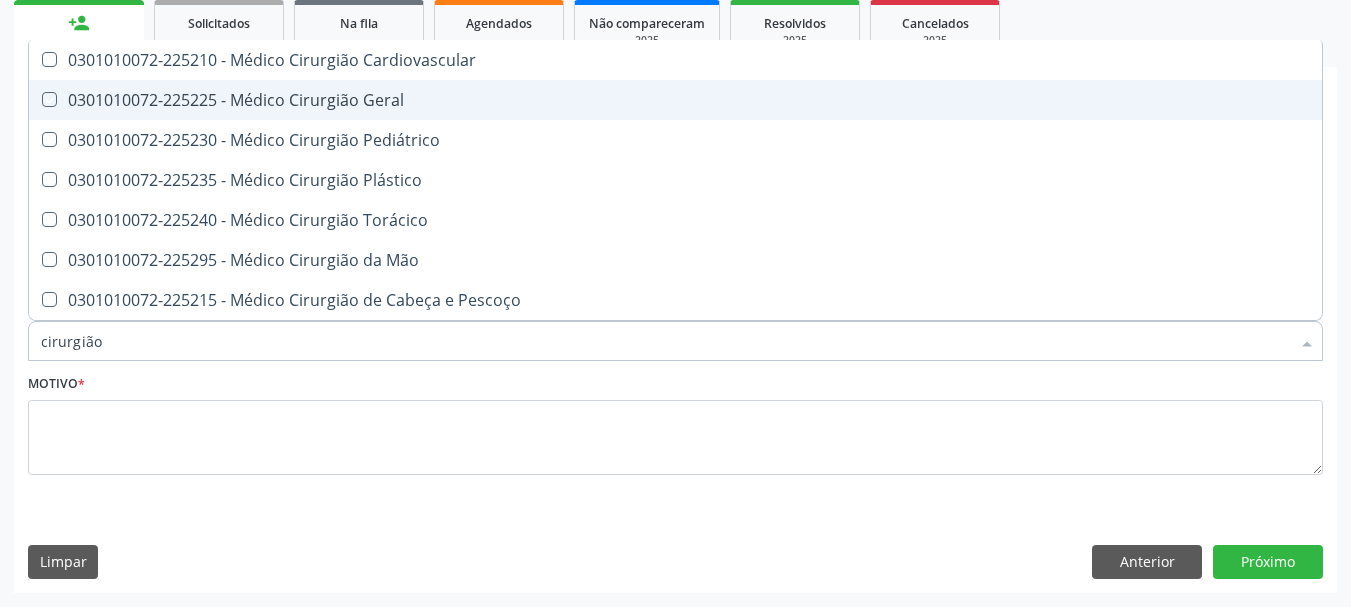 checkbox on "true" 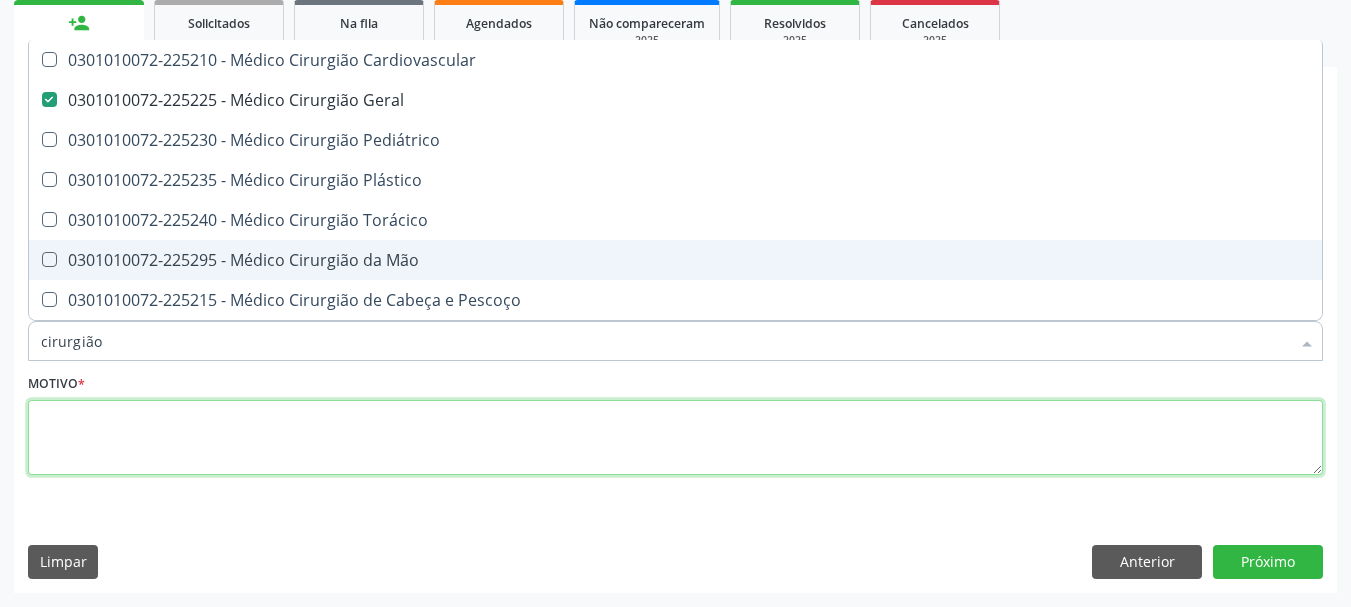 click at bounding box center (675, 438) 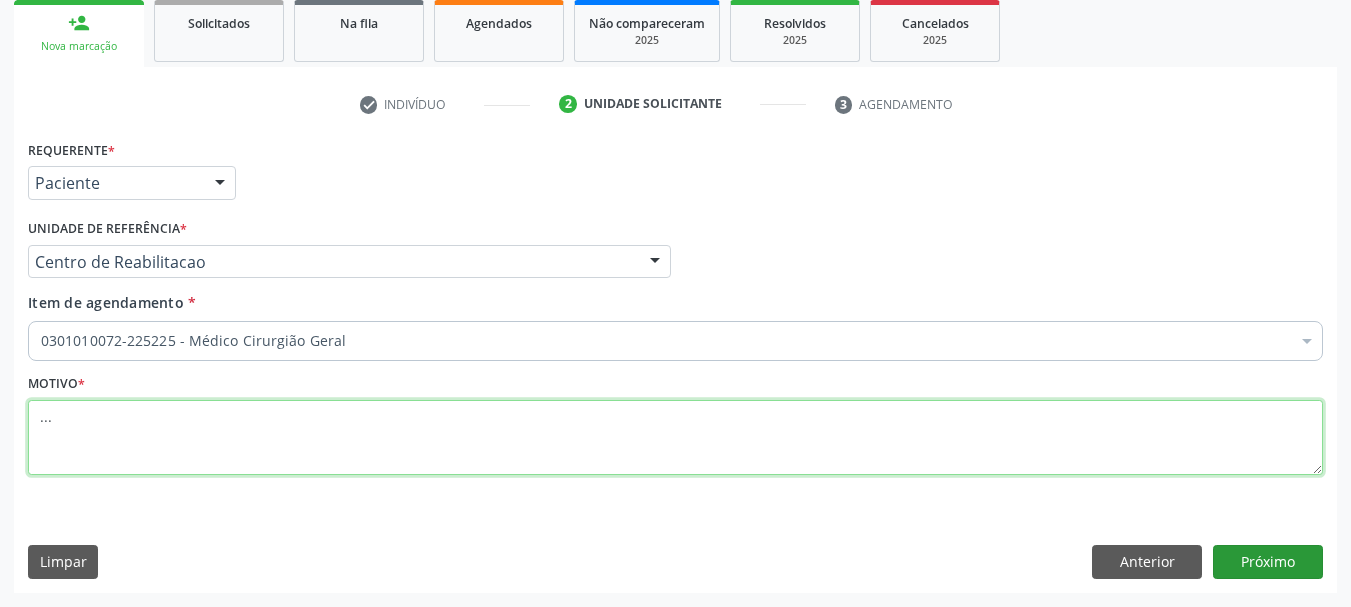 type on "..." 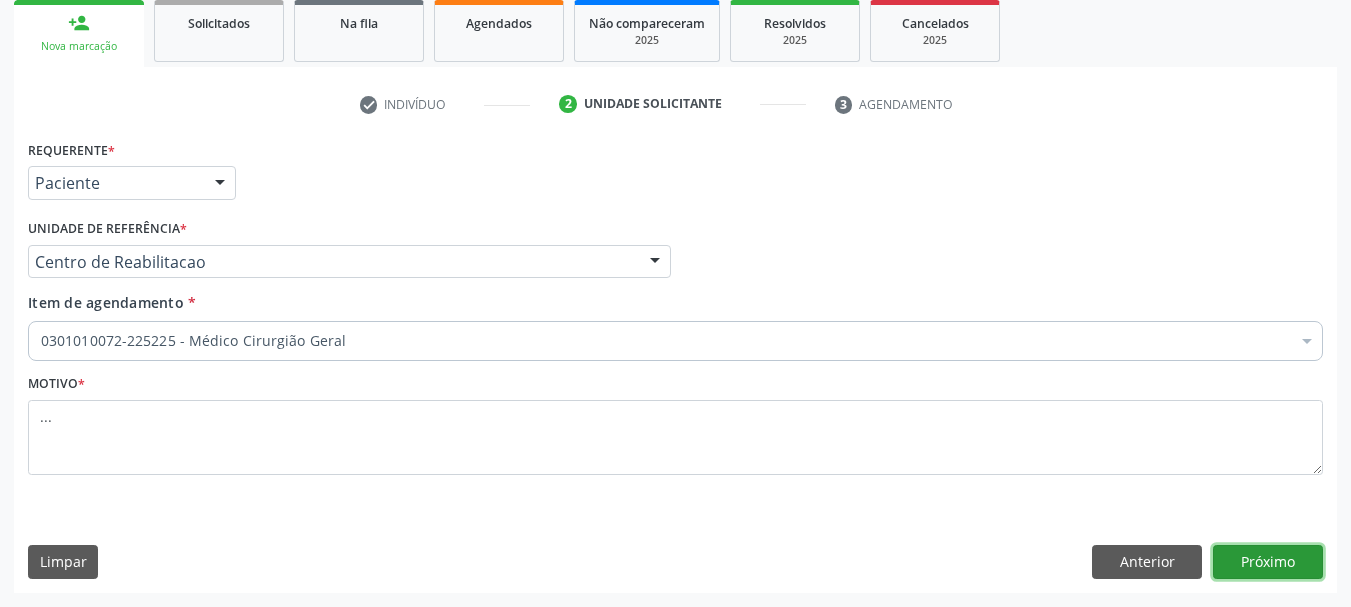 click on "Próximo" at bounding box center [1268, 562] 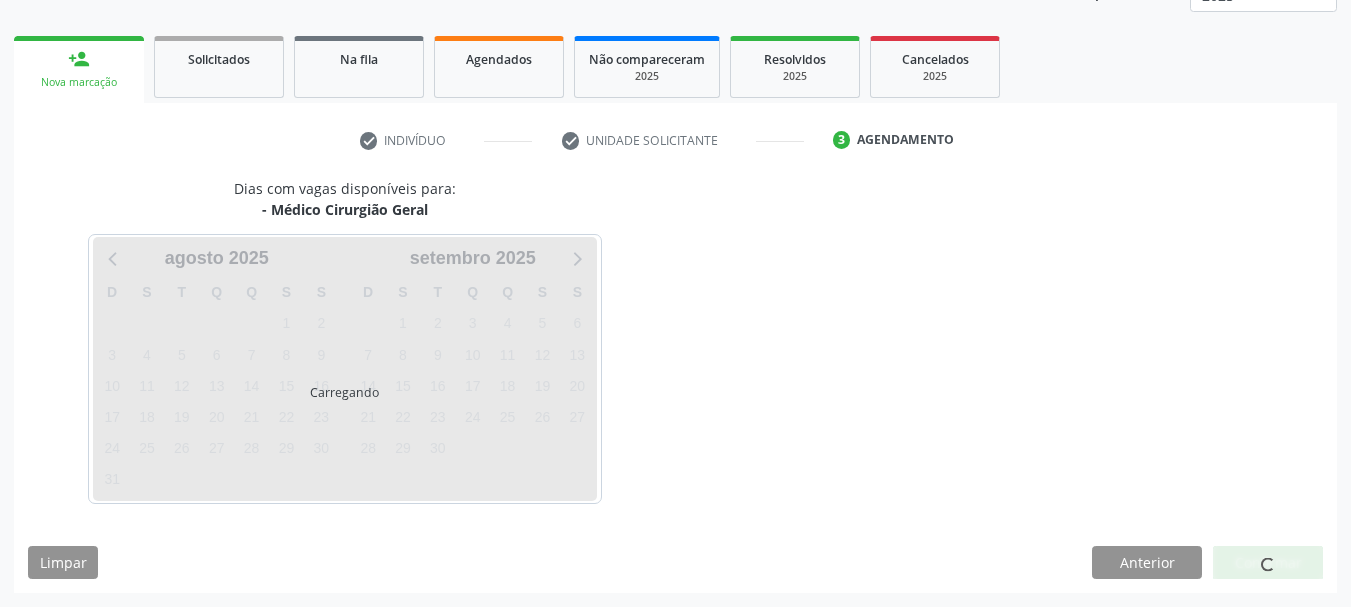 scroll, scrollTop: 263, scrollLeft: 0, axis: vertical 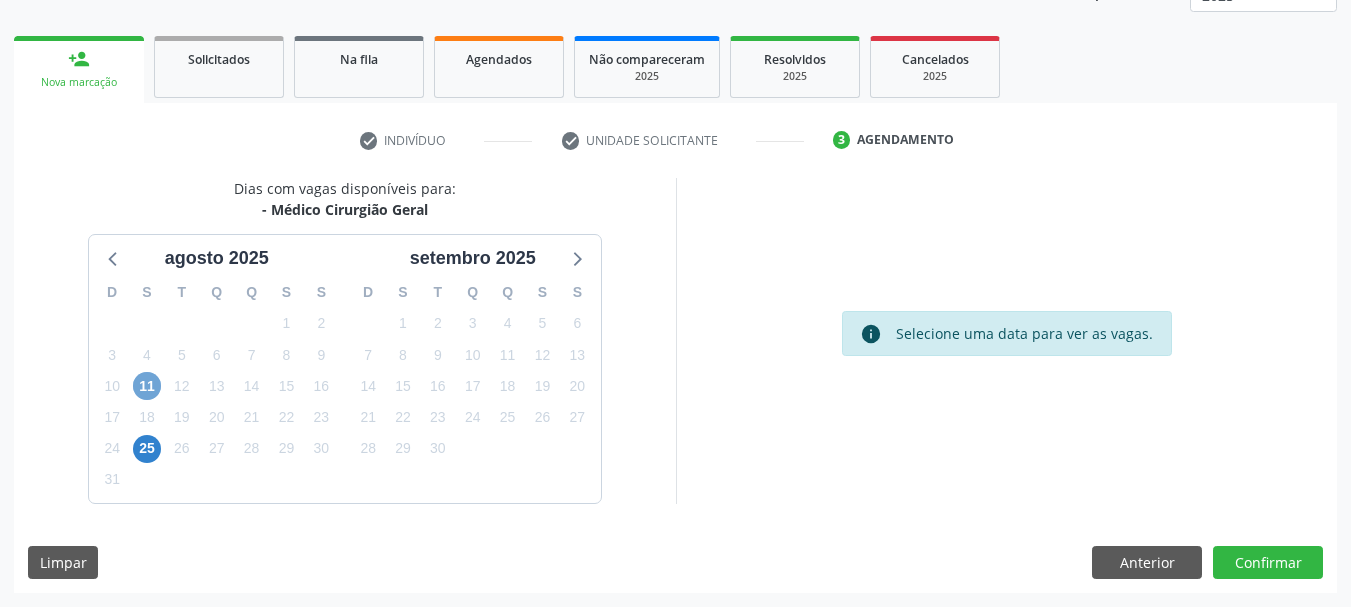click on "11" at bounding box center [147, 386] 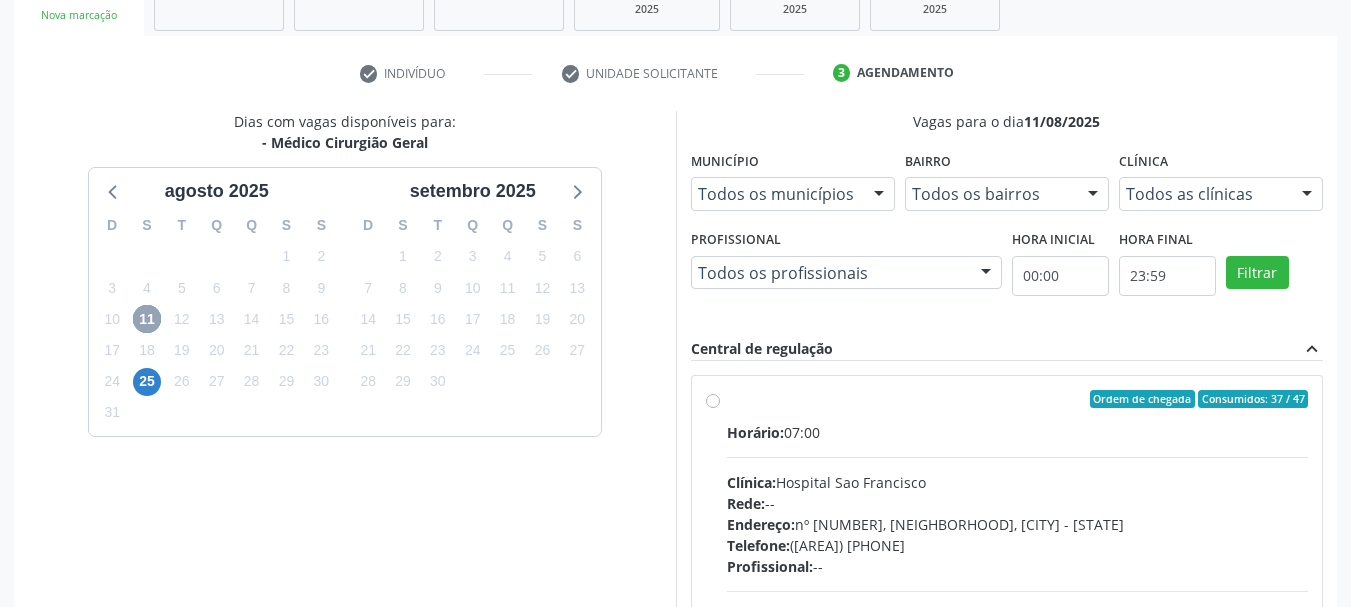 scroll, scrollTop: 363, scrollLeft: 0, axis: vertical 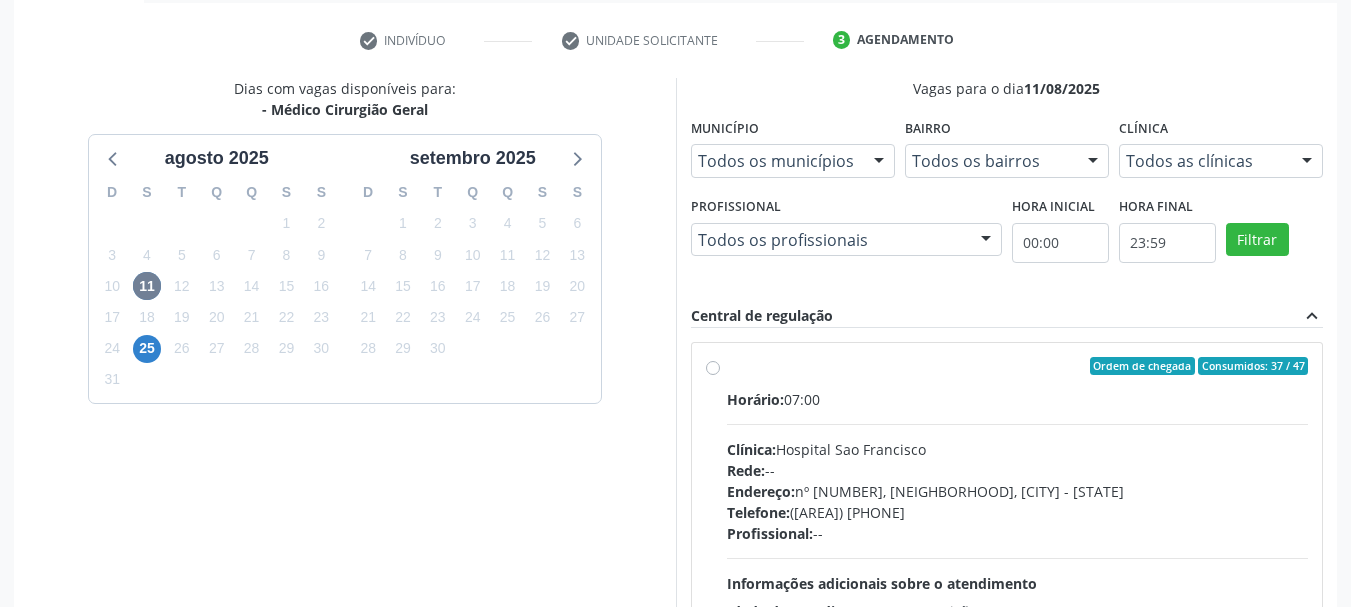 click on "Ordem de chegada
Consumidos: 37 / 47
Horário:   07:00
Clínica:  Hospital Sao Francisco
Rede:
--
Endereço:   nº 384, Varzea, Serra Talhada - PE
Telefone:   (81) 38312142
Profissional:
--
Informações adicionais sobre o atendimento
Idade de atendimento:
Sem restrição
Gênero(s) atendido(s):
Sem restrição
Informações adicionais:
--" at bounding box center [1007, 510] 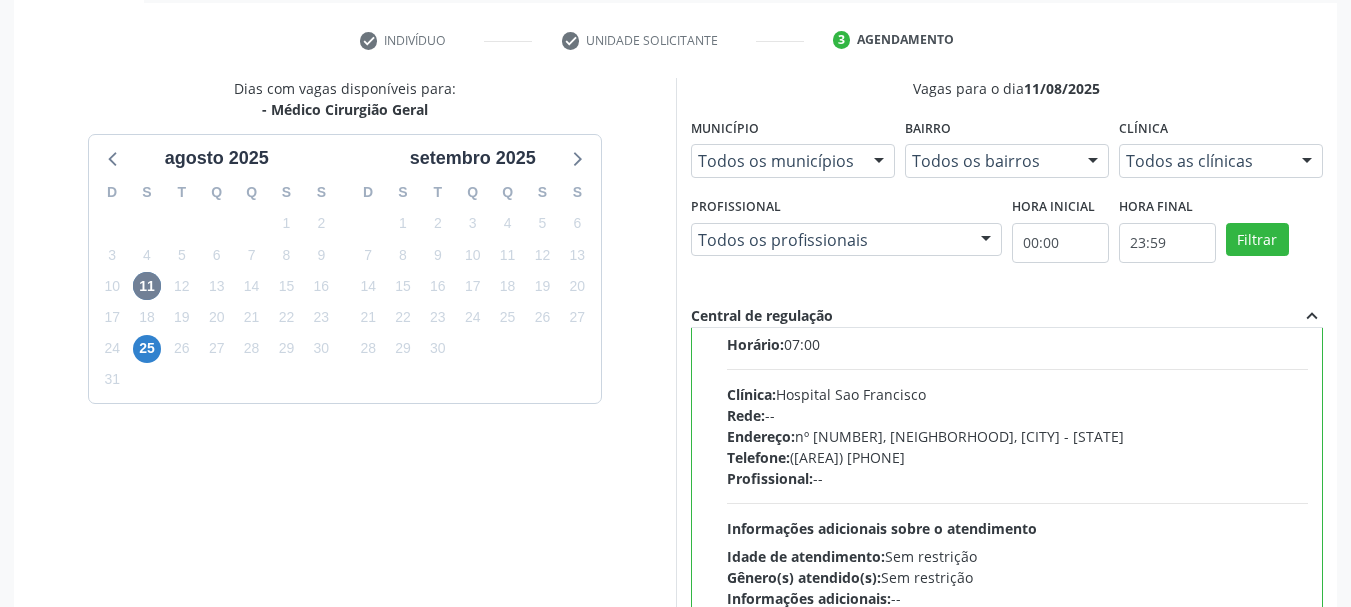 scroll, scrollTop: 99, scrollLeft: 0, axis: vertical 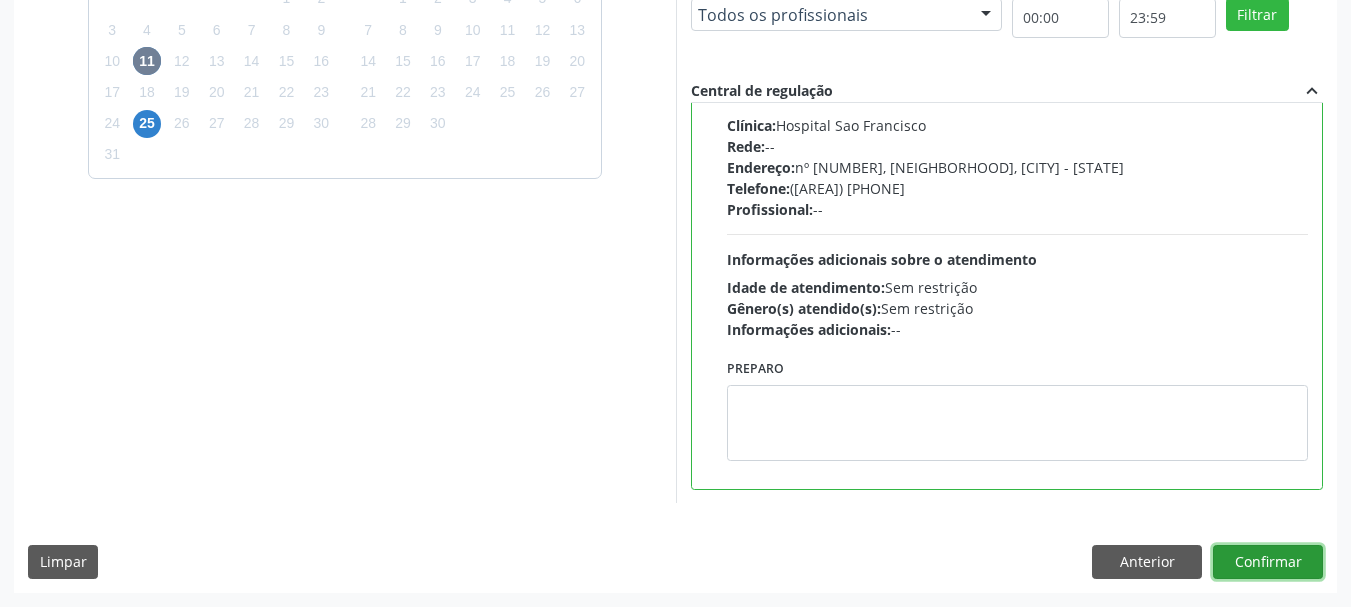 click on "Confirmar" at bounding box center (1268, 562) 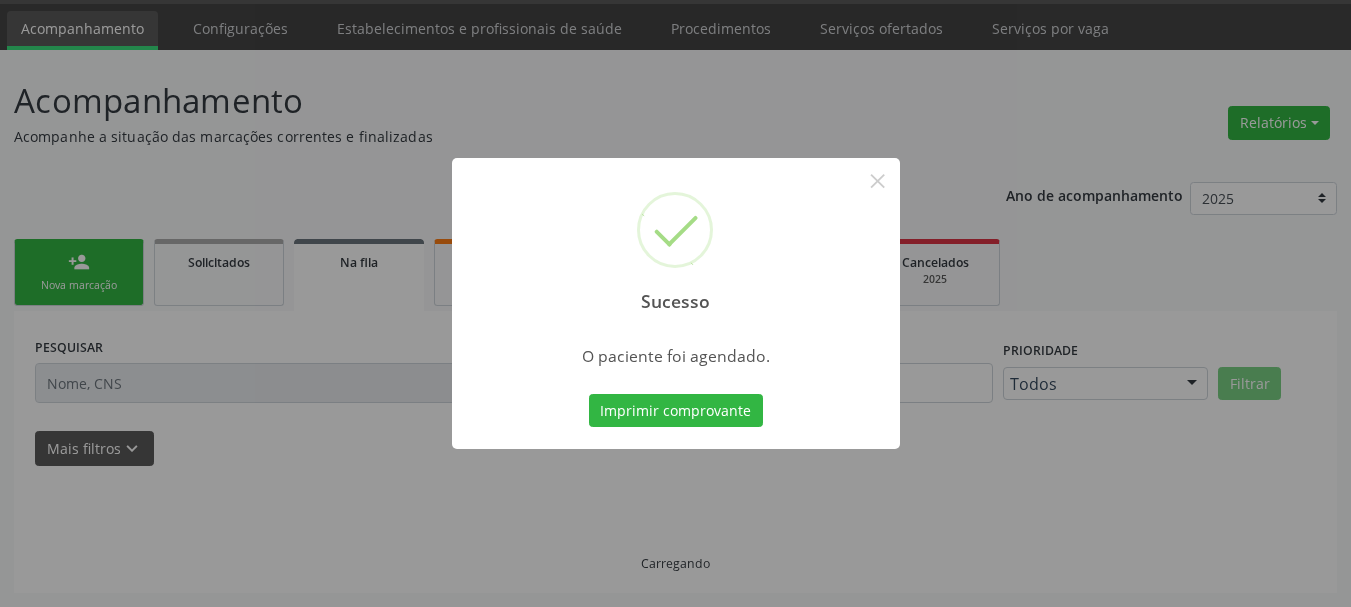 scroll, scrollTop: 60, scrollLeft: 0, axis: vertical 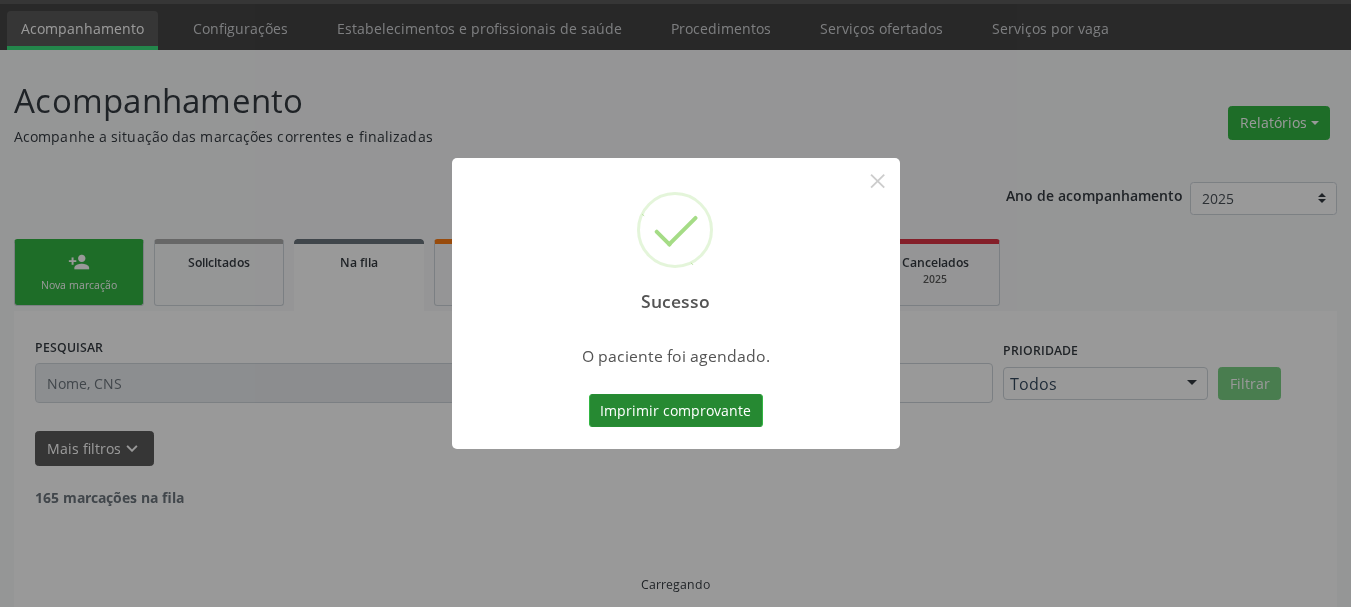 click on "Imprimir comprovante" at bounding box center [676, 411] 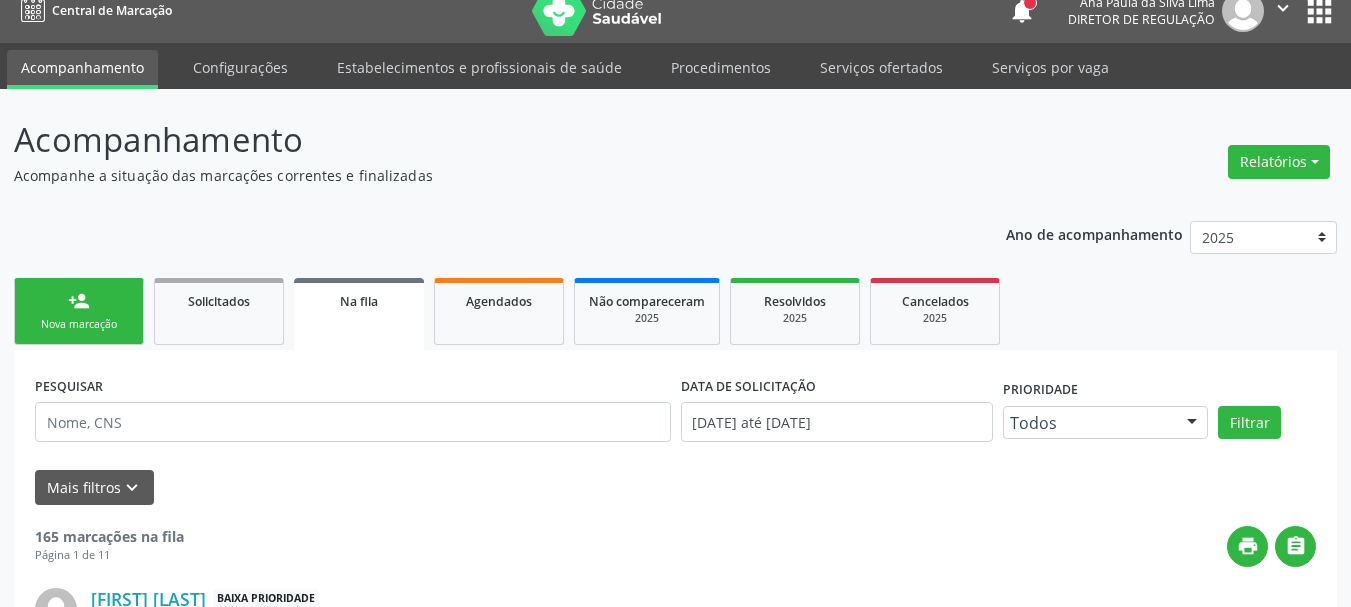 scroll, scrollTop: 0, scrollLeft: 0, axis: both 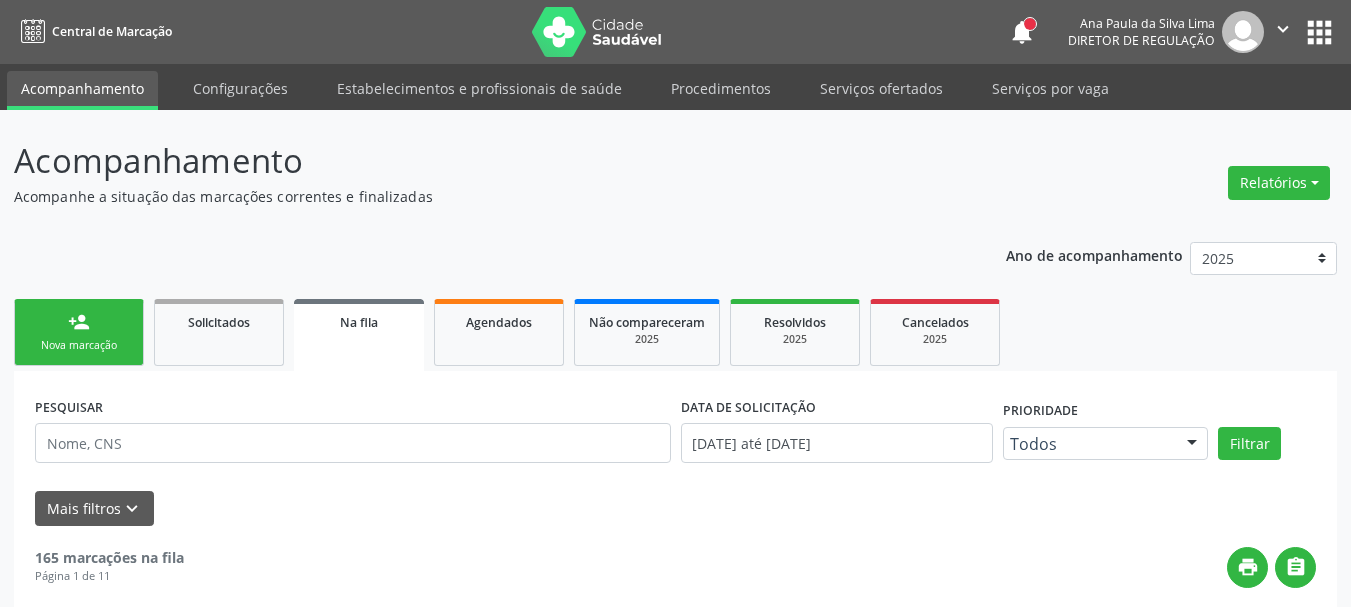click on "apps" at bounding box center (1319, 32) 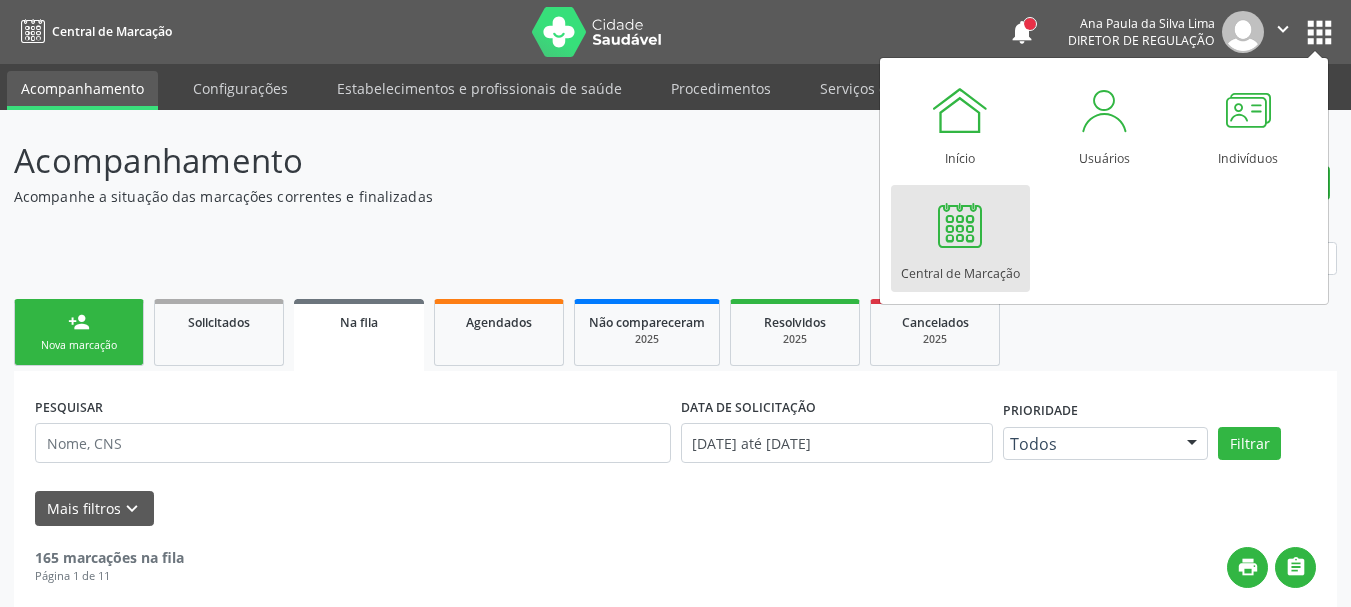 click on "Central de Marcação" at bounding box center [960, 268] 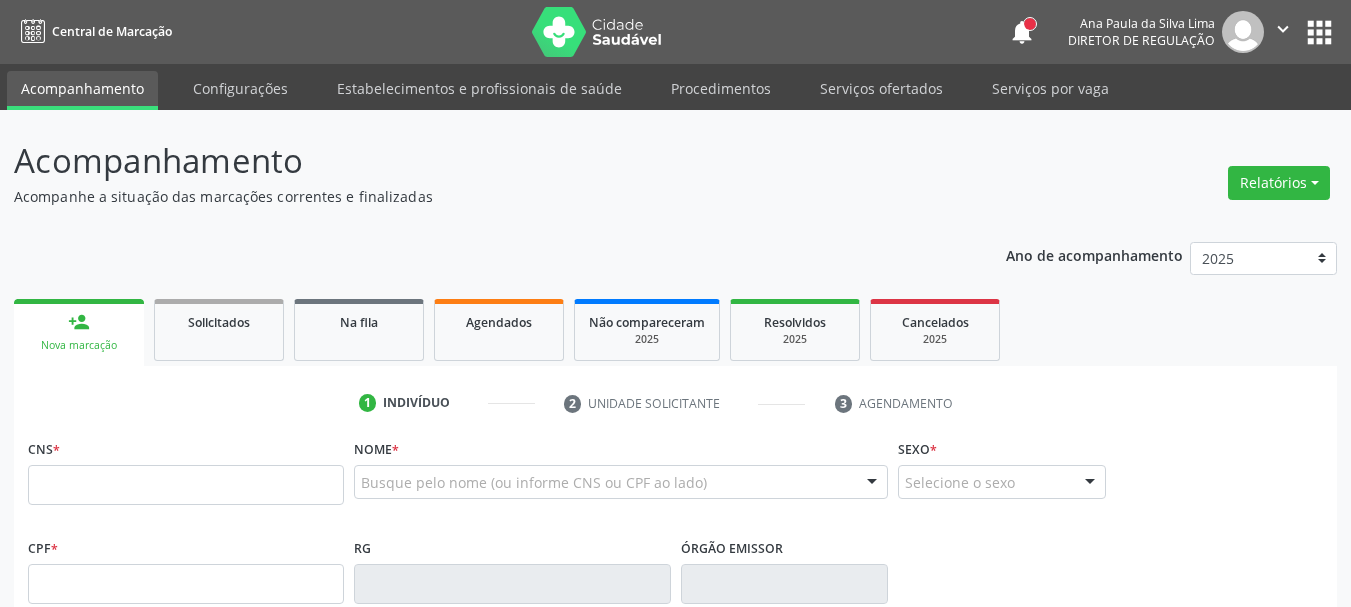scroll, scrollTop: 0, scrollLeft: 0, axis: both 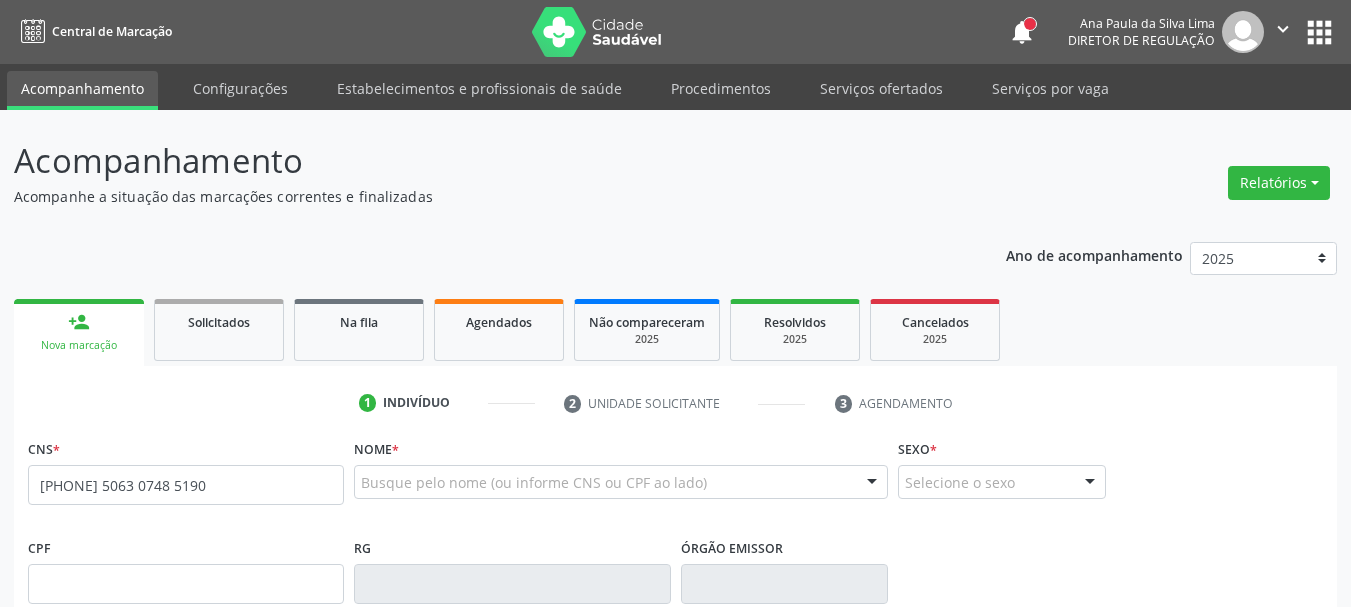 type on "[PHONE] 5063 0748 5190" 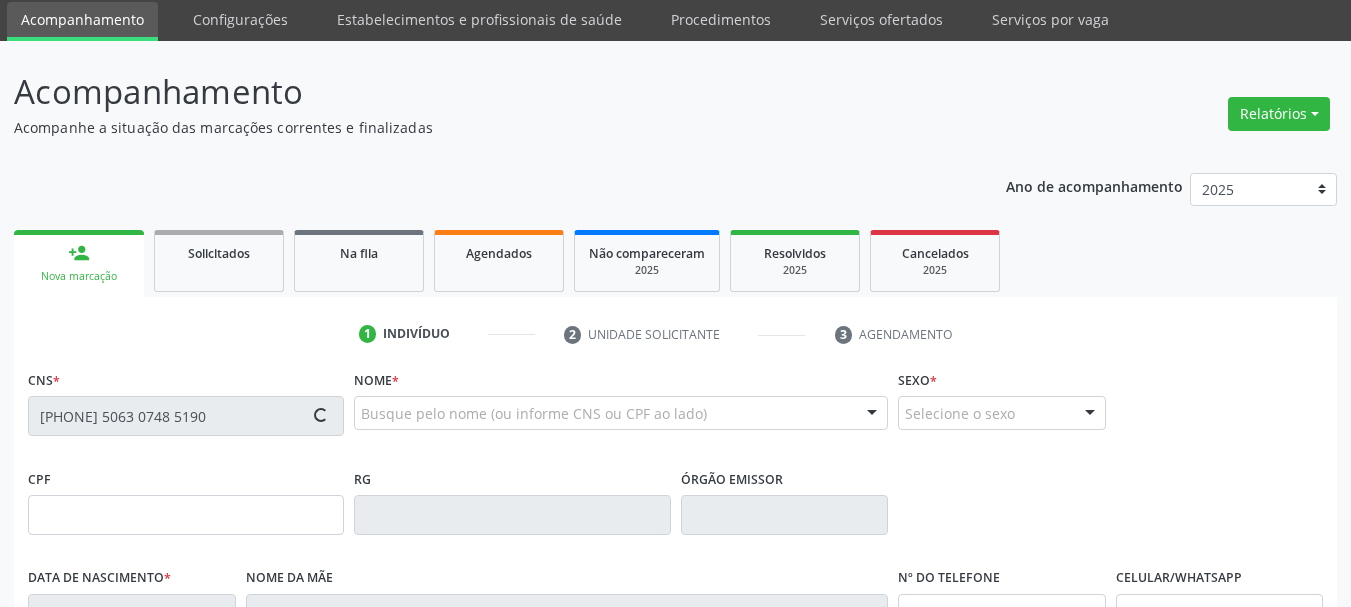 scroll, scrollTop: 200, scrollLeft: 0, axis: vertical 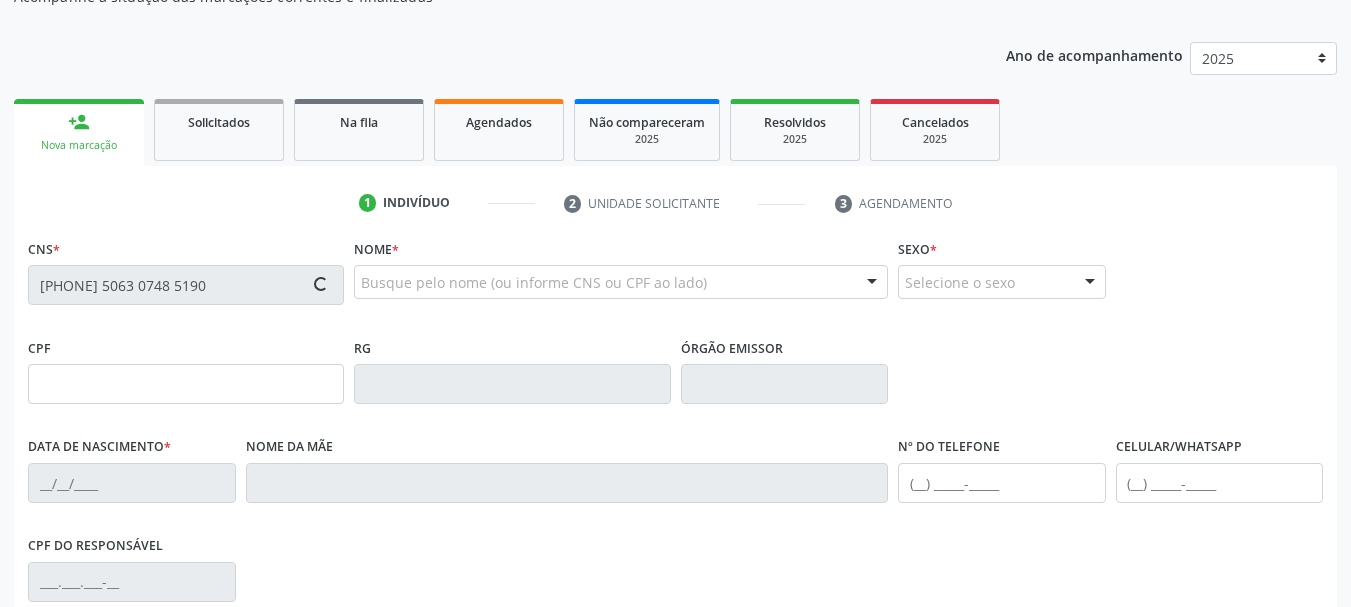 type on "115.754.824-52" 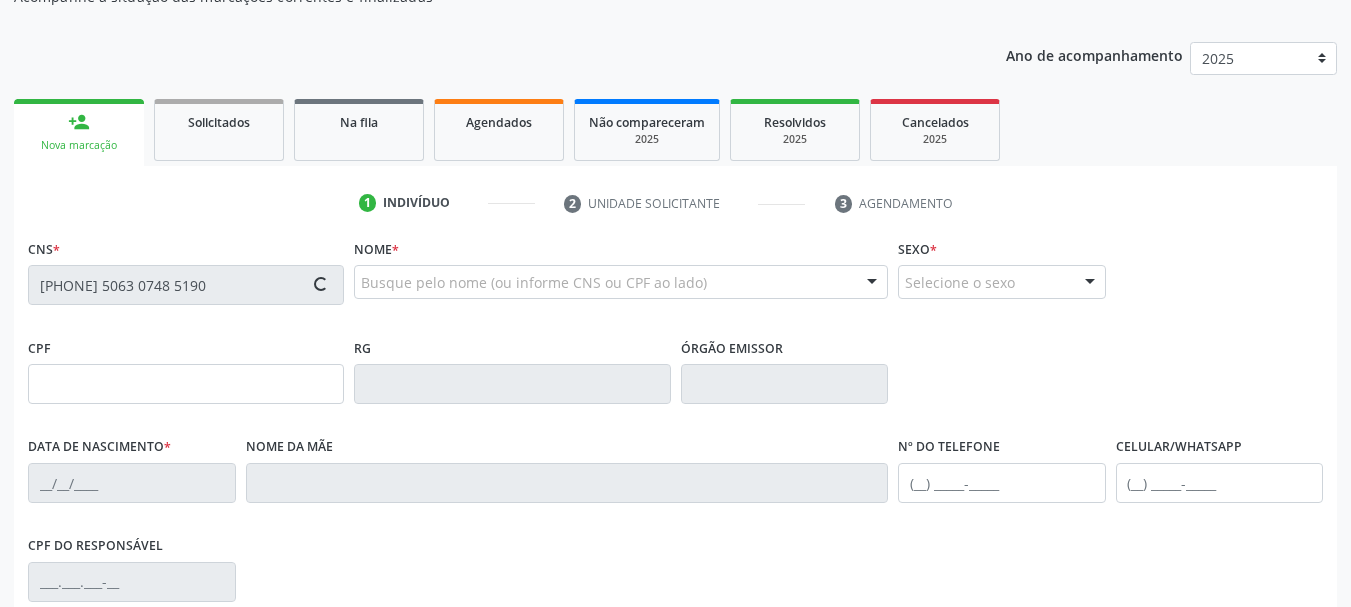 type on "24/01/1996" 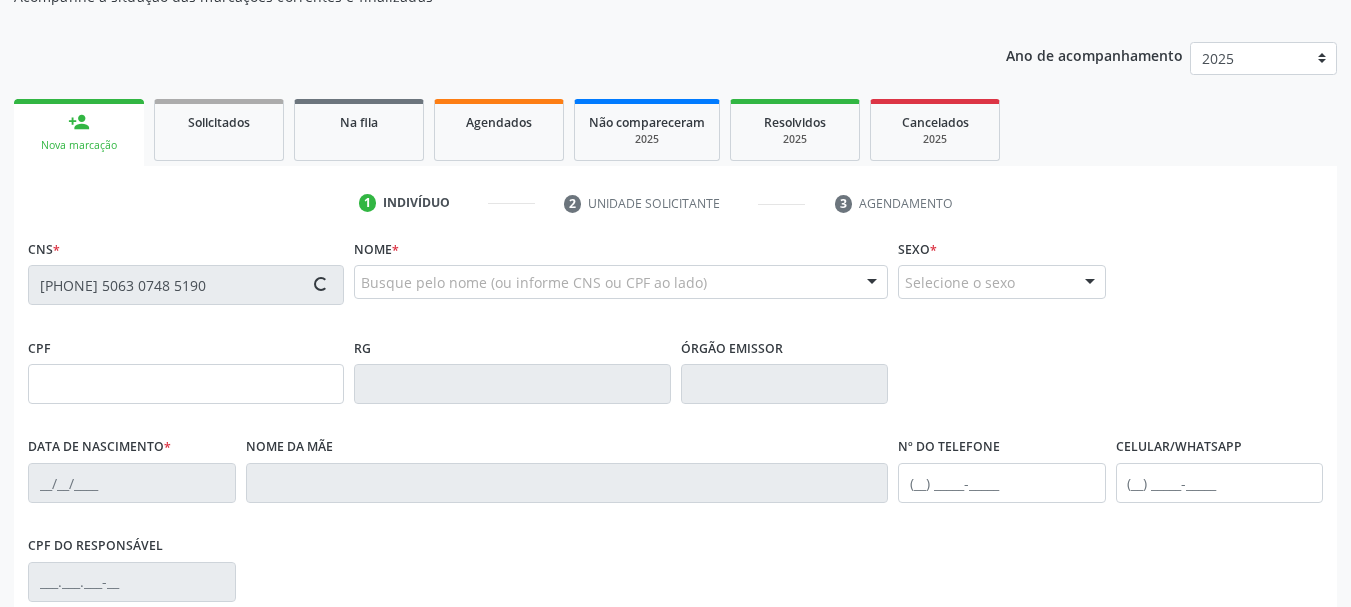 type on "(87) 98874-4513" 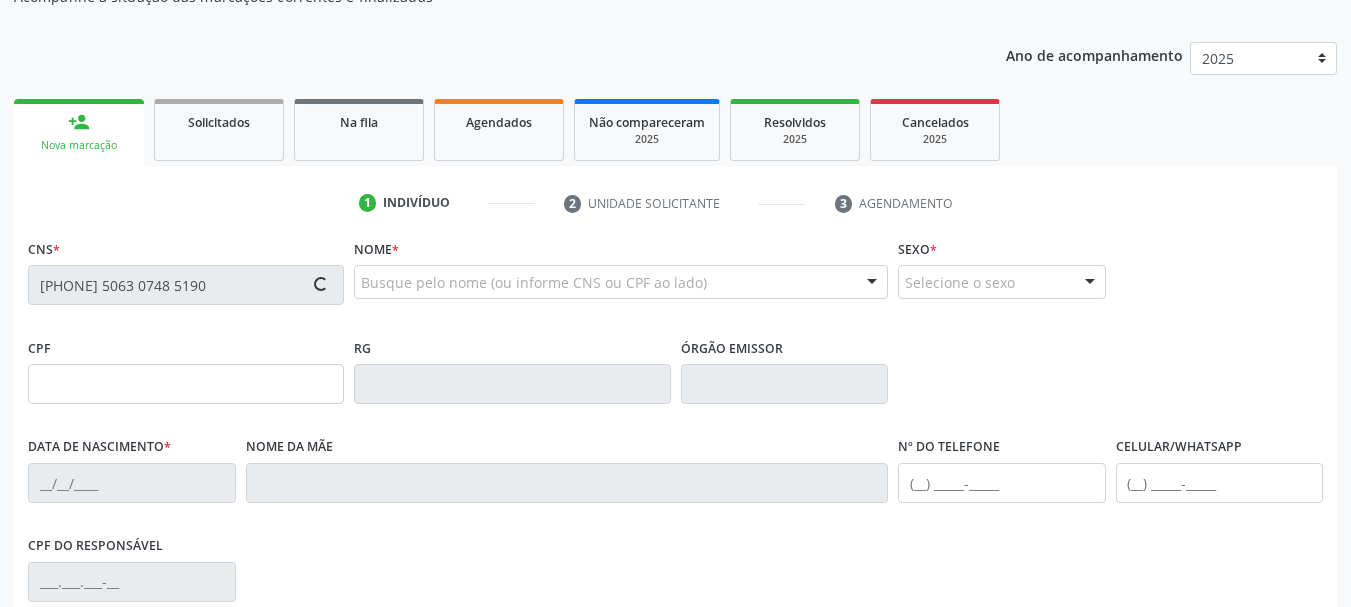 type on "(87) 98874-4513" 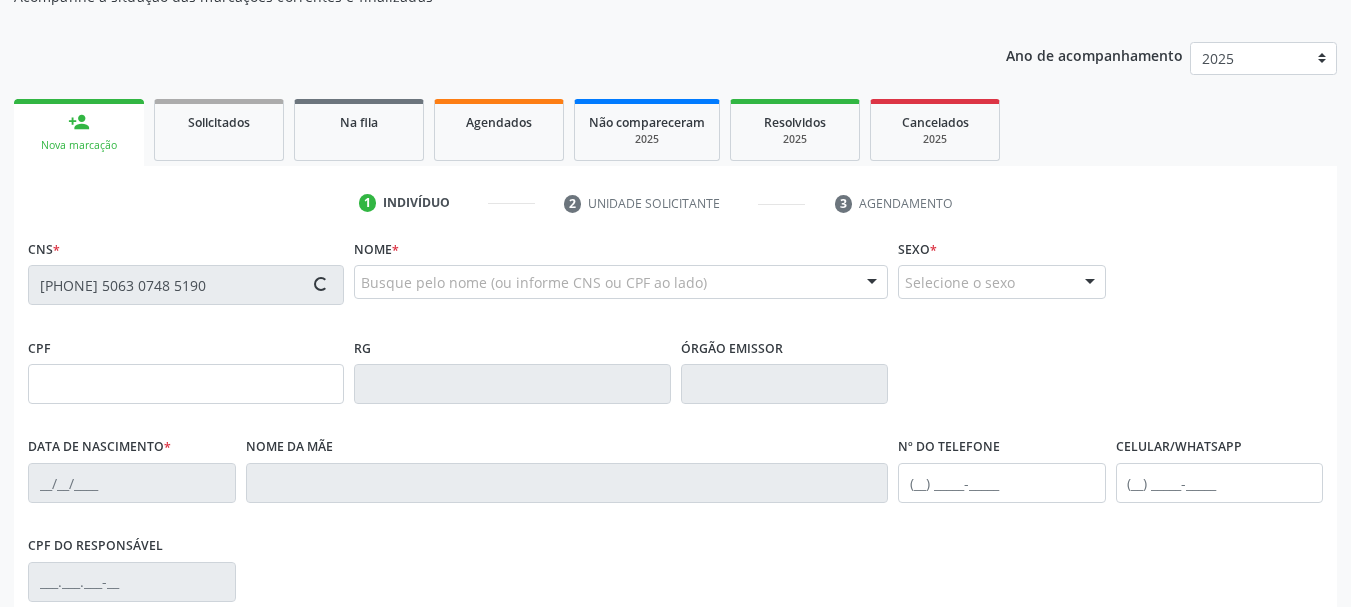 type on "557" 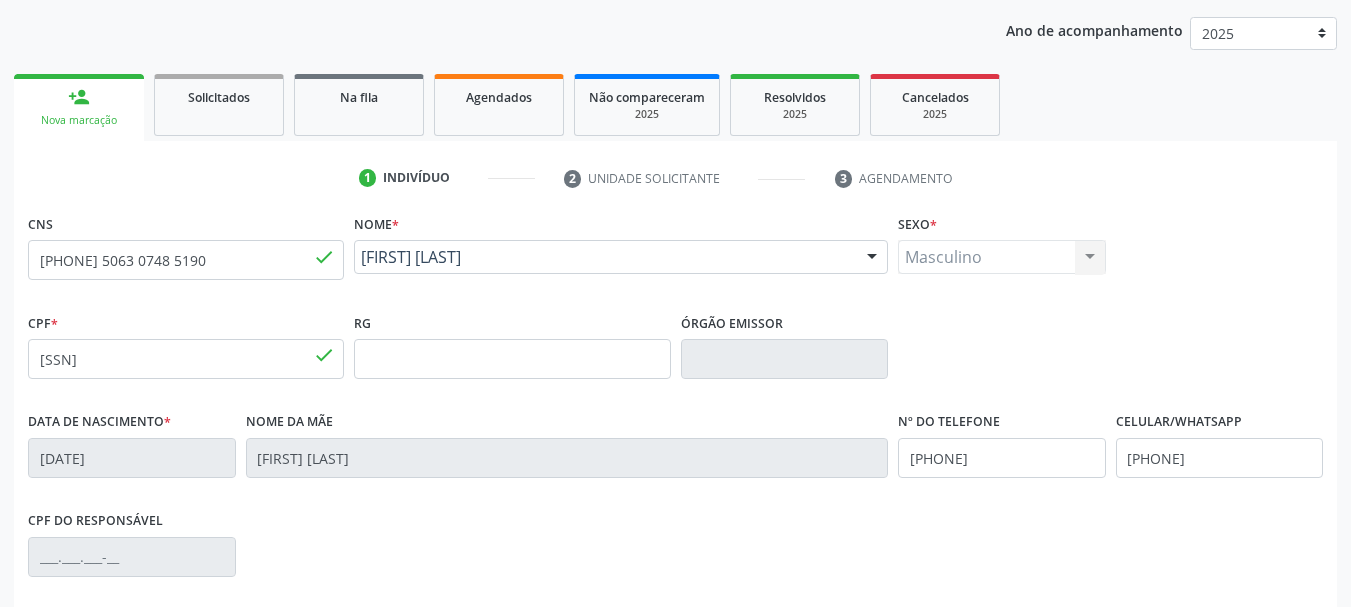 scroll, scrollTop: 300, scrollLeft: 0, axis: vertical 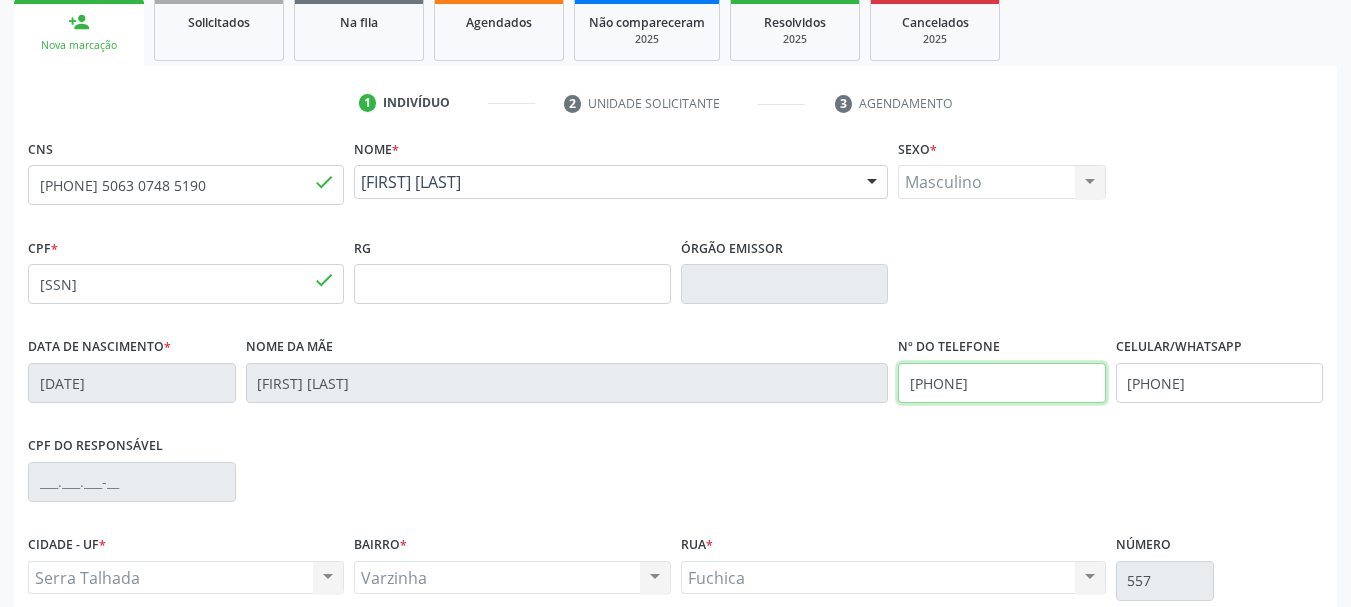 click on "Data de nascimento
*
24/01/1996
Nome da mãe
Maria Iraci da Silva
Nº do Telefone
(87) 98874-4513
Celular/WhatsApp
(87) 98874-4513" at bounding box center (675, 381) 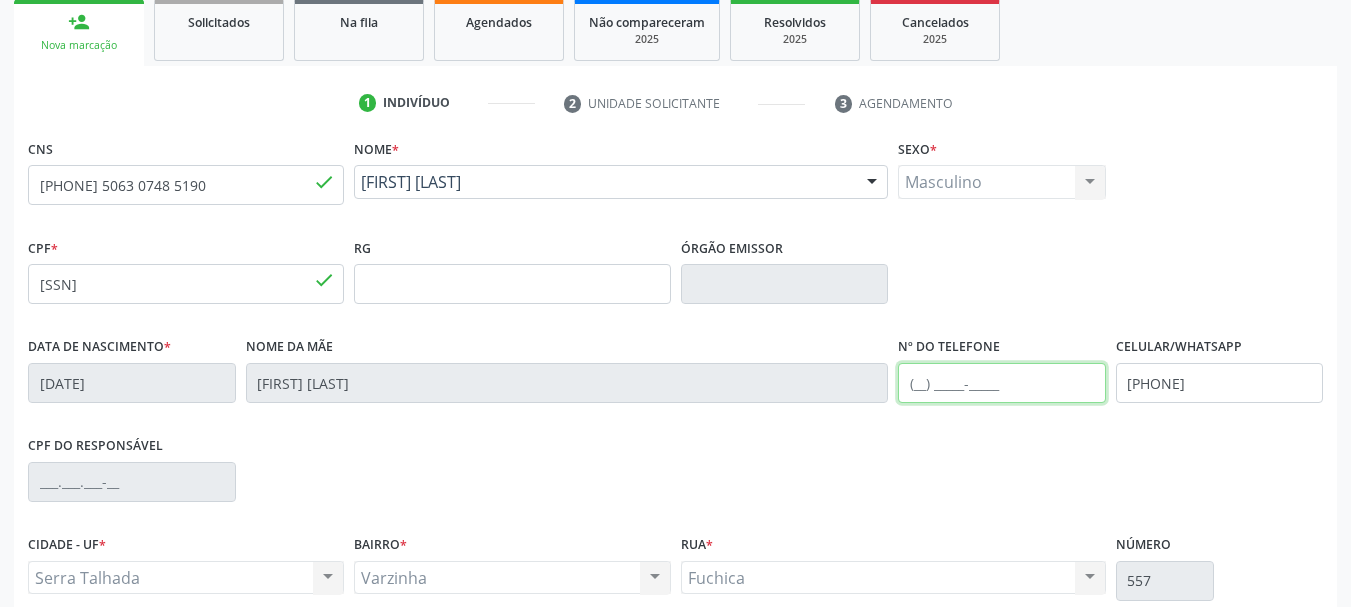 type 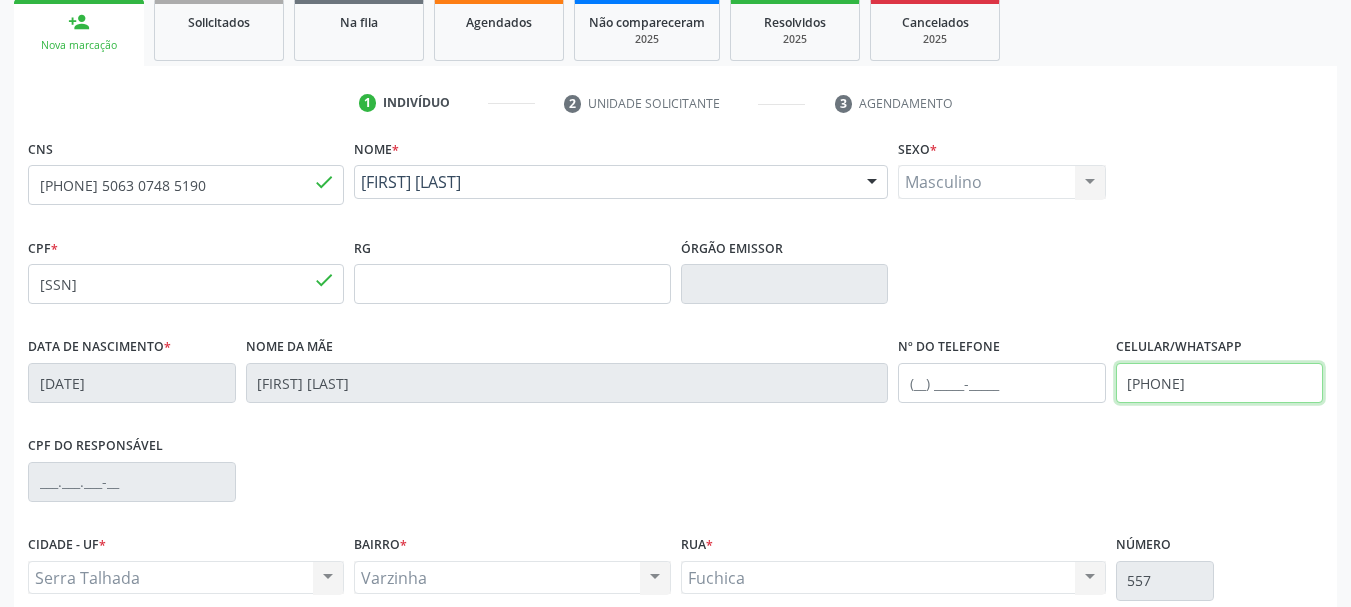 drag, startPoint x: 1254, startPoint y: 396, endPoint x: 990, endPoint y: 409, distance: 264.3199 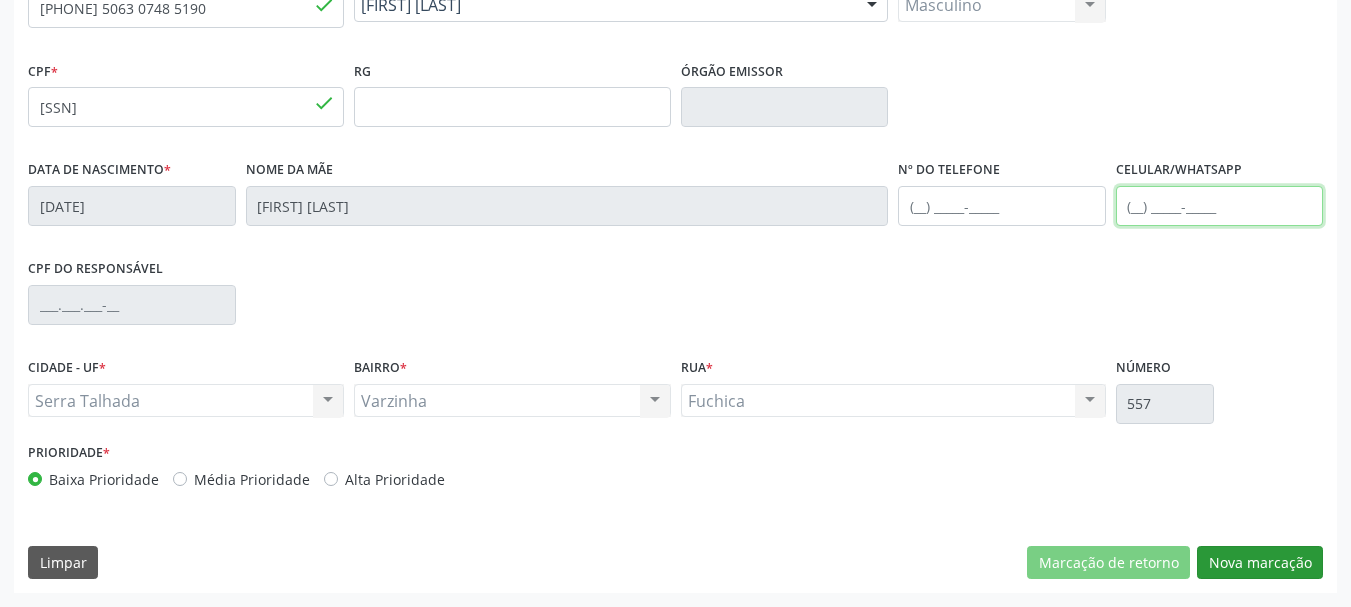type 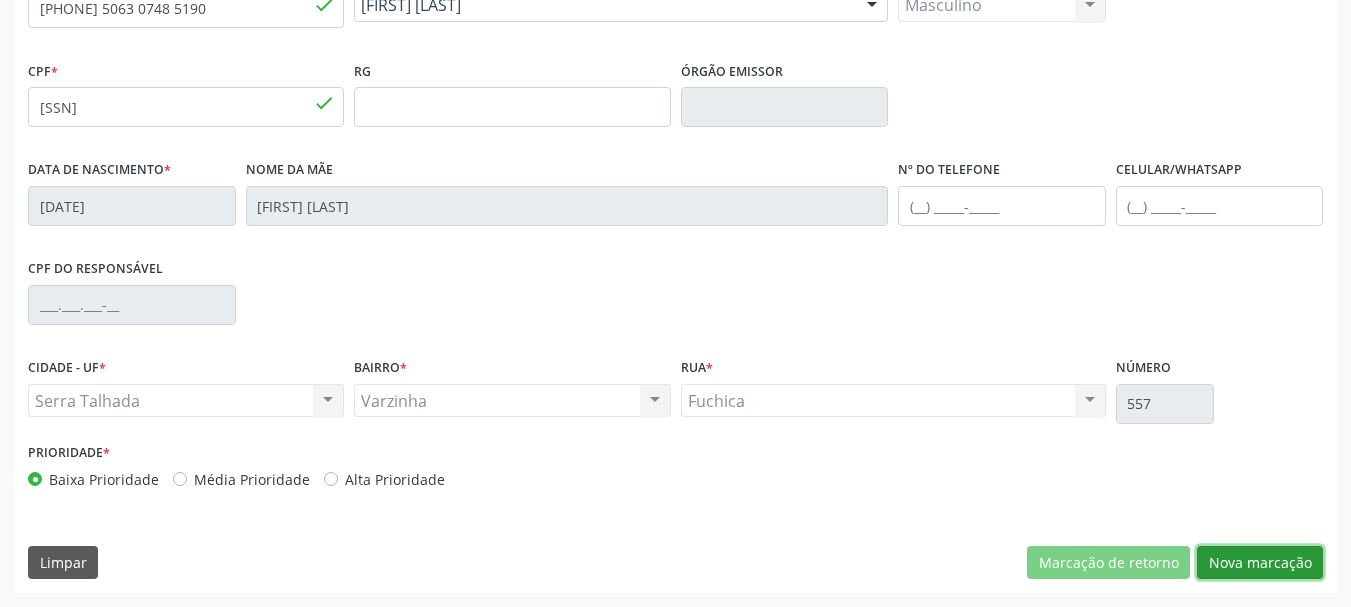 click on "Nova marcação" at bounding box center [1260, 563] 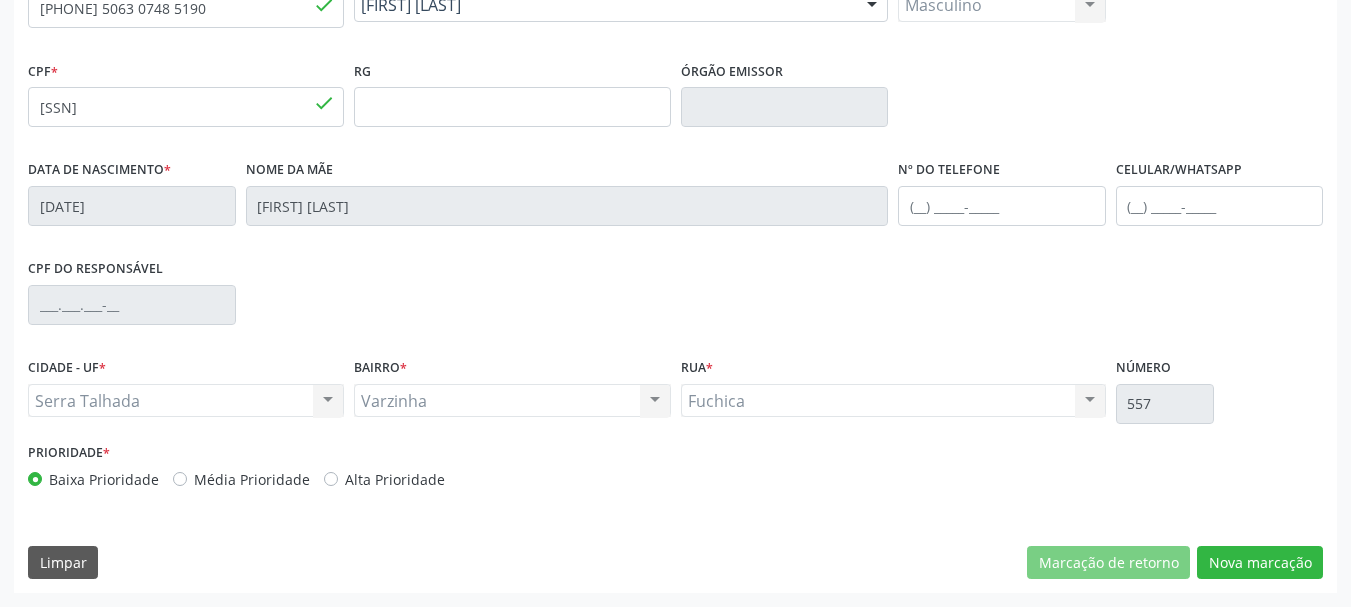 scroll, scrollTop: 299, scrollLeft: 0, axis: vertical 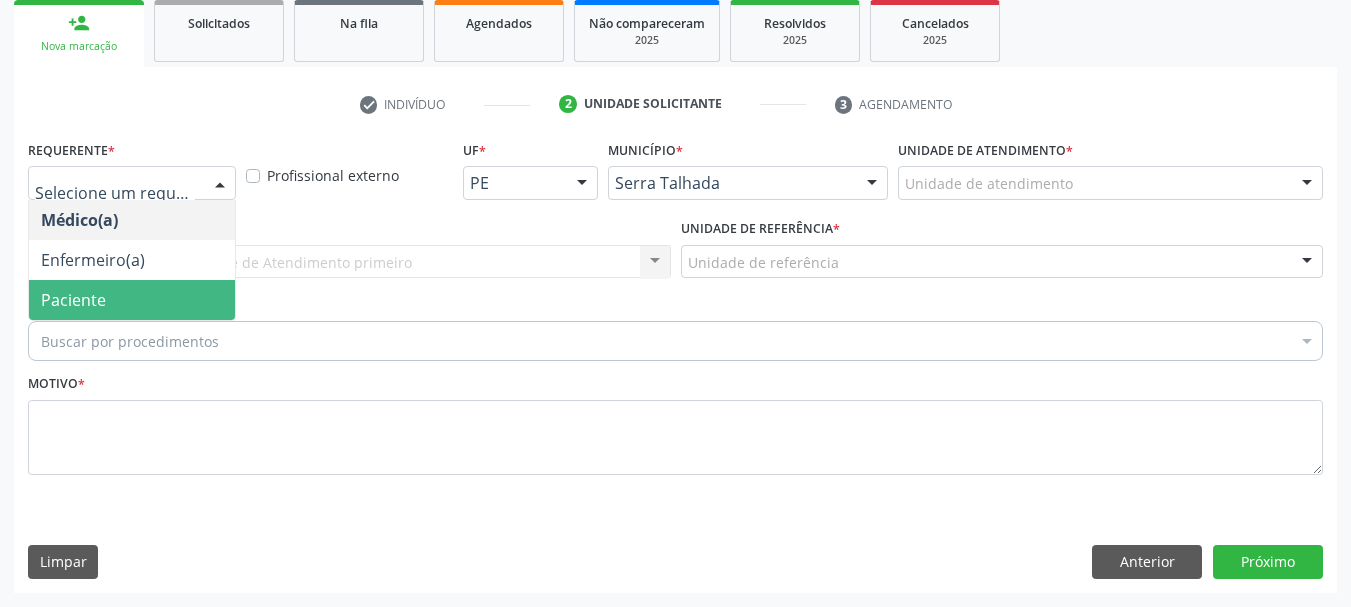 click on "Paciente" at bounding box center (132, 300) 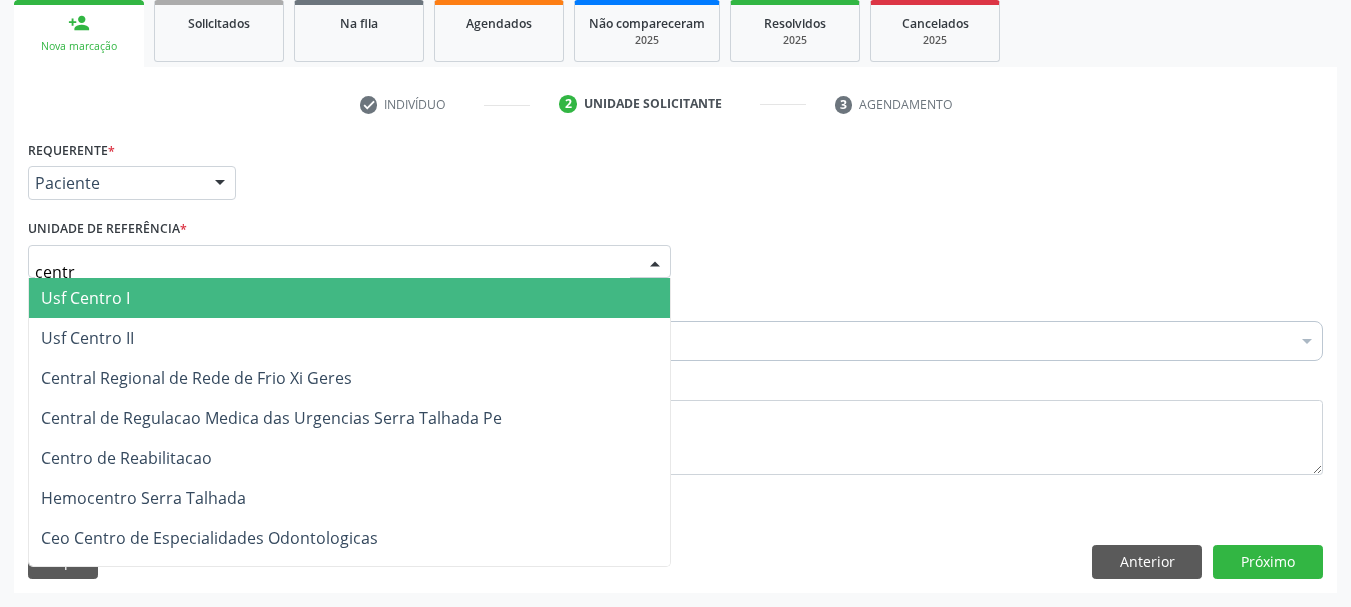 type on "centro" 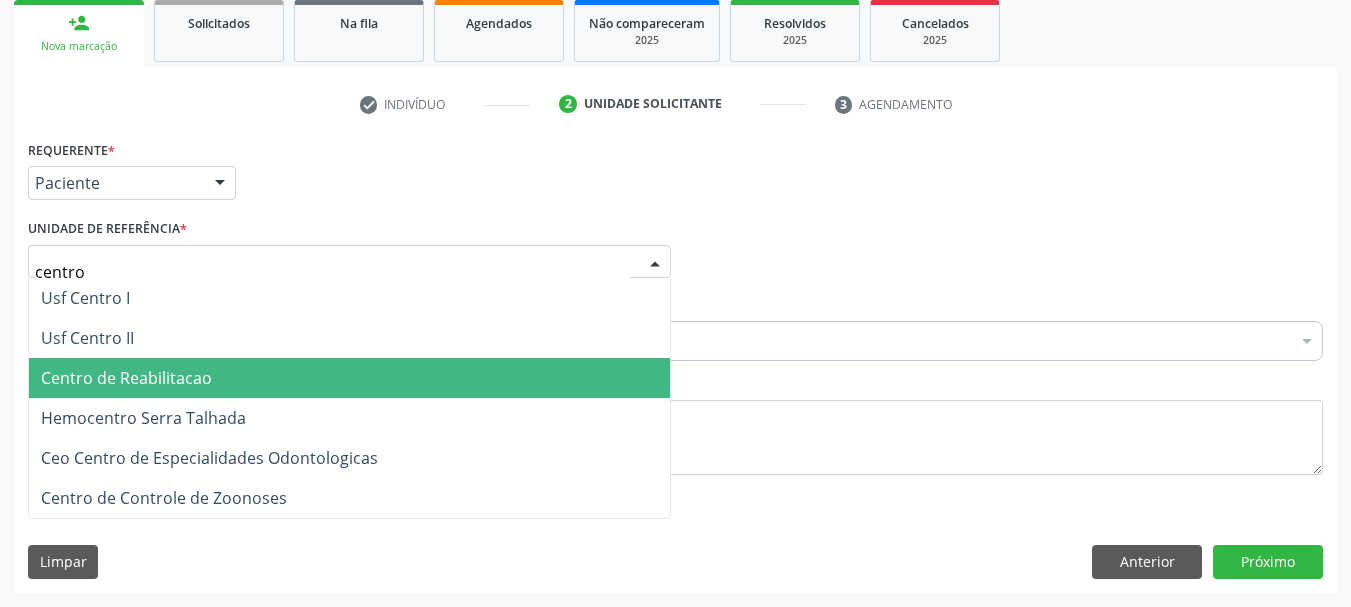 click on "Centro de Reabilitacao" at bounding box center (349, 378) 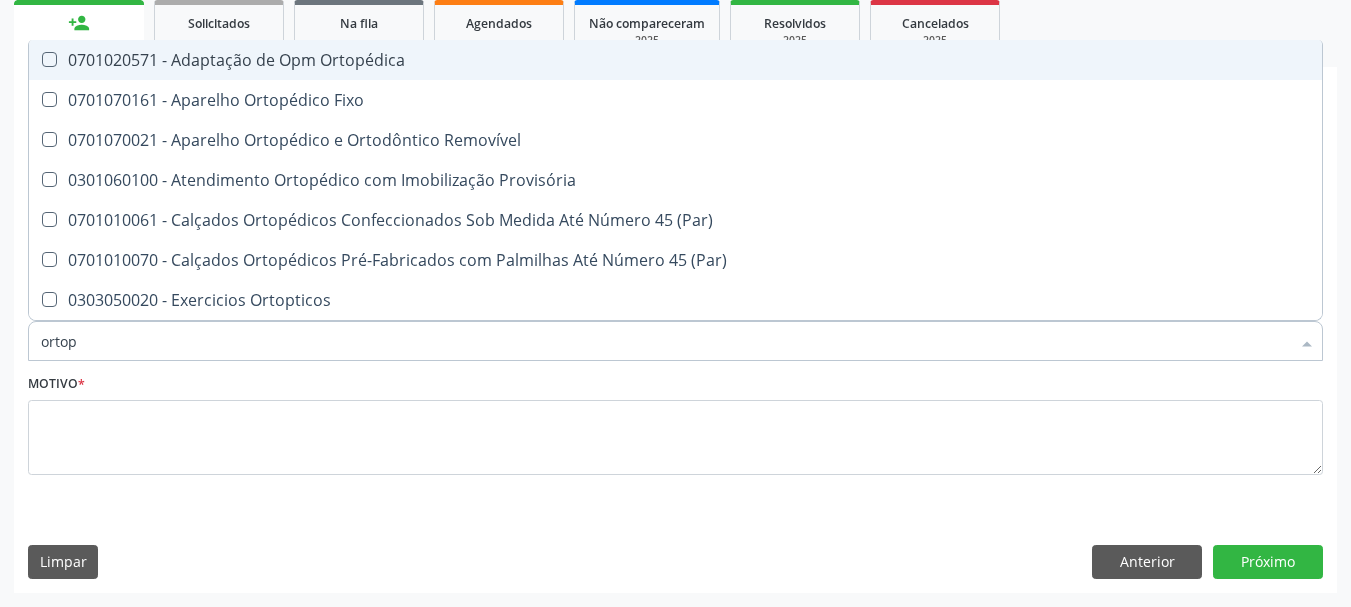 type on "ortope" 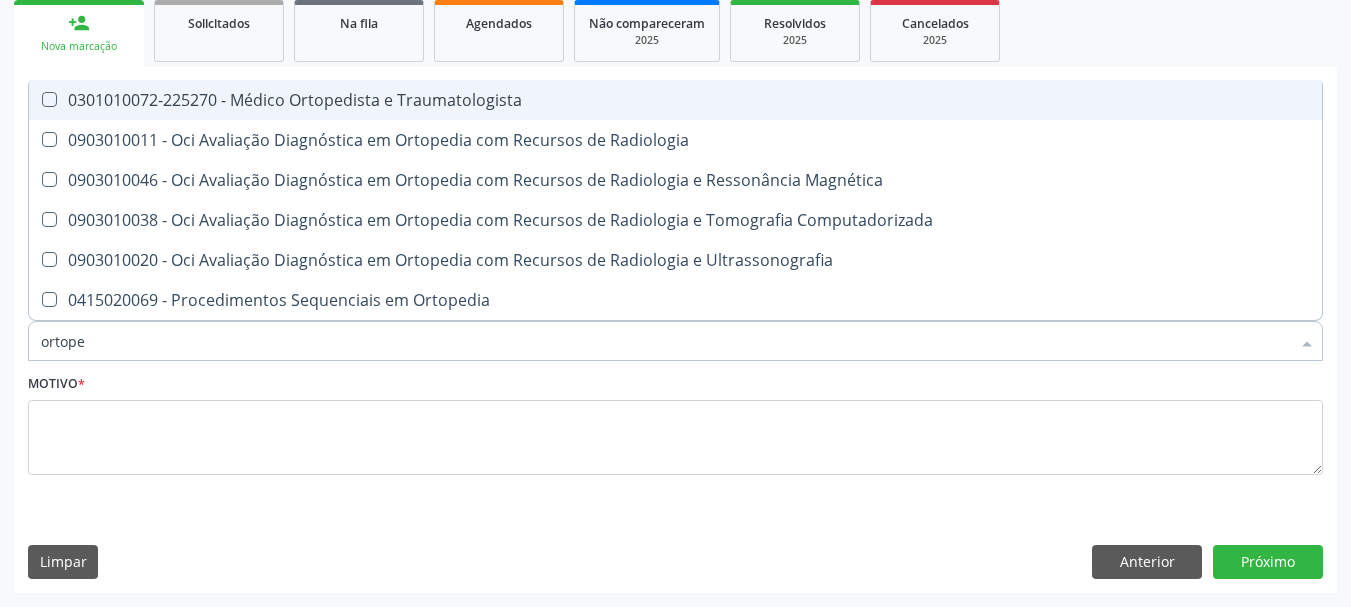 click on "0301010072-225270 - Médico Ortopedista e Traumatologista" at bounding box center (675, 100) 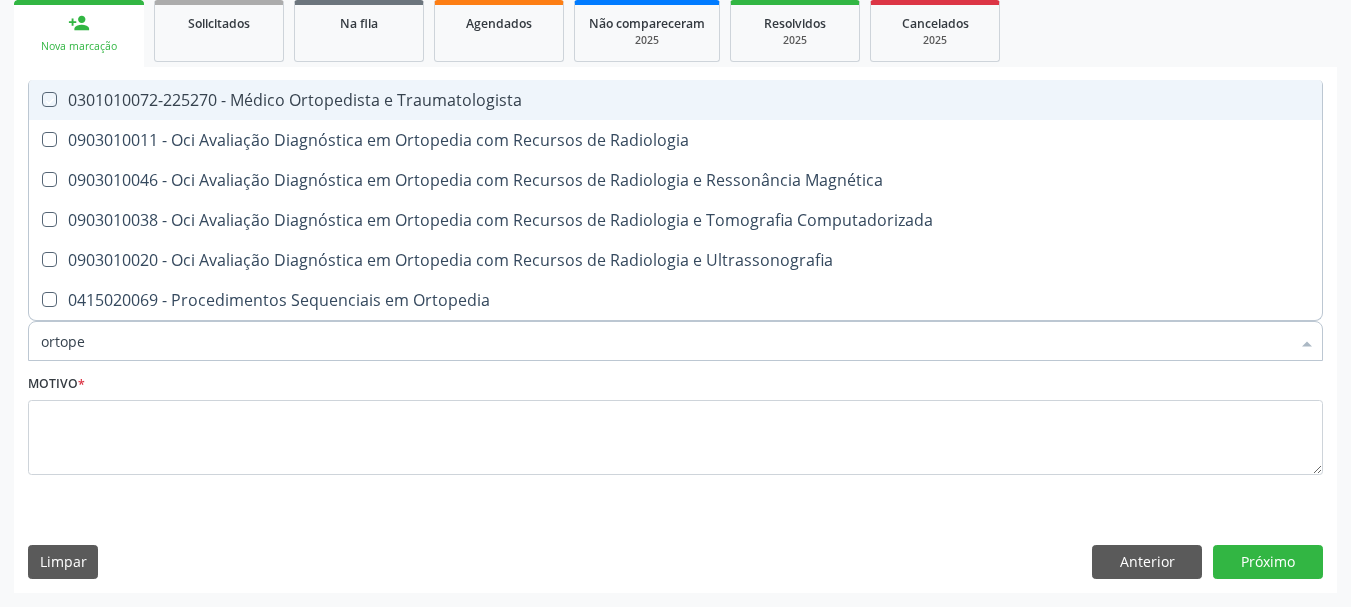 checkbox on "true" 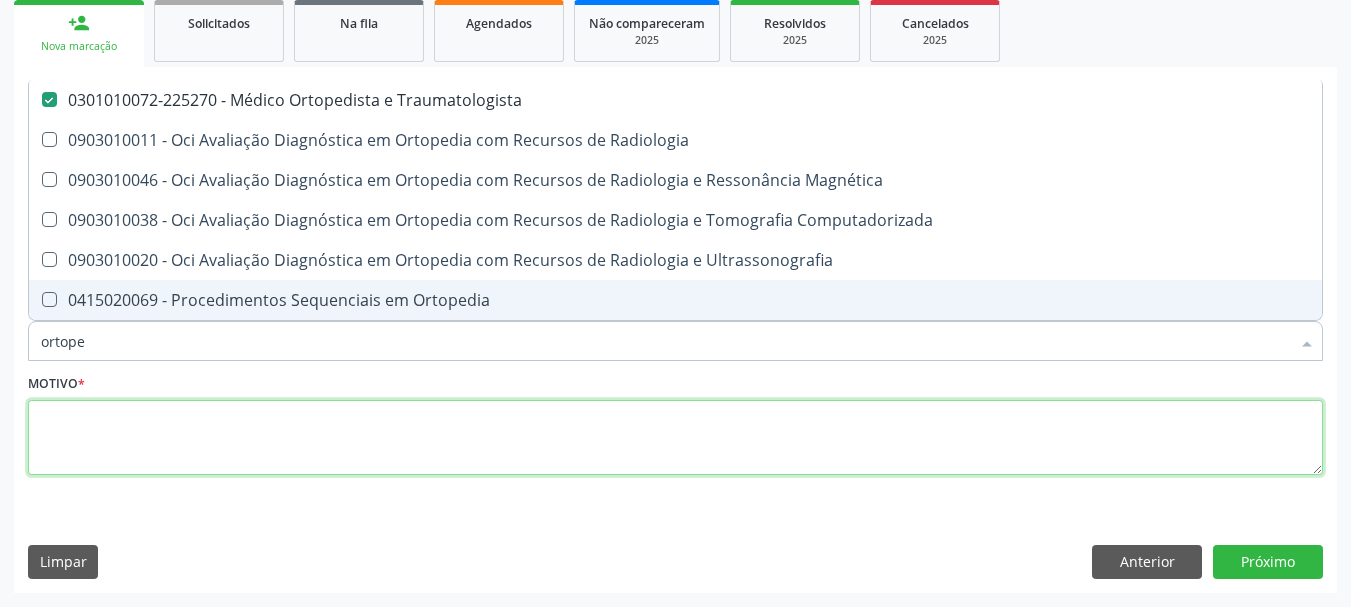 click at bounding box center (675, 438) 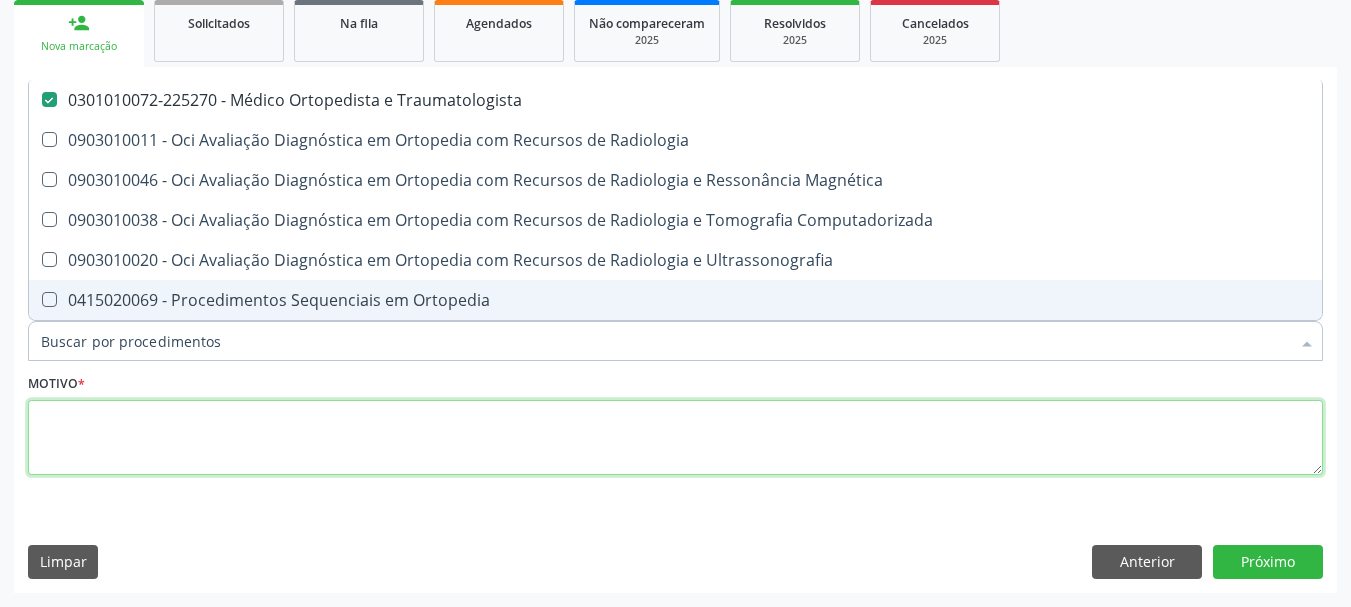 checkbox on "true" 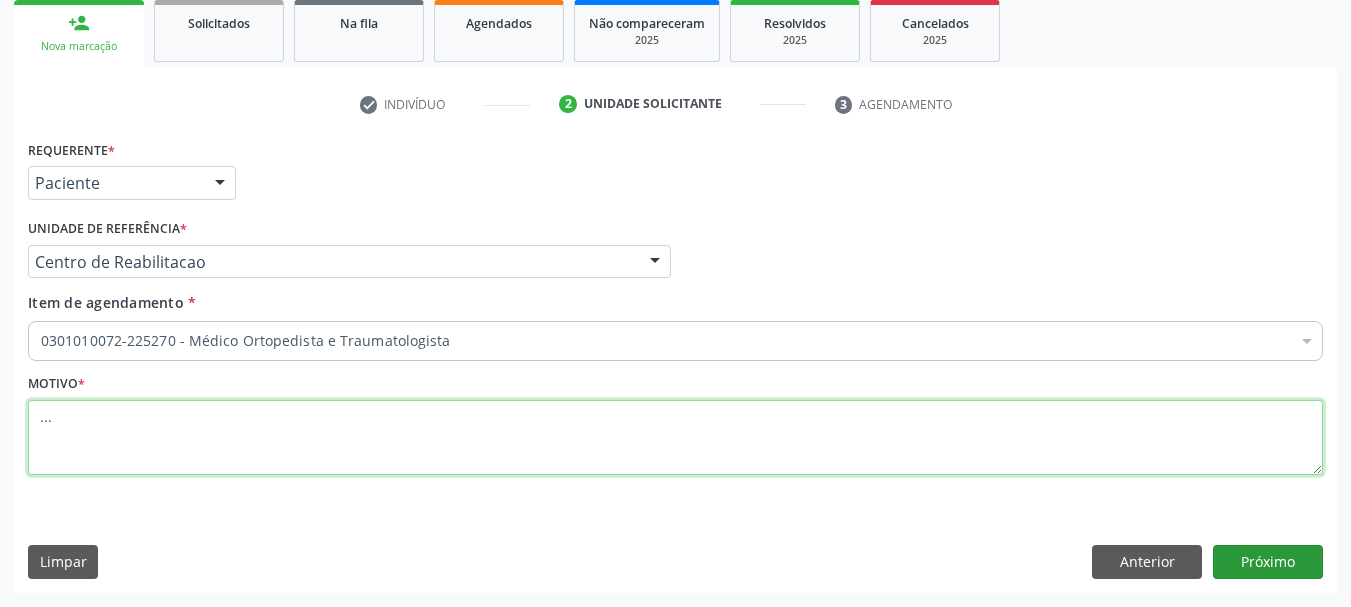 type on "..." 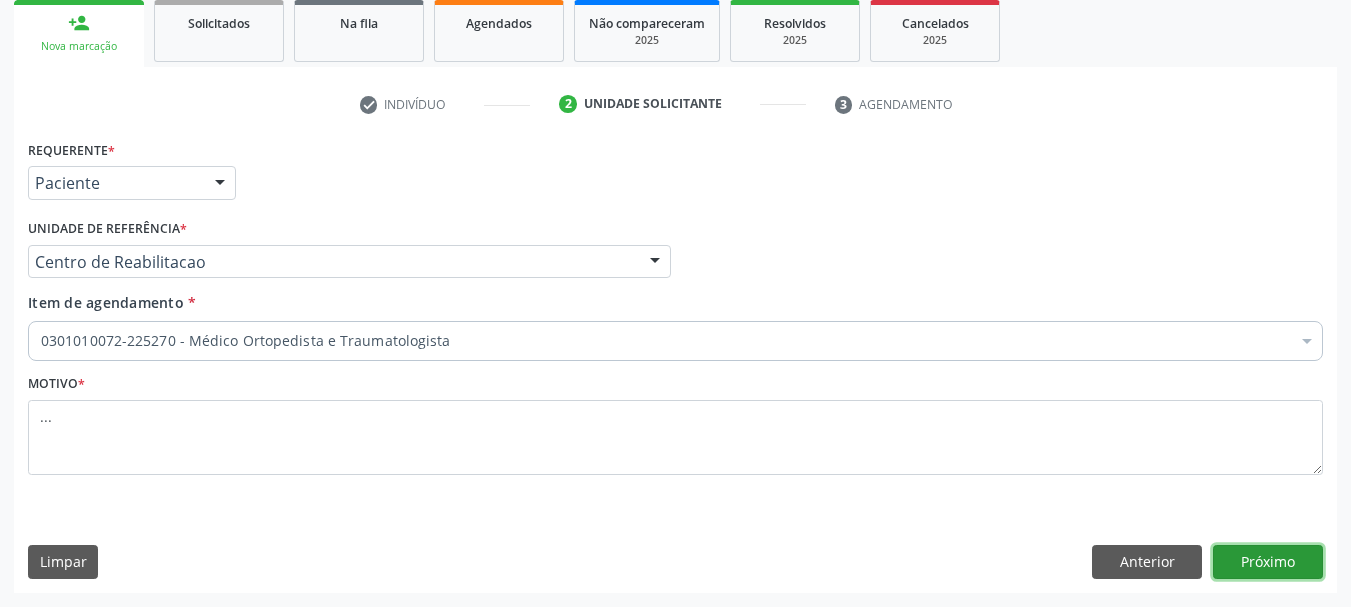 click on "Próximo" at bounding box center (1268, 562) 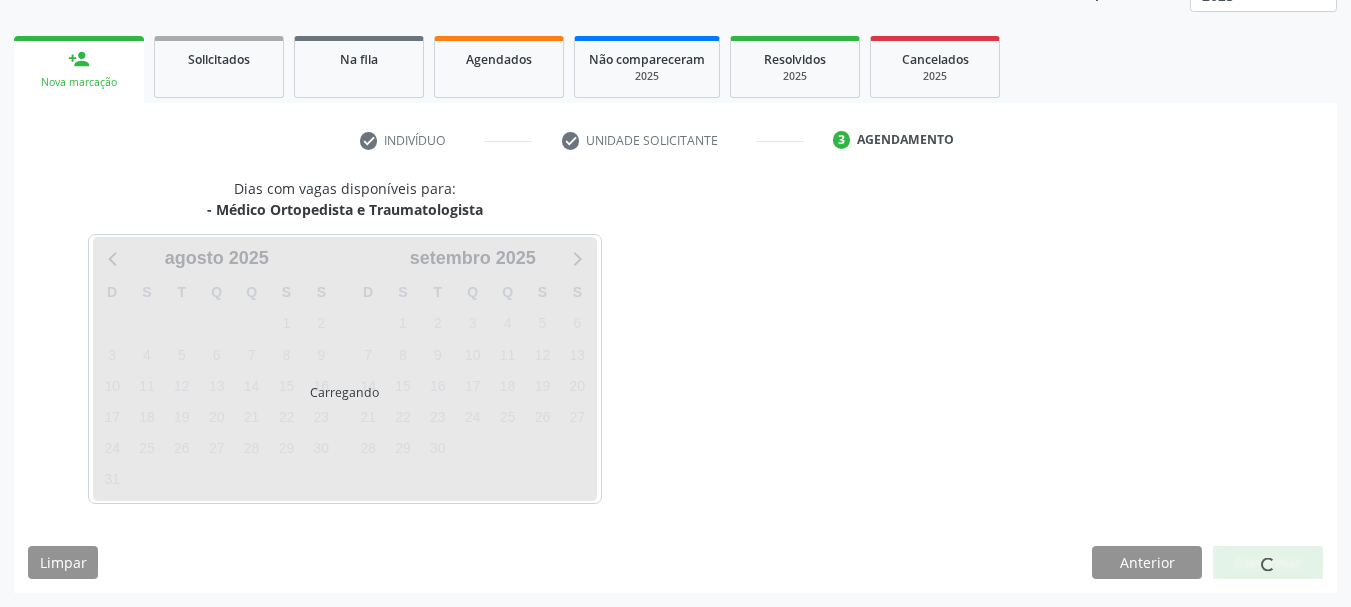 scroll, scrollTop: 263, scrollLeft: 0, axis: vertical 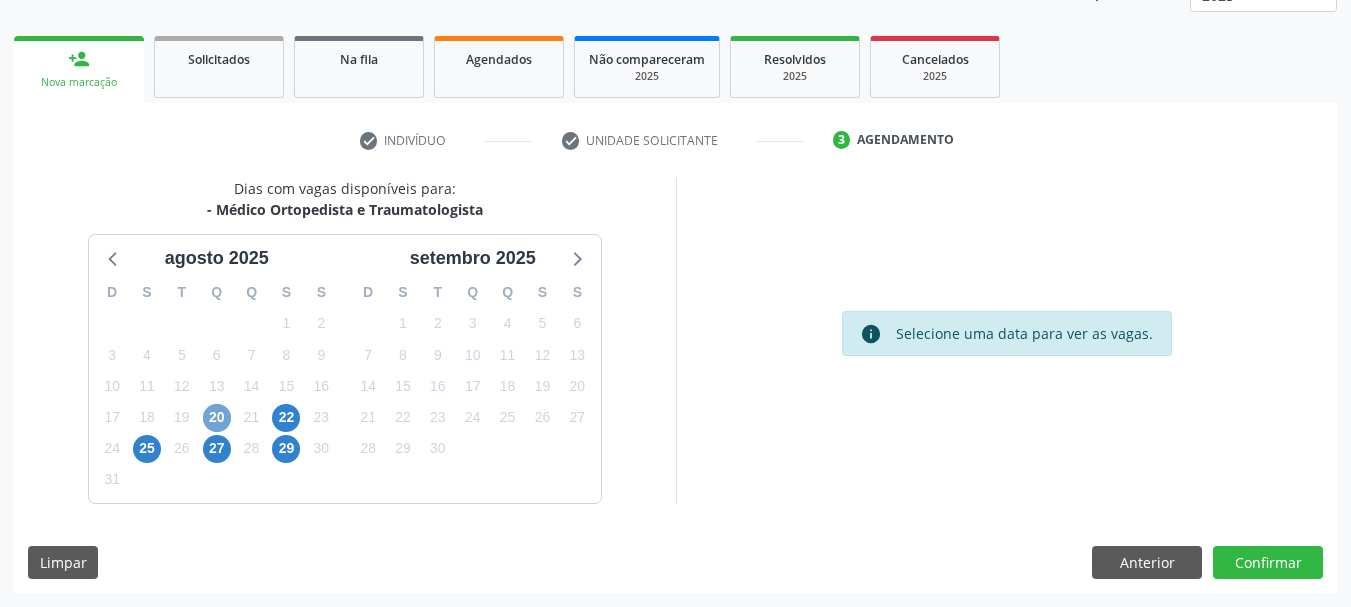 click on "20" at bounding box center [217, 418] 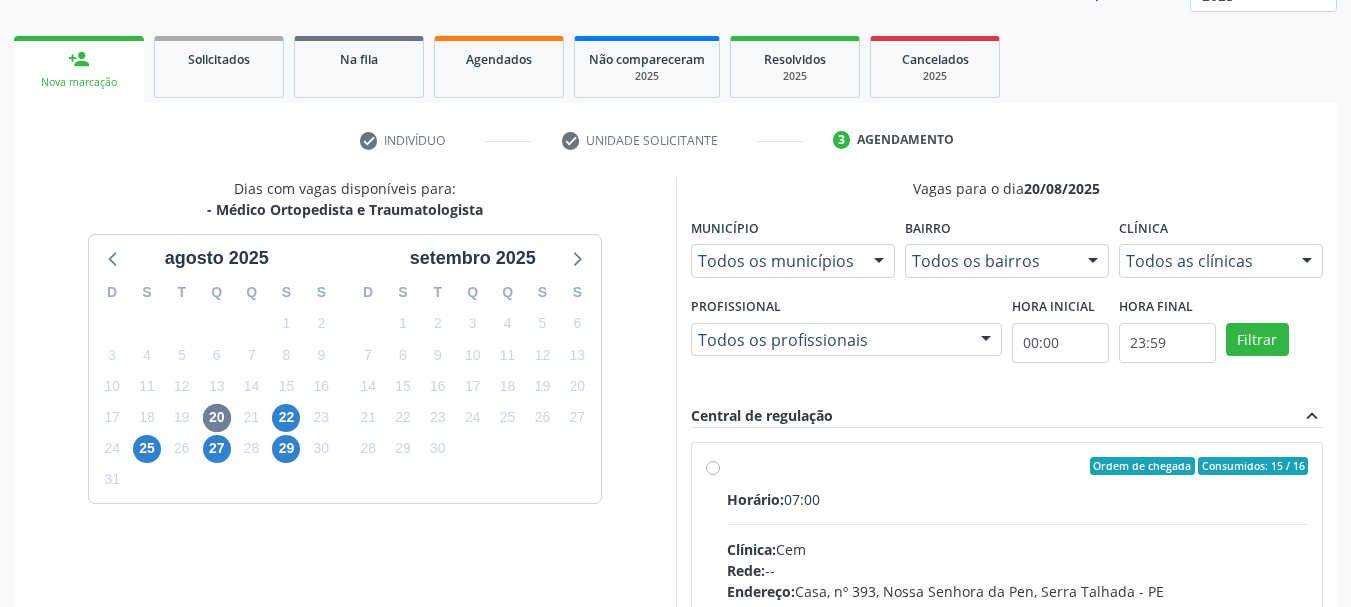 click on "Ordem de chegada
Consumidos: 15 / 16
Horário:   07:00
Clínica:  Cem
Rede:
--
Endereço:   Casa, nº 393, Nossa Senhora da Pen, Serra Talhada - PE
Telefone:   --
Profissional:
Ebenone Antonio da Silva
Informações adicionais sobre o atendimento
Idade de atendimento:
de 0 a 120 anos
Gênero(s) atendido(s):
Masculino e Feminino
Informações adicionais:
--" at bounding box center (1007, 610) 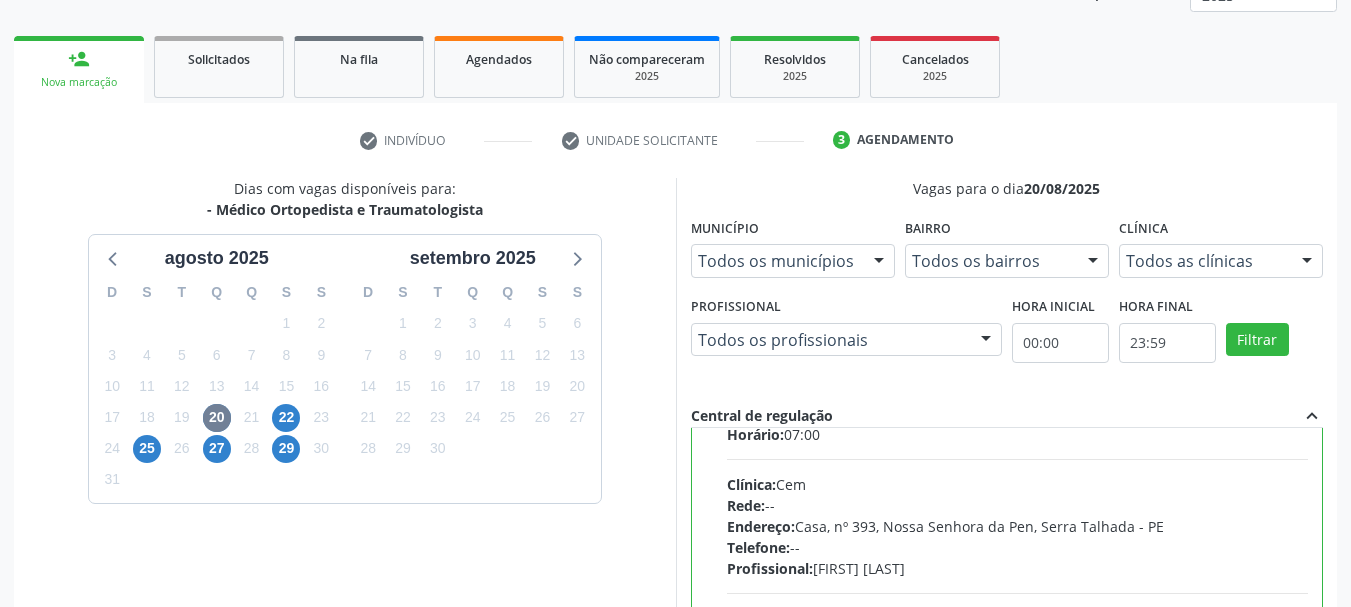 scroll, scrollTop: 99, scrollLeft: 0, axis: vertical 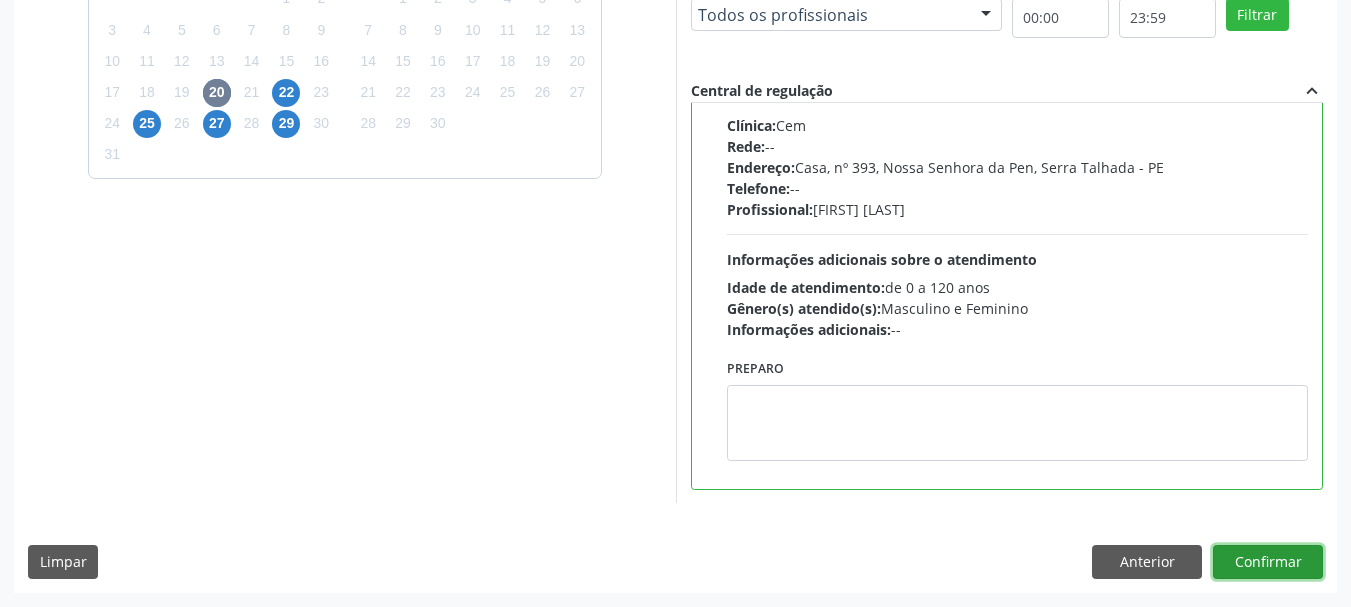 click on "Confirmar" at bounding box center (1268, 562) 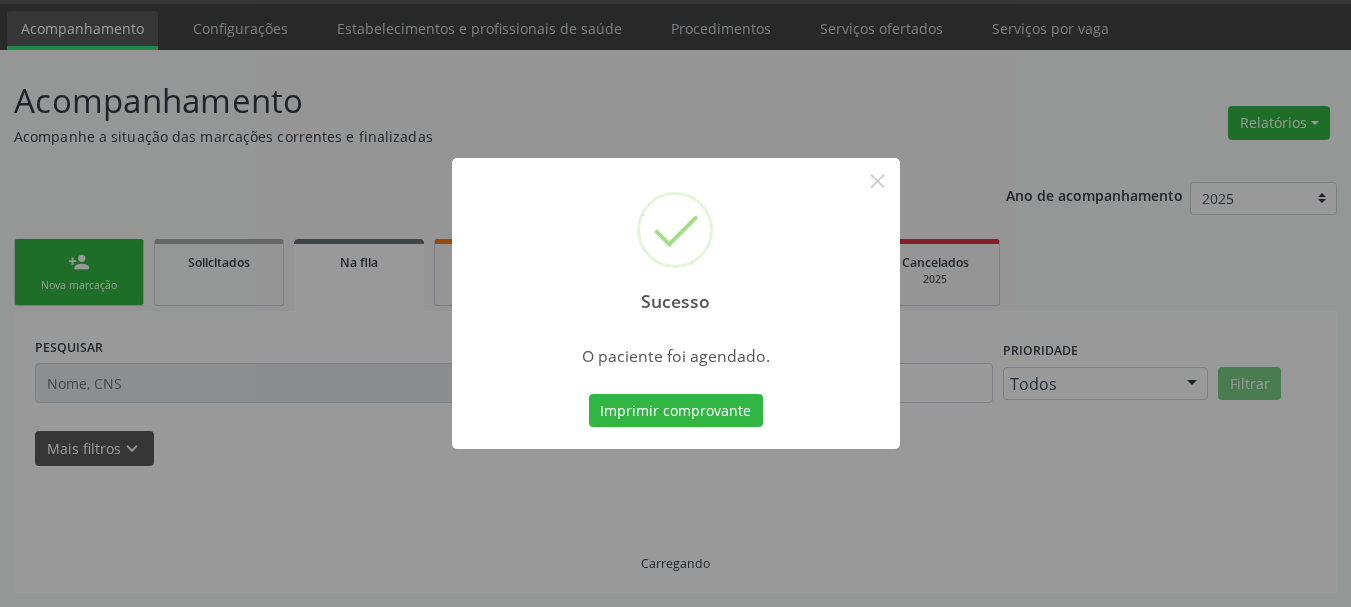 scroll, scrollTop: 60, scrollLeft: 0, axis: vertical 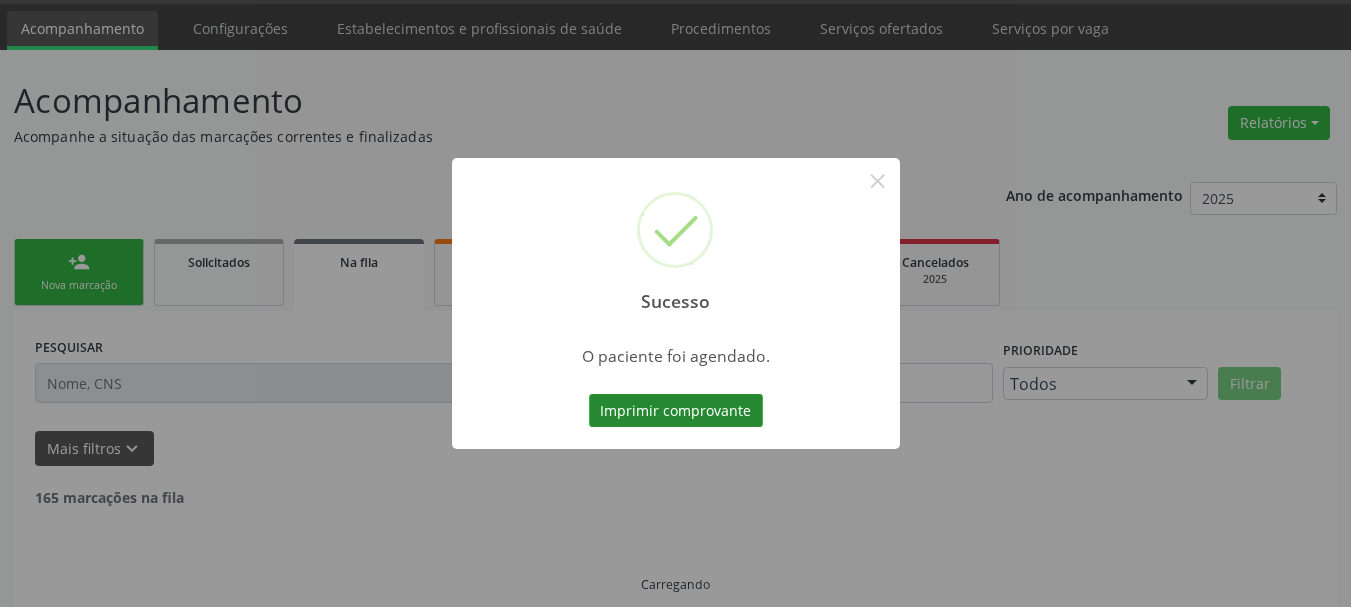 click on "Imprimir comprovante" at bounding box center [676, 411] 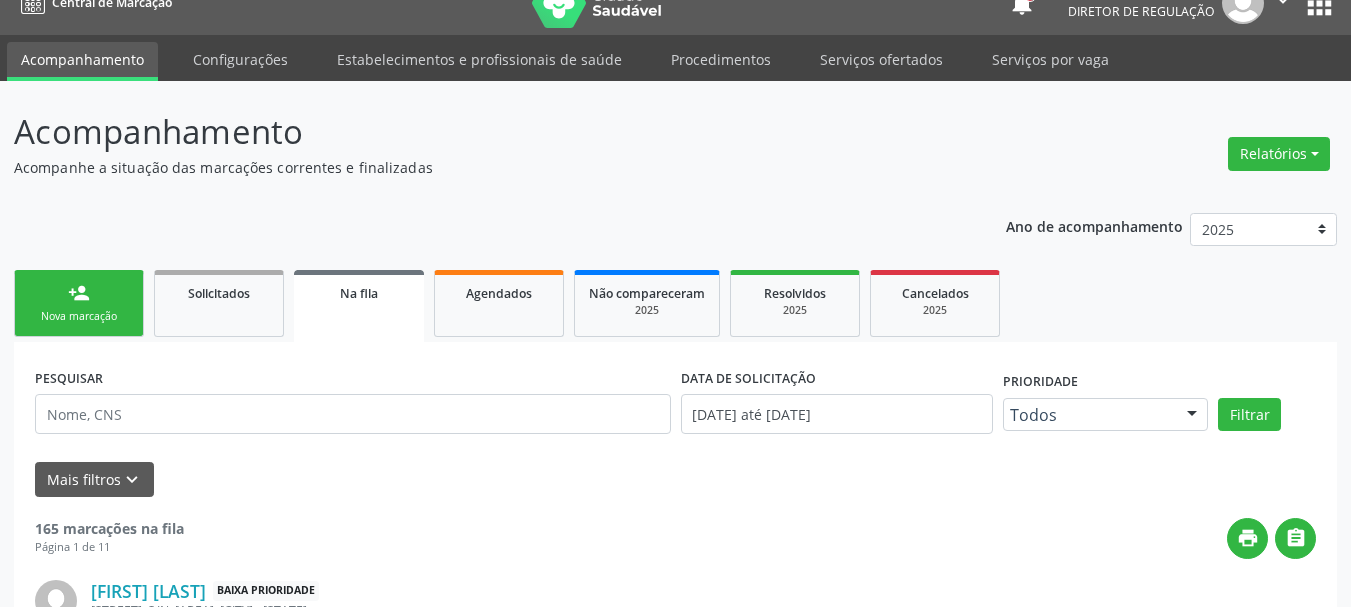 scroll, scrollTop: 0, scrollLeft: 0, axis: both 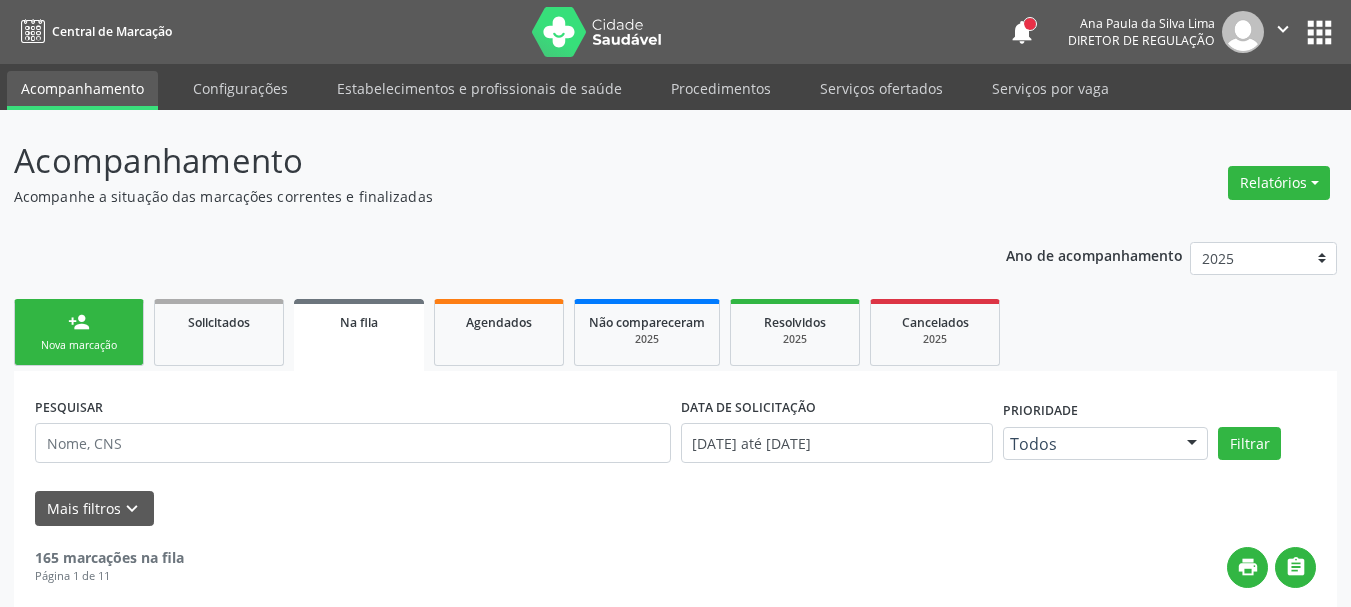 click on "apps" at bounding box center [1319, 32] 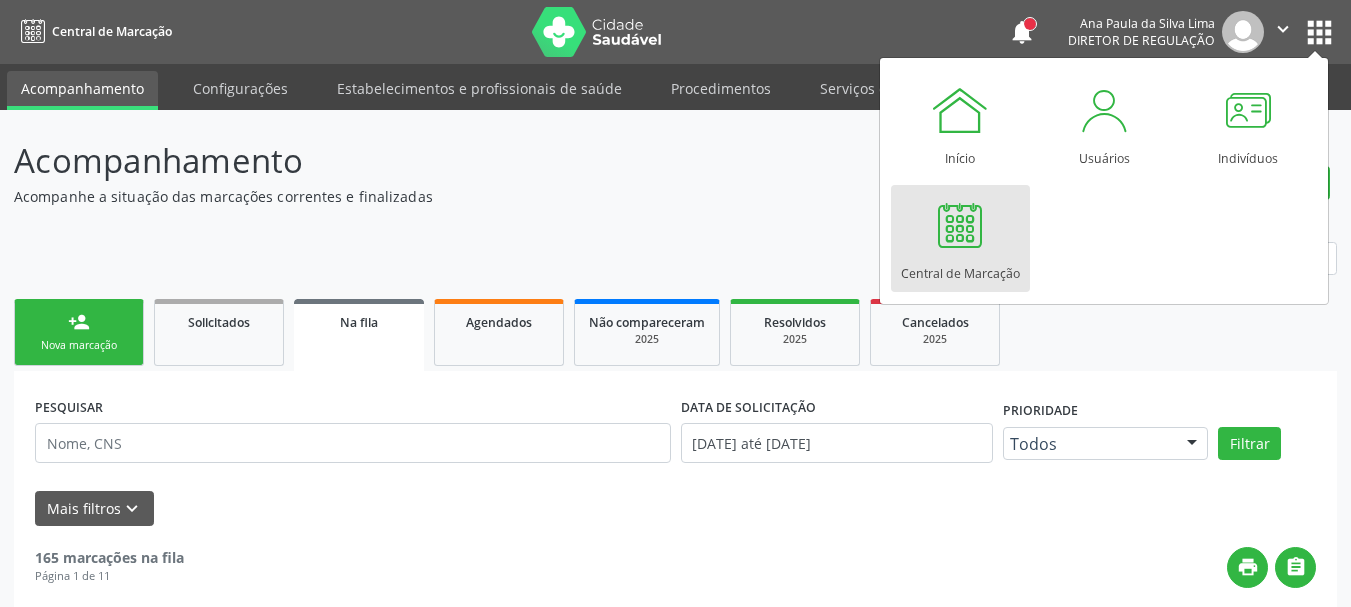 drag, startPoint x: 973, startPoint y: 233, endPoint x: 950, endPoint y: 264, distance: 38.600517 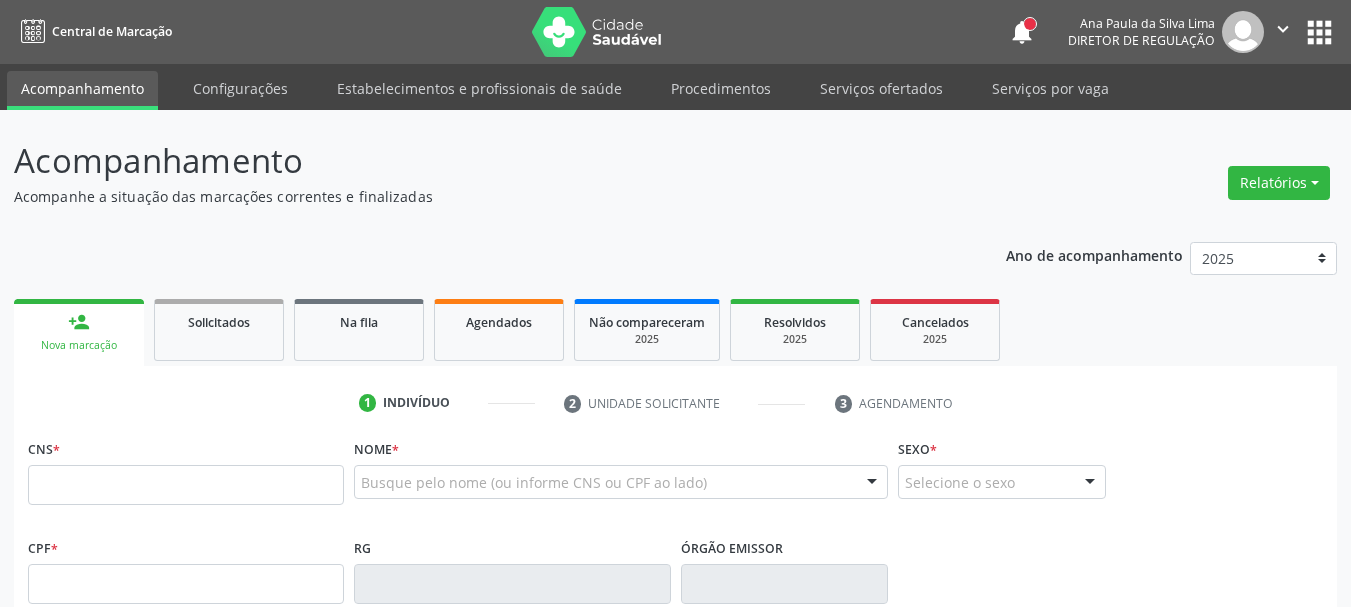 scroll, scrollTop: 0, scrollLeft: 0, axis: both 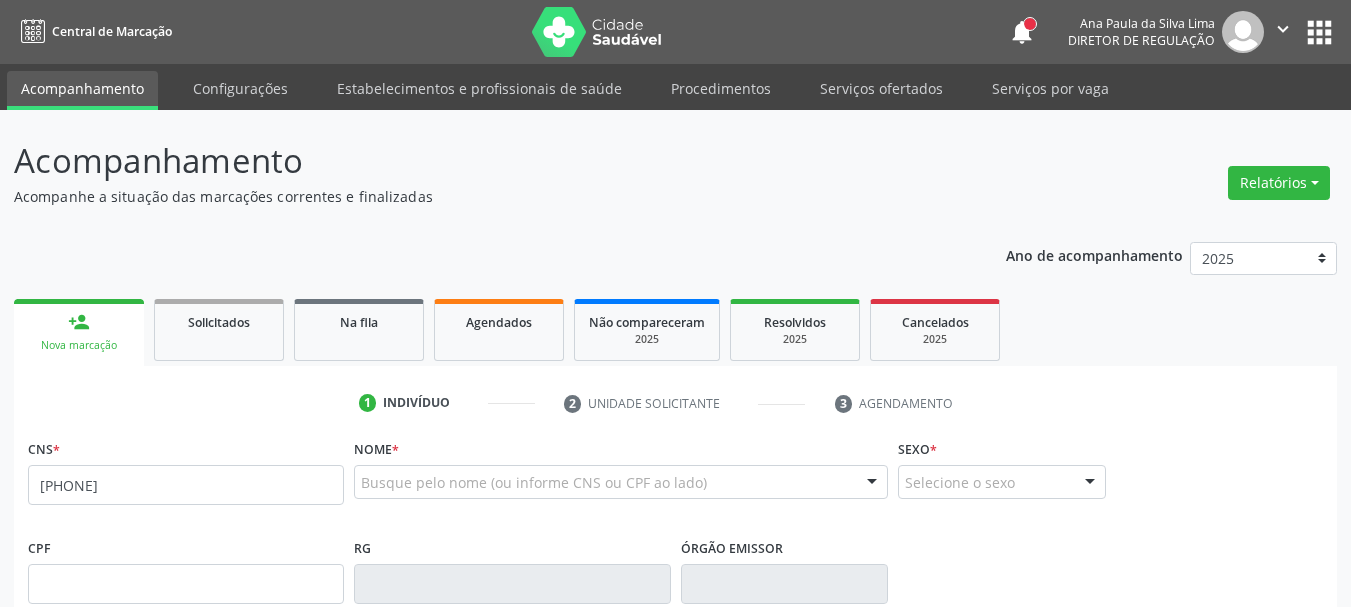 type on "[PHONE]" 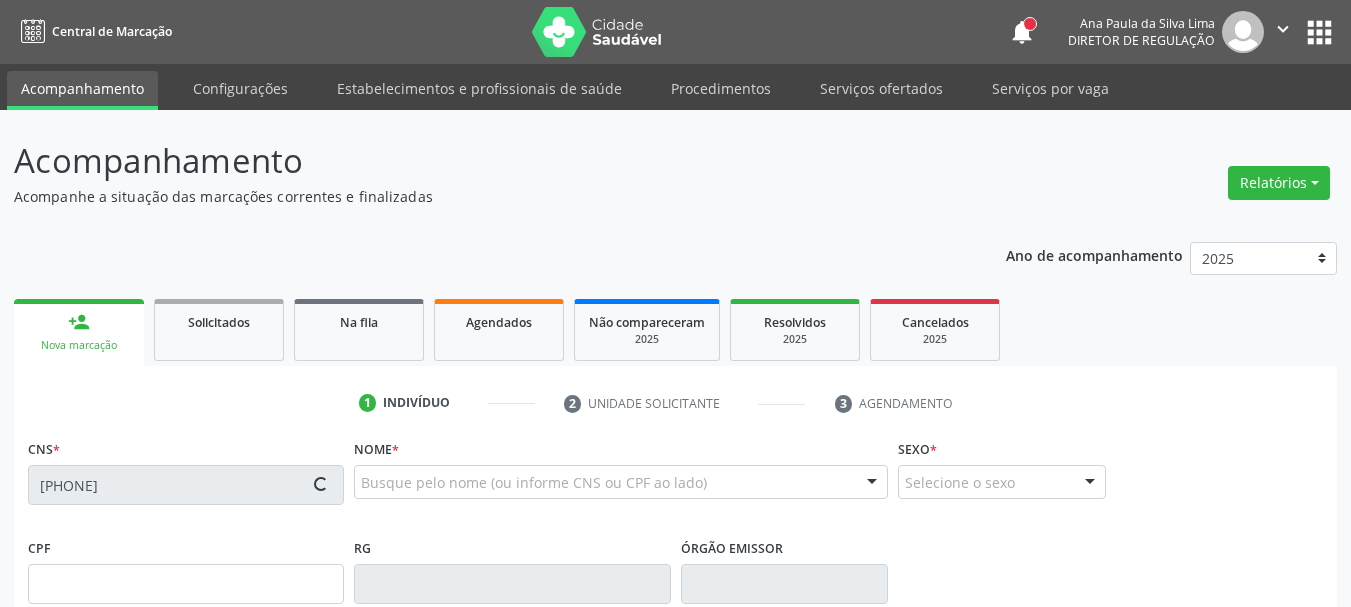 type on "[CPF]" 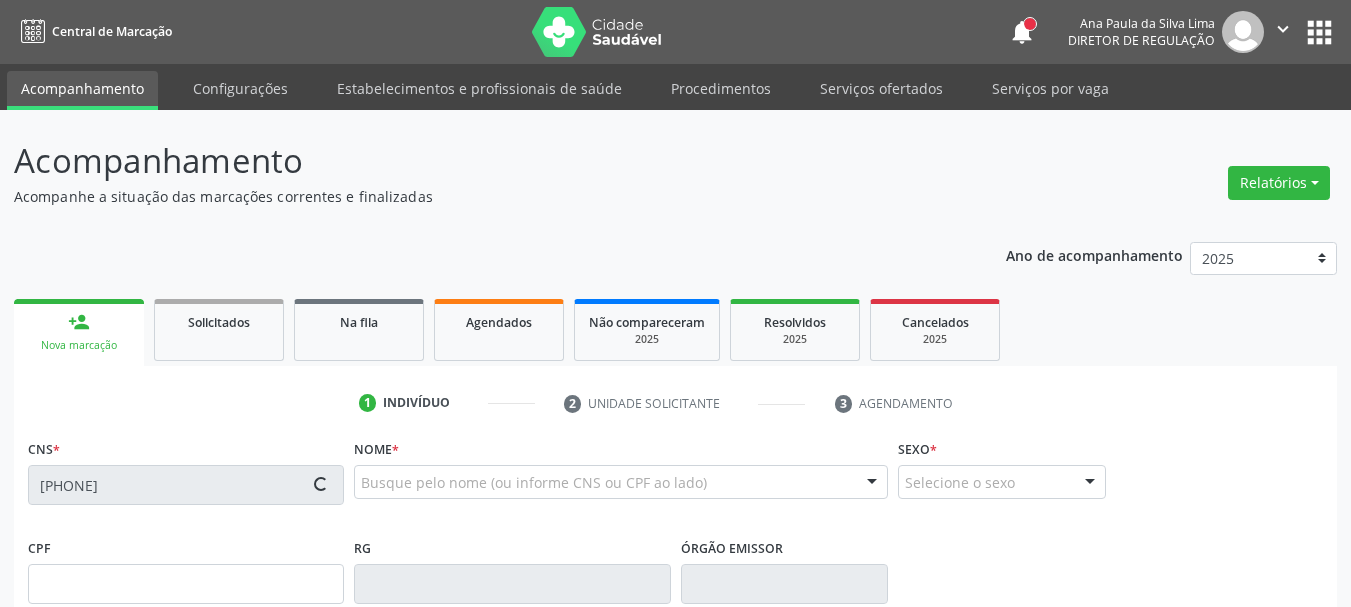 type on "[DATE]" 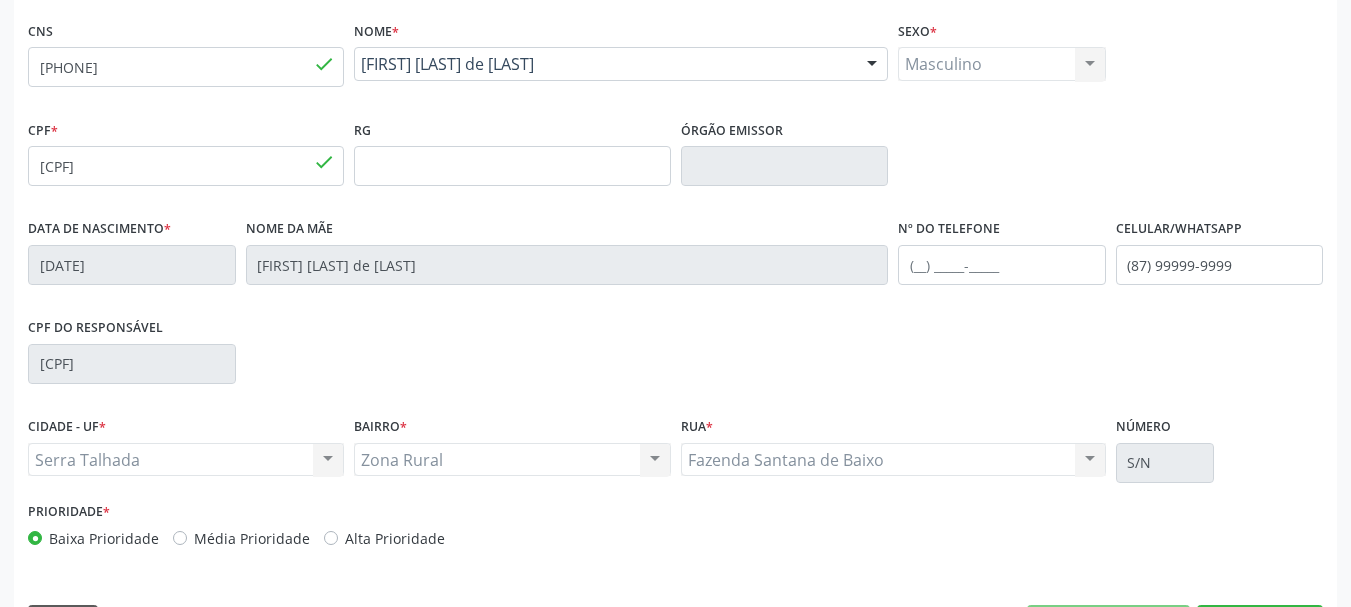 scroll, scrollTop: 477, scrollLeft: 0, axis: vertical 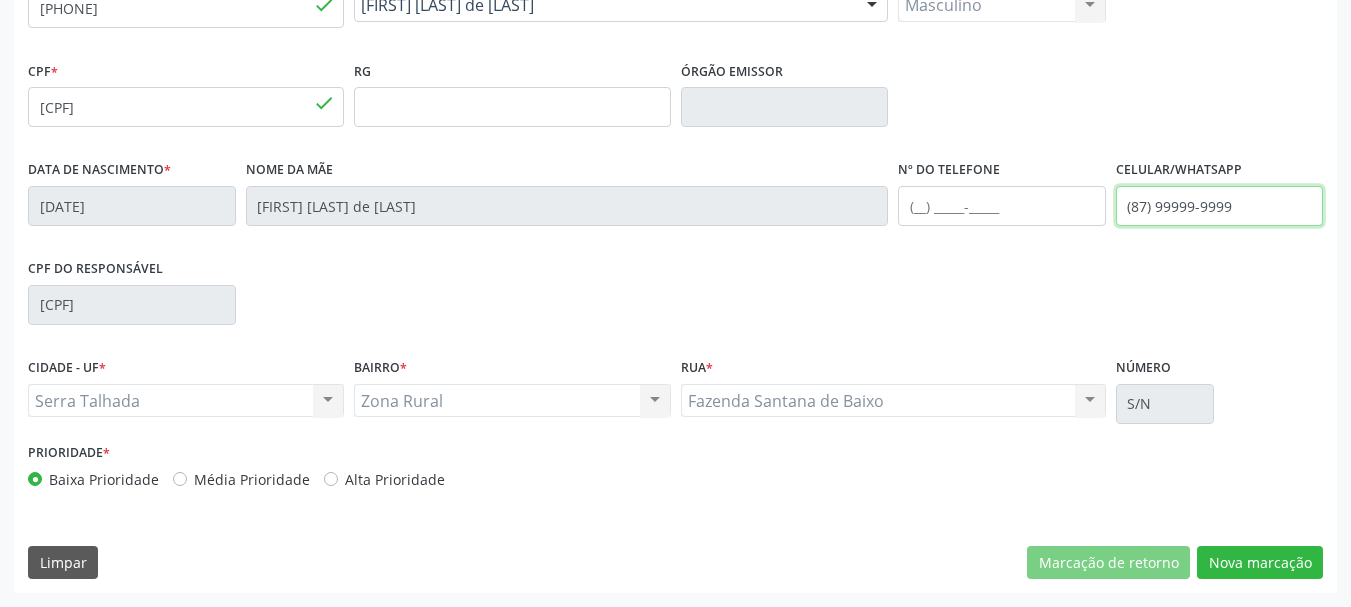 drag, startPoint x: 1256, startPoint y: 202, endPoint x: 851, endPoint y: 243, distance: 407.07 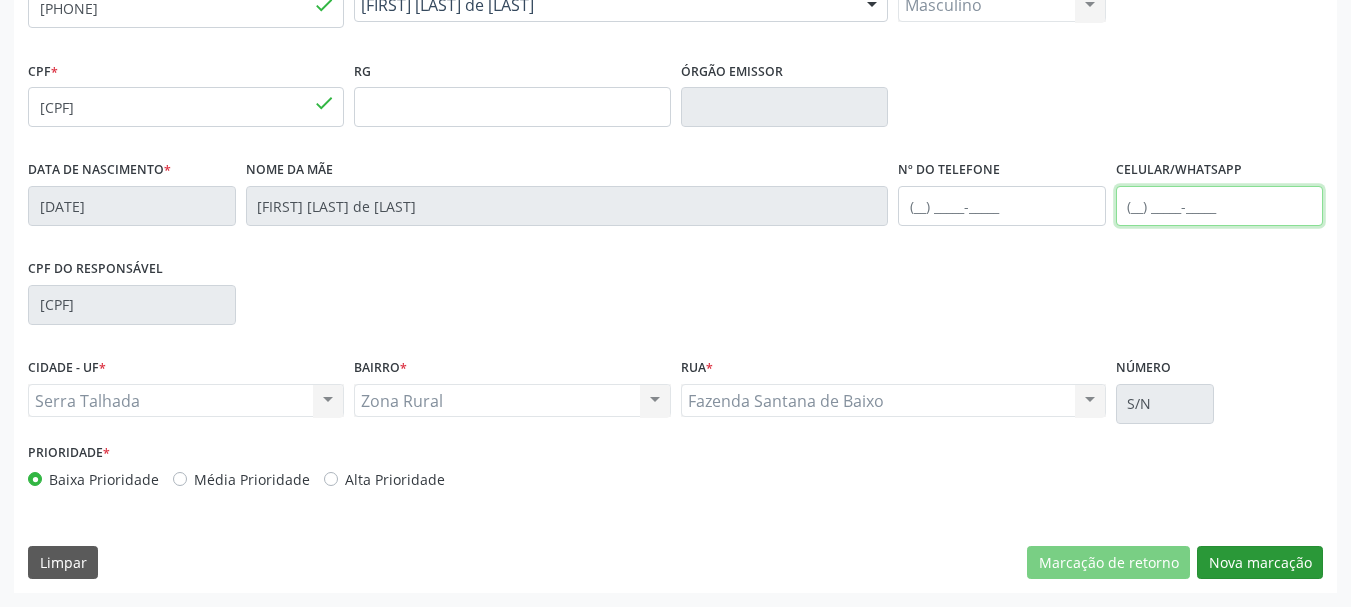 type 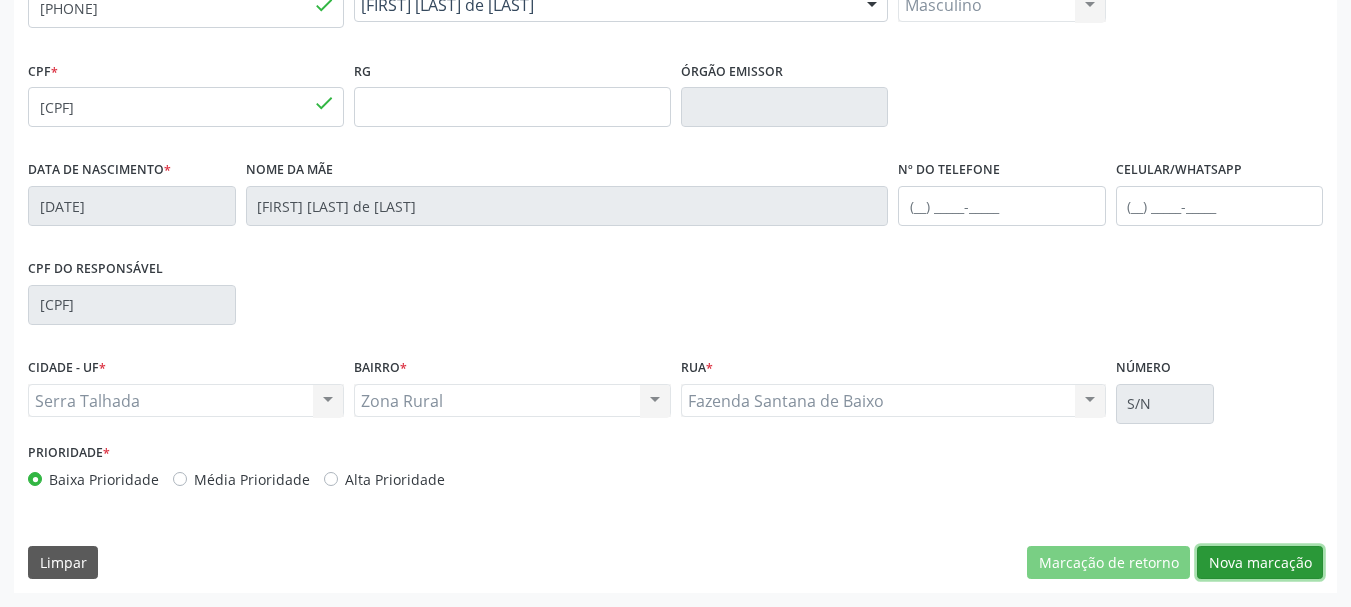 click on "Nova marcação" at bounding box center [1260, 563] 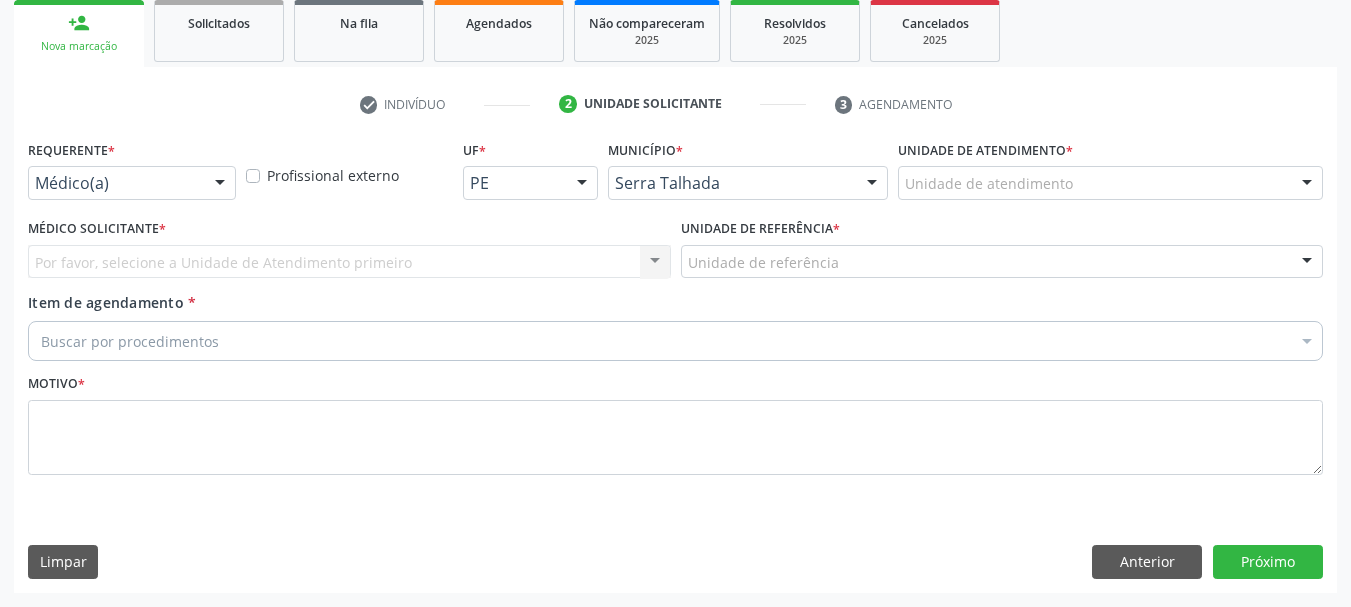 scroll, scrollTop: 299, scrollLeft: 0, axis: vertical 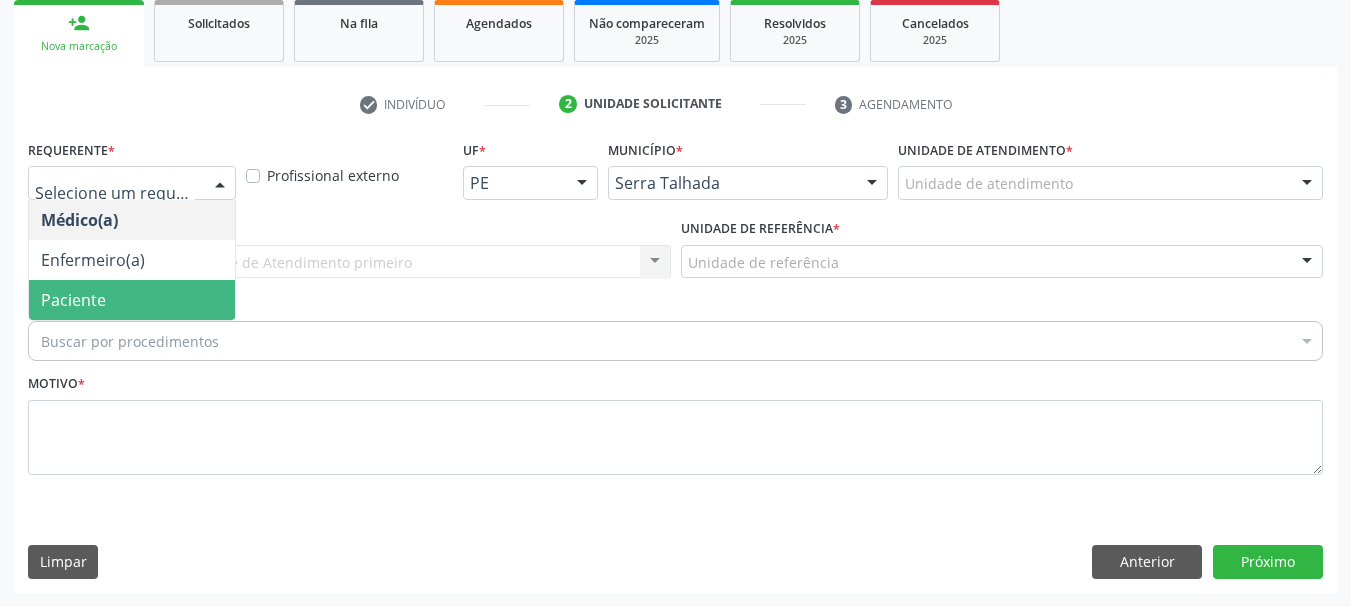 click on "Paciente" at bounding box center (73, 300) 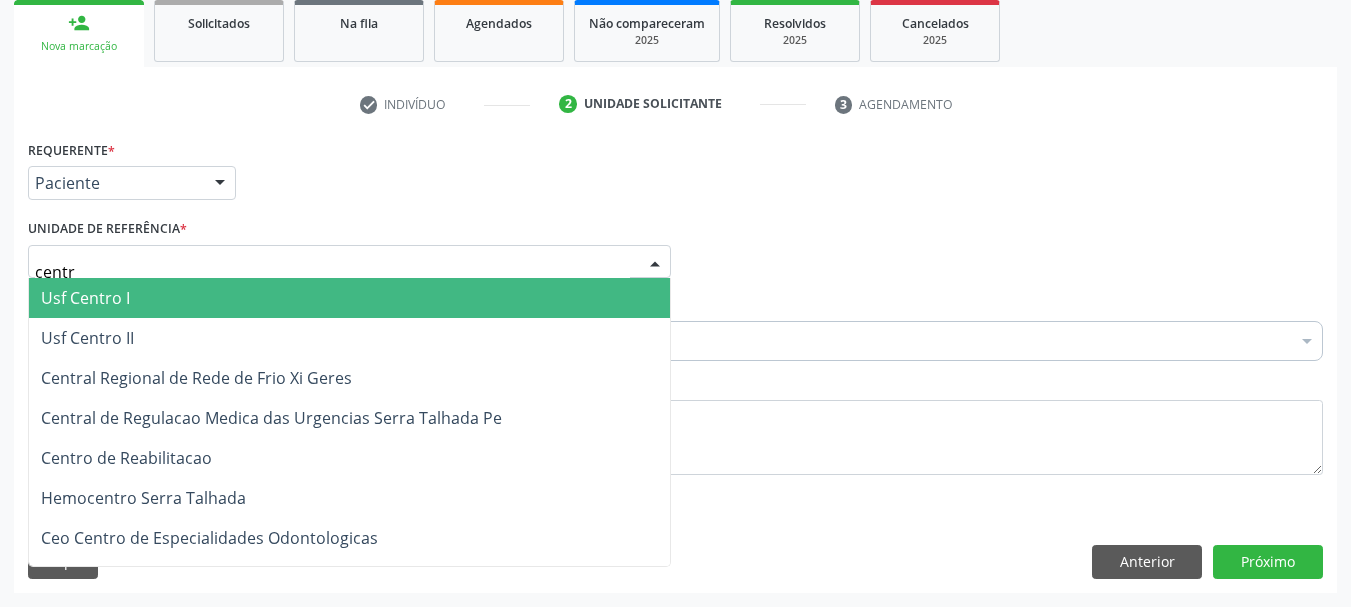 type on "centro" 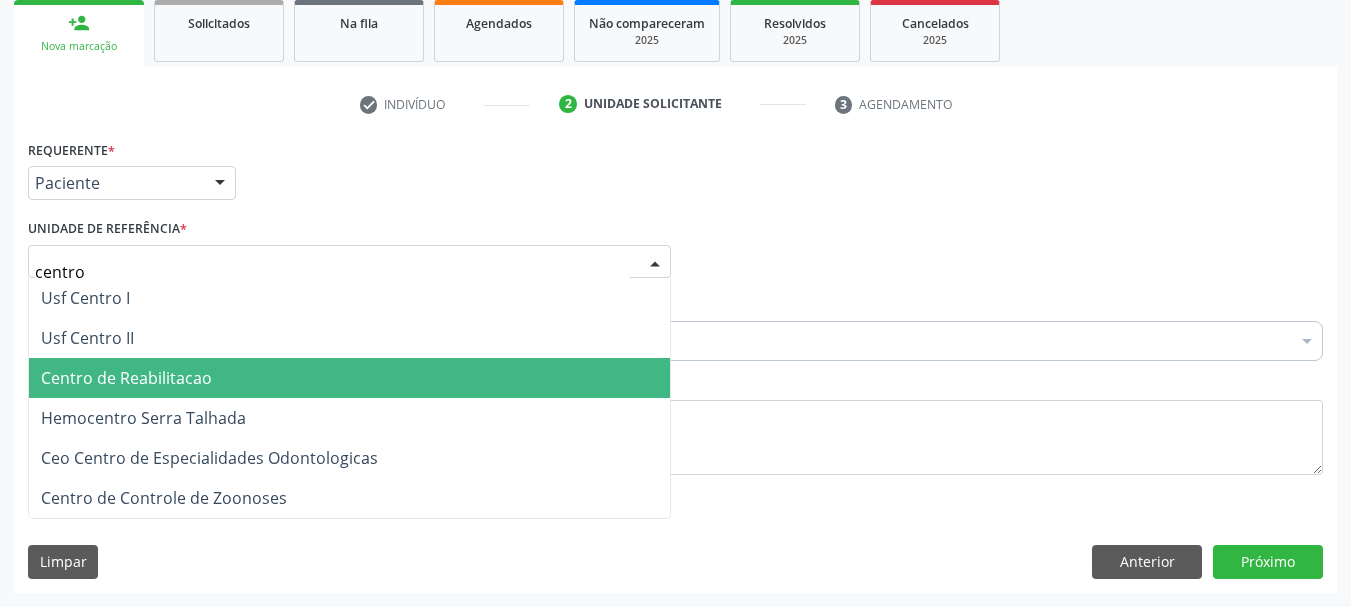 click on "Centro de Reabilitacao" at bounding box center (126, 378) 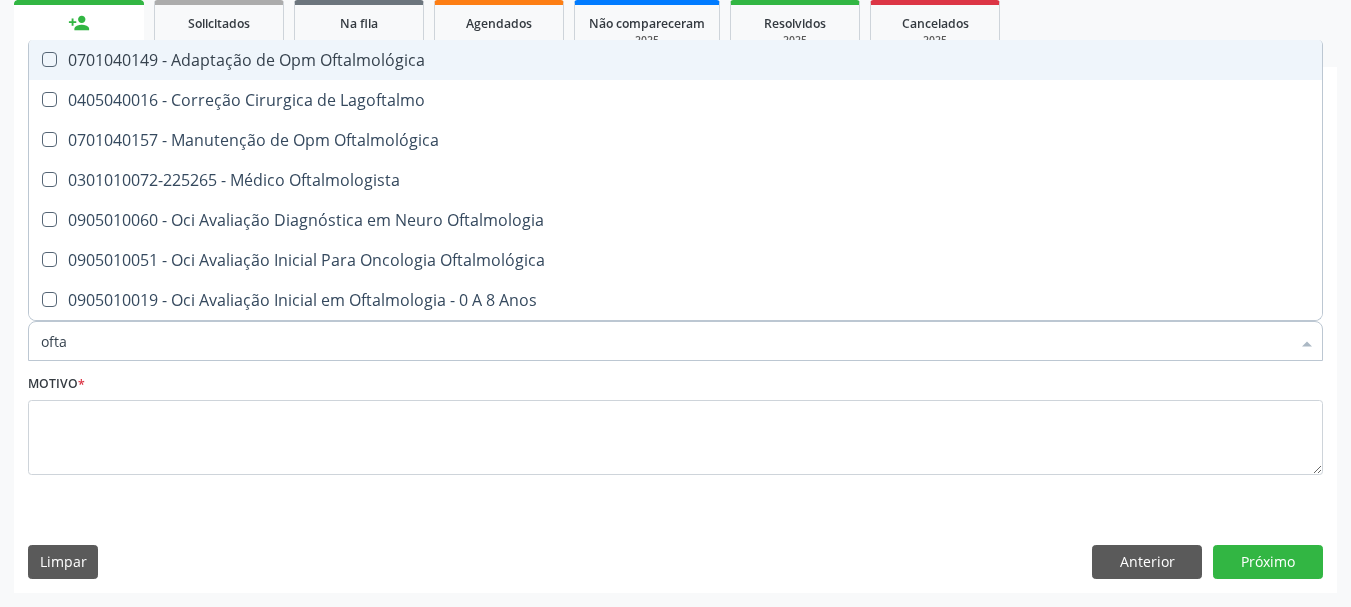 type on "oftal" 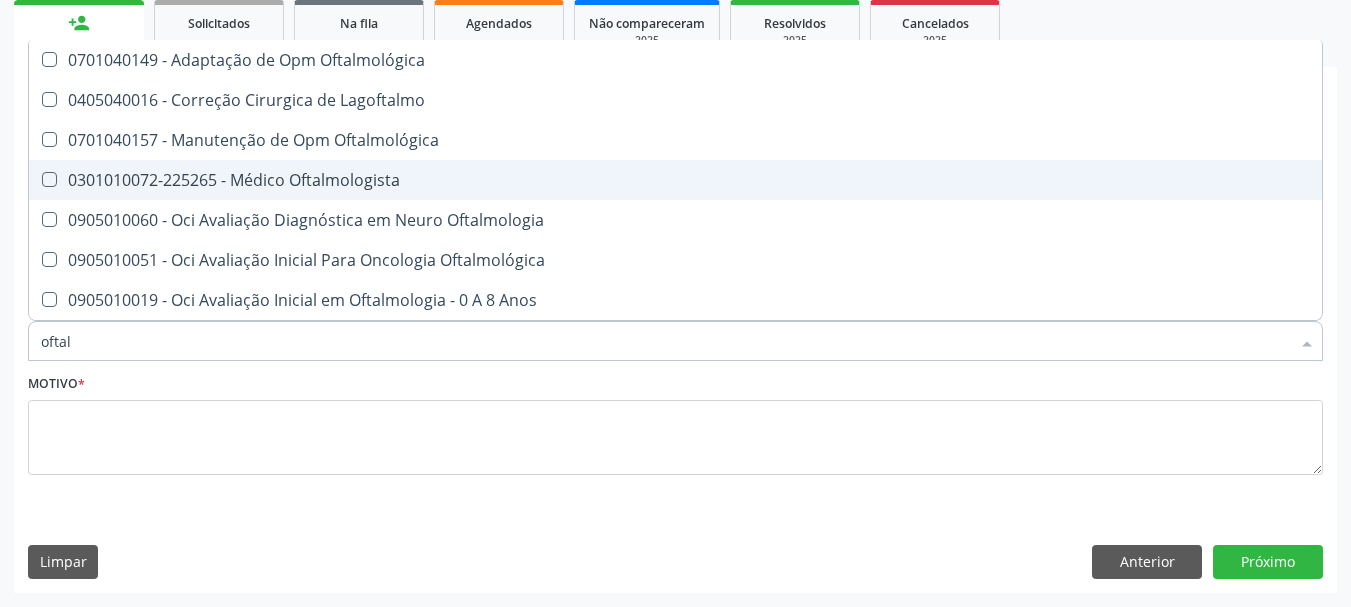 click on "0301010072-225265 - Médico Oftalmologista" at bounding box center (675, 180) 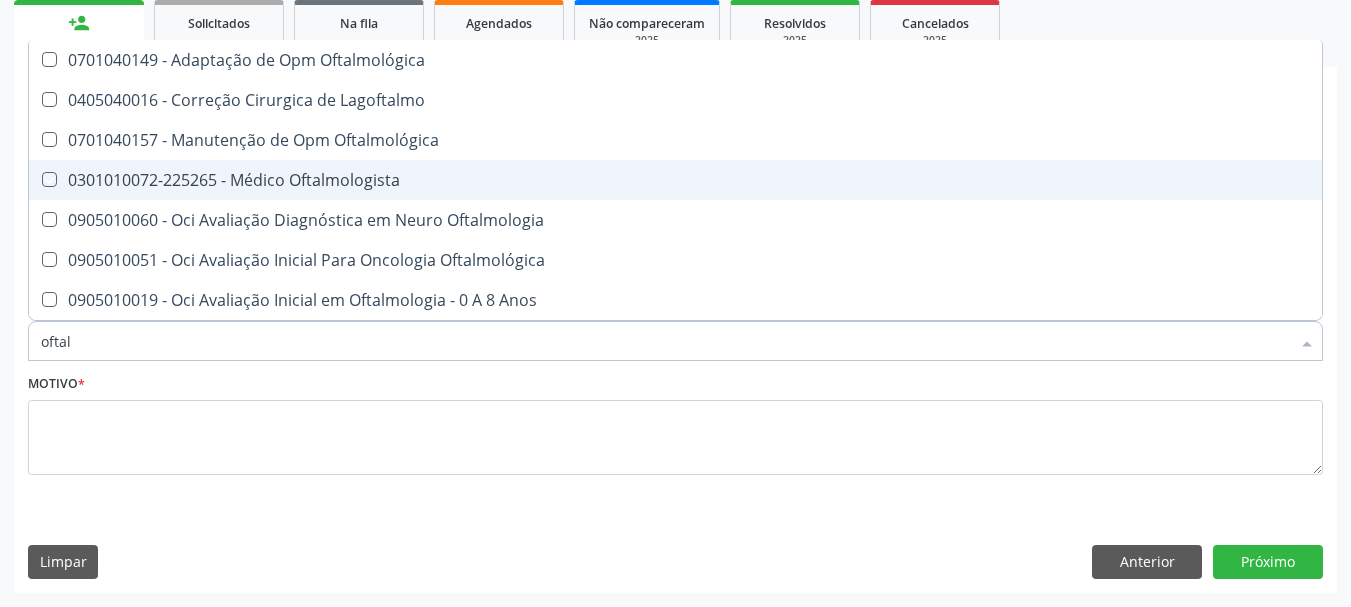 checkbox on "true" 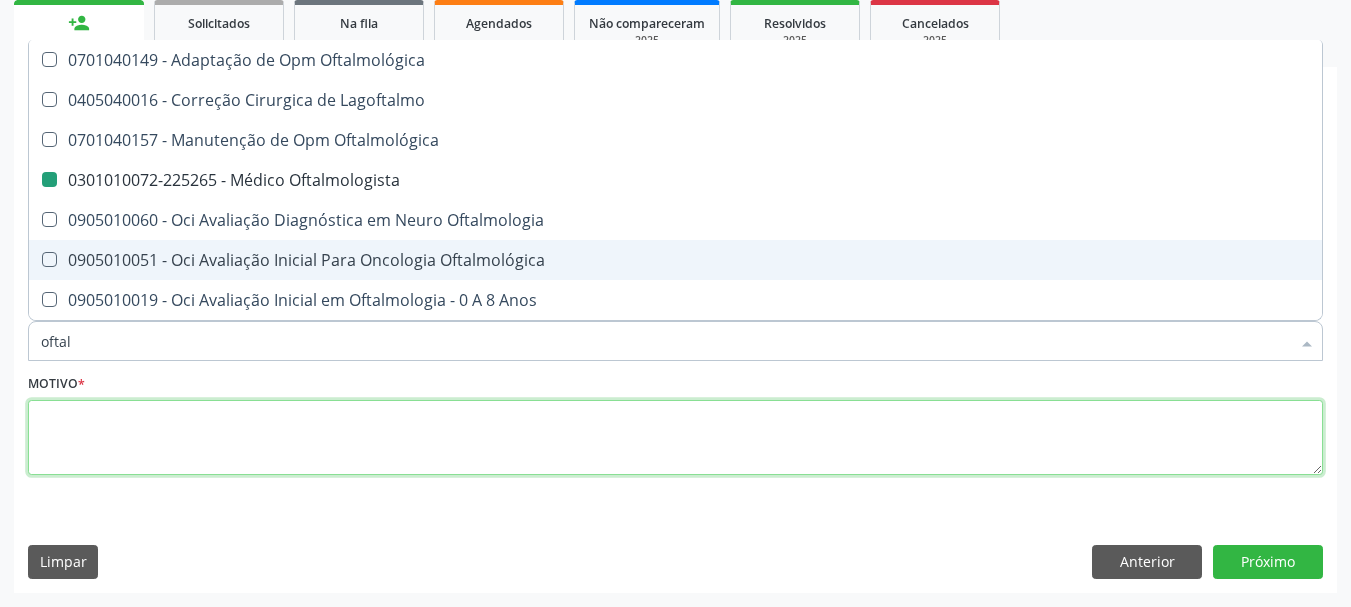click at bounding box center (675, 438) 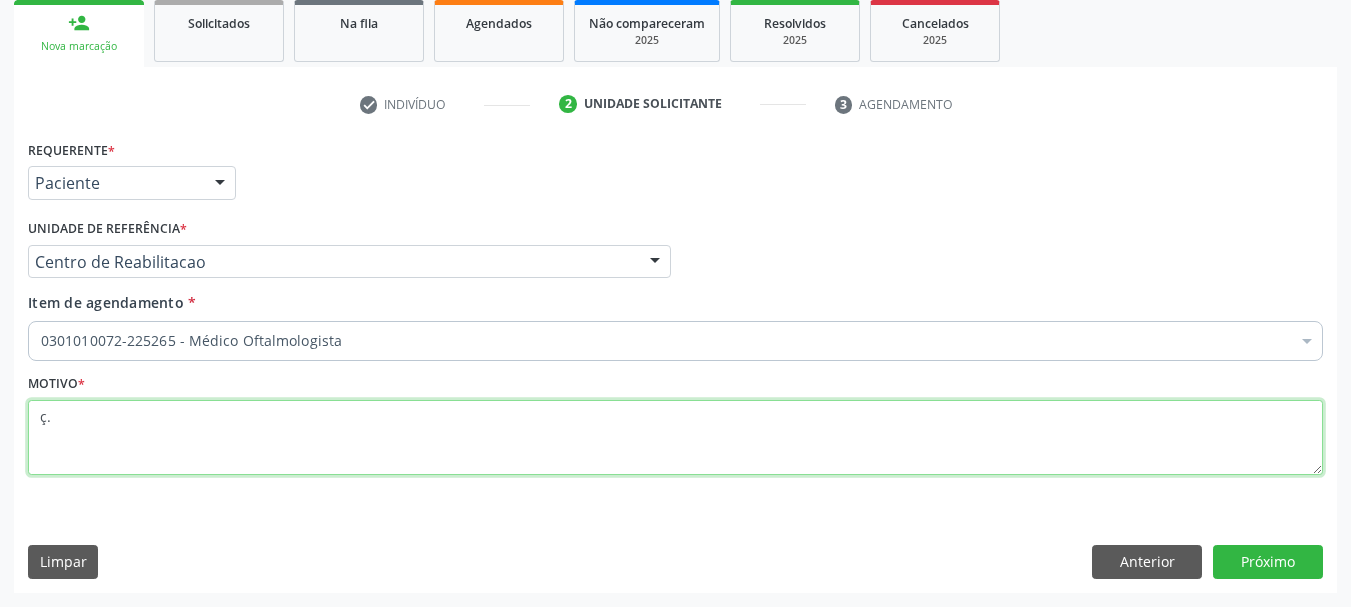 type on "ç" 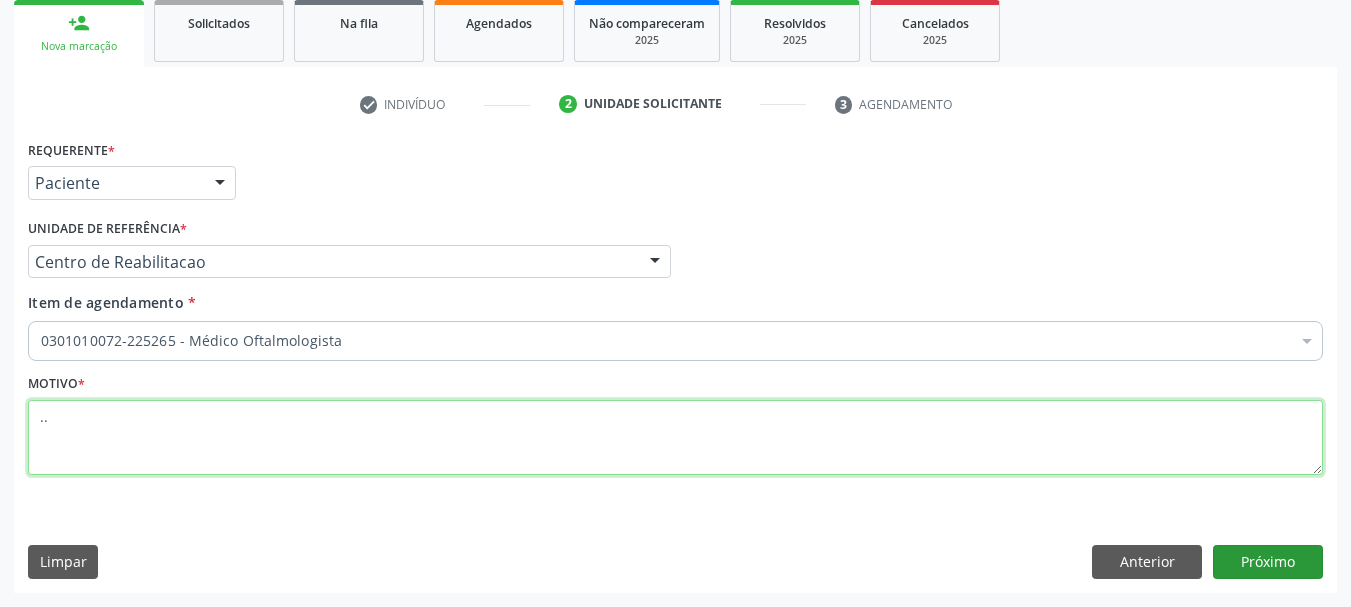 type on ".." 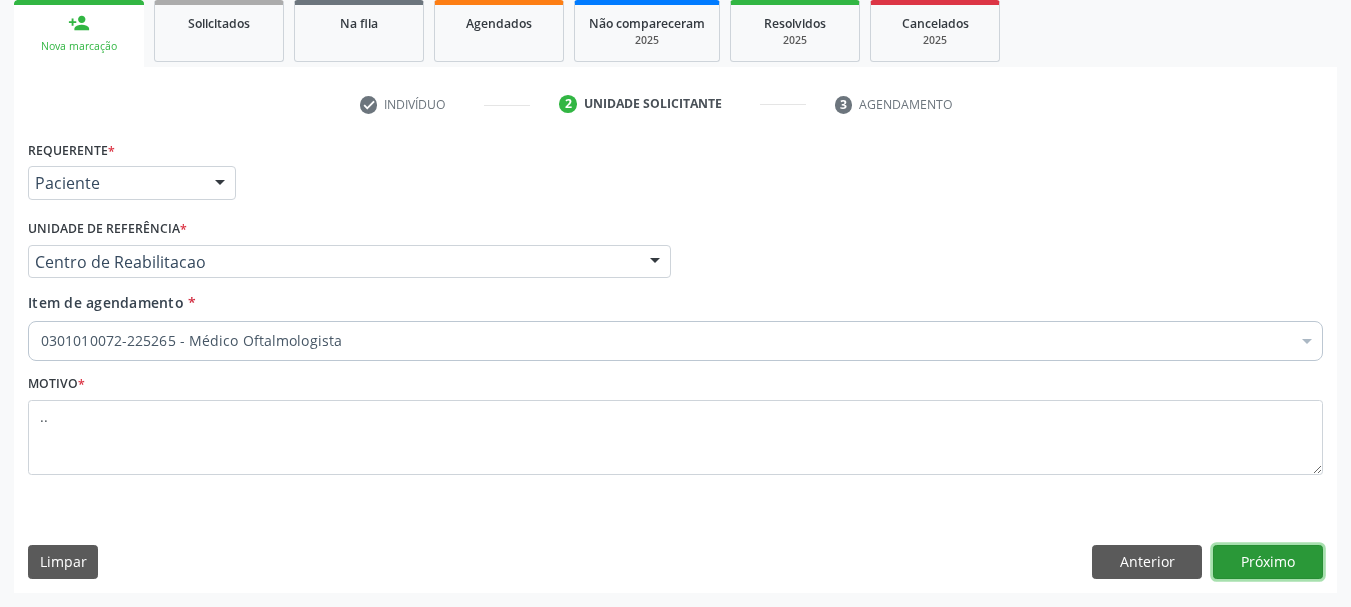 click on "Próximo" at bounding box center (1268, 562) 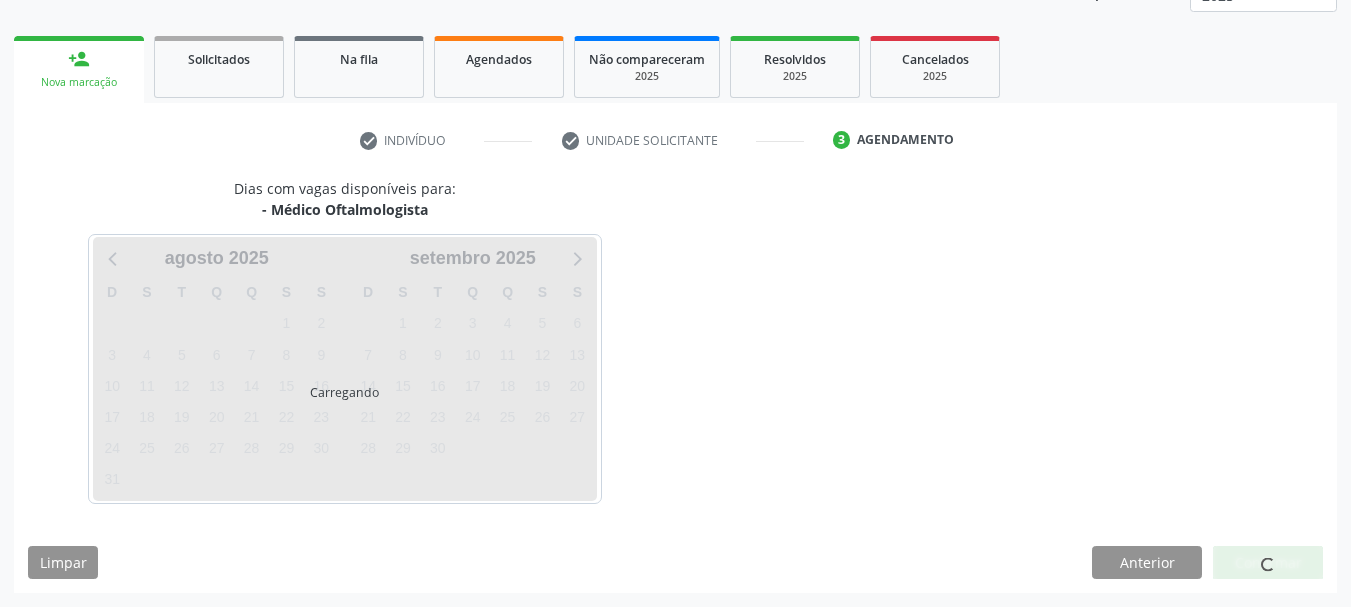 scroll, scrollTop: 263, scrollLeft: 0, axis: vertical 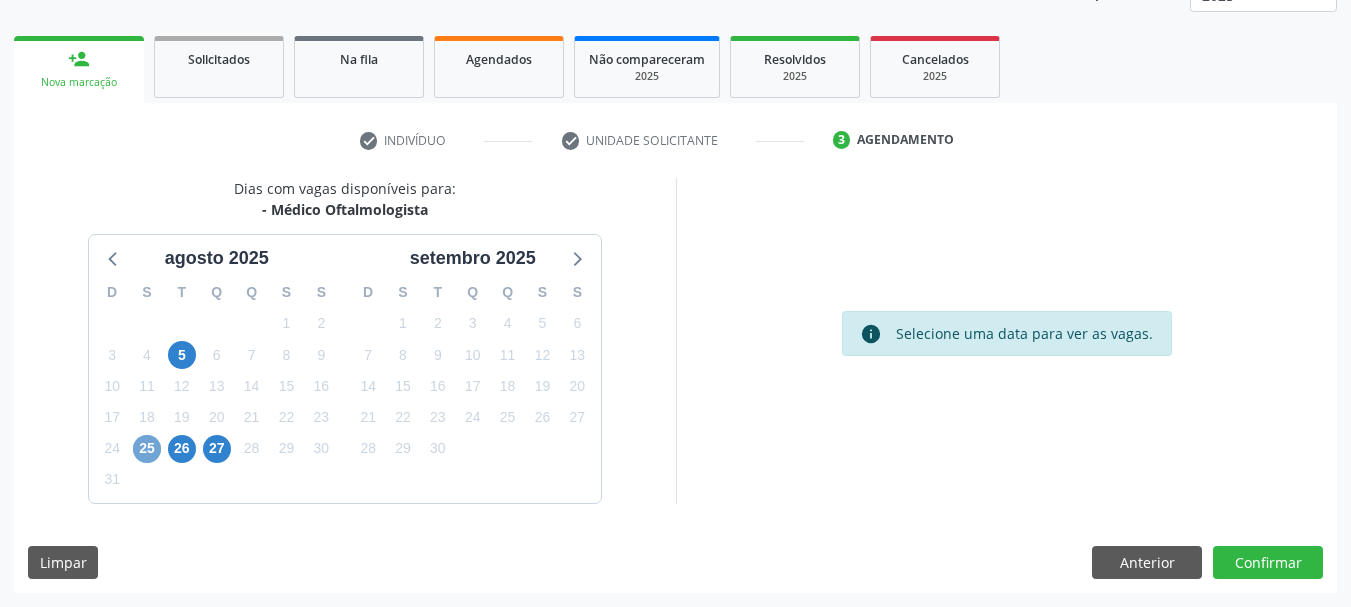 click on "25" at bounding box center (147, 449) 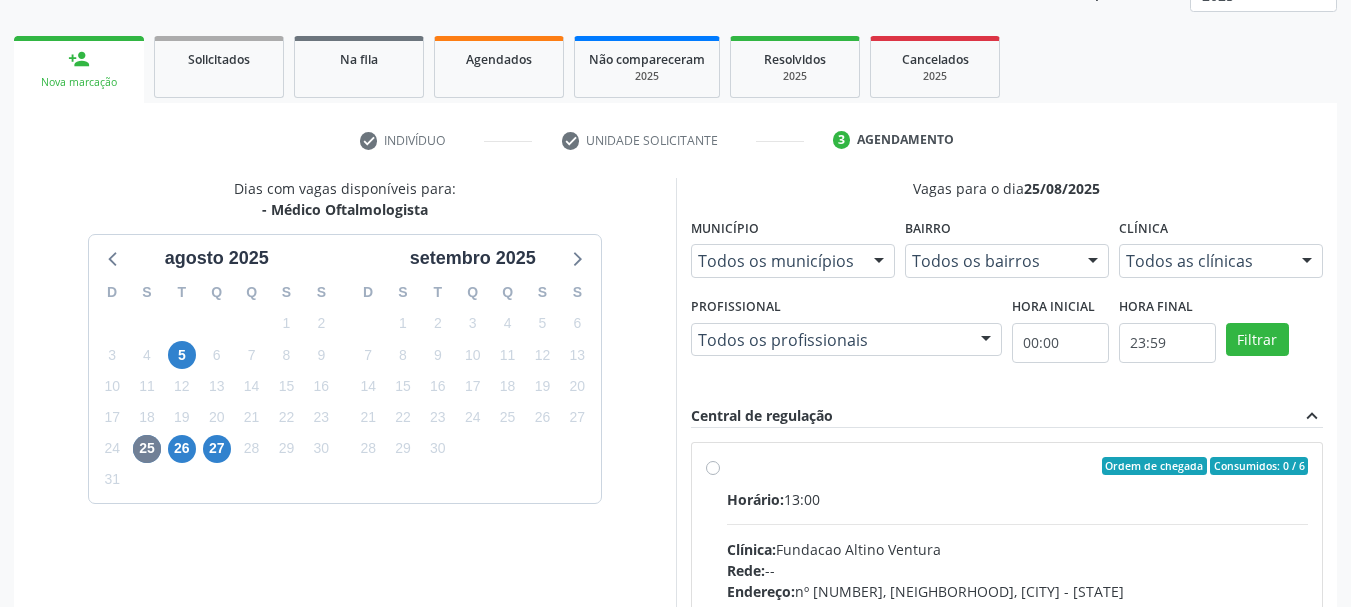 click on "Ordem de chegada
Consumidos: 0 / 6
Horário:   13:00
Clínica:  Fundacao Altino Ventura
Rede:
--
Endereço:   nº 335, Nossa Senhora da Con, [CITY] - [STATE]
Telefone:   --
Profissional:
[FIRST] [LAST] [LAST] [LAST]
Informações adicionais sobre o atendimento
Idade de atendimento:
de 0 a 120 anos
Gênero(s) atendido(s):
Masculino e Feminino
Informações adicionais:
--" at bounding box center [1018, 610] 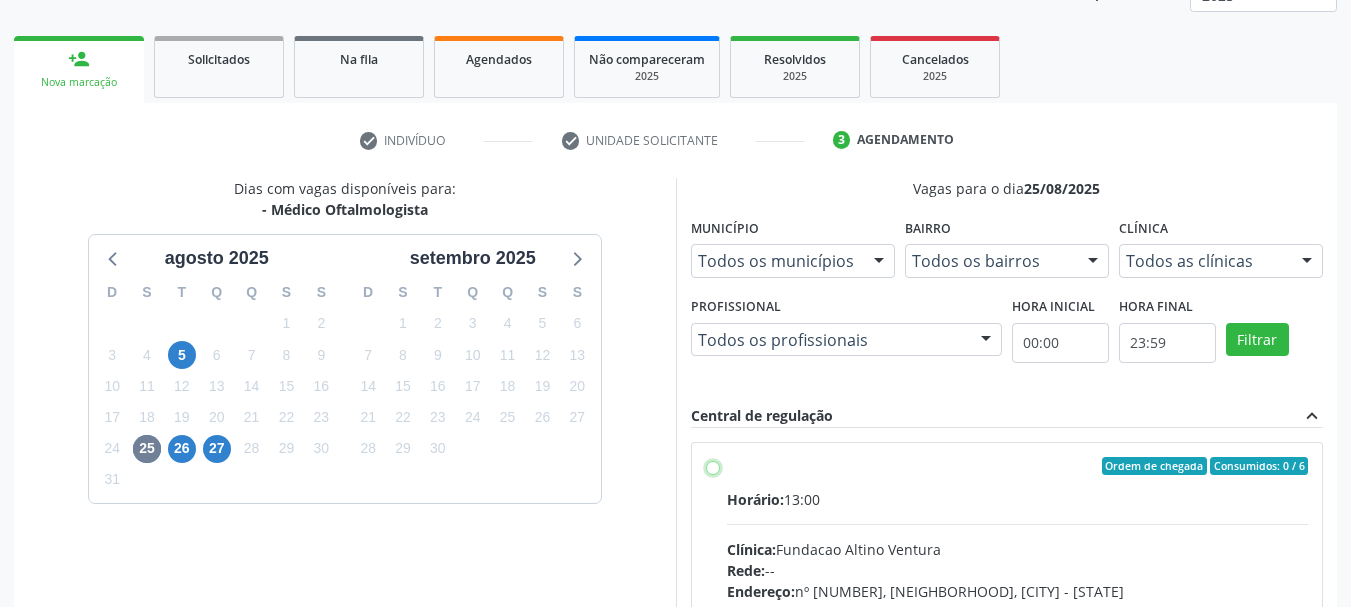 click on "Ordem de chegada
Consumidos: 0 / 6
Horário:   13:00
Clínica:  Fundacao Altino Ventura
Rede:
--
Endereço:   nº 335, Nossa Senhora da Con, [CITY] - [STATE]
Telefone:   --
Profissional:
[FIRST] [LAST] [LAST] [LAST]
Informações adicionais sobre o atendimento
Idade de atendimento:
de 0 a 120 anos
Gênero(s) atendido(s):
Masculino e Feminino
Informações adicionais:
--" at bounding box center [713, 466] 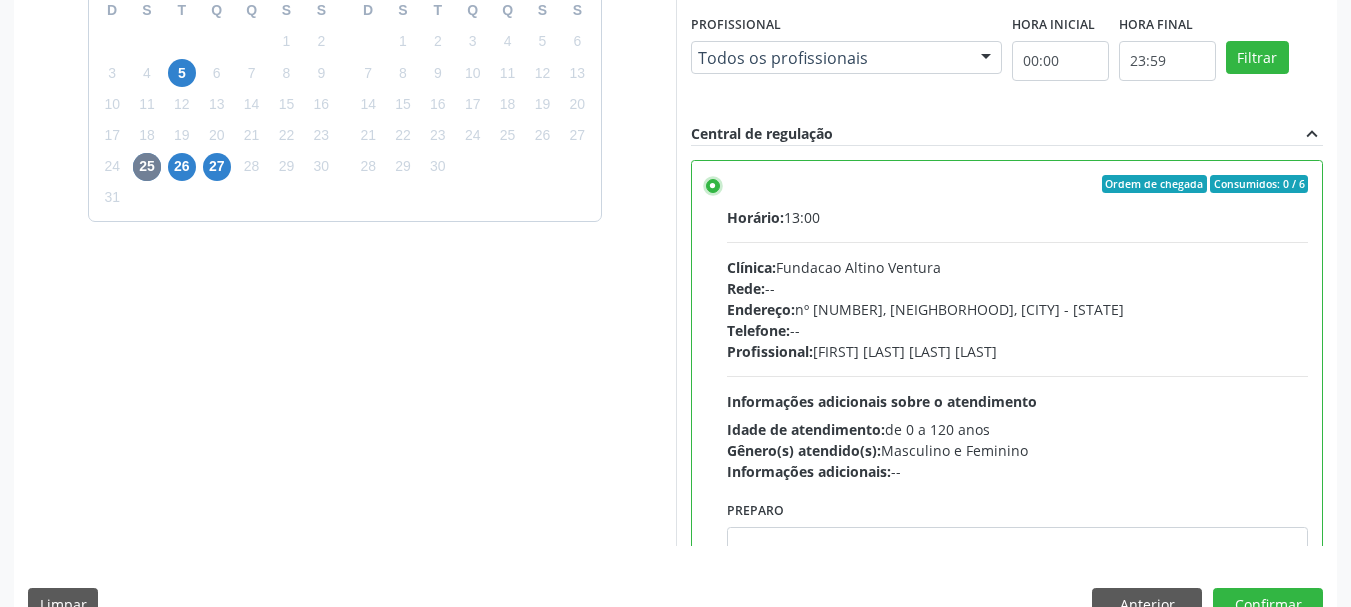 scroll, scrollTop: 588, scrollLeft: 0, axis: vertical 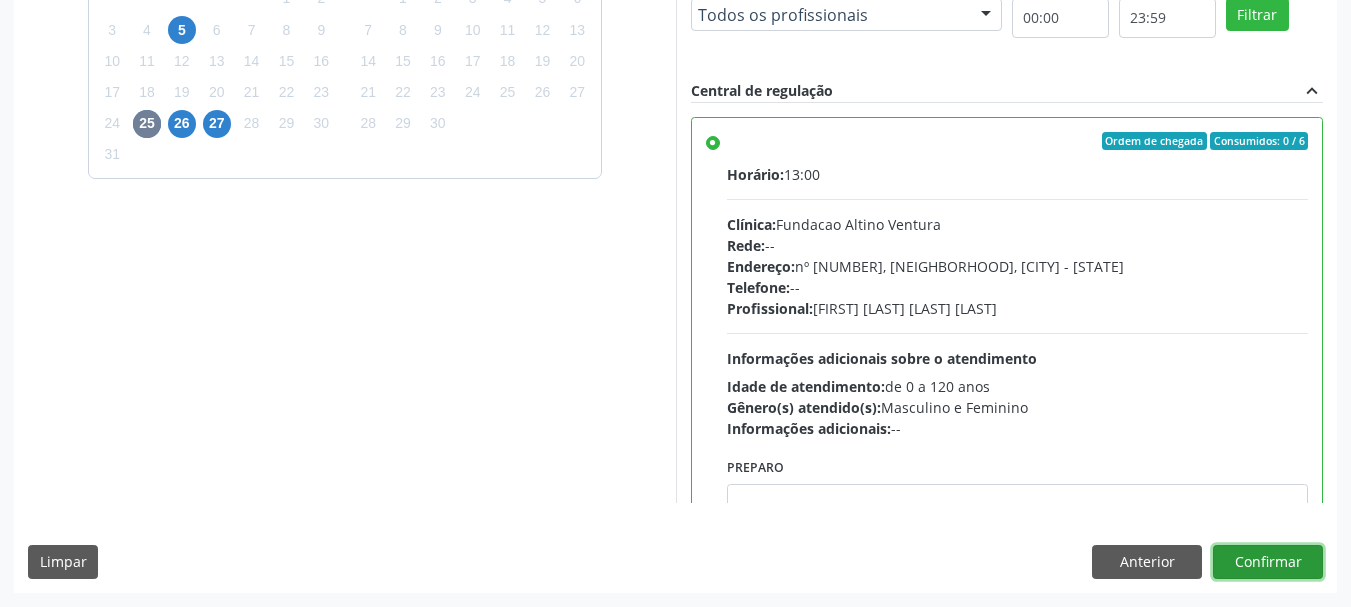 click on "Confirmar" at bounding box center (1268, 562) 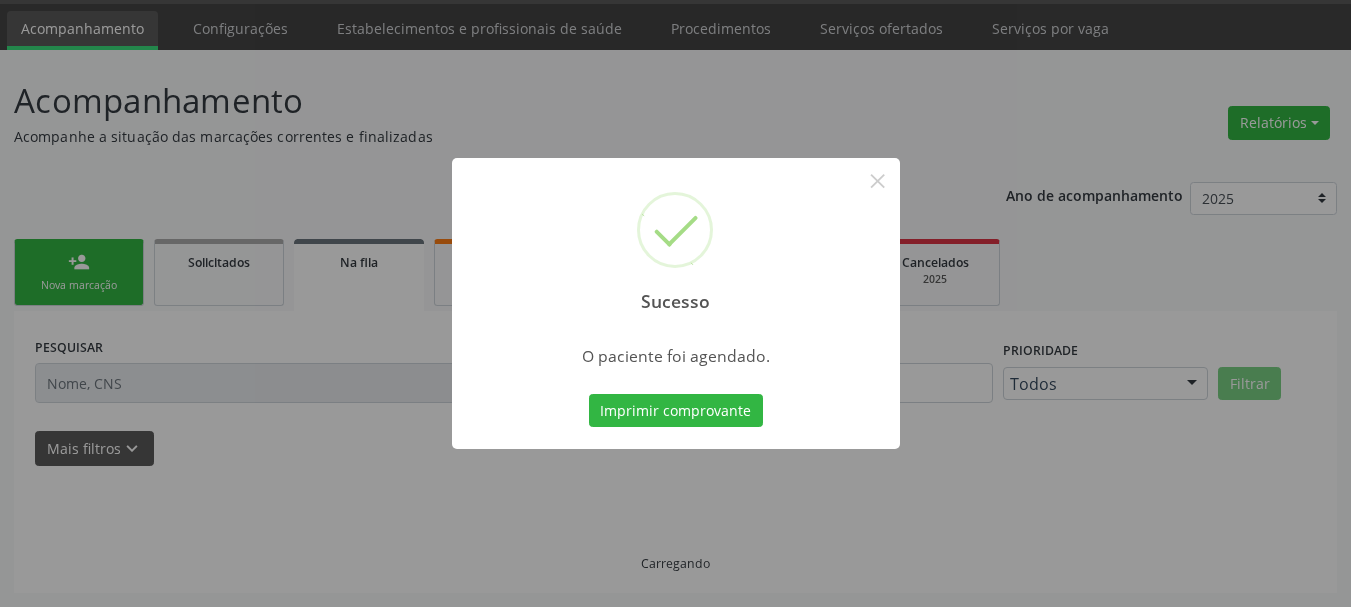 scroll, scrollTop: 60, scrollLeft: 0, axis: vertical 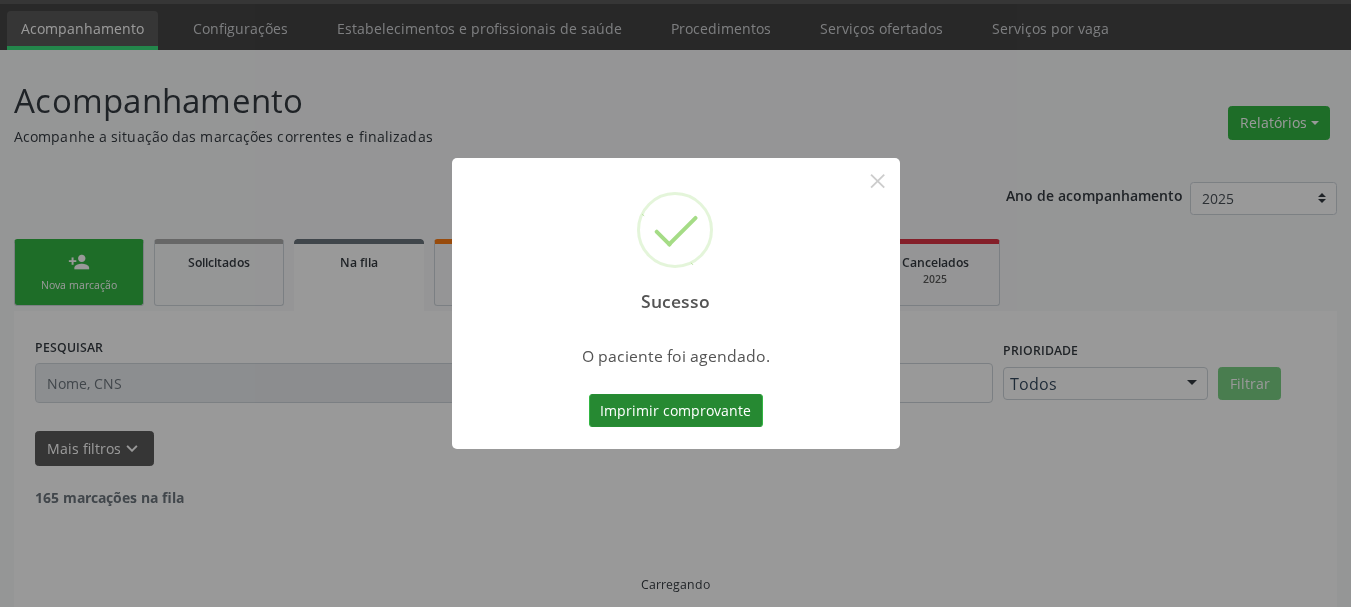 click on "Imprimir comprovante" at bounding box center (676, 411) 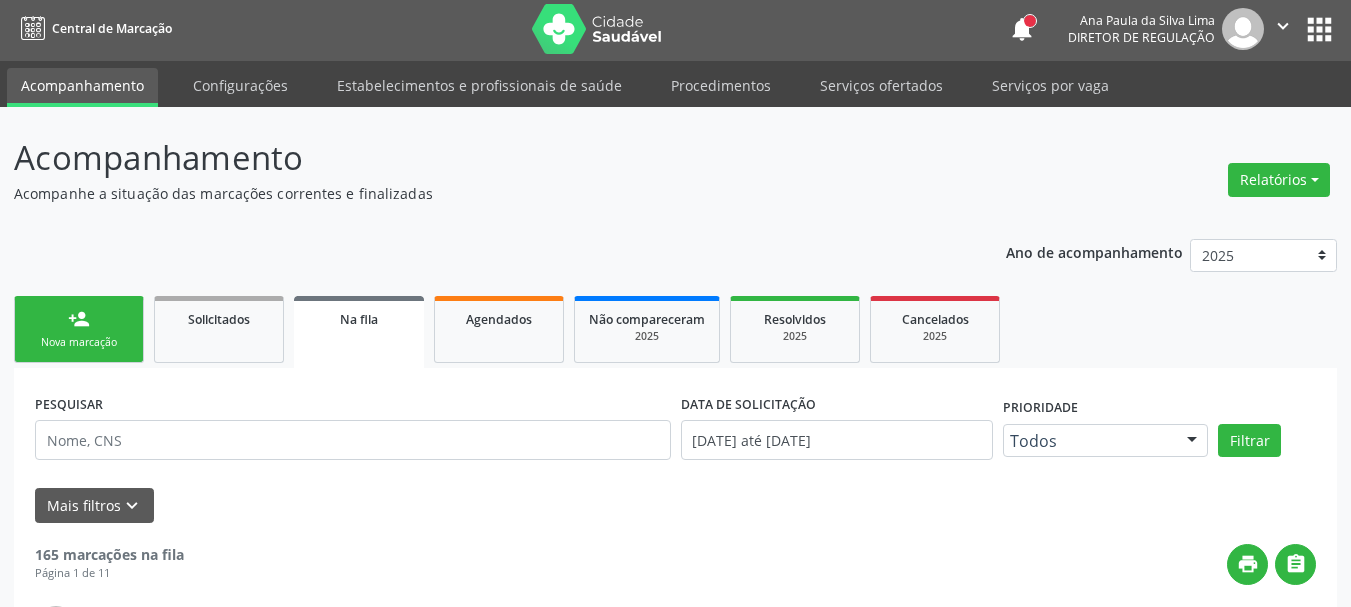 scroll, scrollTop: 0, scrollLeft: 0, axis: both 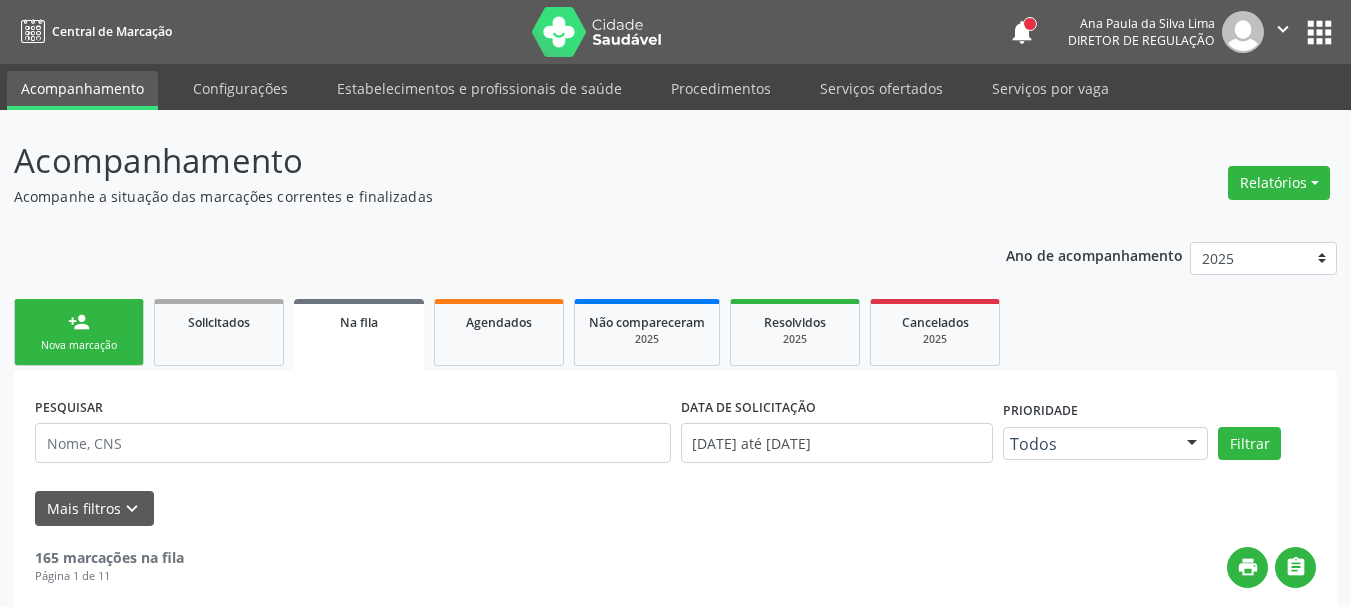 click on "apps" at bounding box center (1319, 32) 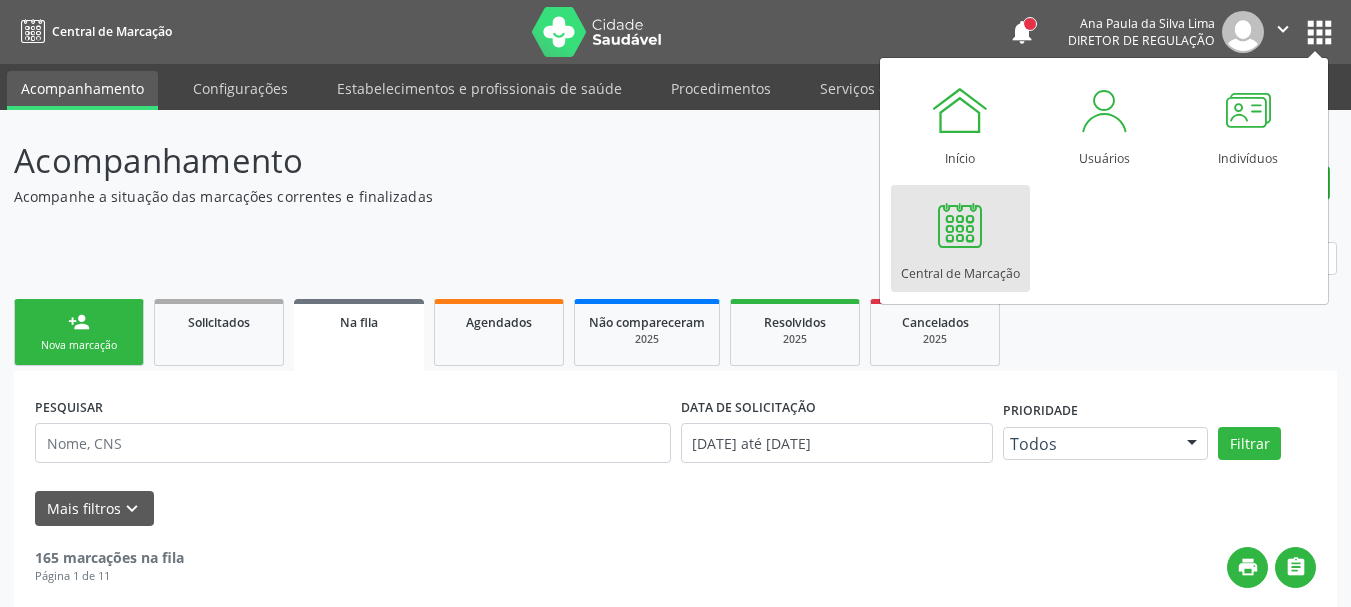 click on "Central de Marcação" at bounding box center (960, 268) 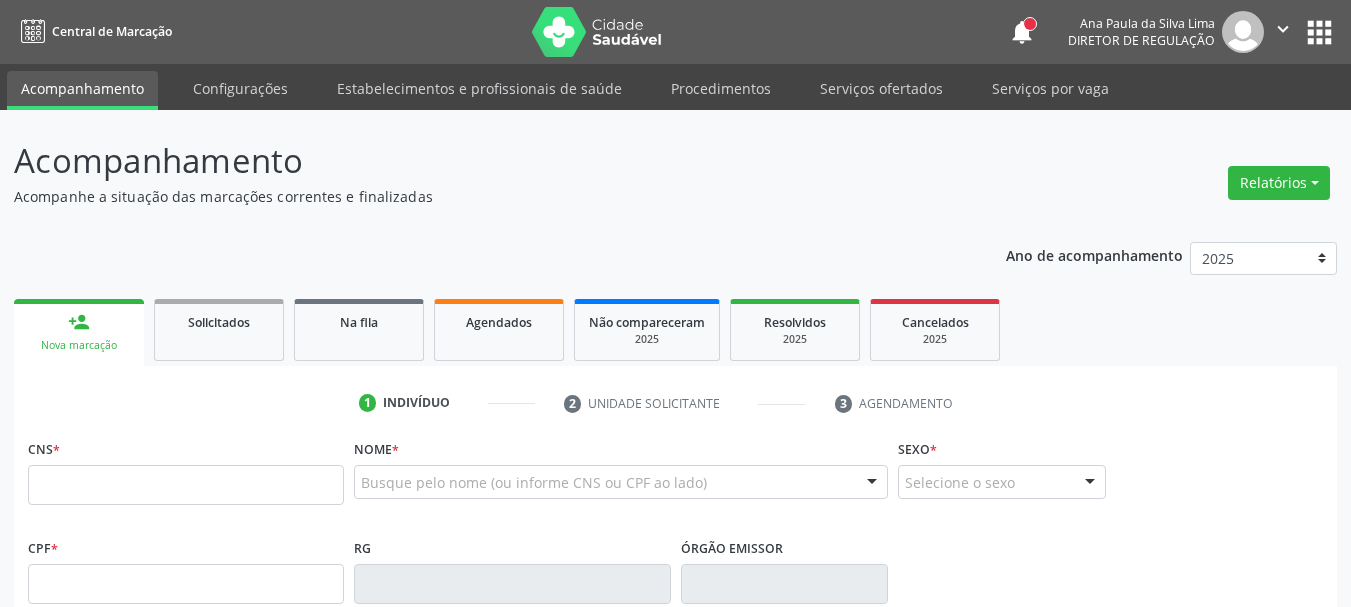 scroll, scrollTop: 0, scrollLeft: 0, axis: both 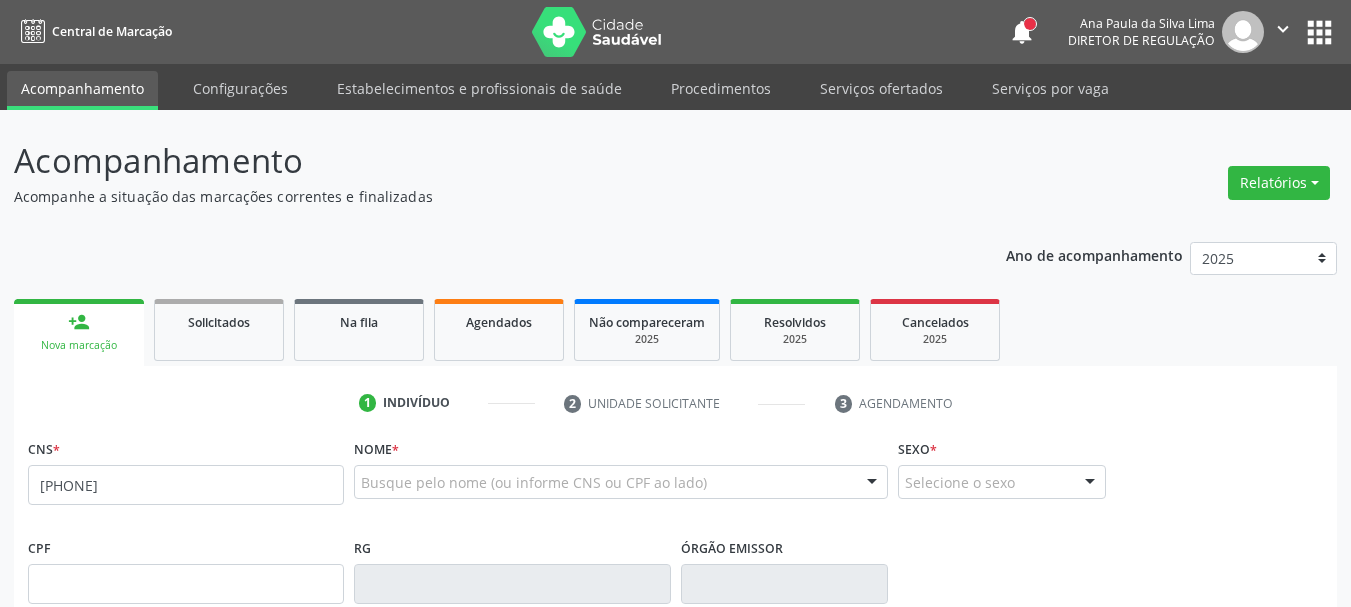 type on "[PHONE]" 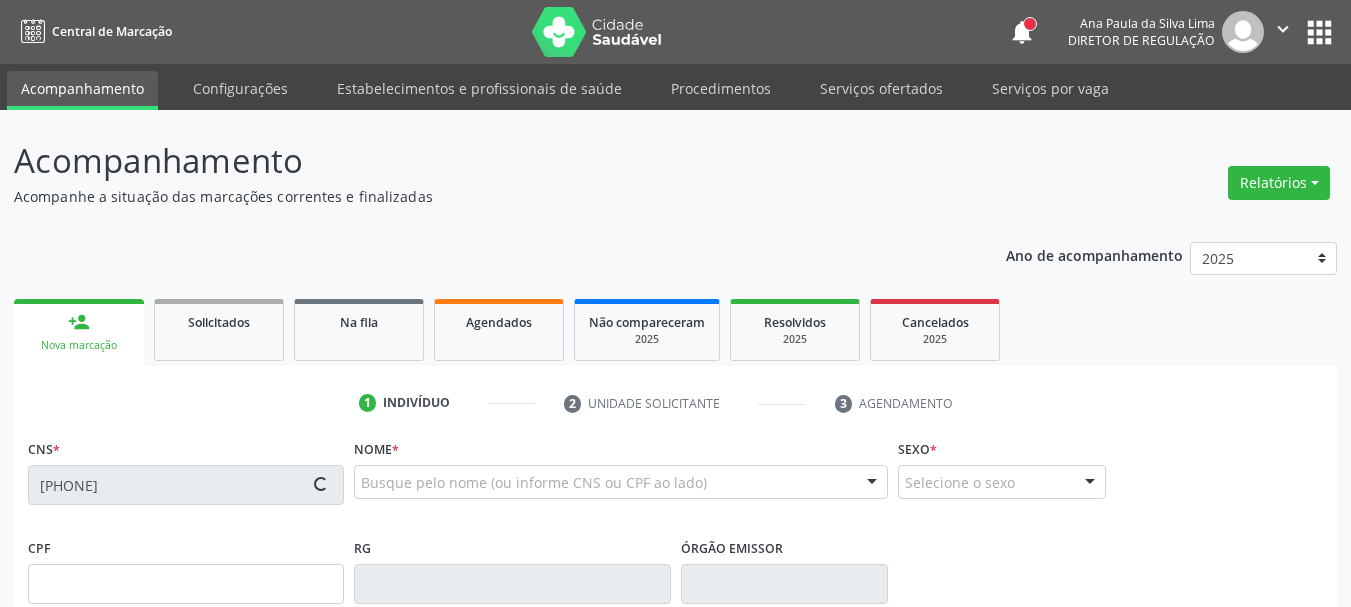 type on "[CPF]" 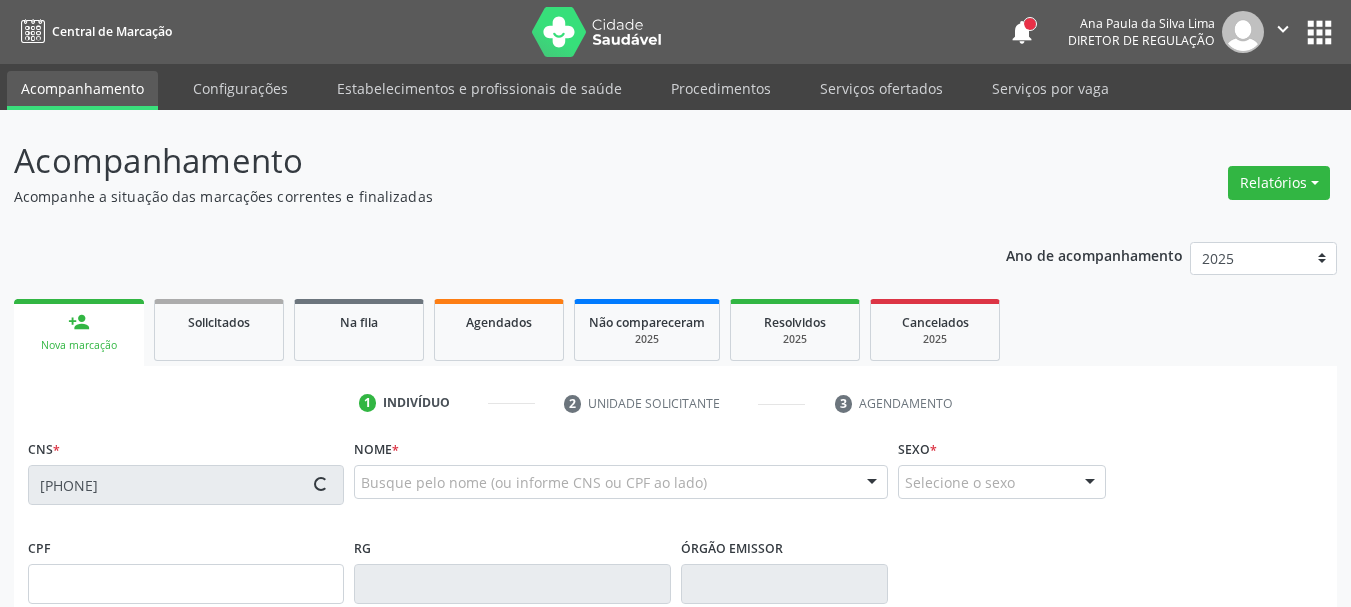 type on "[DATE]" 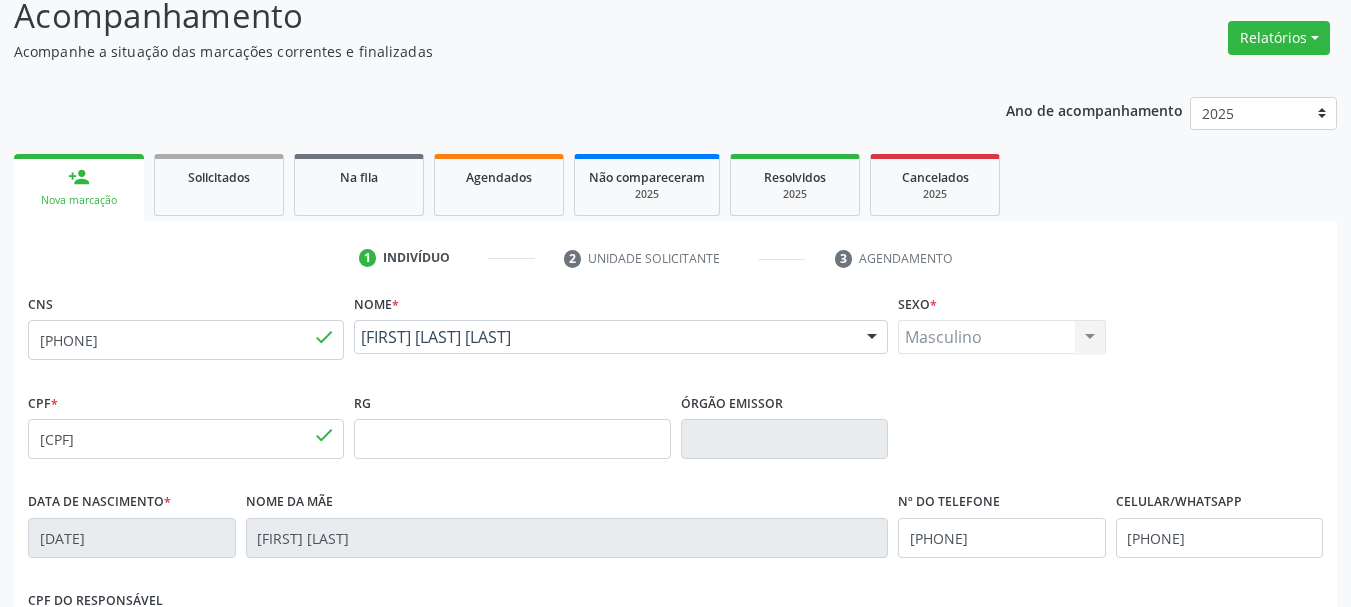 scroll, scrollTop: 300, scrollLeft: 0, axis: vertical 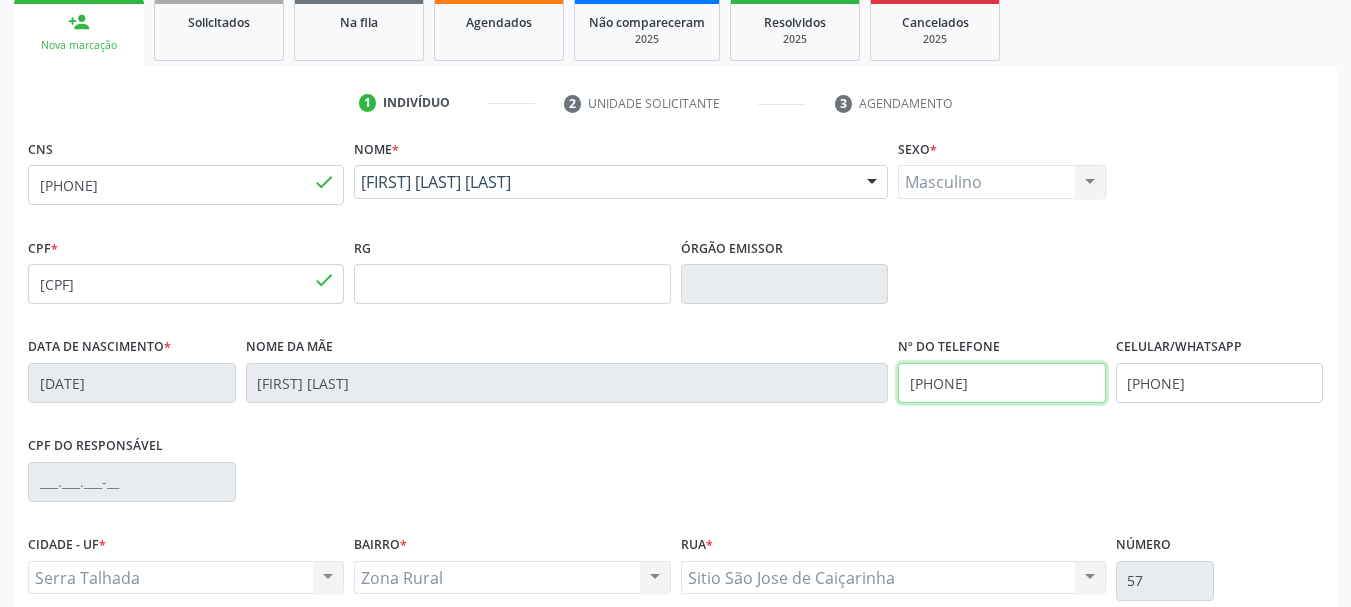 drag, startPoint x: 1047, startPoint y: 387, endPoint x: 704, endPoint y: 404, distance: 343.42102 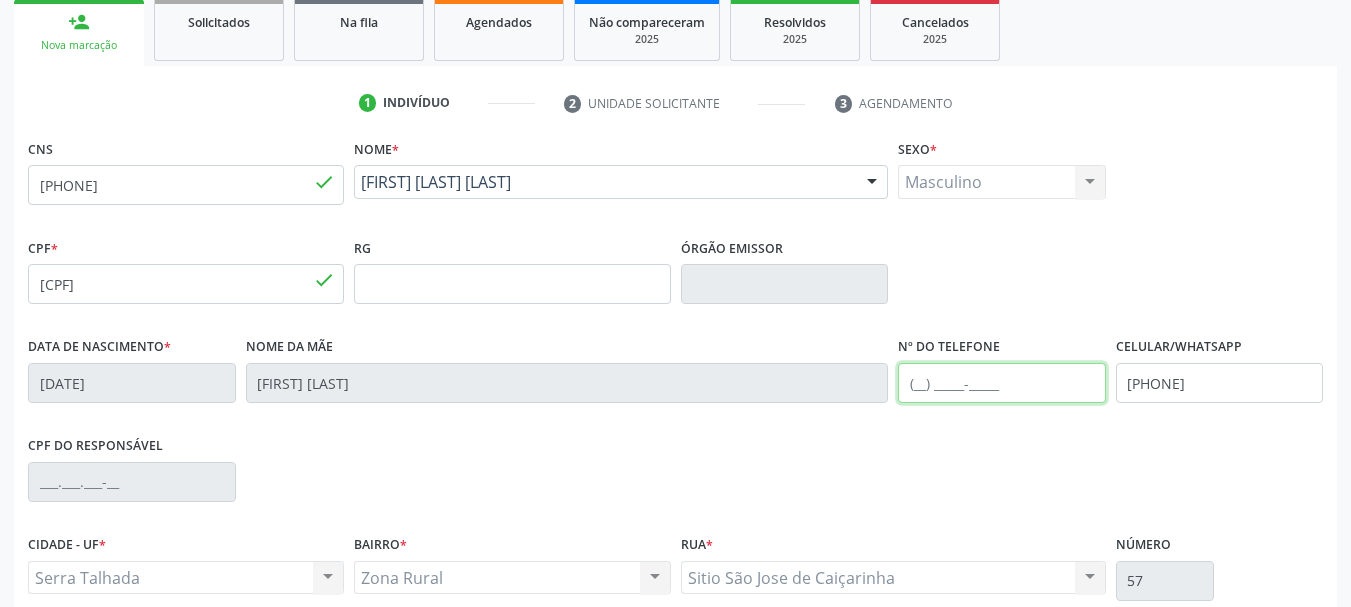 type 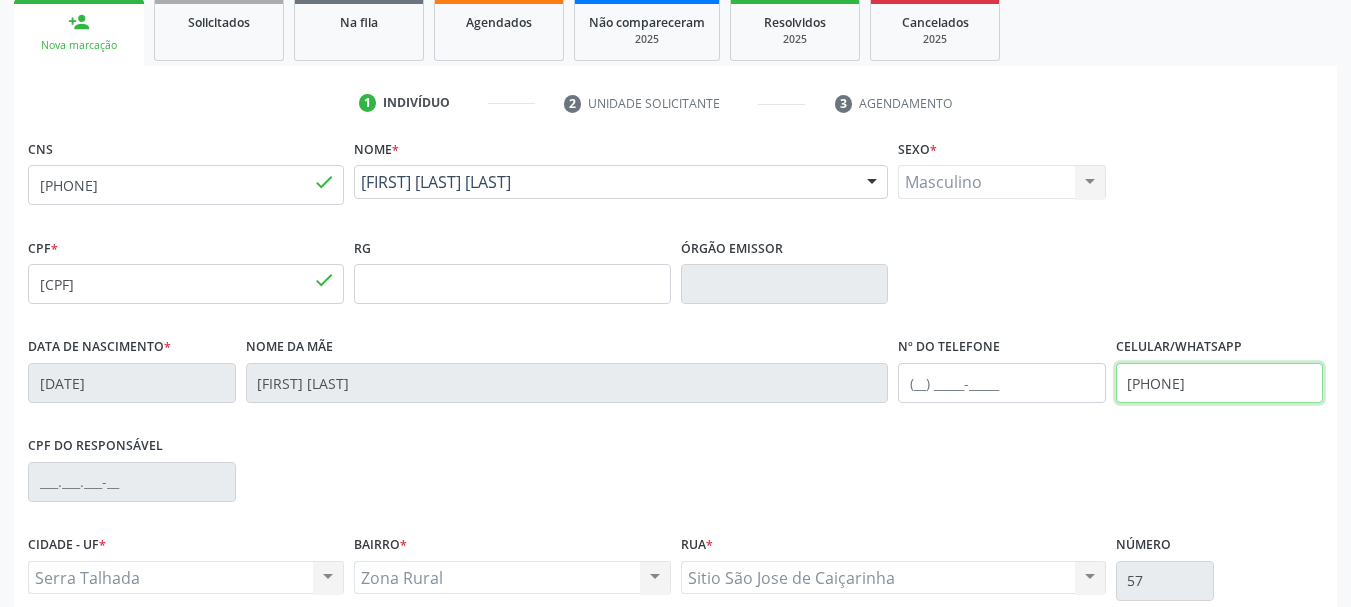 drag, startPoint x: 1255, startPoint y: 386, endPoint x: 1020, endPoint y: 395, distance: 235.17227 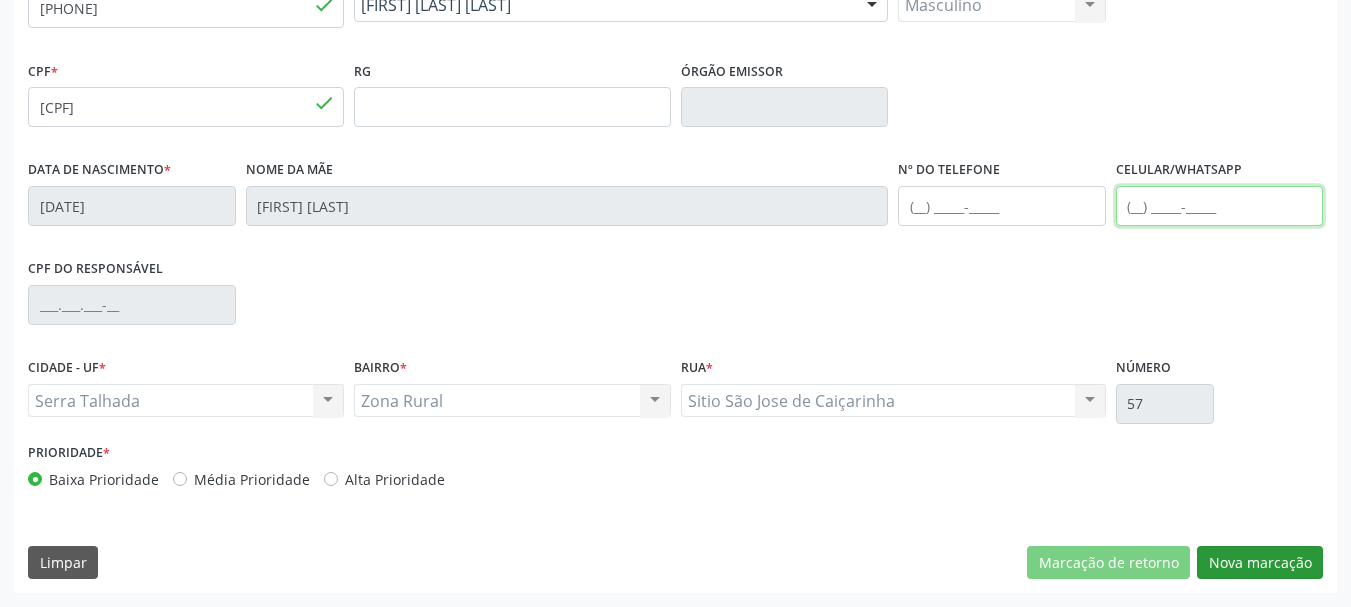 type 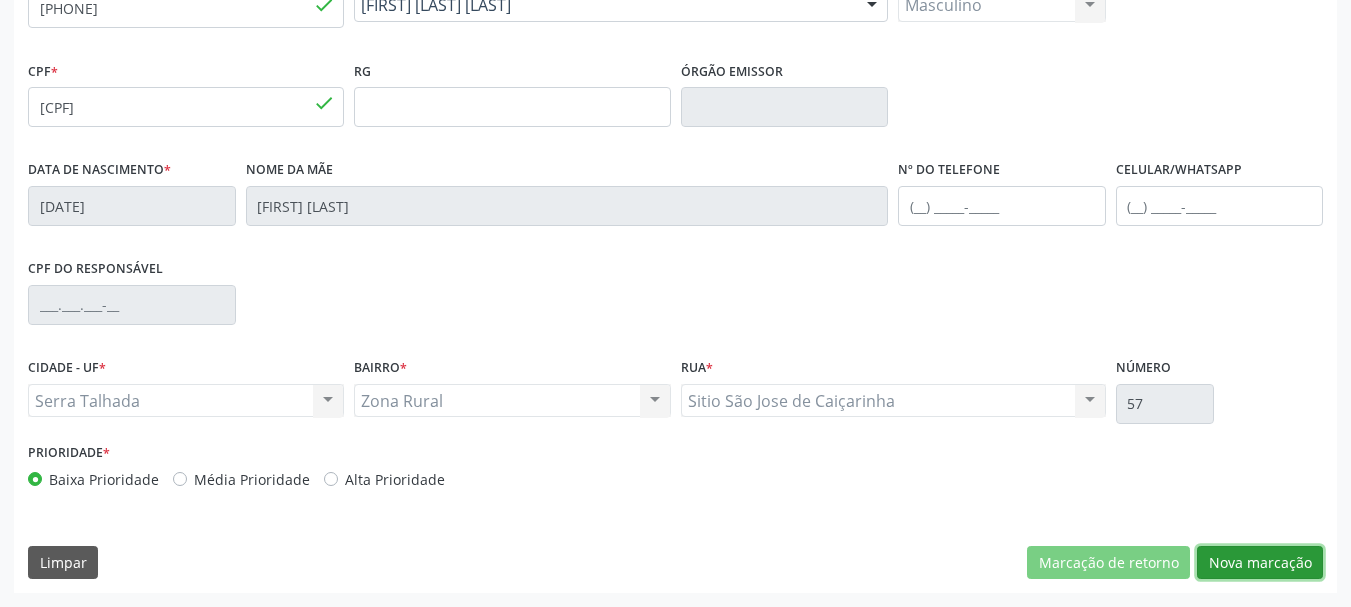 click on "Nova marcação" at bounding box center [1260, 563] 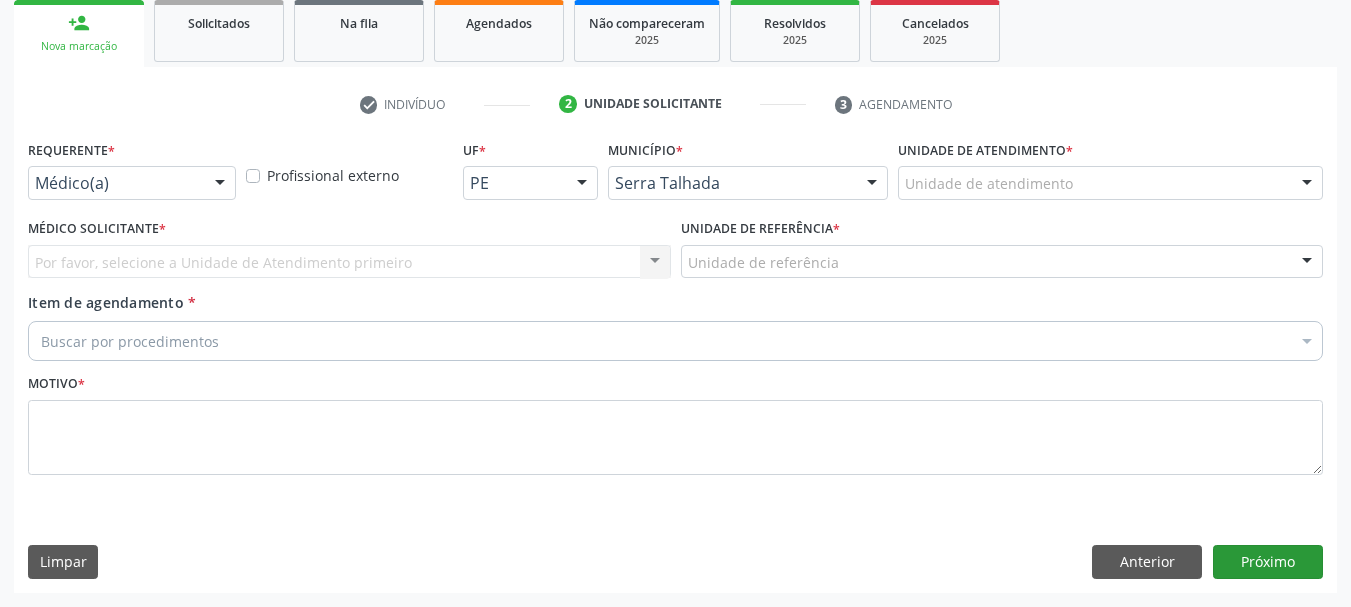 scroll, scrollTop: 299, scrollLeft: 0, axis: vertical 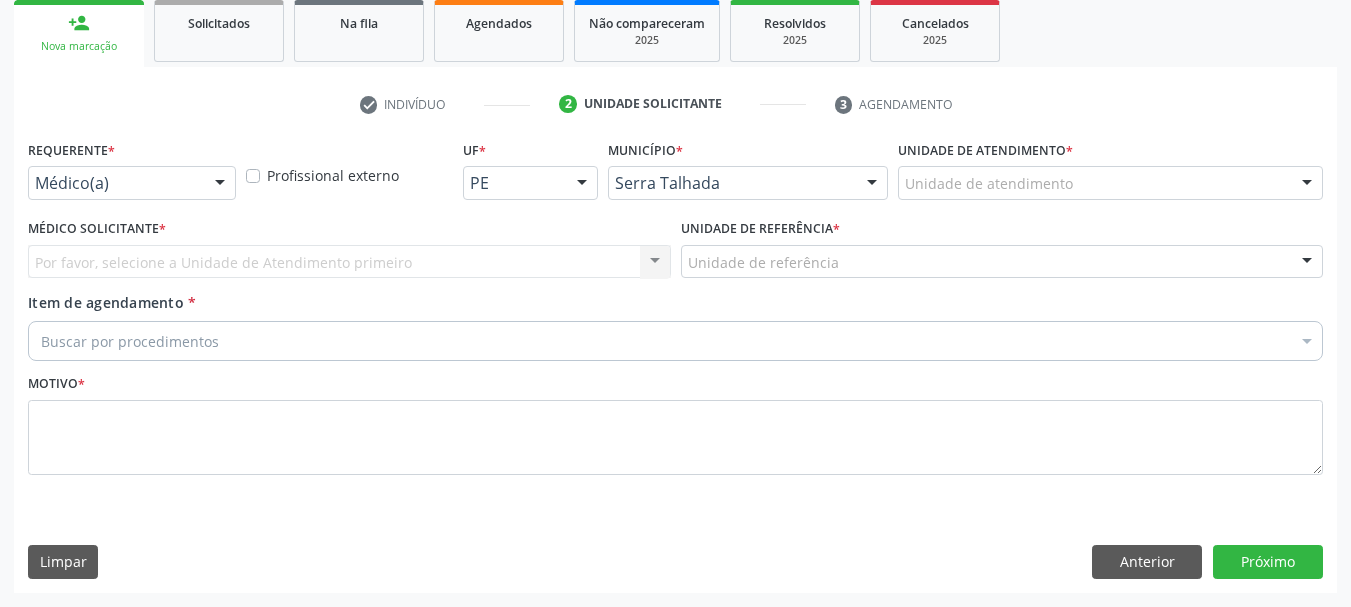 drag, startPoint x: 177, startPoint y: 192, endPoint x: 165, endPoint y: 216, distance: 26.832815 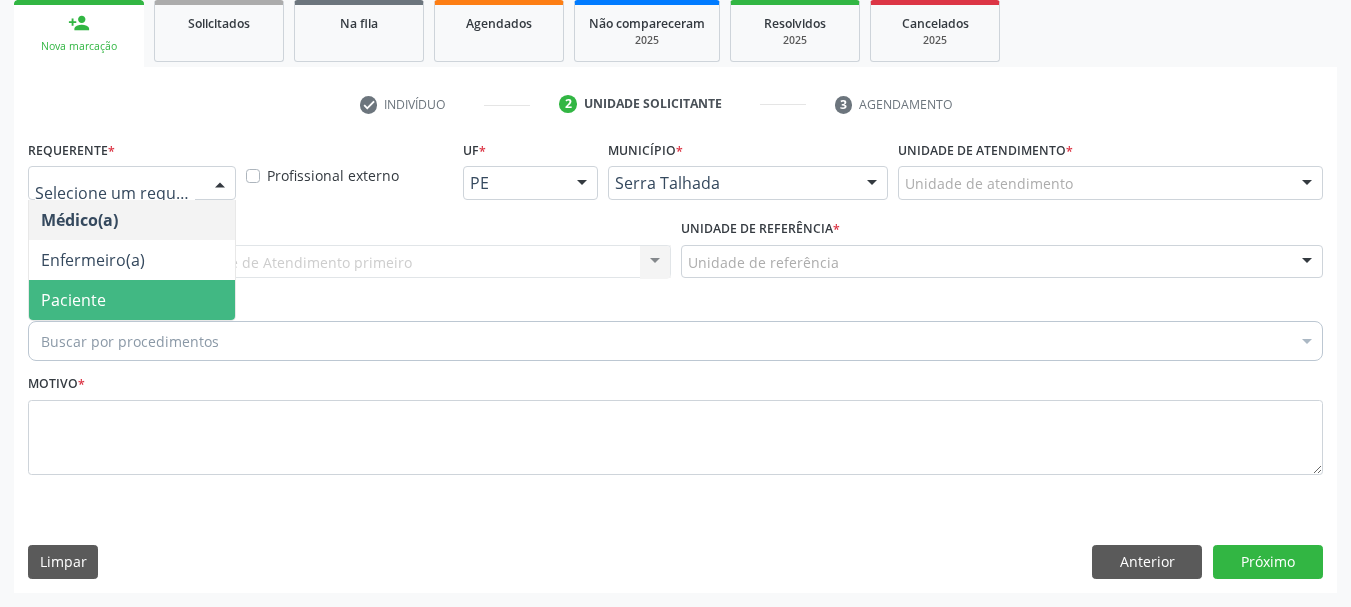 click on "Paciente" at bounding box center (132, 300) 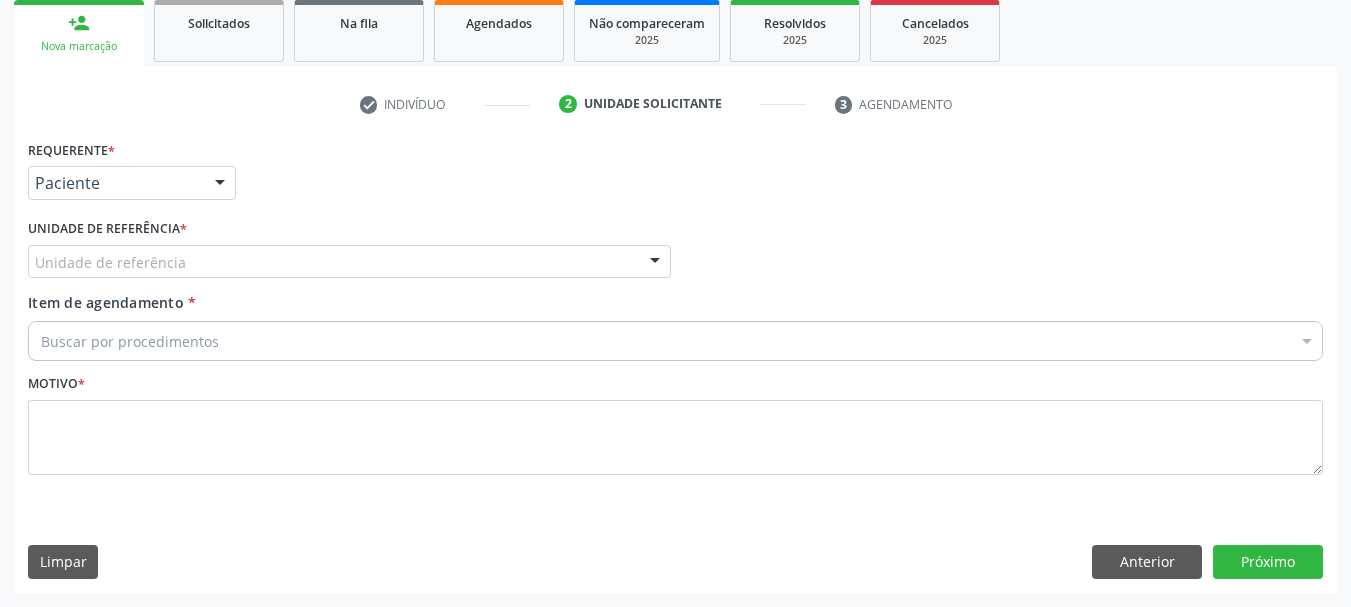 click on "Unidade de referência" at bounding box center (349, 262) 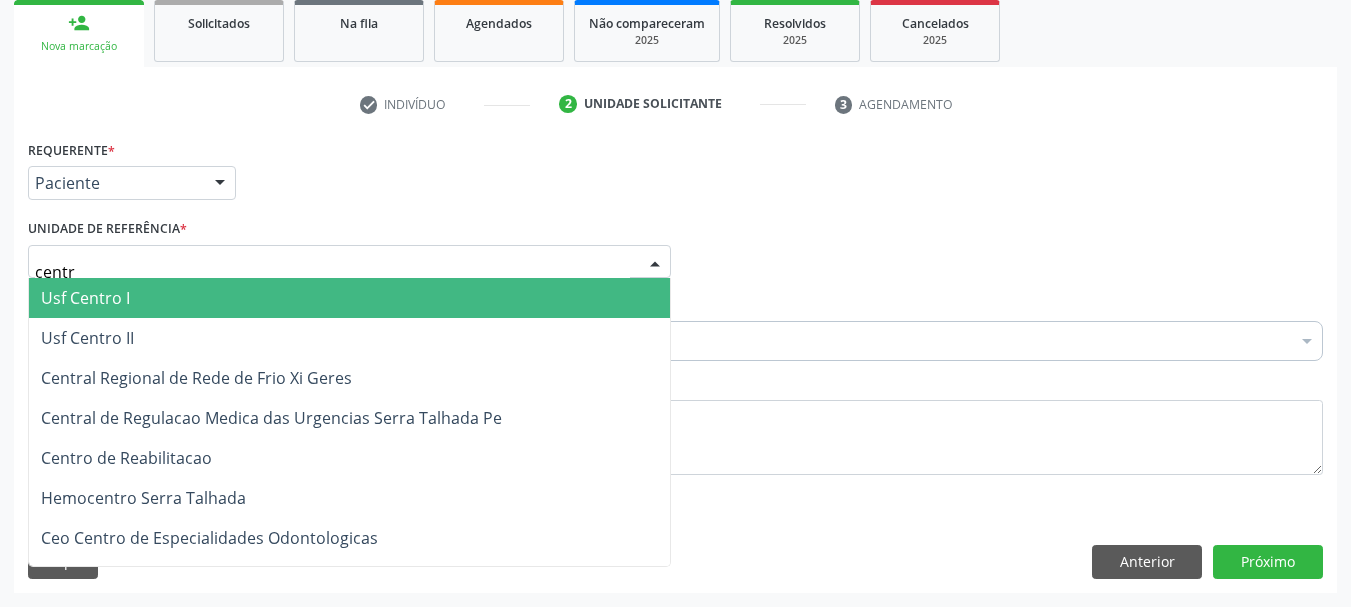 type on "centro" 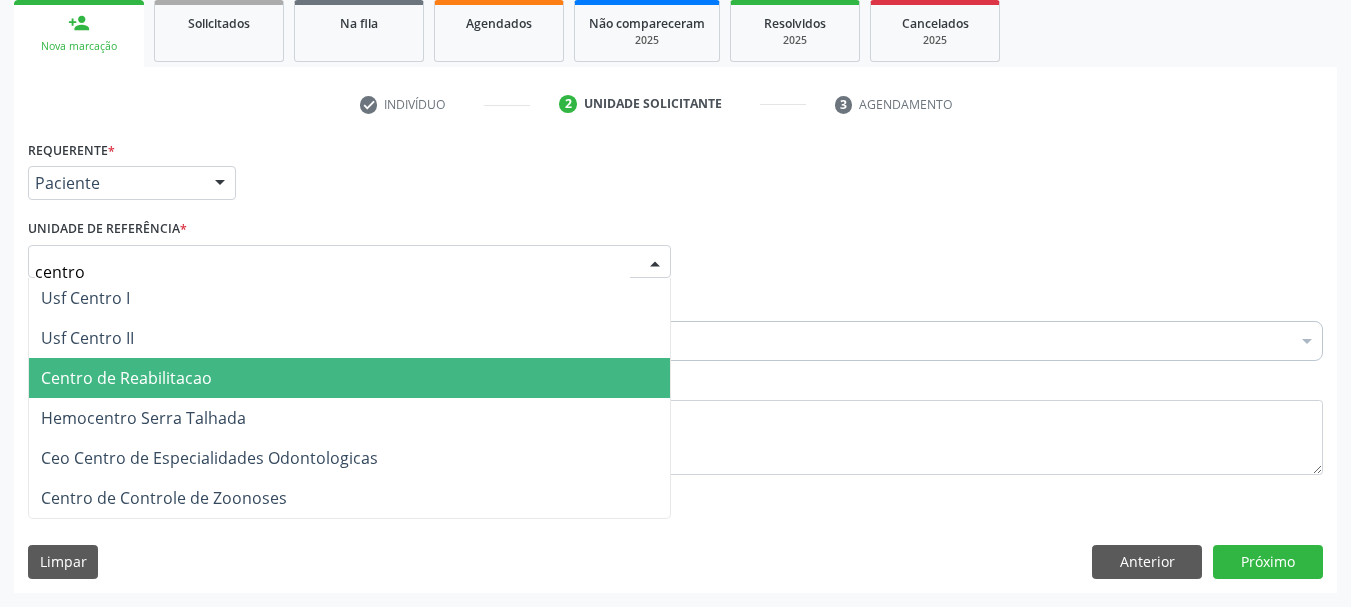 click on "Centro de Reabilitacao" at bounding box center [349, 378] 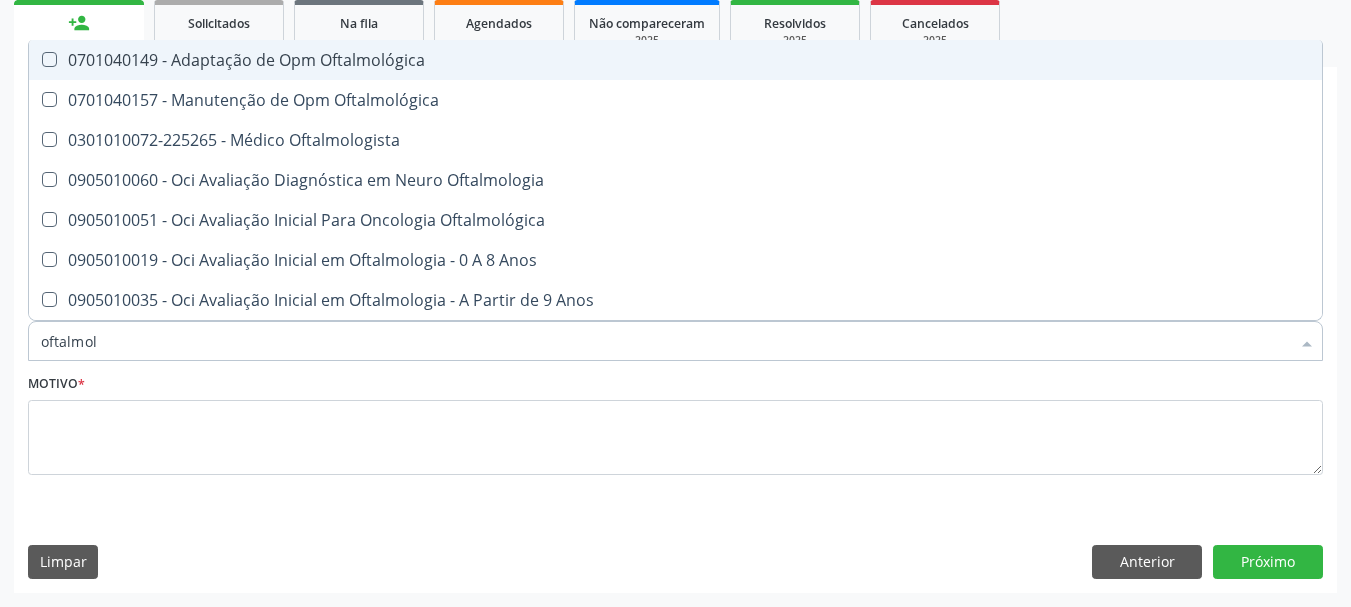 type on "oftalmolo" 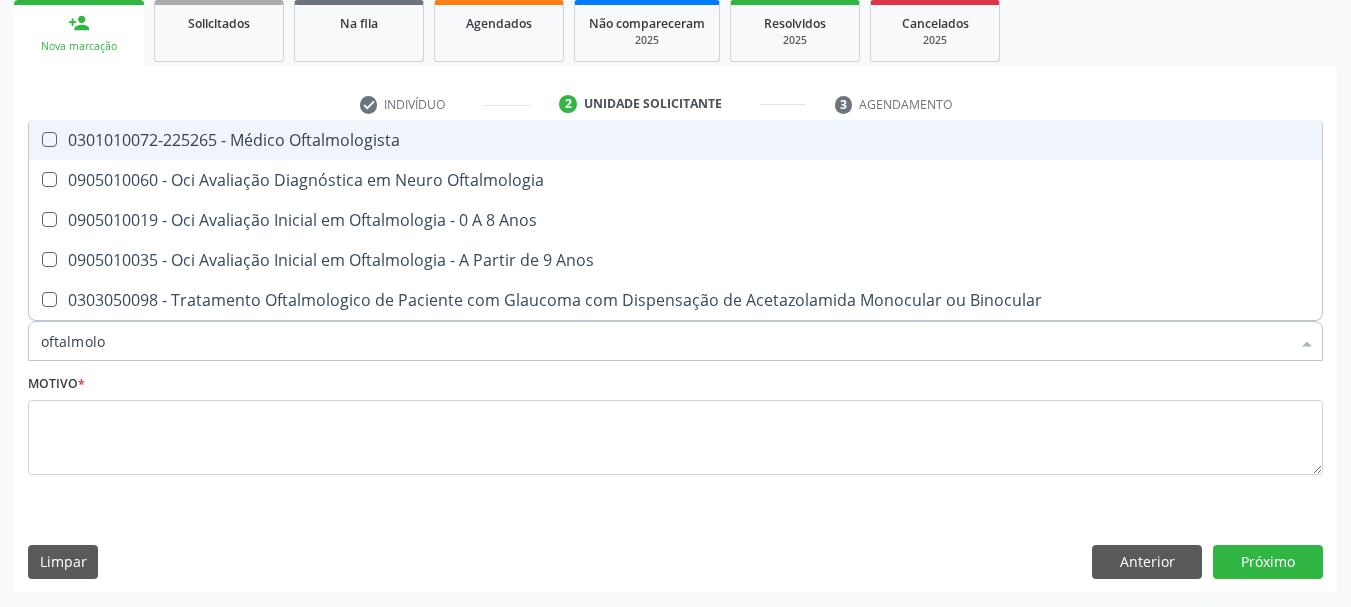 click on "0301010072-225265 - Médico Oftalmologista" at bounding box center [675, 140] 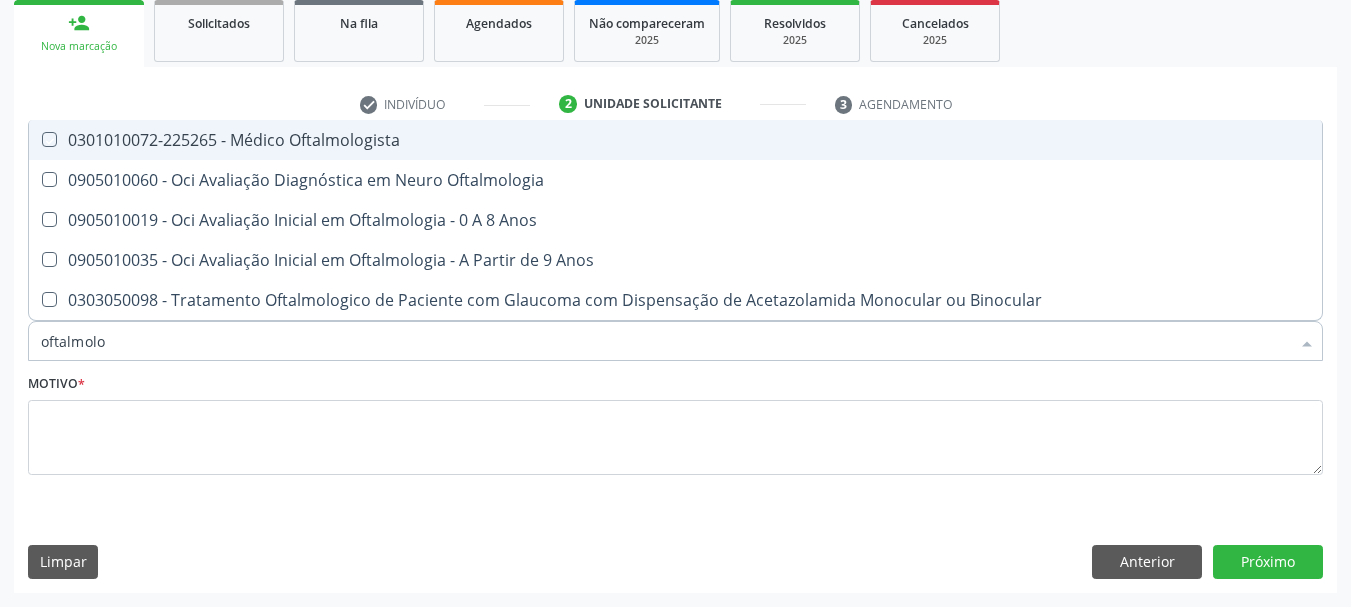 checkbox on "true" 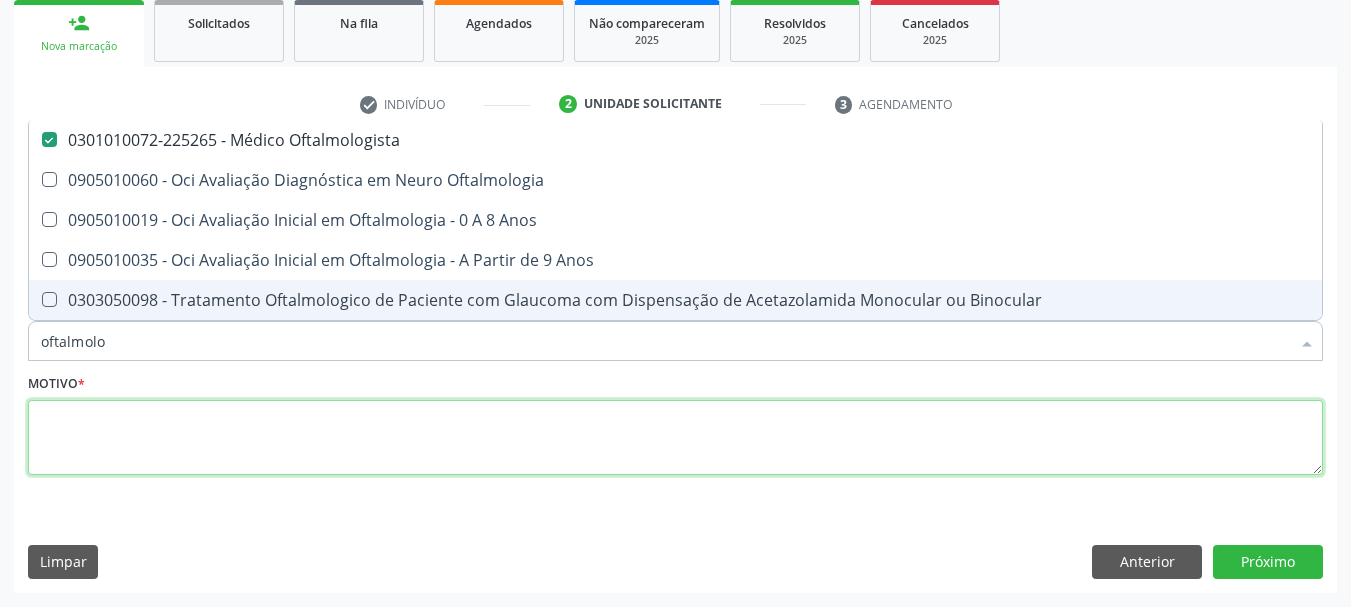 click at bounding box center (675, 438) 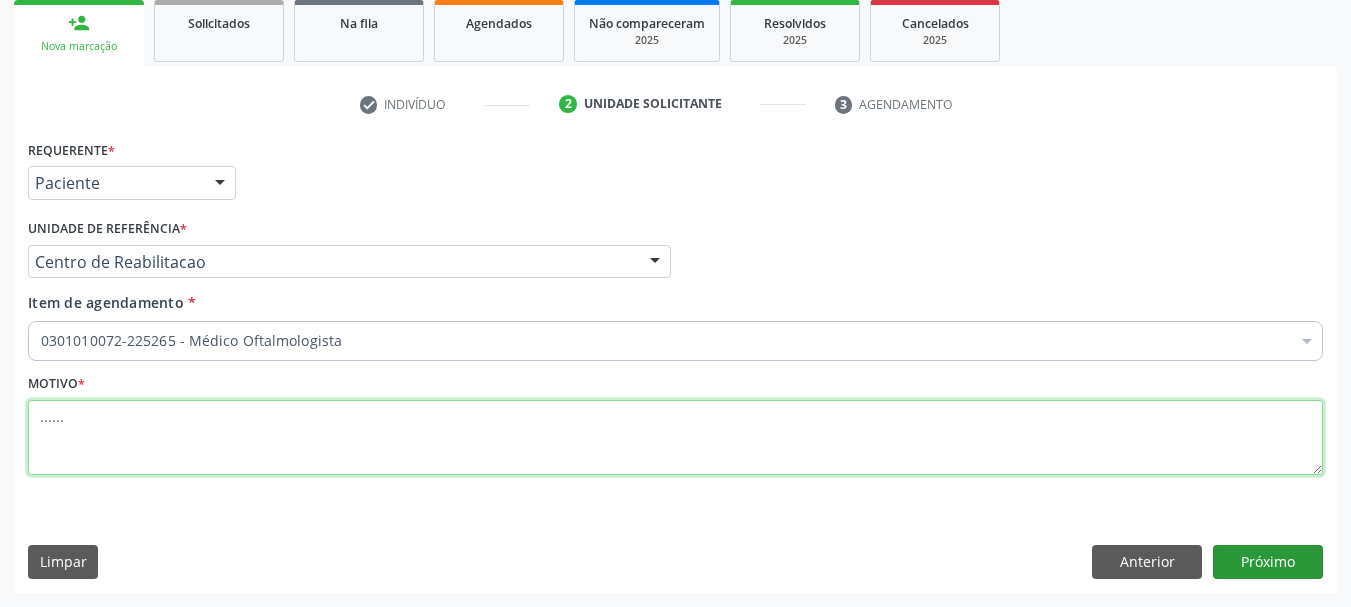 type on "......" 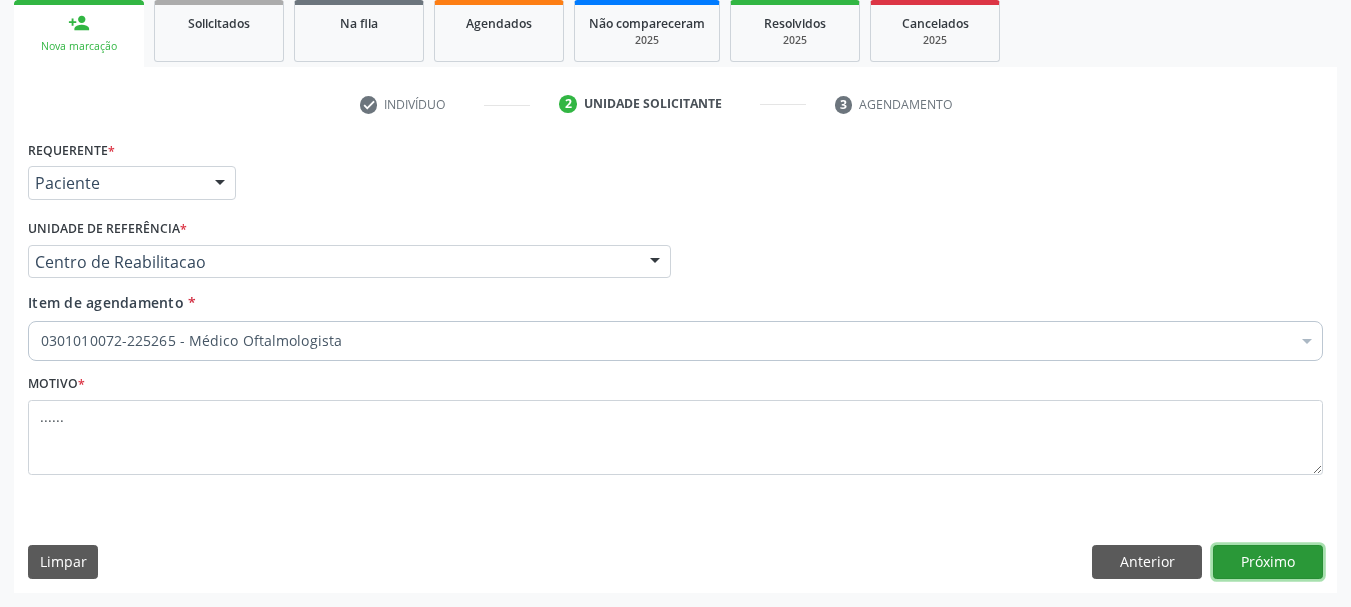 click on "Próximo" at bounding box center [1268, 562] 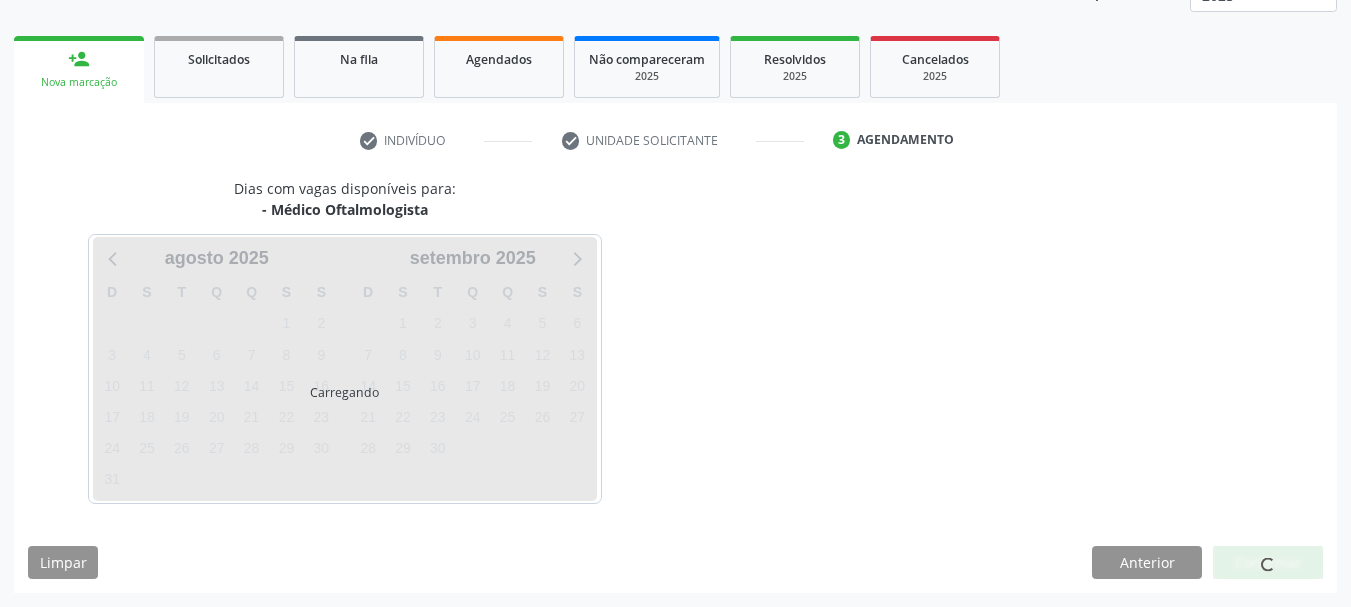 scroll, scrollTop: 263, scrollLeft: 0, axis: vertical 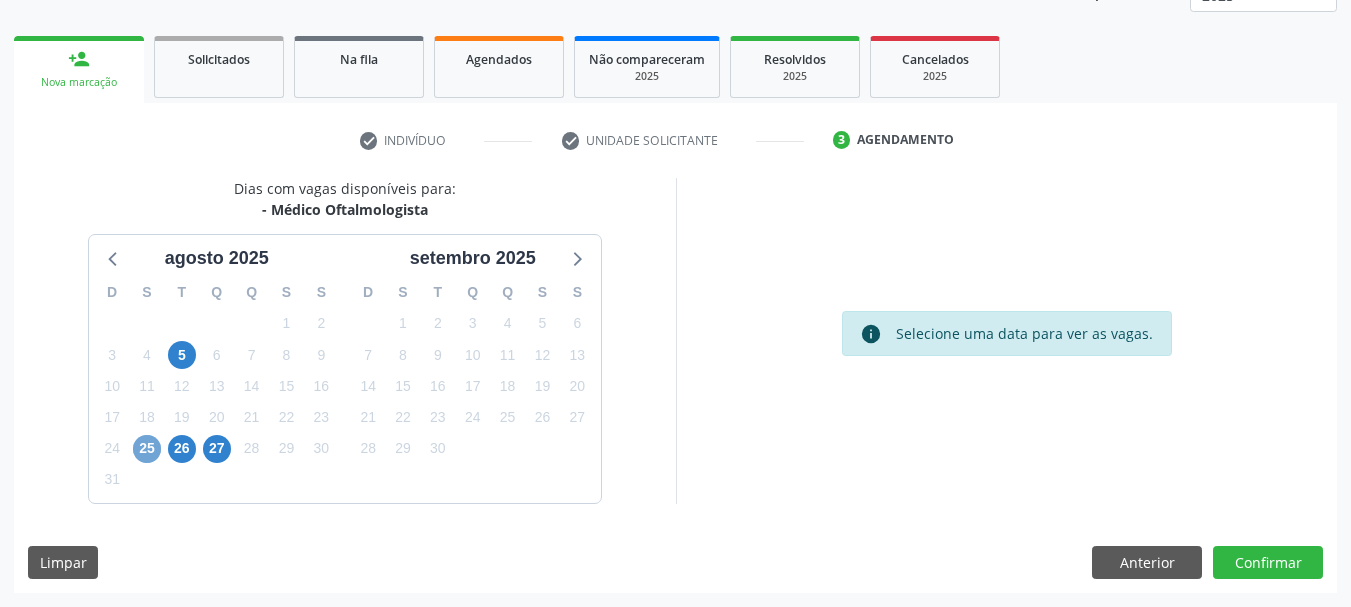 click on "25" at bounding box center [147, 449] 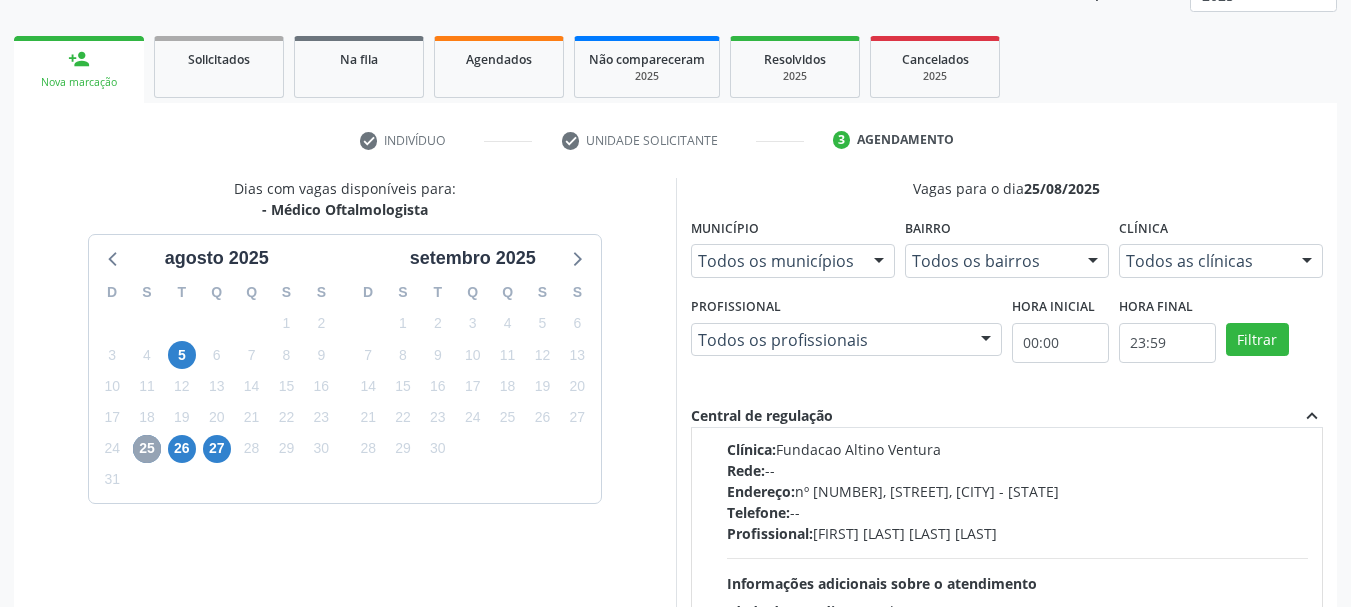 scroll, scrollTop: 0, scrollLeft: 0, axis: both 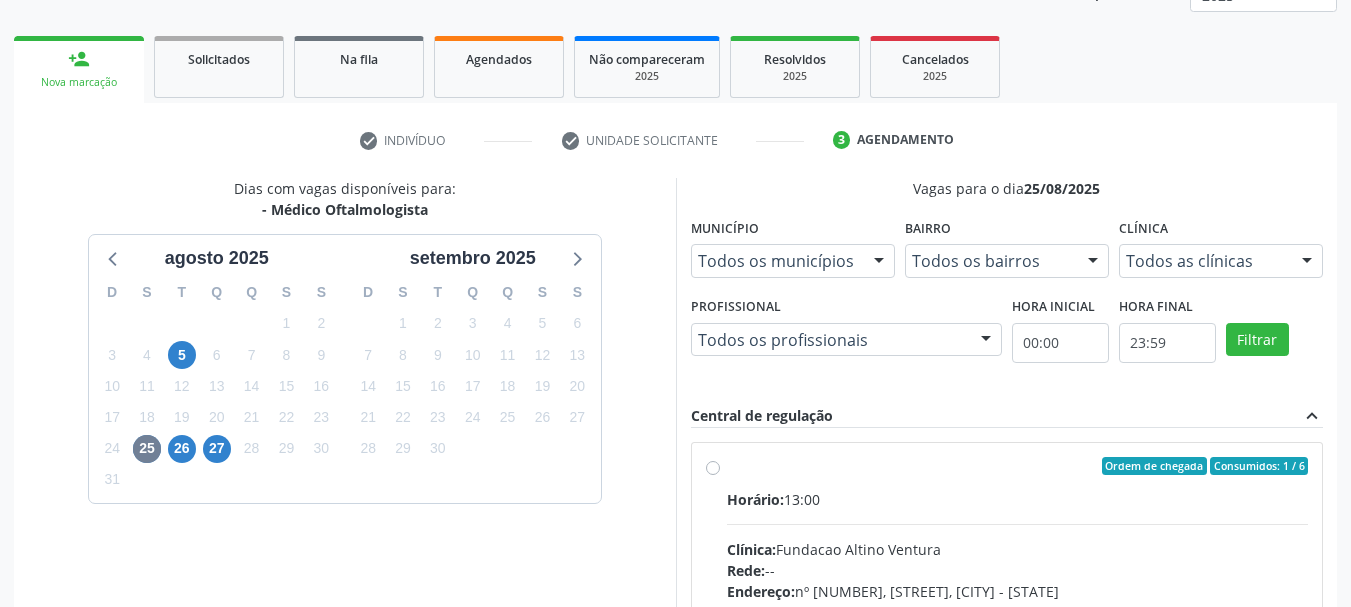click on "Ordem de chegada
Consumidos: 1 / 6
Horário:   13:00
Clínica:  Fundacao Altino Ventura
Rede:
--
Endereço:   nº 335, Nossa Senhora da Con, Serra Talhada - PE
Telefone:   --
Profissional:
Bruna Vieira Oliveira Carvalho Ventura
Informações adicionais sobre o atendimento
Idade de atendimento:
de 0 a 120 anos
Gênero(s) atendido(s):
Masculino e Feminino
Informações adicionais:
--" at bounding box center (1018, 610) 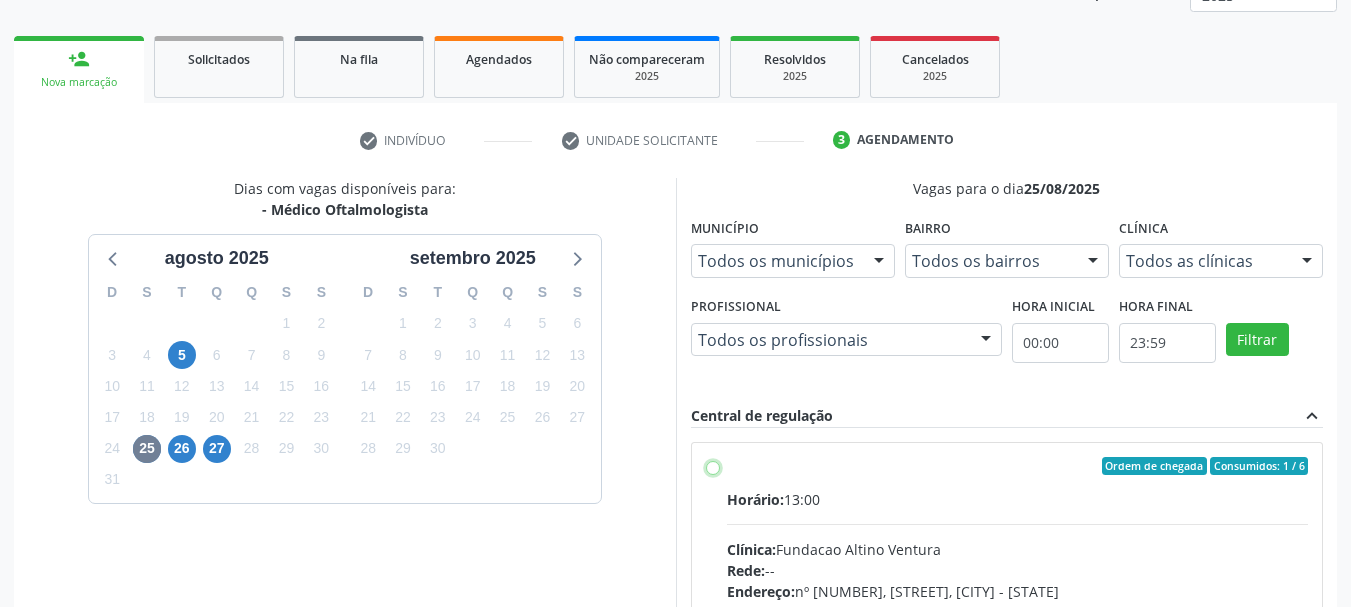 click on "Ordem de chegada
Consumidos: 1 / 6
Horário:   13:00
Clínica:  Fundacao Altino Ventura
Rede:
--
Endereço:   nº 335, Nossa Senhora da Con, Serra Talhada - PE
Telefone:   --
Profissional:
Bruna Vieira Oliveira Carvalho Ventura
Informações adicionais sobre o atendimento
Idade de atendimento:
de 0 a 120 anos
Gênero(s) atendido(s):
Masculino e Feminino
Informações adicionais:
--" at bounding box center (713, 466) 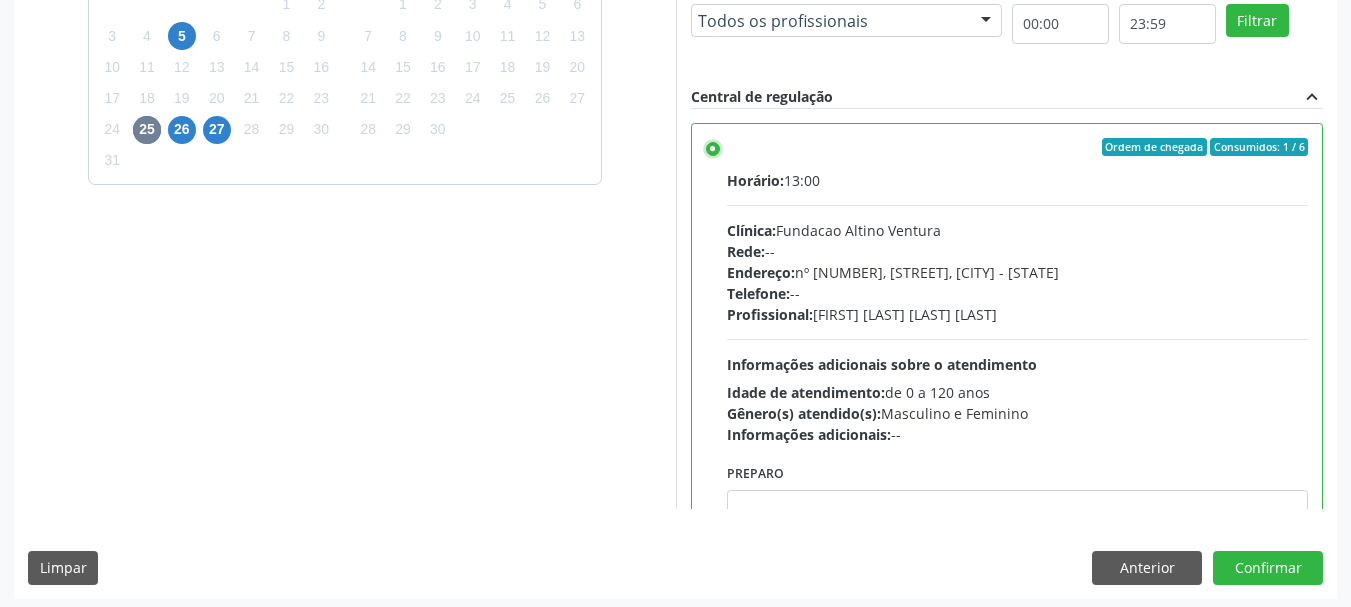 scroll, scrollTop: 588, scrollLeft: 0, axis: vertical 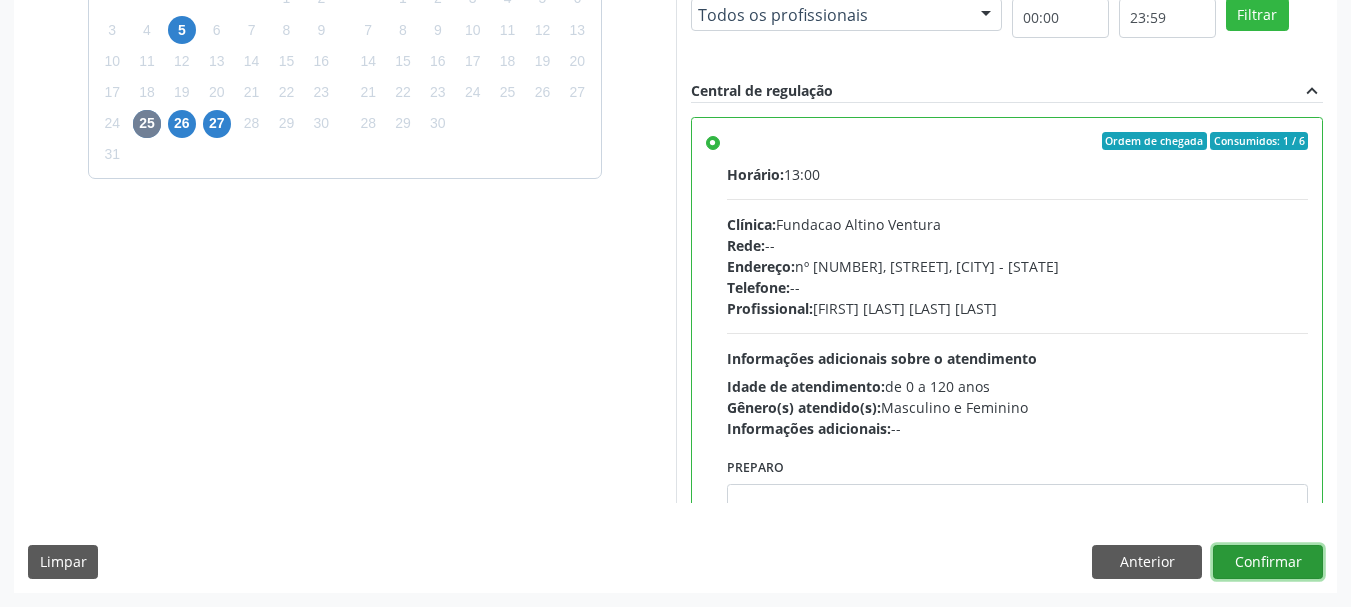 click on "Confirmar" at bounding box center (1268, 562) 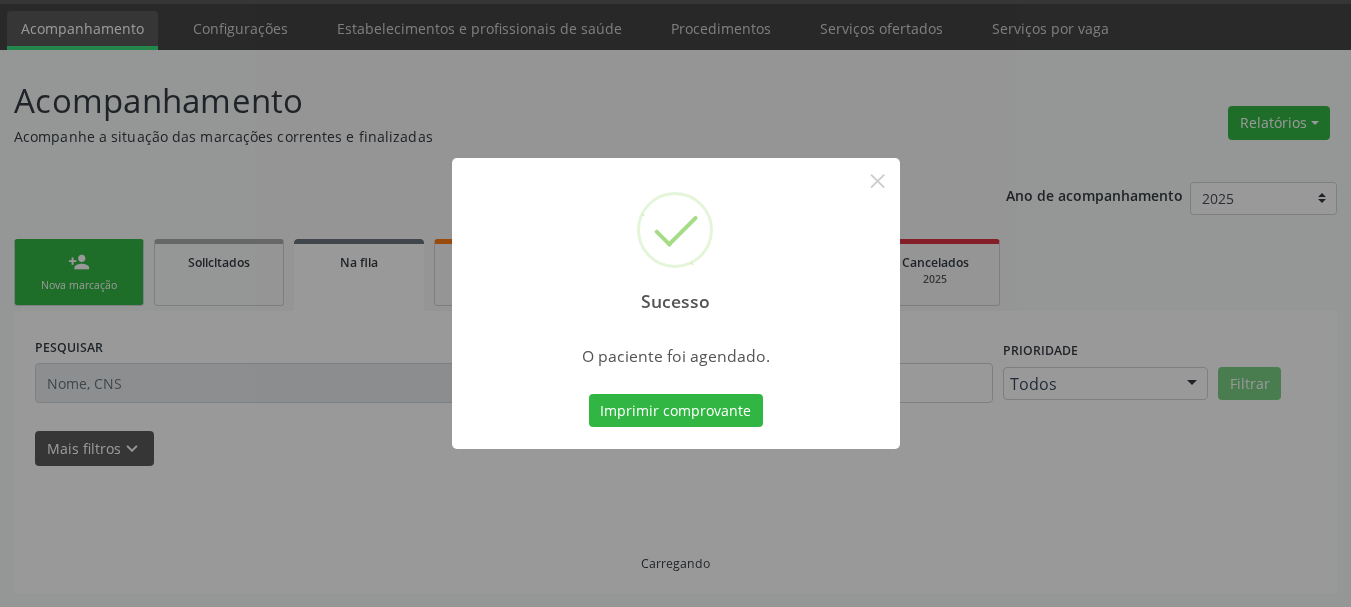 scroll, scrollTop: 60, scrollLeft: 0, axis: vertical 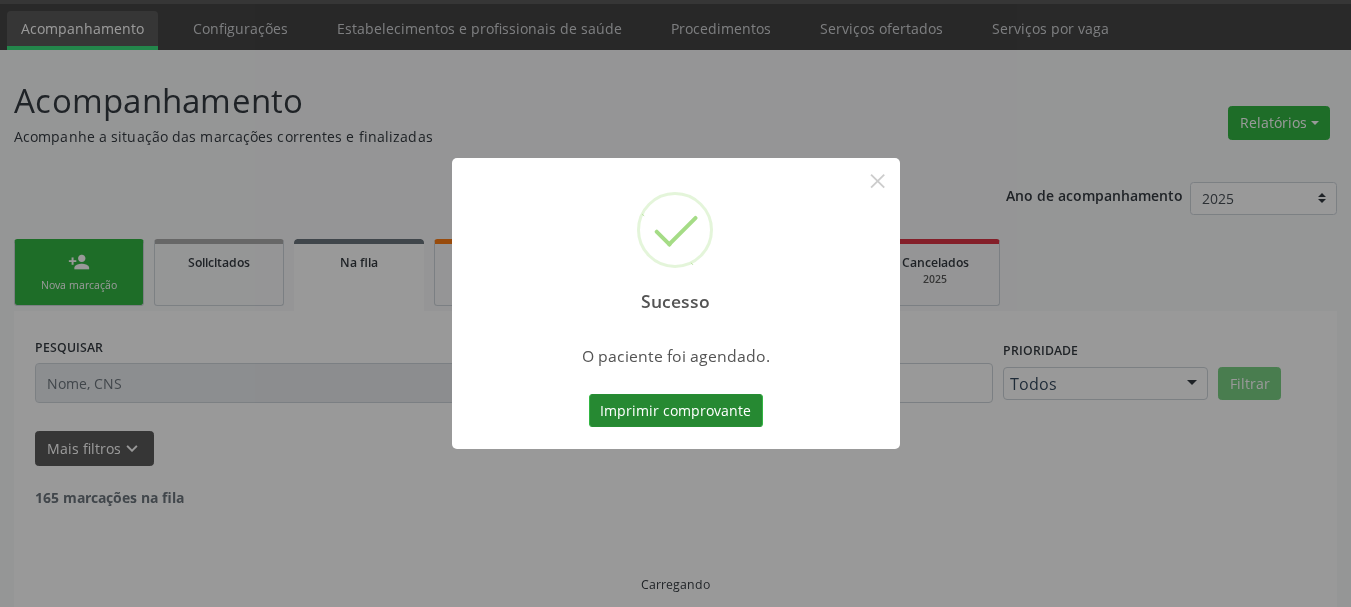 click on "Imprimir comprovante" at bounding box center (676, 411) 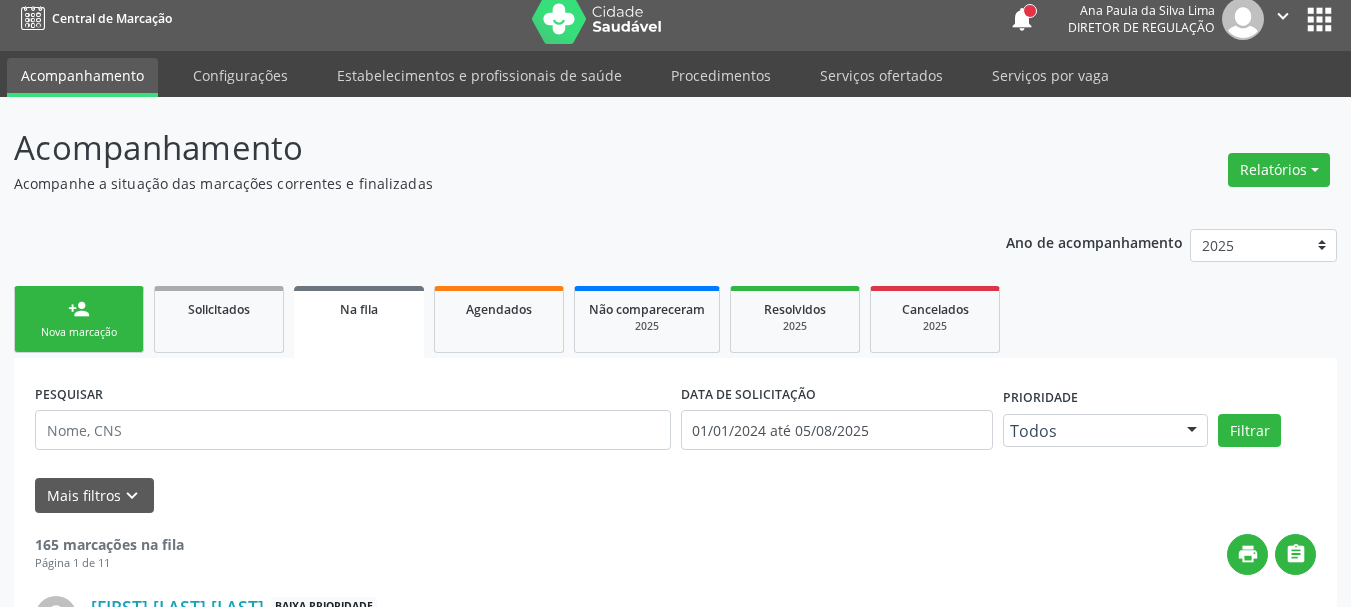scroll, scrollTop: 0, scrollLeft: 0, axis: both 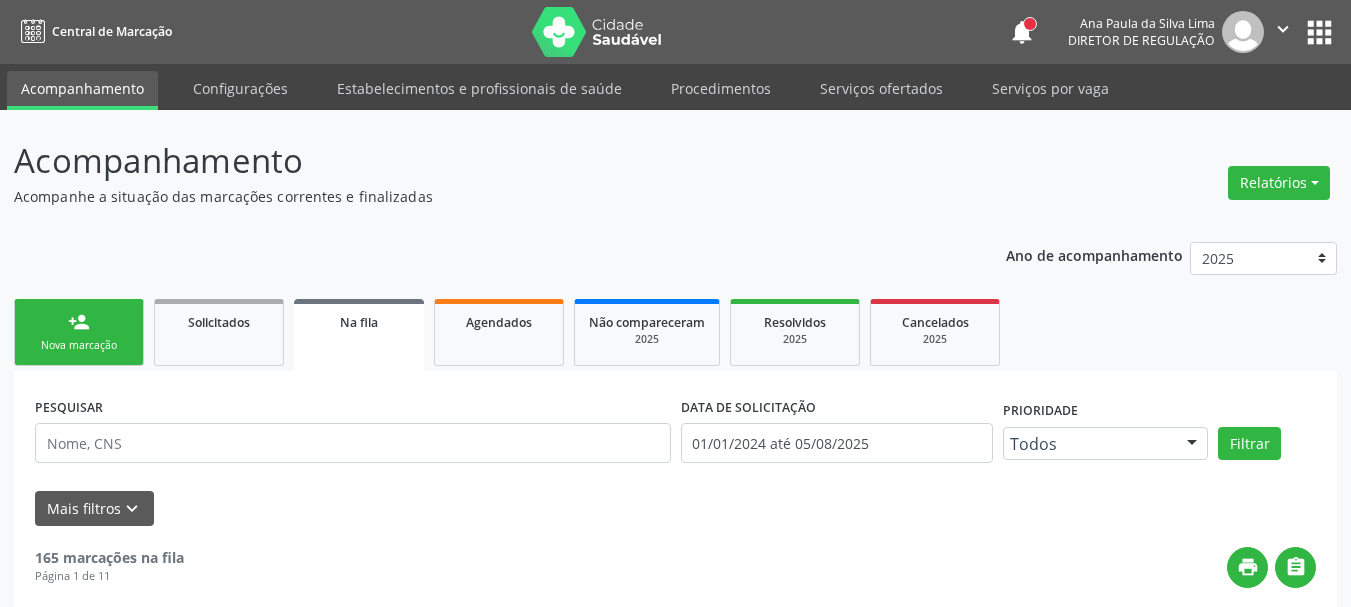 click on "apps" at bounding box center (1319, 32) 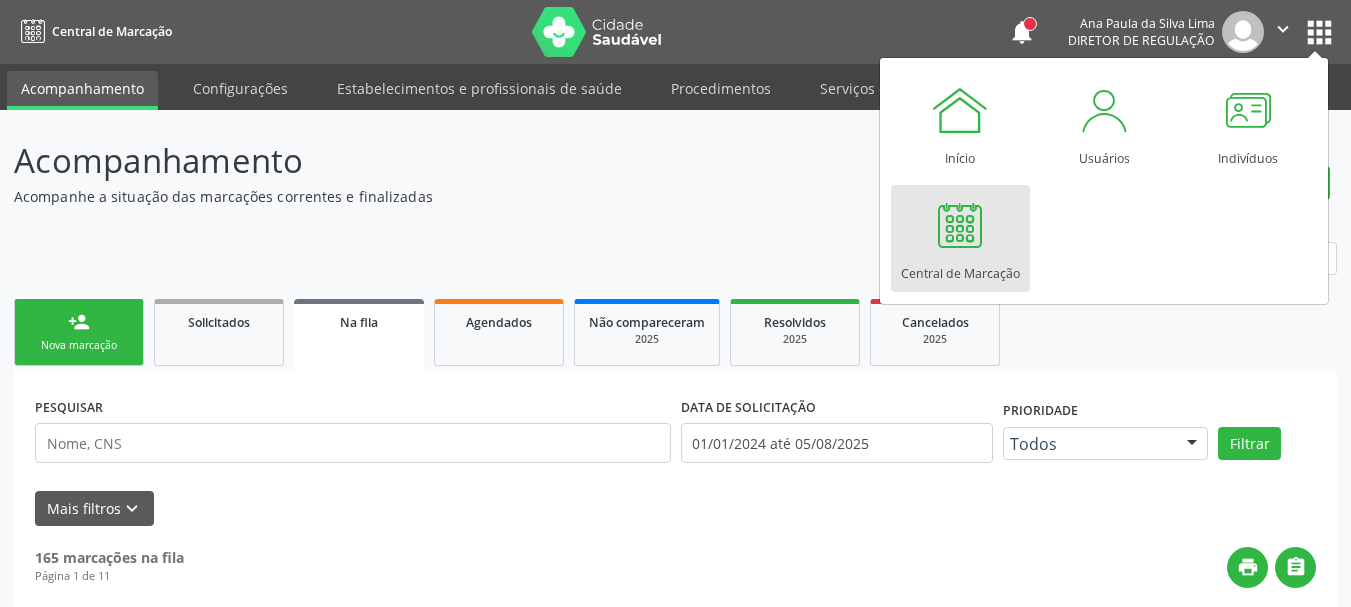 click on "Central de Marcação" at bounding box center (960, 268) 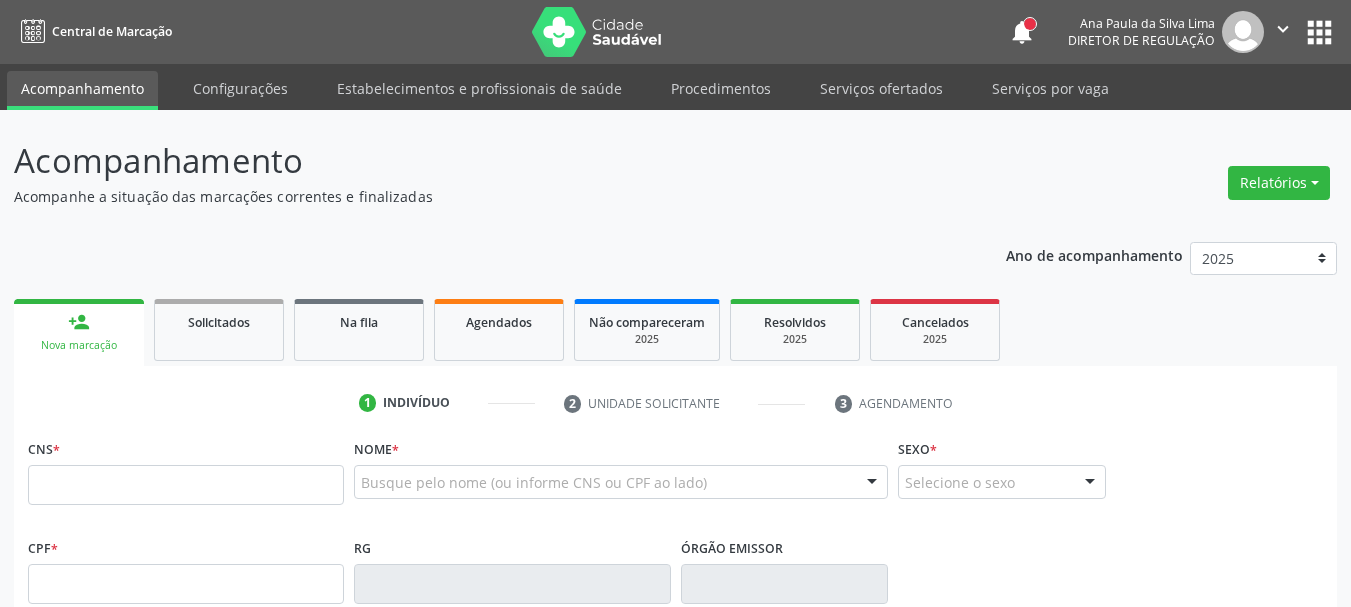 scroll, scrollTop: 0, scrollLeft: 0, axis: both 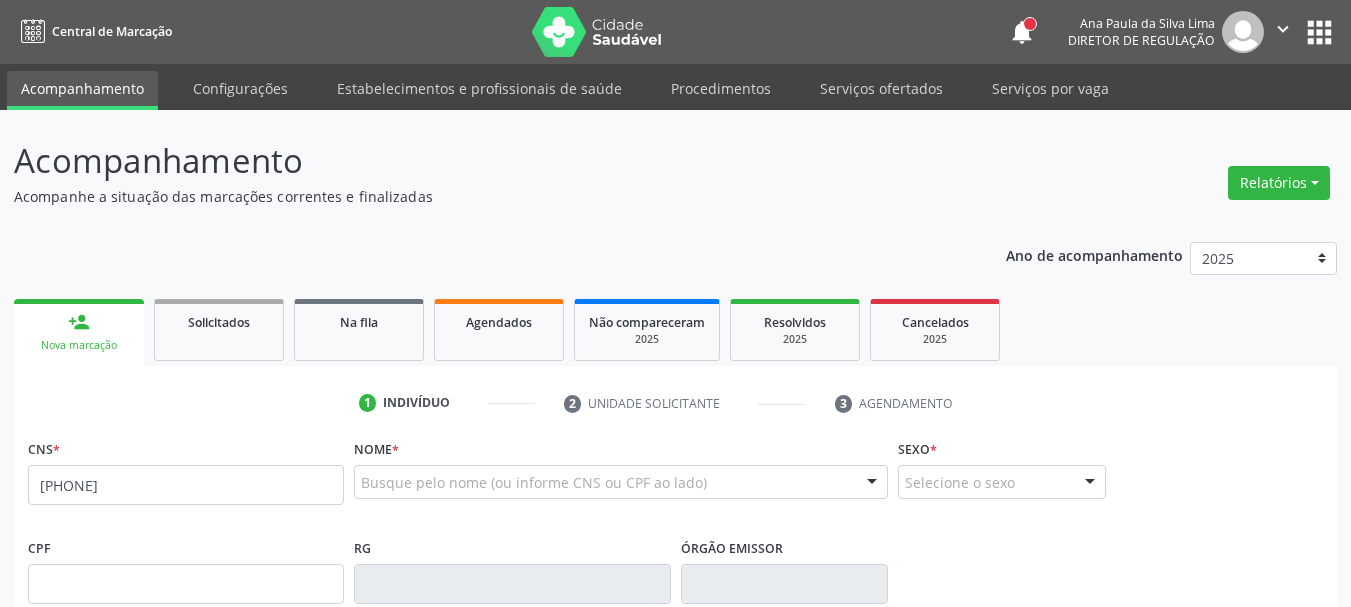 type on "[PHONE]" 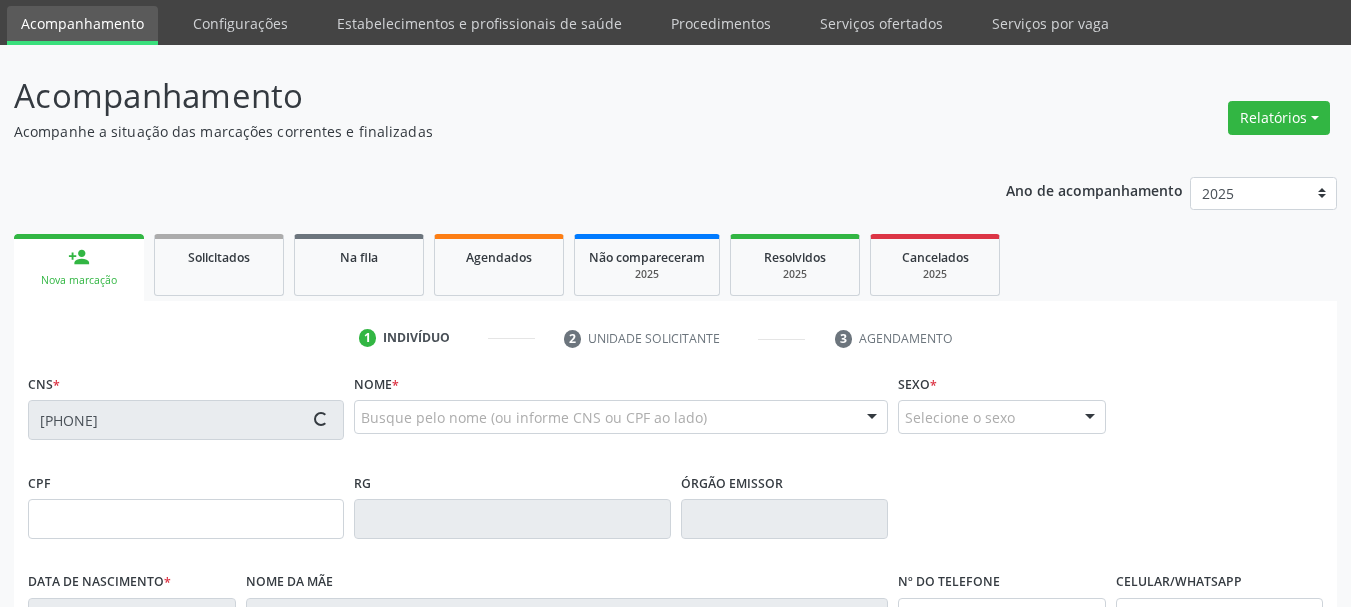 type on "[DATE]" 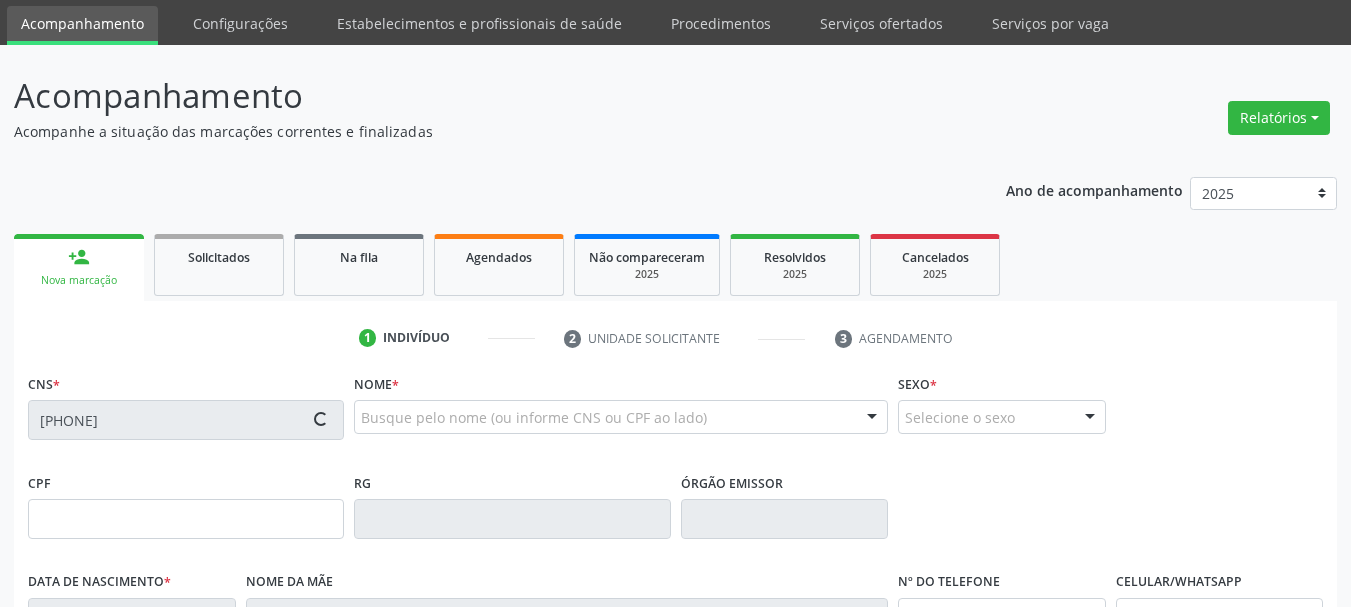 type on "[FIRST] [LAST] [LAST]" 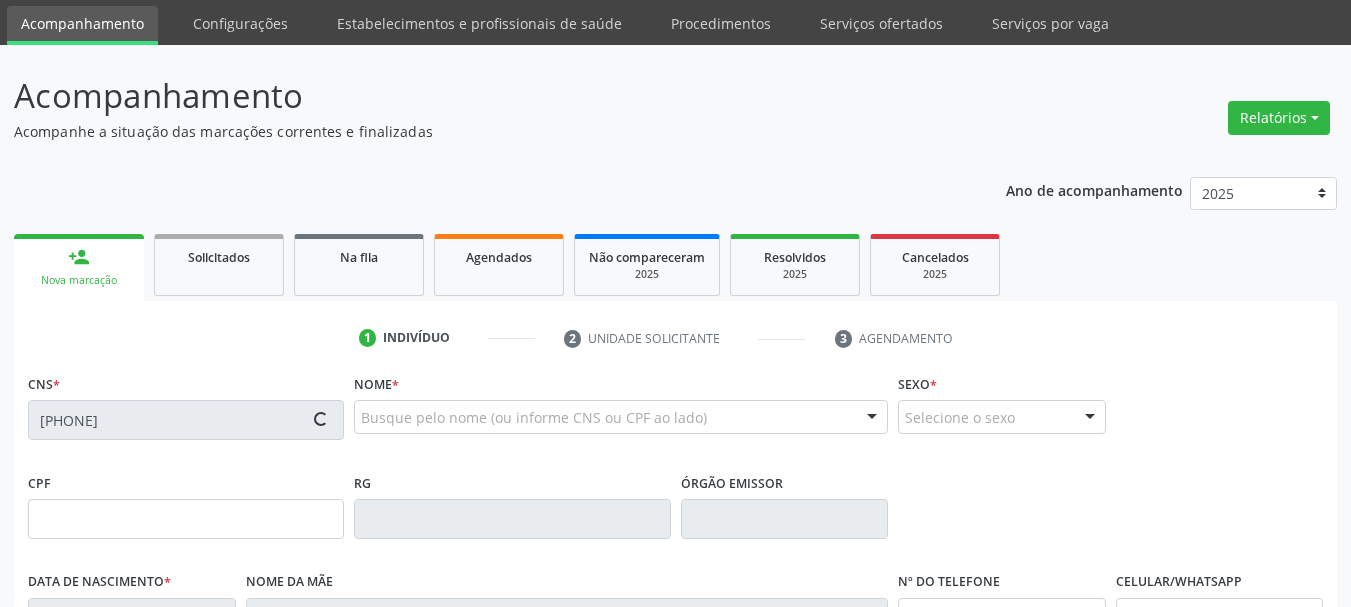 type on "[PHONE]" 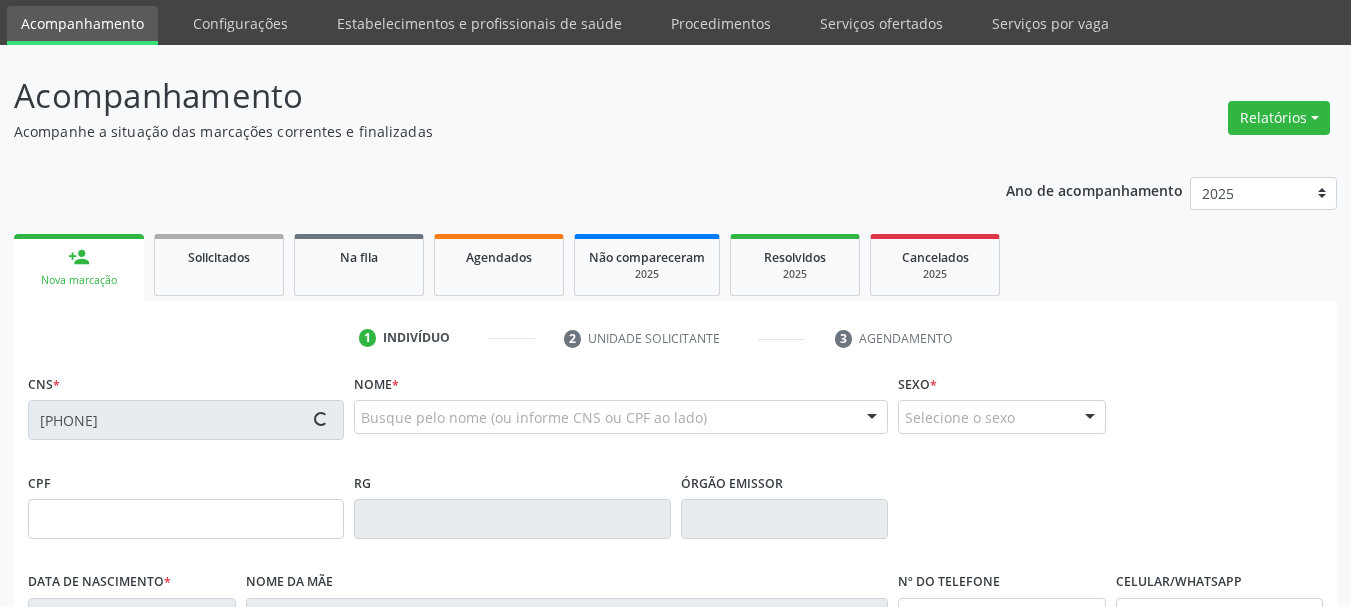 type on "8" 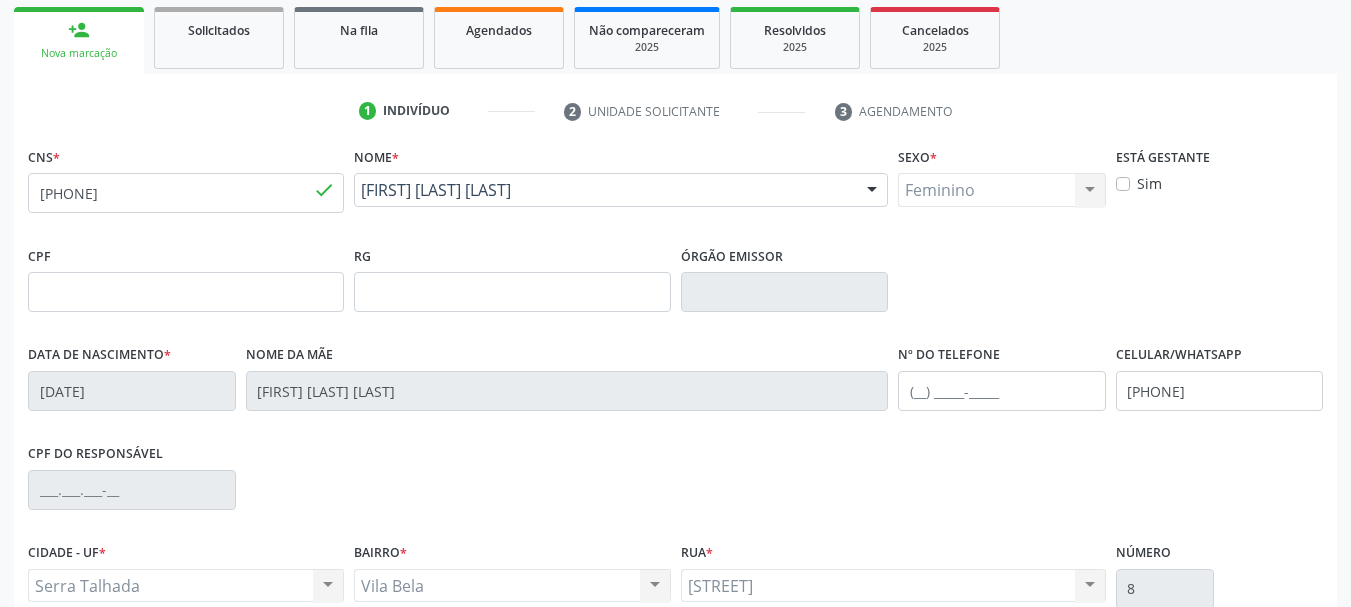 scroll, scrollTop: 300, scrollLeft: 0, axis: vertical 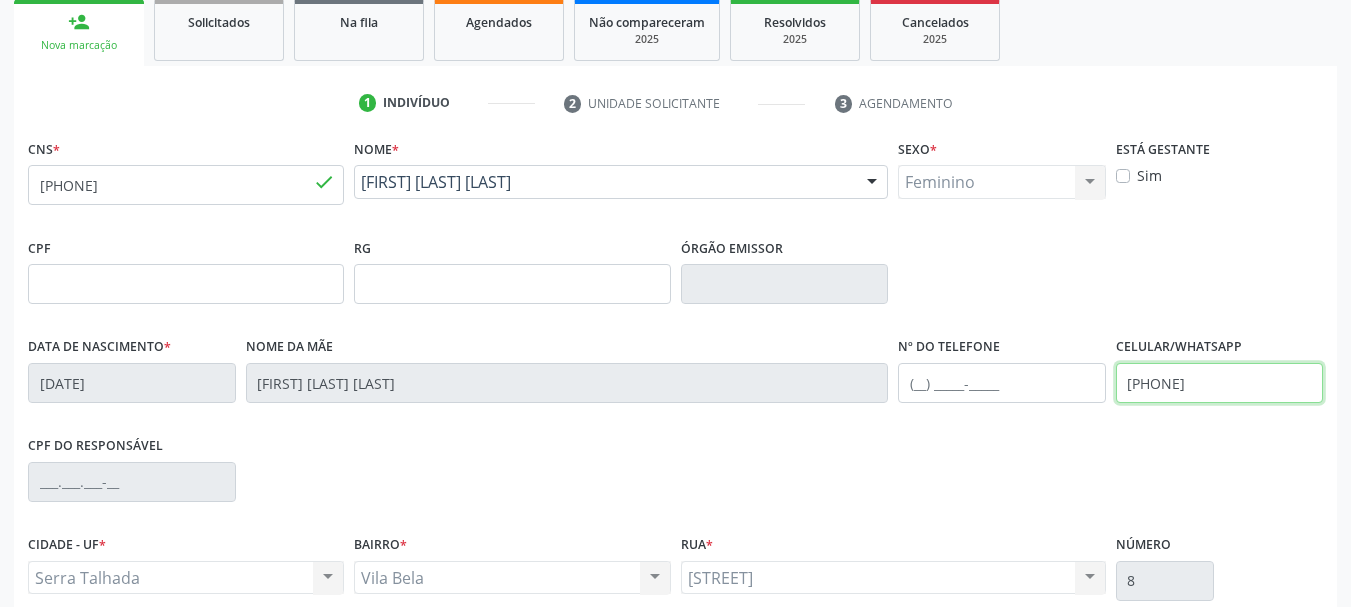 drag, startPoint x: 1264, startPoint y: 394, endPoint x: 999, endPoint y: 418, distance: 266.08456 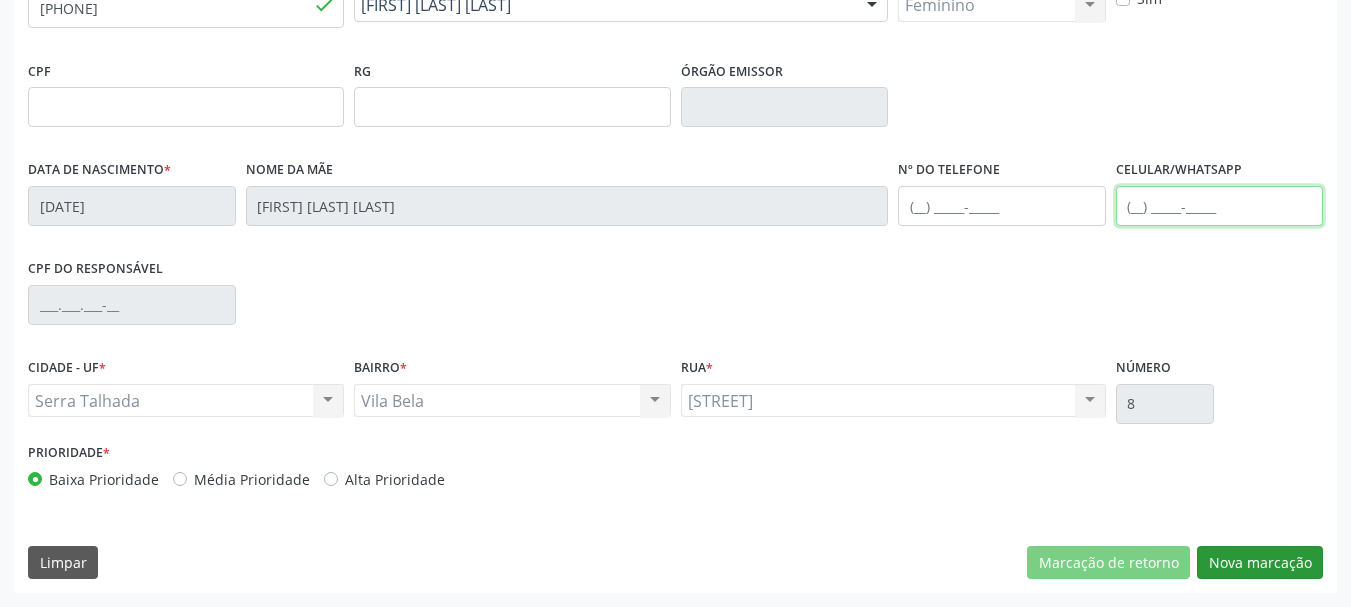 type 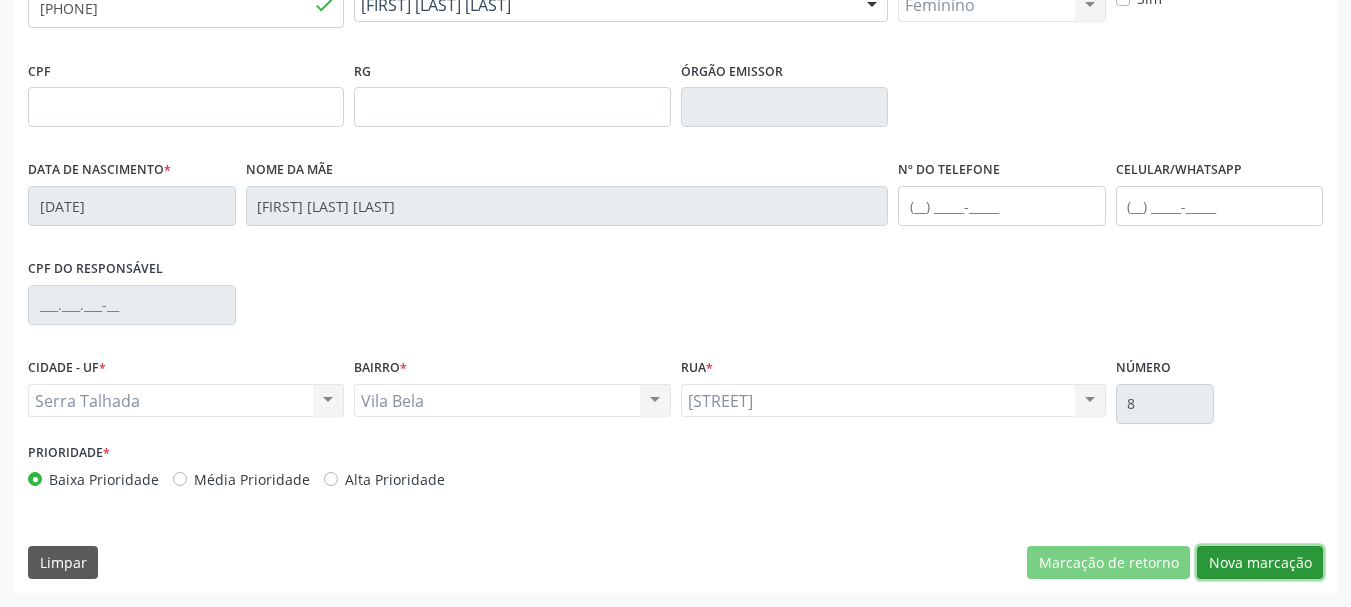 click on "Nova marcação" at bounding box center (1260, 563) 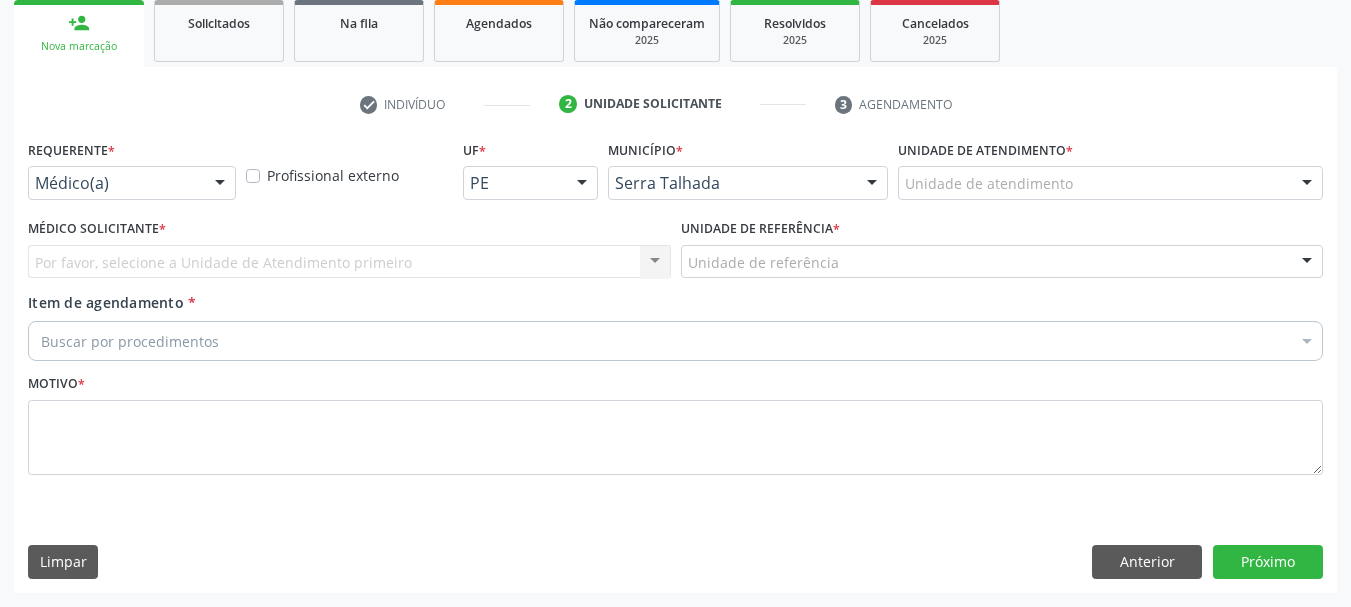scroll, scrollTop: 299, scrollLeft: 0, axis: vertical 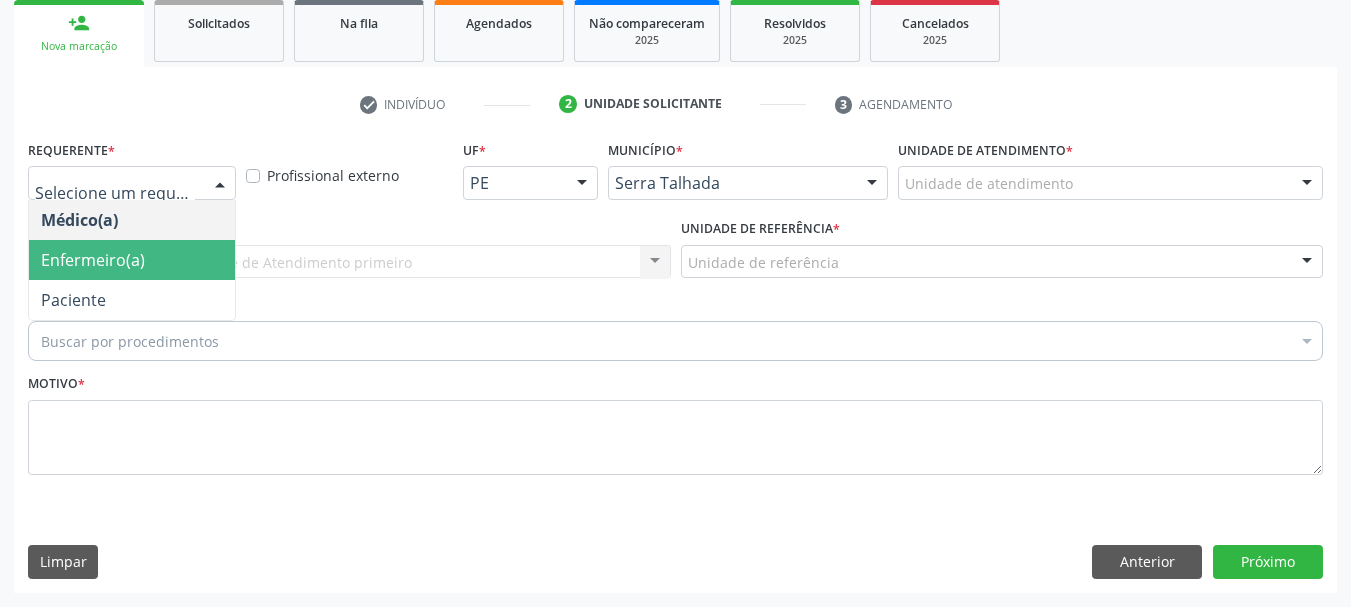 click on "Paciente" at bounding box center [73, 300] 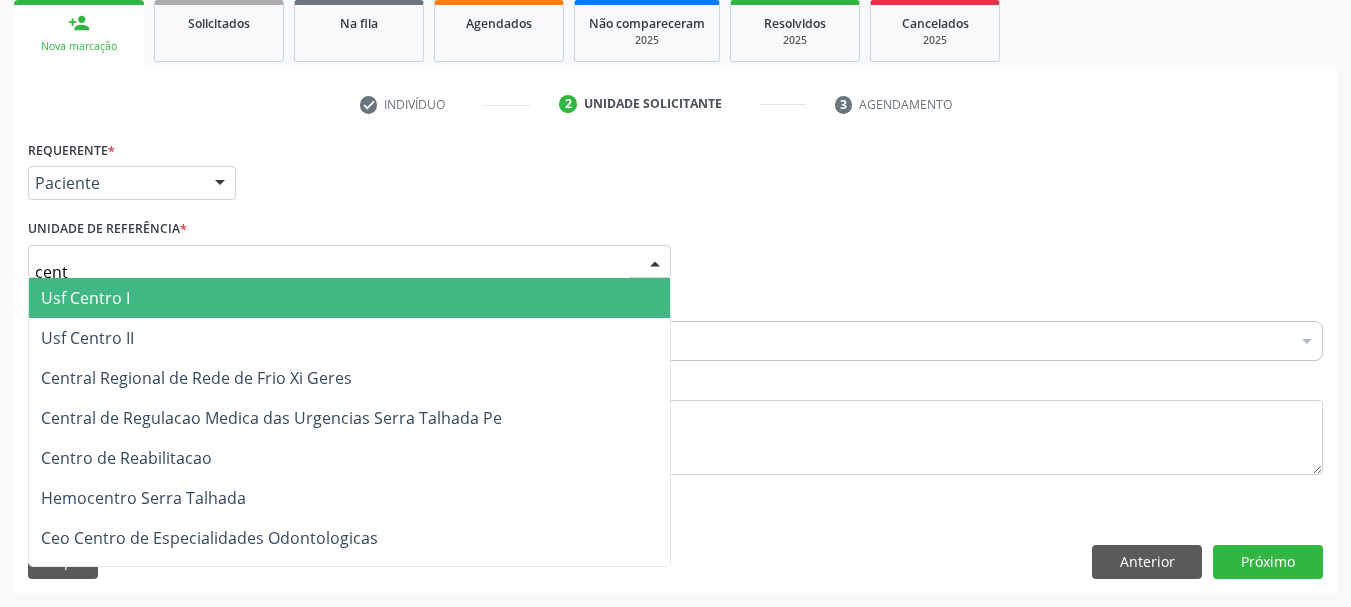 type on "centr" 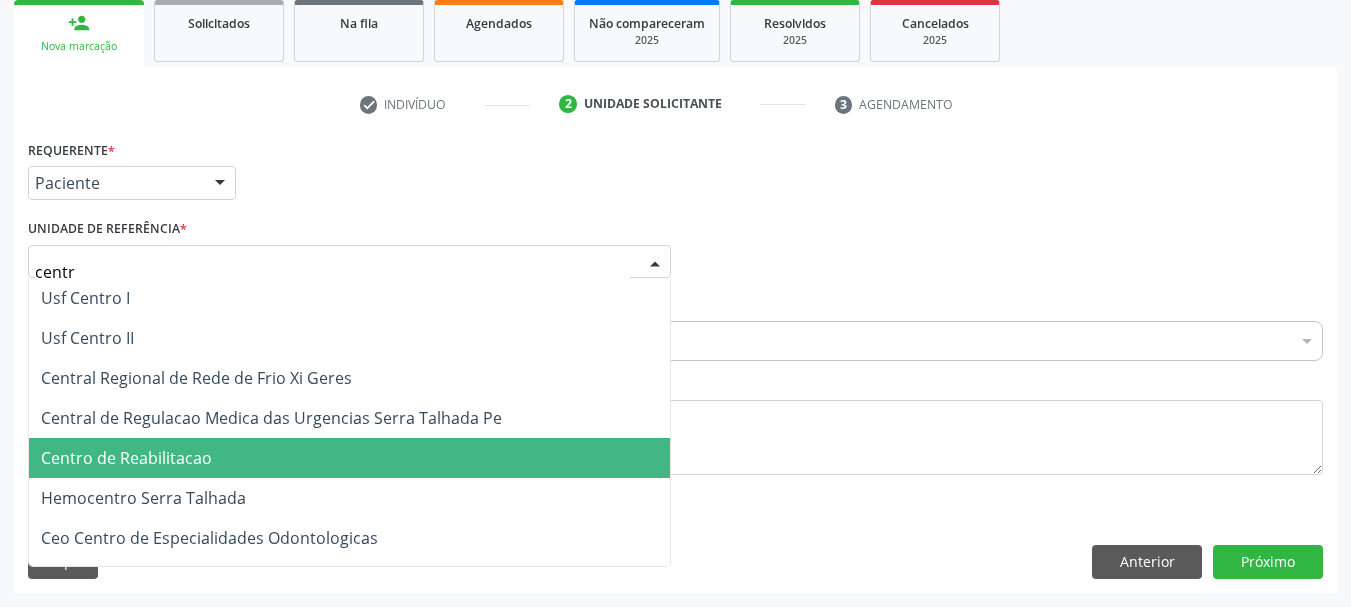 click on "Centro de Reabilitacao" at bounding box center (126, 458) 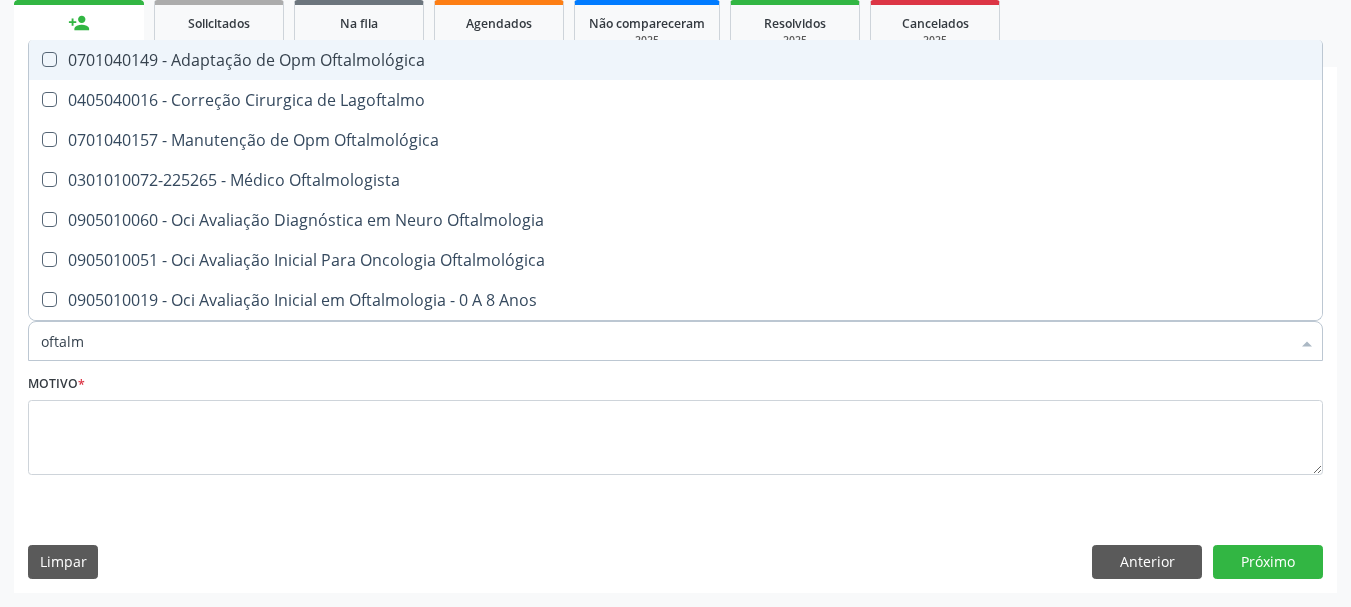 type on "oftalmo" 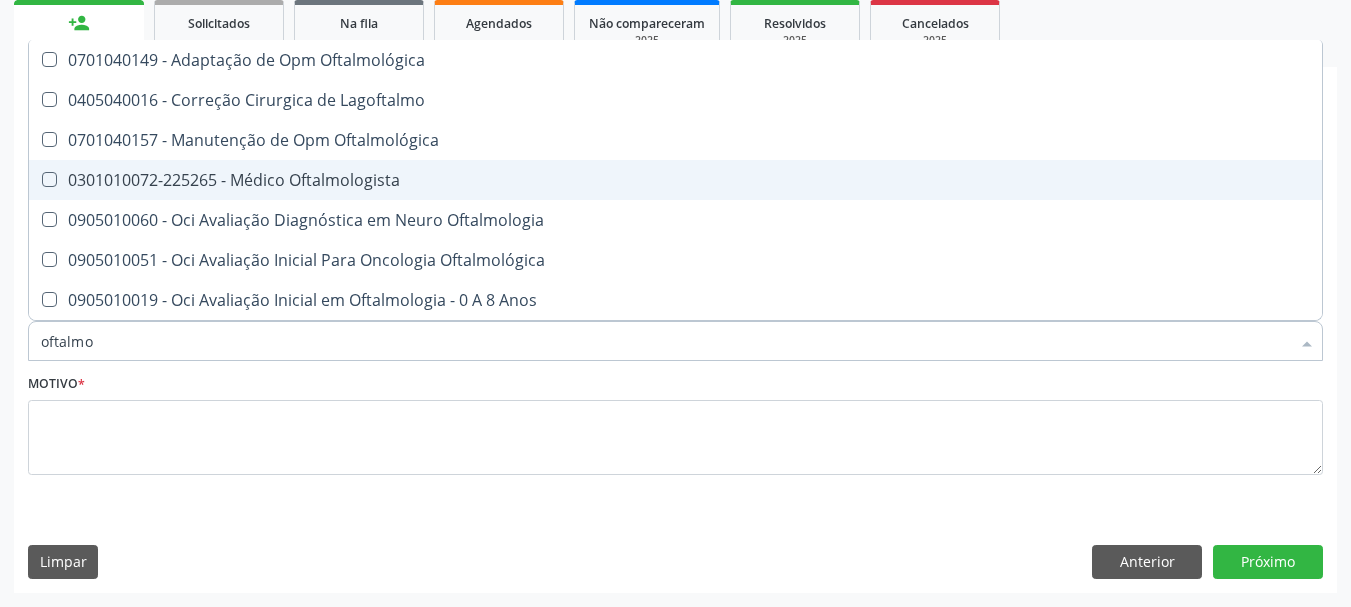 click on "0301010072-225265 - Médico Oftalmologista" at bounding box center (675, 180) 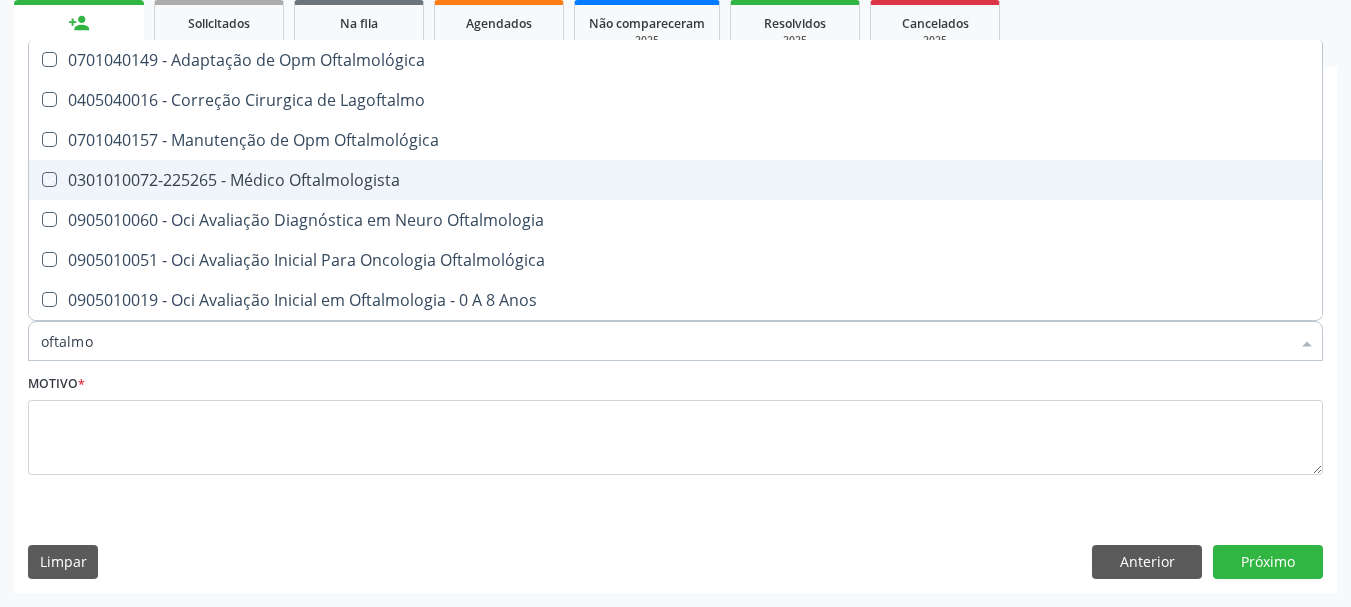 checkbox on "true" 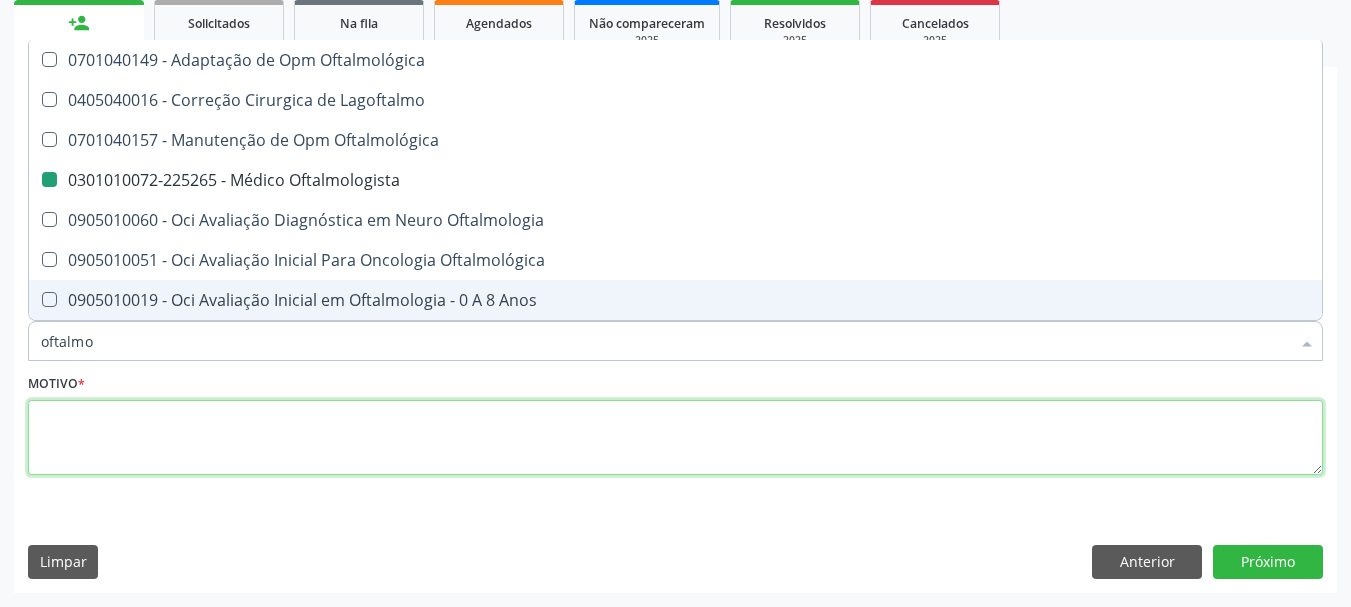 click at bounding box center [675, 438] 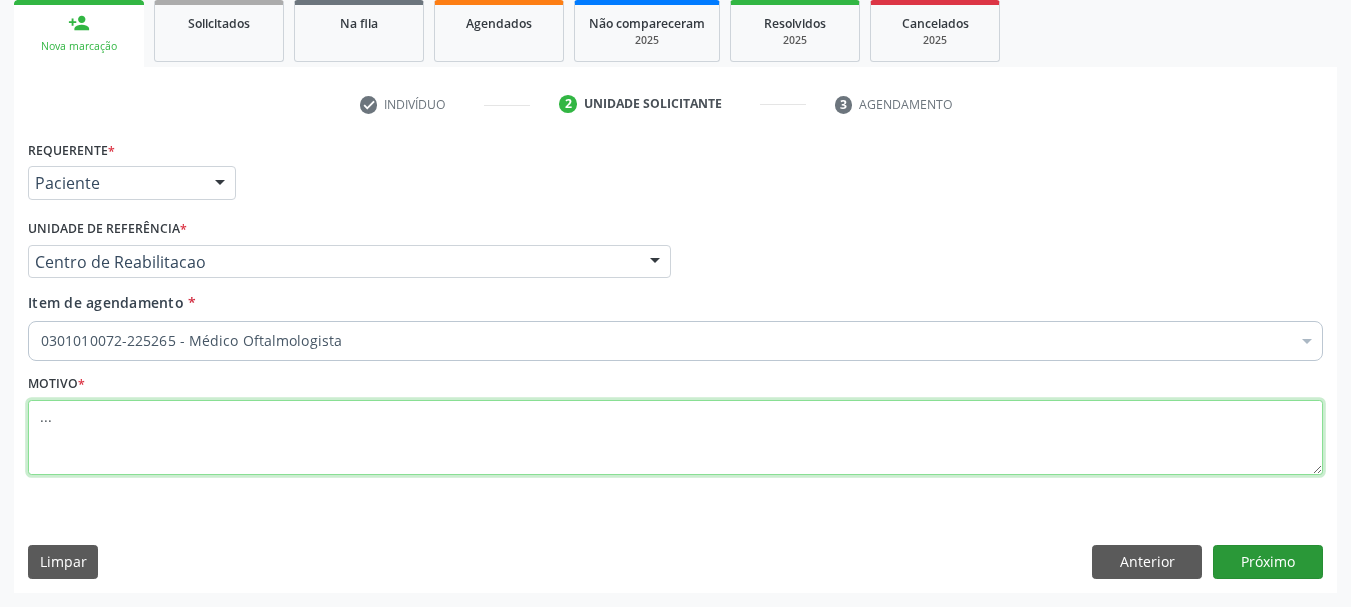 type on "..." 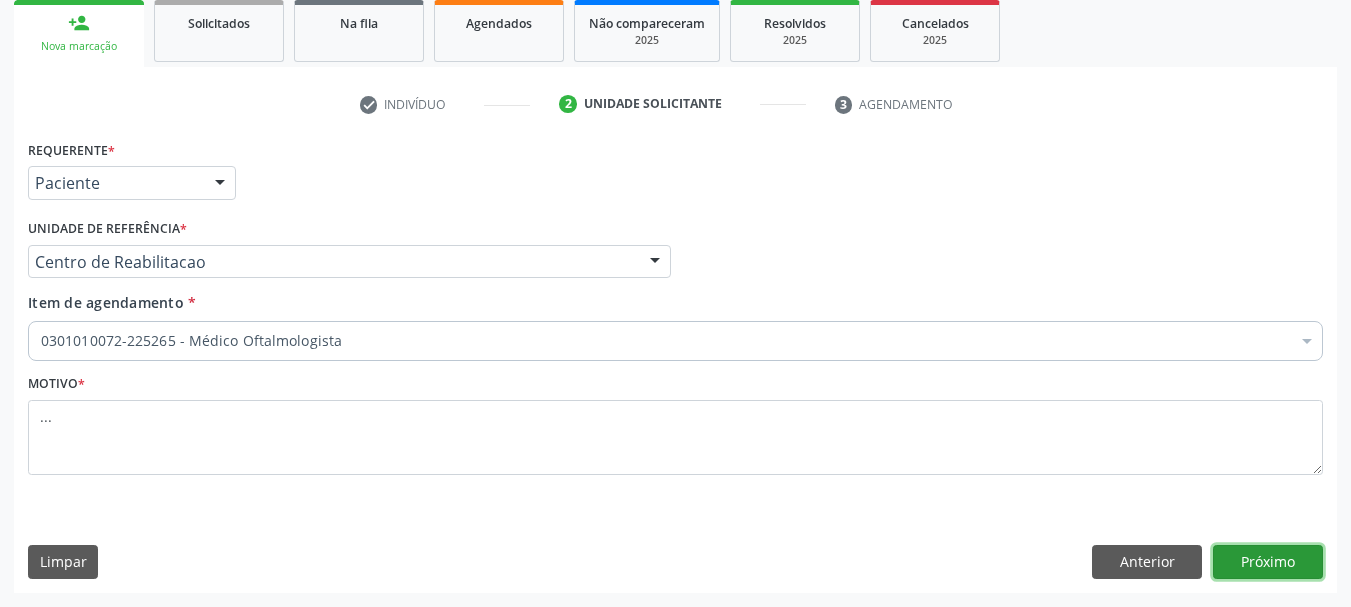 click on "Próximo" at bounding box center [1268, 562] 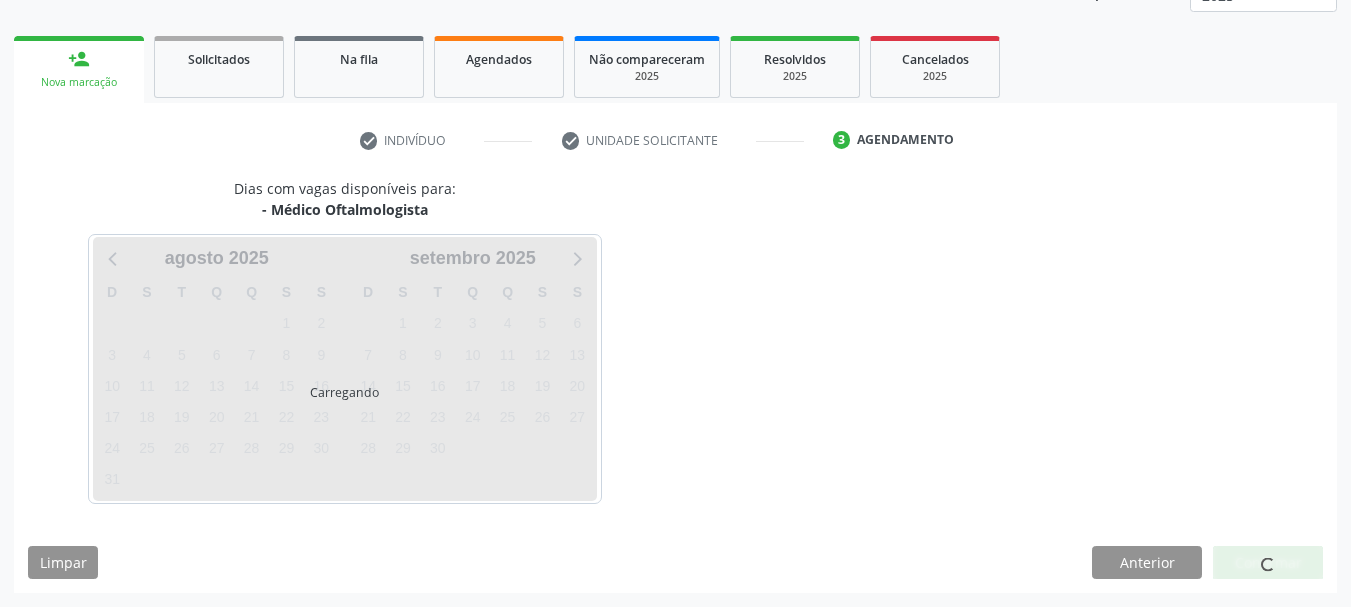 scroll, scrollTop: 263, scrollLeft: 0, axis: vertical 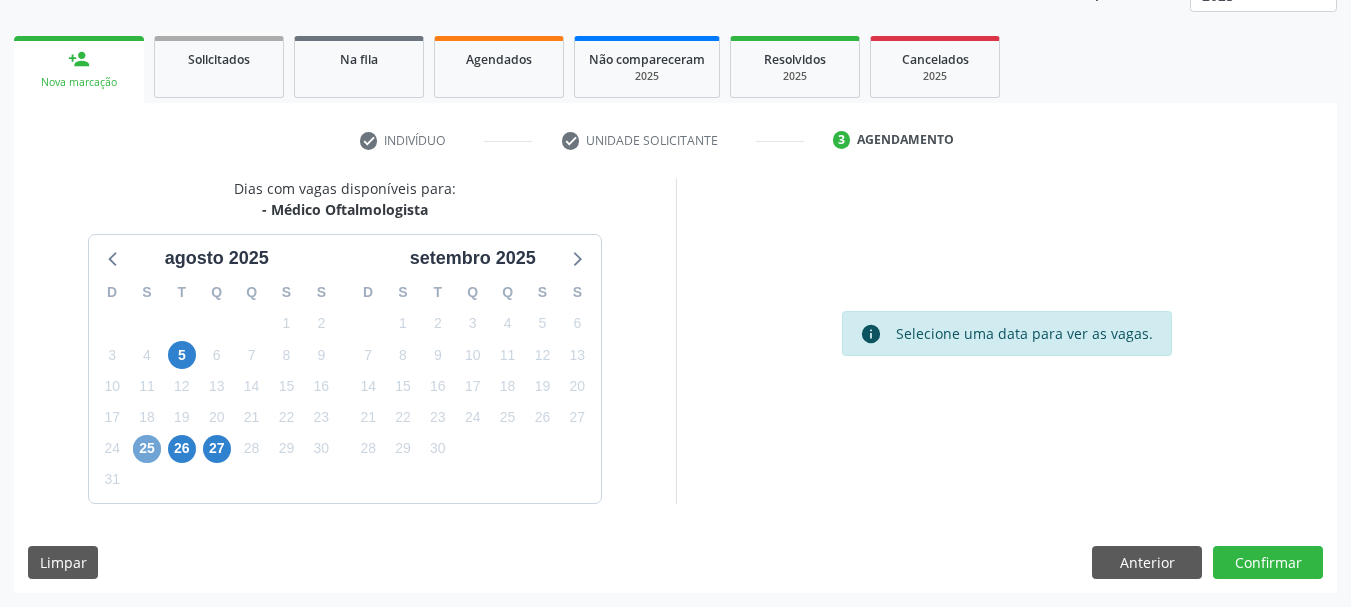 click on "25" at bounding box center (147, 449) 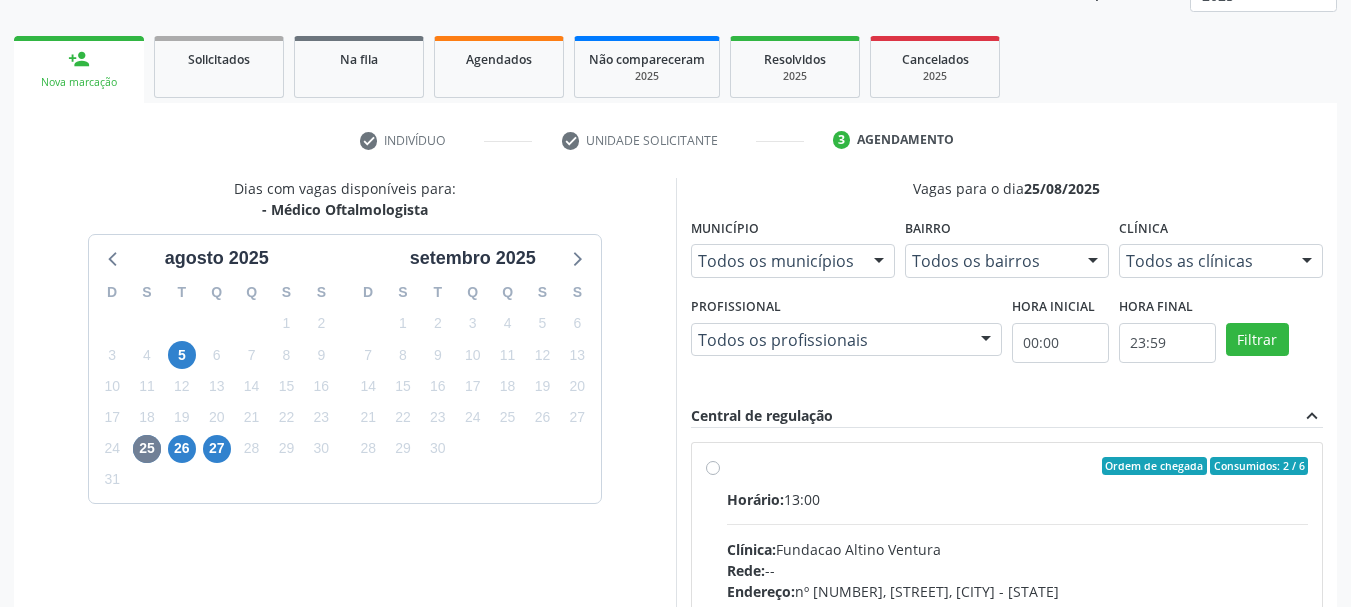 click on "Ordem de chegada
Consumidos: 2 / 6
Horário:   13:00
Clínica:  Fundacao Altino Ventura
Rede:
--
Endereço:   nº 335, Nossa Senhora da Con, Serra Talhada - PE
Telefone:   --
Profissional:
Bruna Vieira Oliveira Carvalho Ventura
Informações adicionais sobre o atendimento
Idade de atendimento:
de 0 a 120 anos
Gênero(s) atendido(s):
Masculino e Feminino
Informações adicionais:
--" at bounding box center (1018, 610) 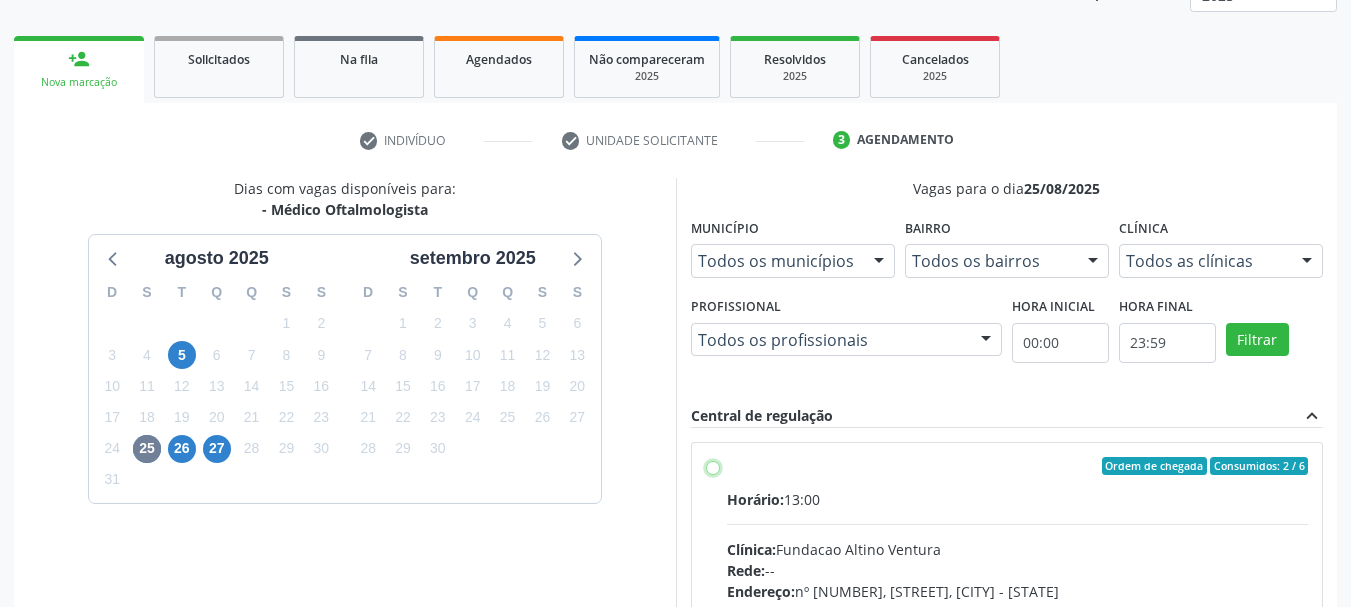 click on "Ordem de chegada
Consumidos: 2 / 6
Horário:   13:00
Clínica:  Fundacao Altino Ventura
Rede:
--
Endereço:   nº 335, Nossa Senhora da Con, Serra Talhada - PE
Telefone:   --
Profissional:
Bruna Vieira Oliveira Carvalho Ventura
Informações adicionais sobre o atendimento
Idade de atendimento:
de 0 a 120 anos
Gênero(s) atendido(s):
Masculino e Feminino
Informações adicionais:
--" at bounding box center [713, 466] 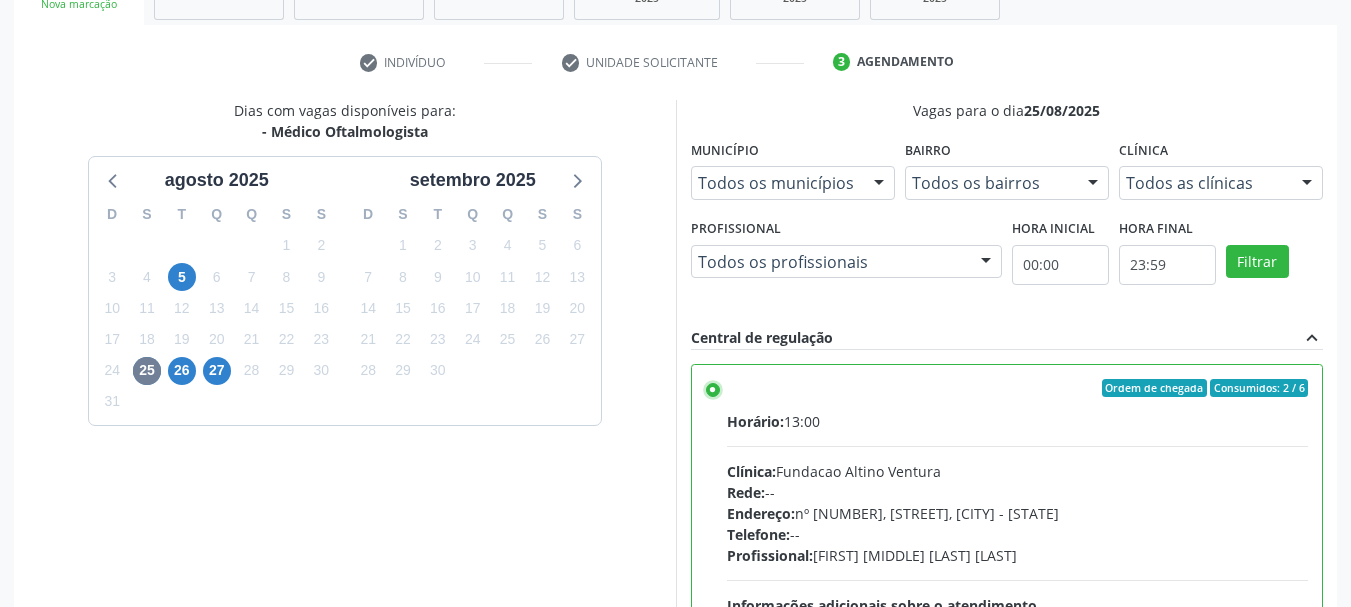 scroll, scrollTop: 588, scrollLeft: 0, axis: vertical 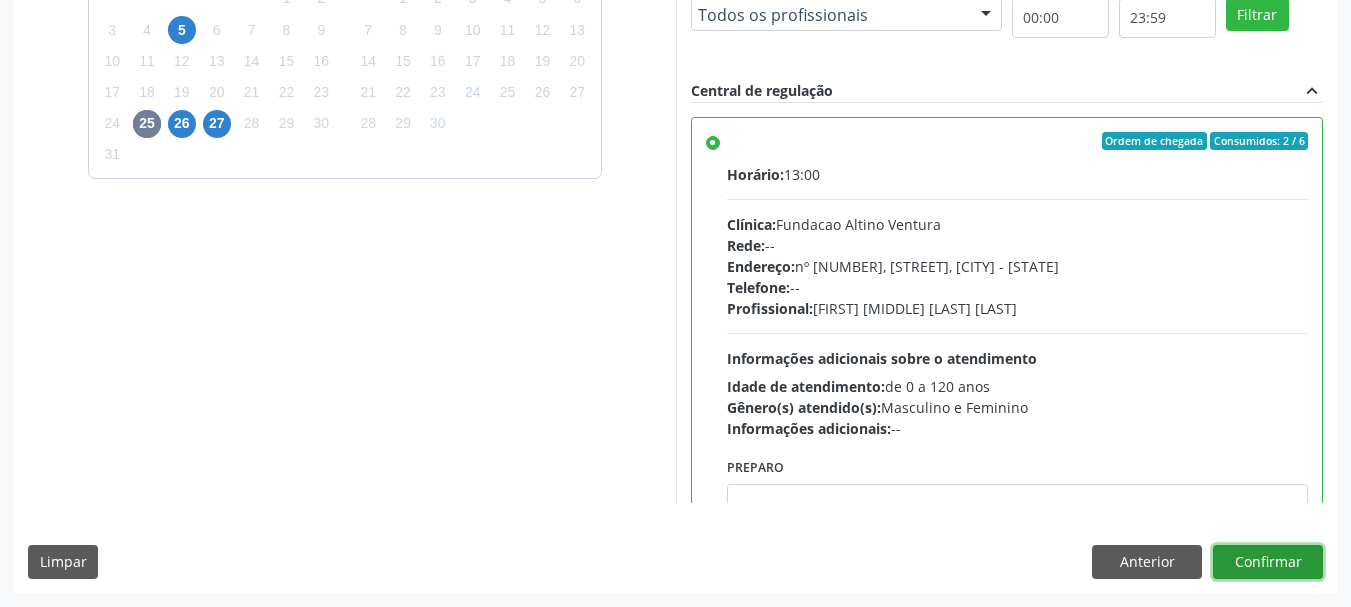 click on "Confirmar" at bounding box center [1268, 562] 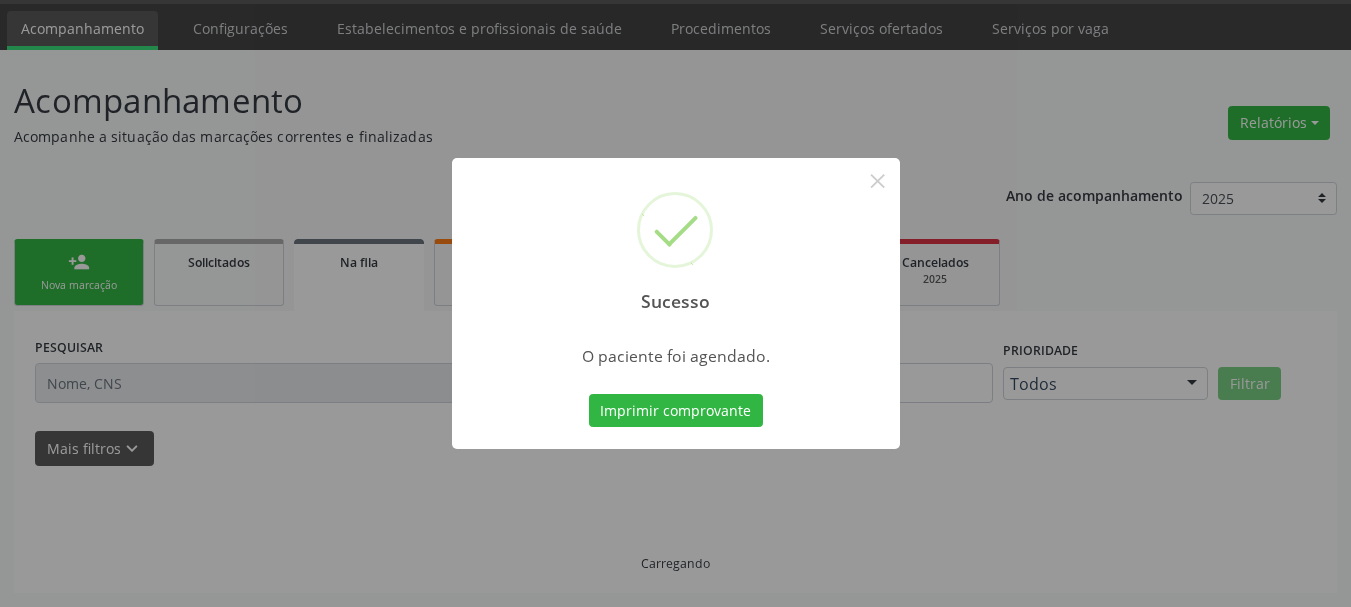 scroll, scrollTop: 60, scrollLeft: 0, axis: vertical 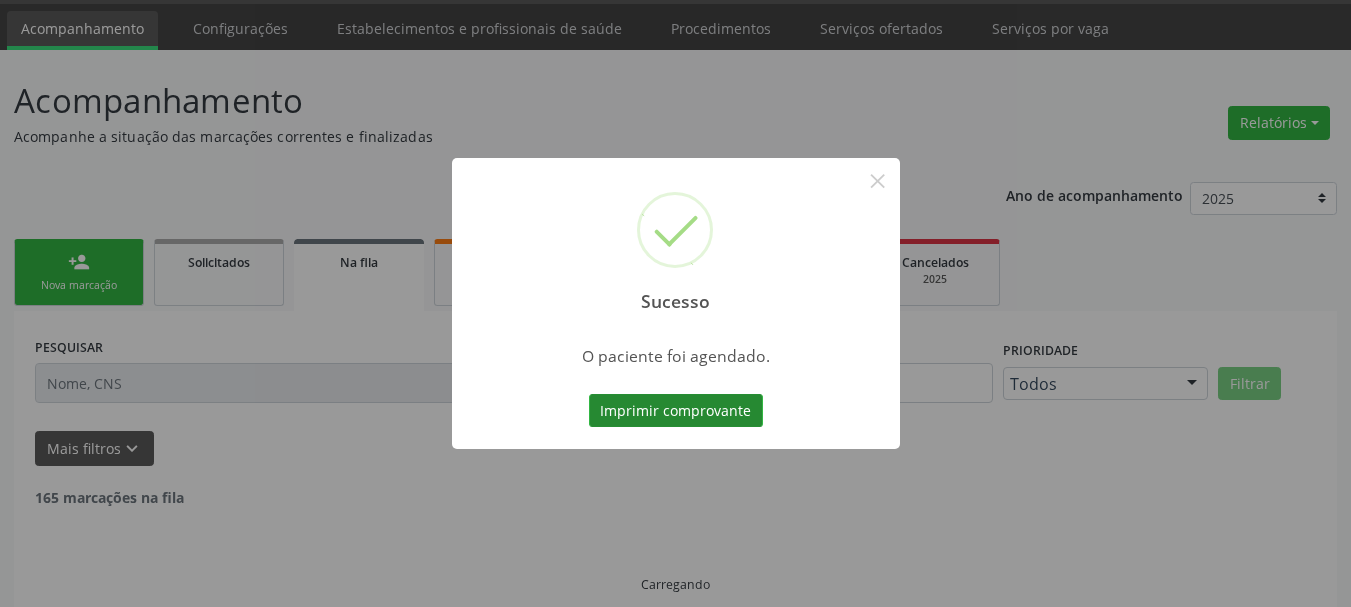 click on "Imprimir comprovante" at bounding box center (676, 411) 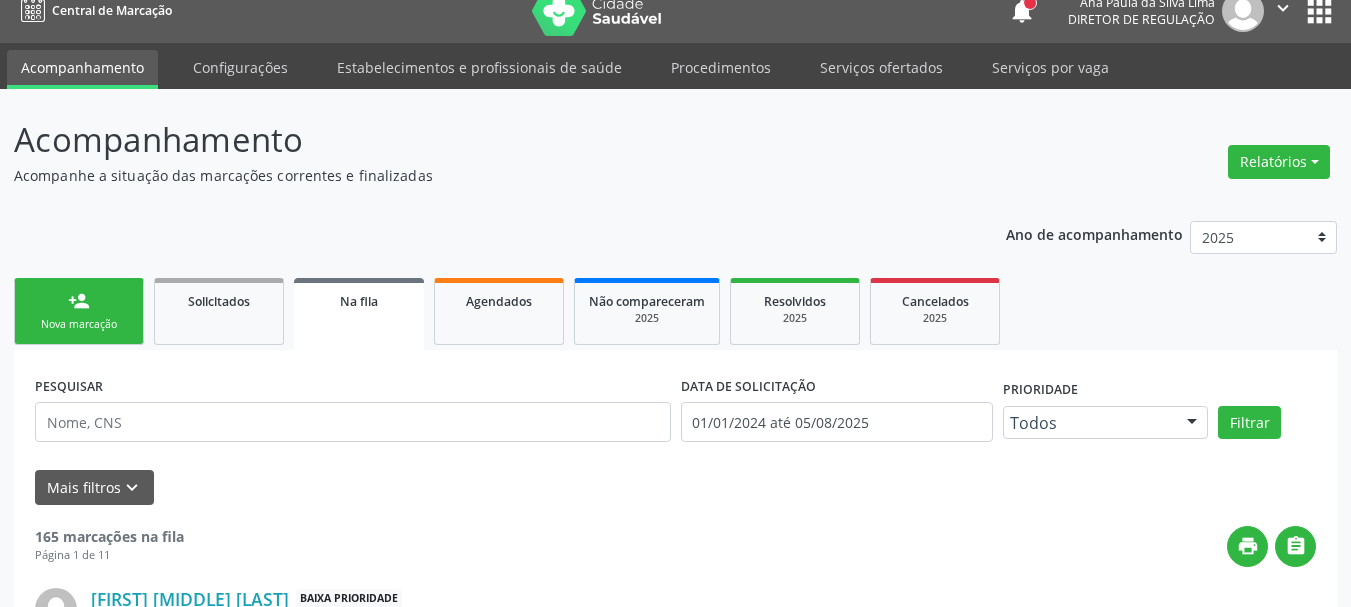 scroll, scrollTop: 0, scrollLeft: 0, axis: both 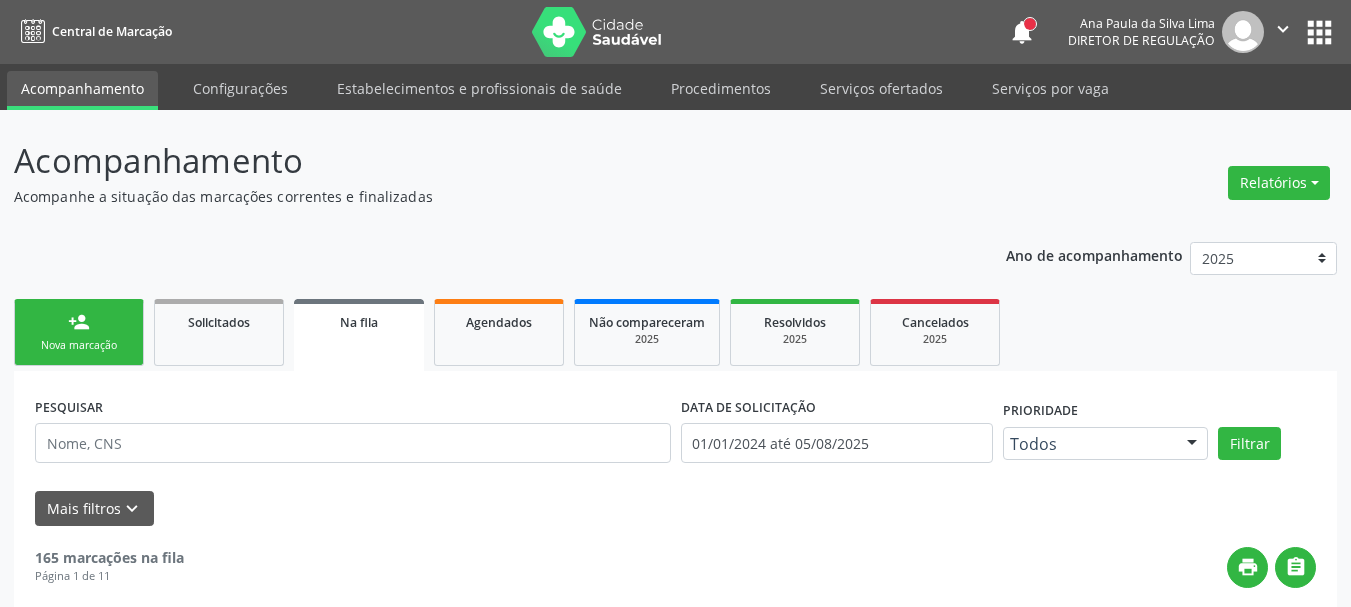 click on "apps" at bounding box center (1319, 32) 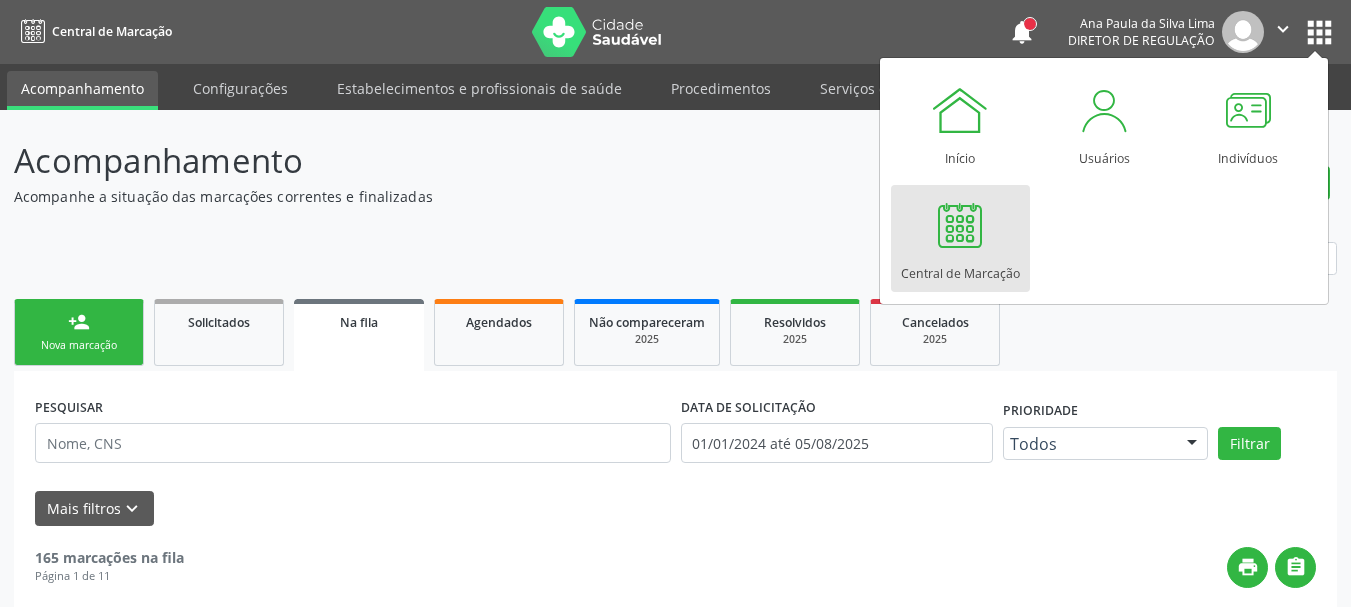 click at bounding box center [960, 225] 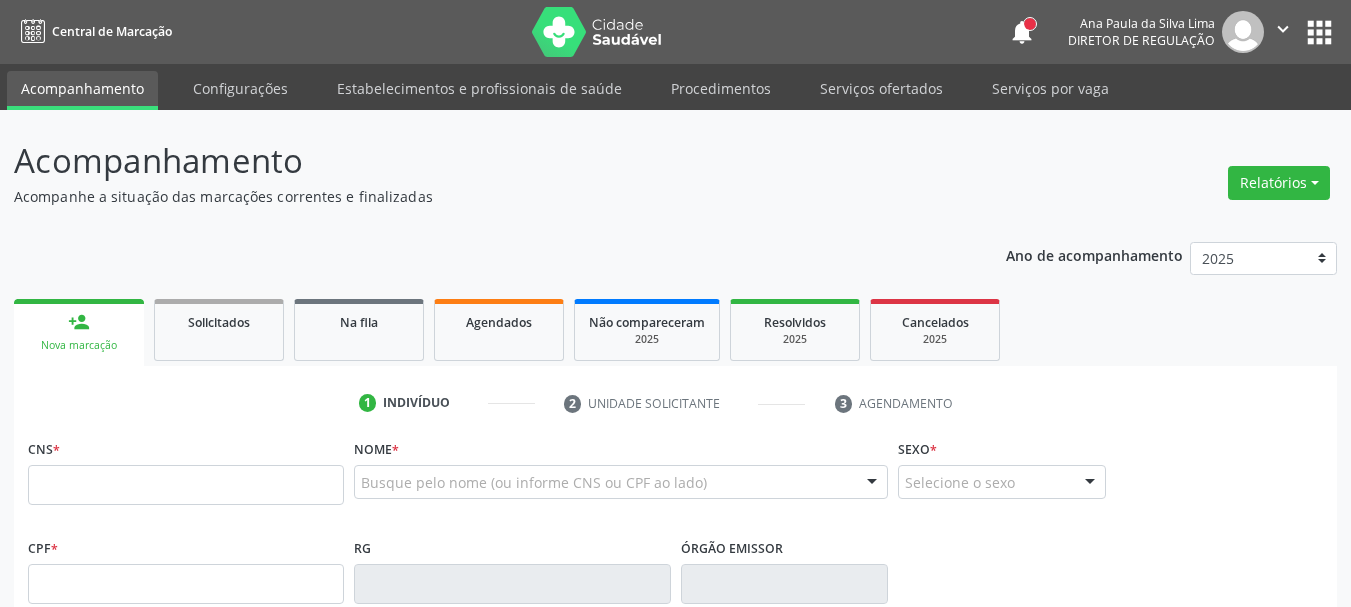 scroll, scrollTop: 0, scrollLeft: 0, axis: both 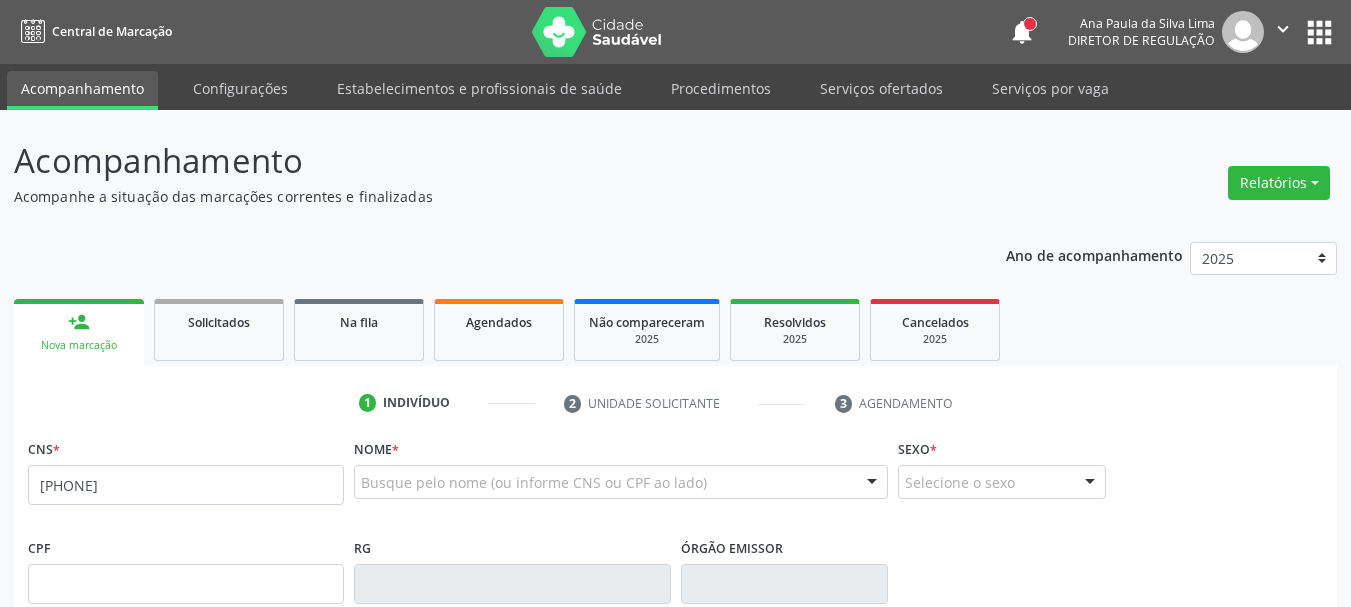 type on "[PHONE]" 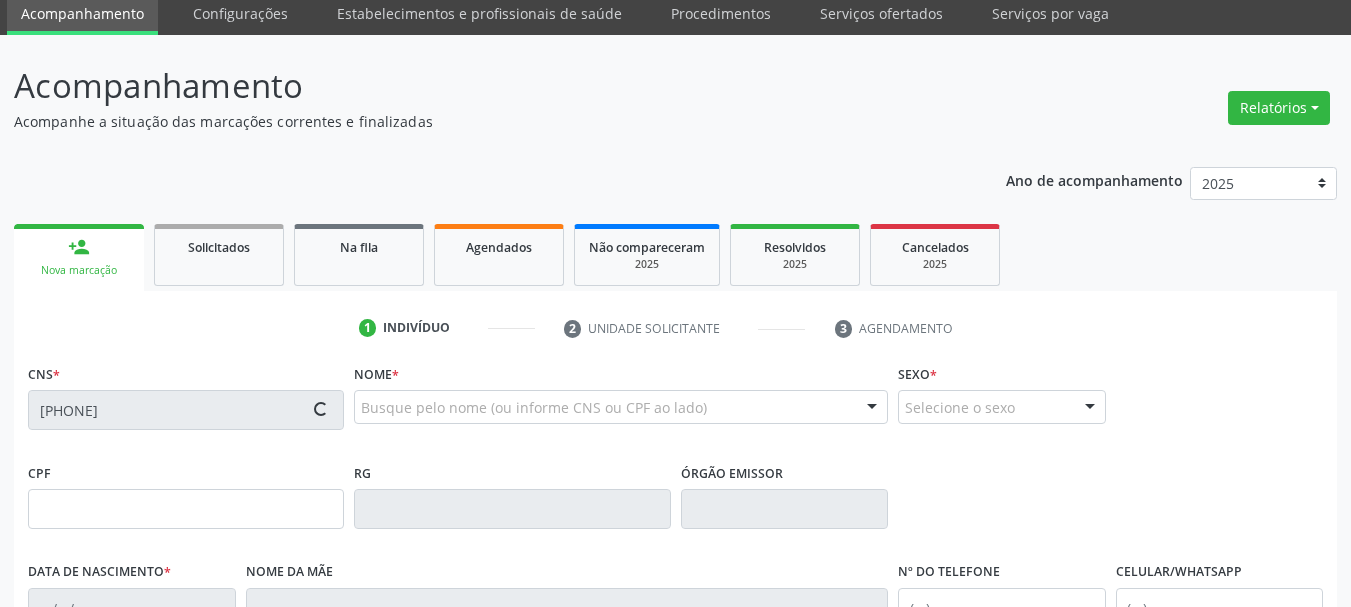 scroll, scrollTop: 300, scrollLeft: 0, axis: vertical 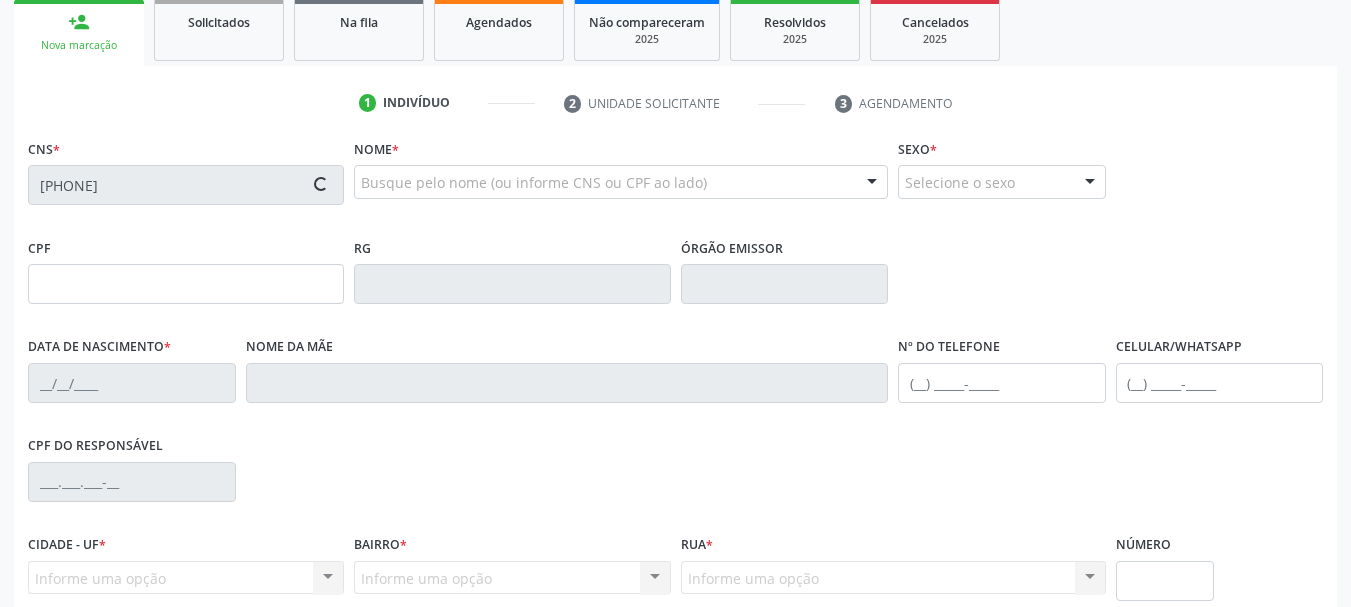 type on "[CPF]" 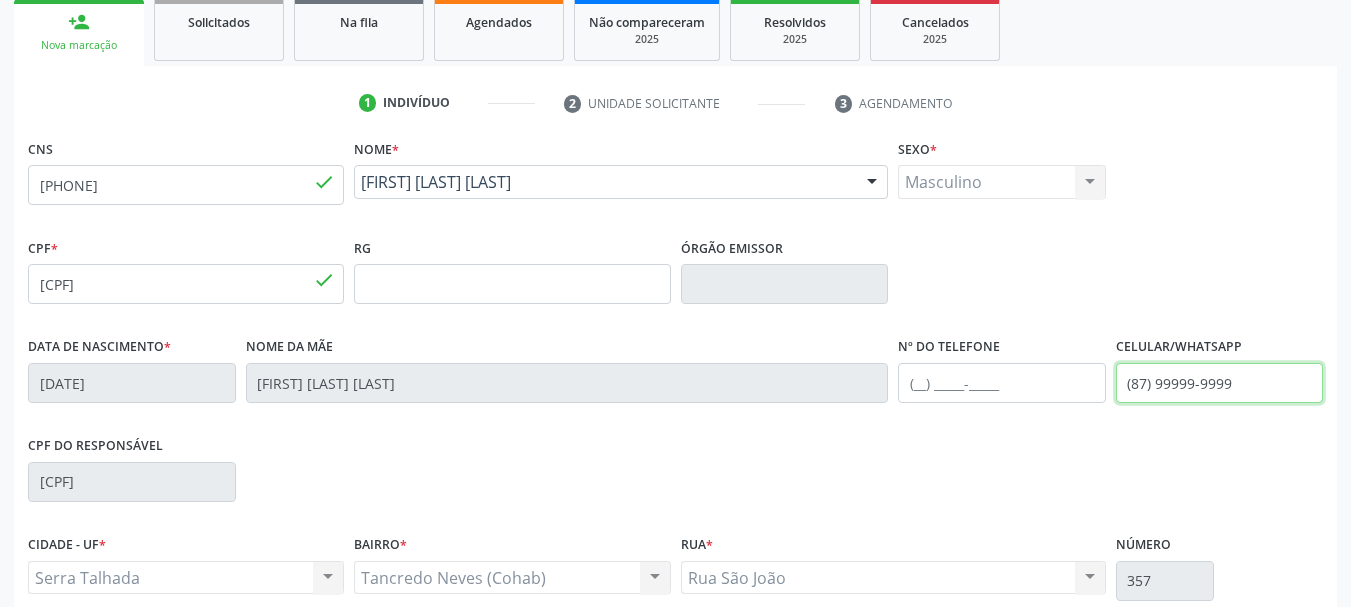 drag, startPoint x: 1291, startPoint y: 390, endPoint x: 875, endPoint y: 470, distance: 423.62247 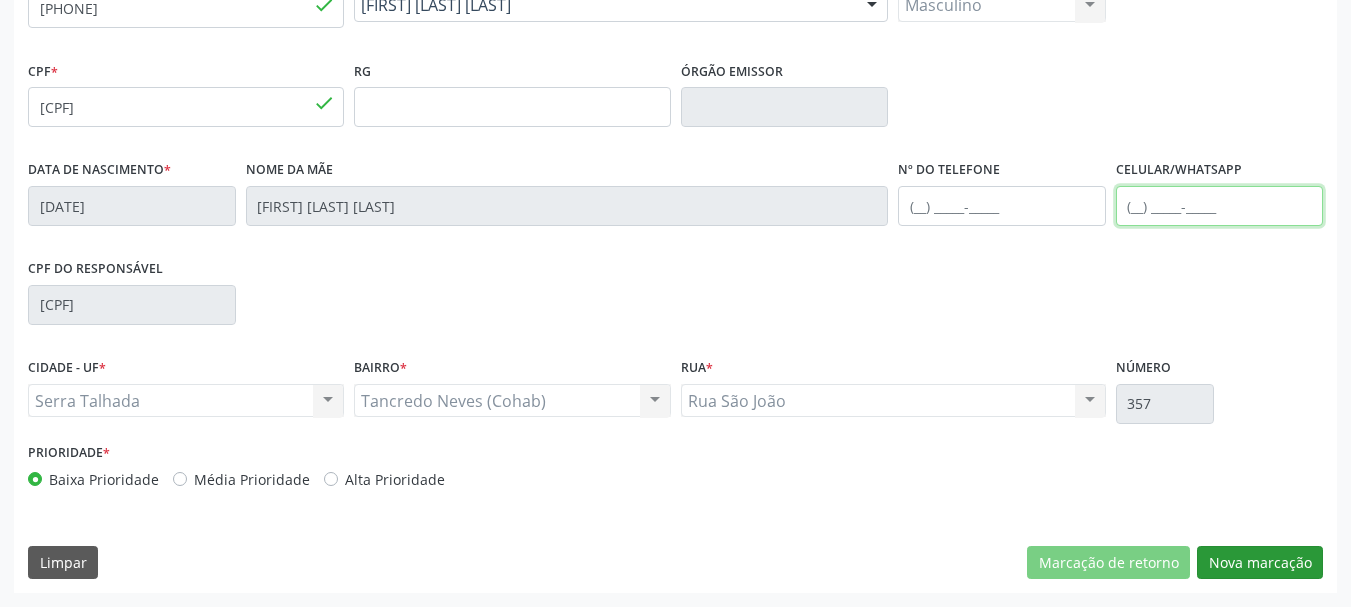 type 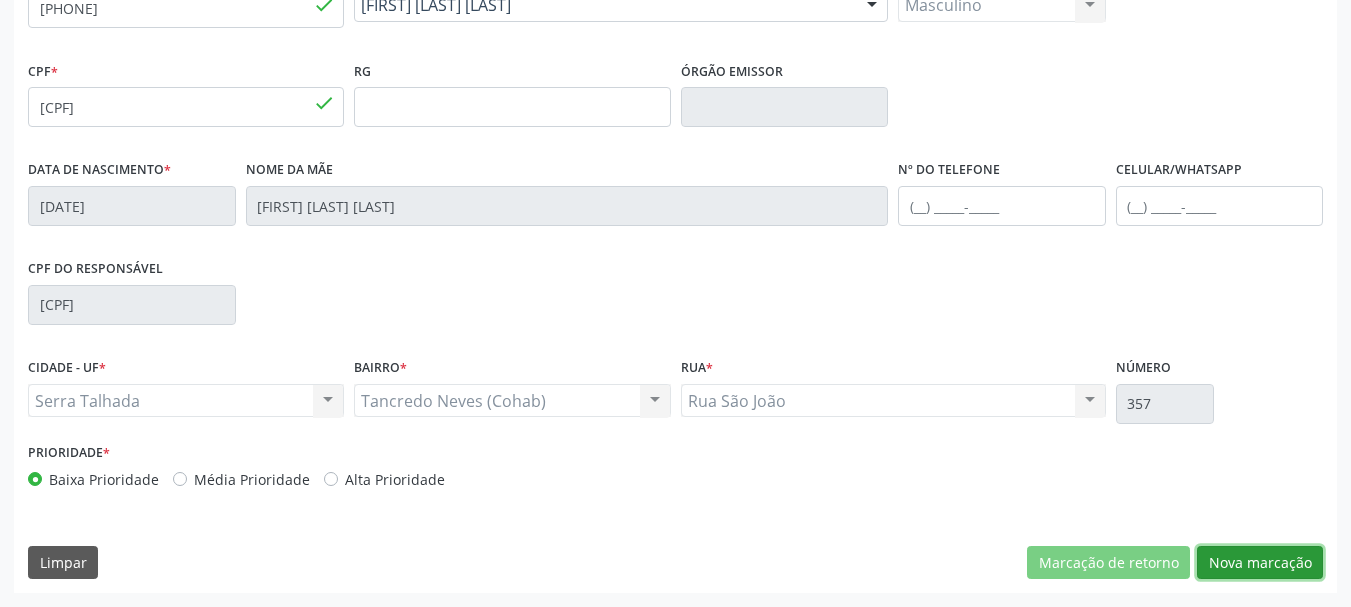 click on "Nova marcação" at bounding box center [1260, 563] 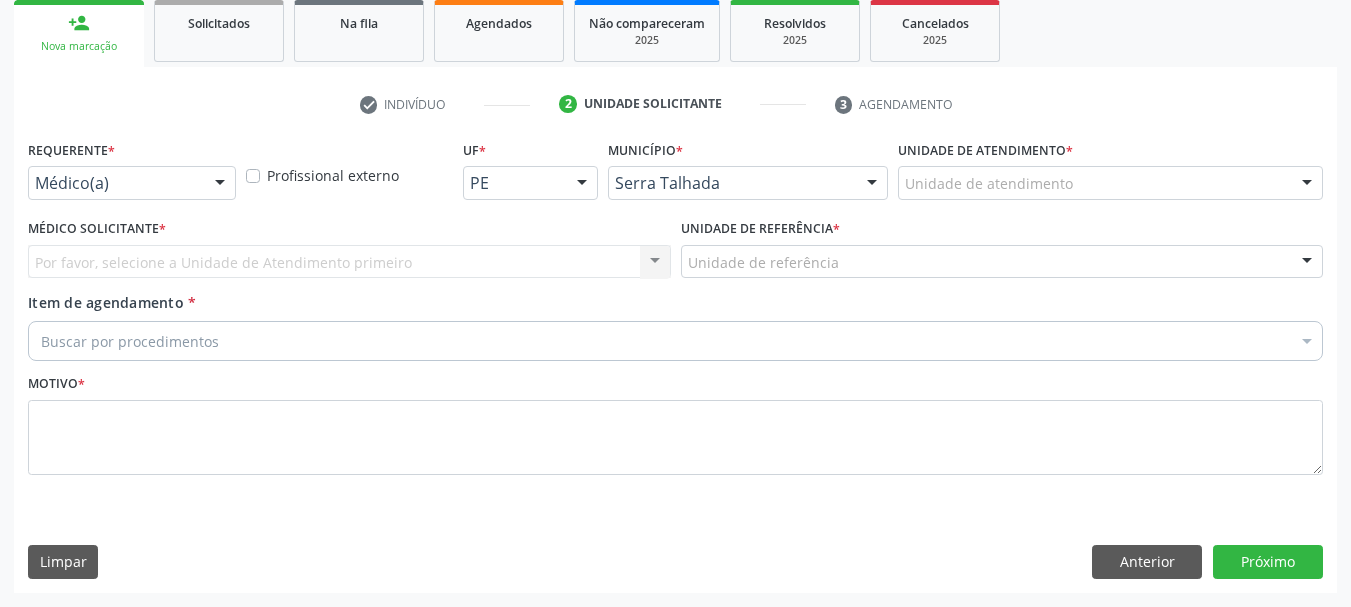 drag, startPoint x: 146, startPoint y: 175, endPoint x: 137, endPoint y: 211, distance: 37.107952 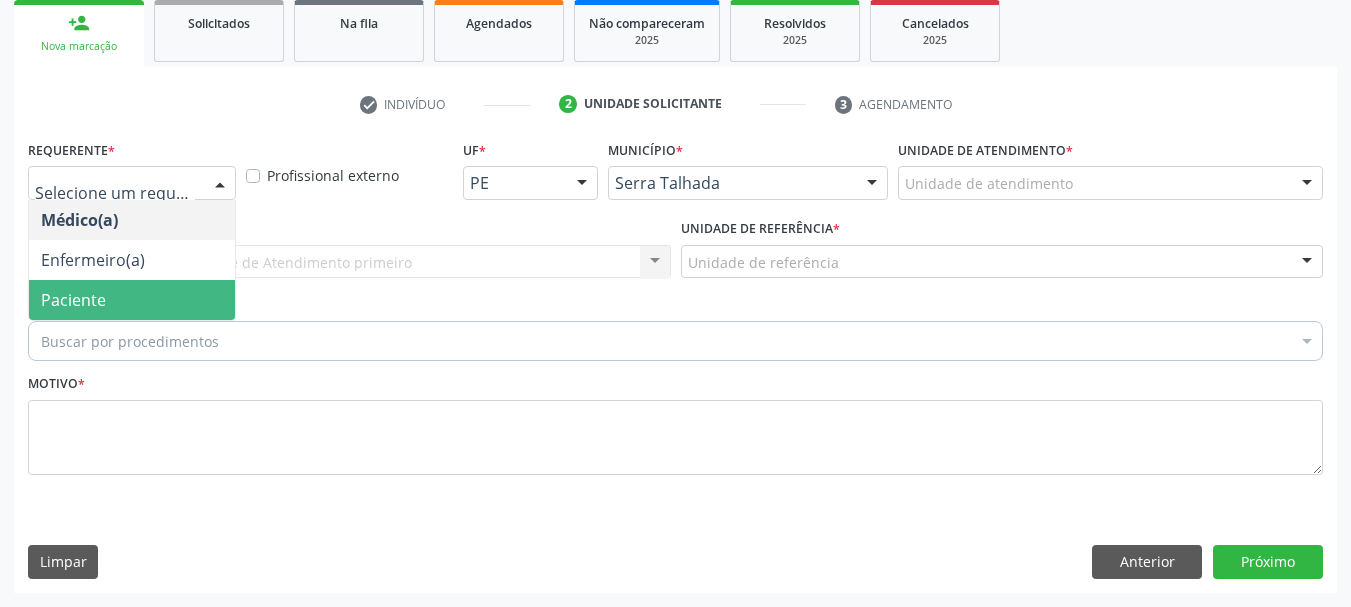click on "Paciente" at bounding box center [132, 300] 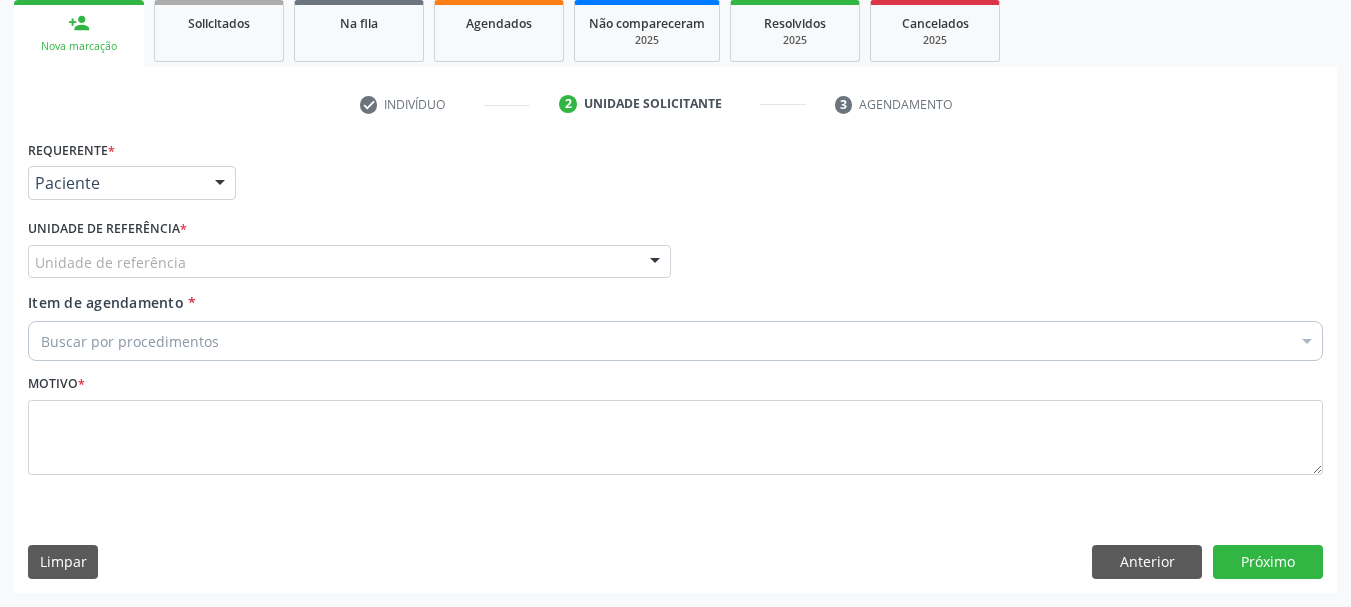 drag, startPoint x: 83, startPoint y: 226, endPoint x: 71, endPoint y: 264, distance: 39.849716 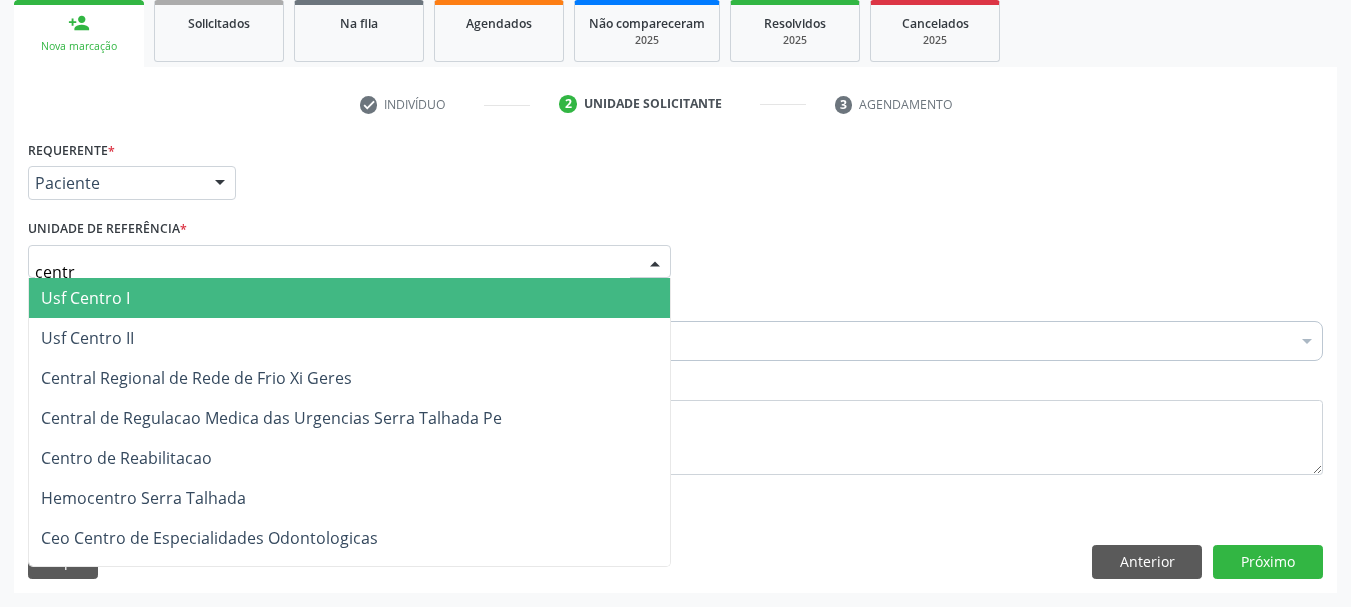 type on "centro" 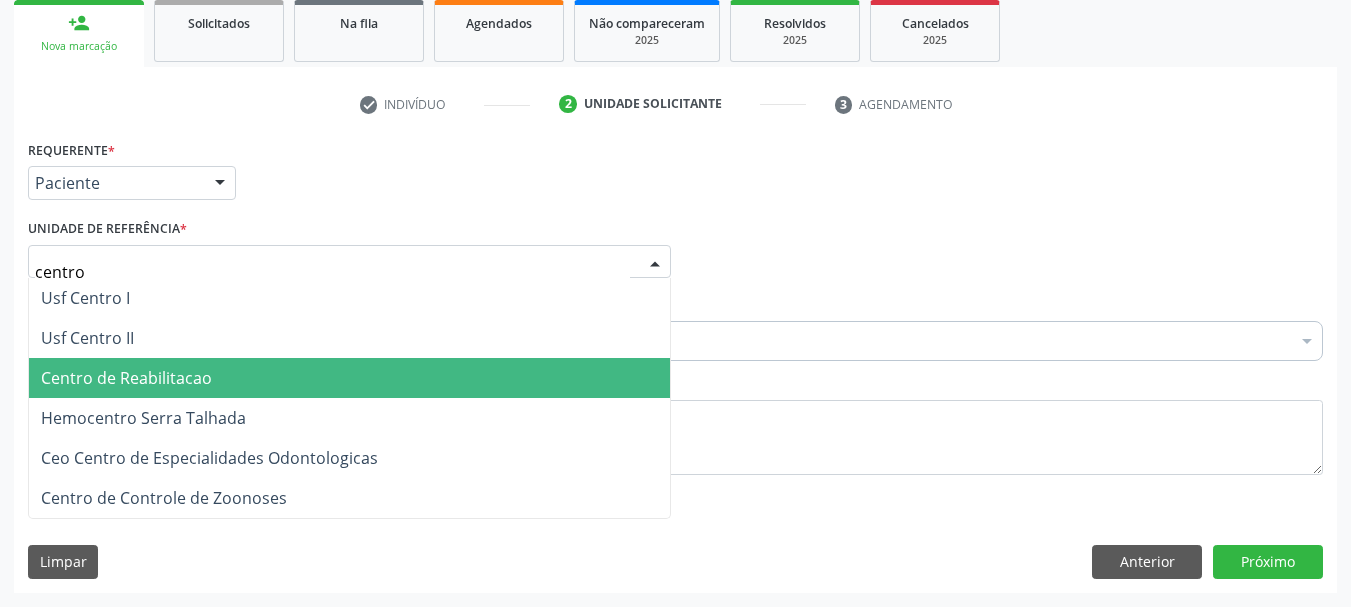 click on "Centro de Reabilitacao" at bounding box center [349, 378] 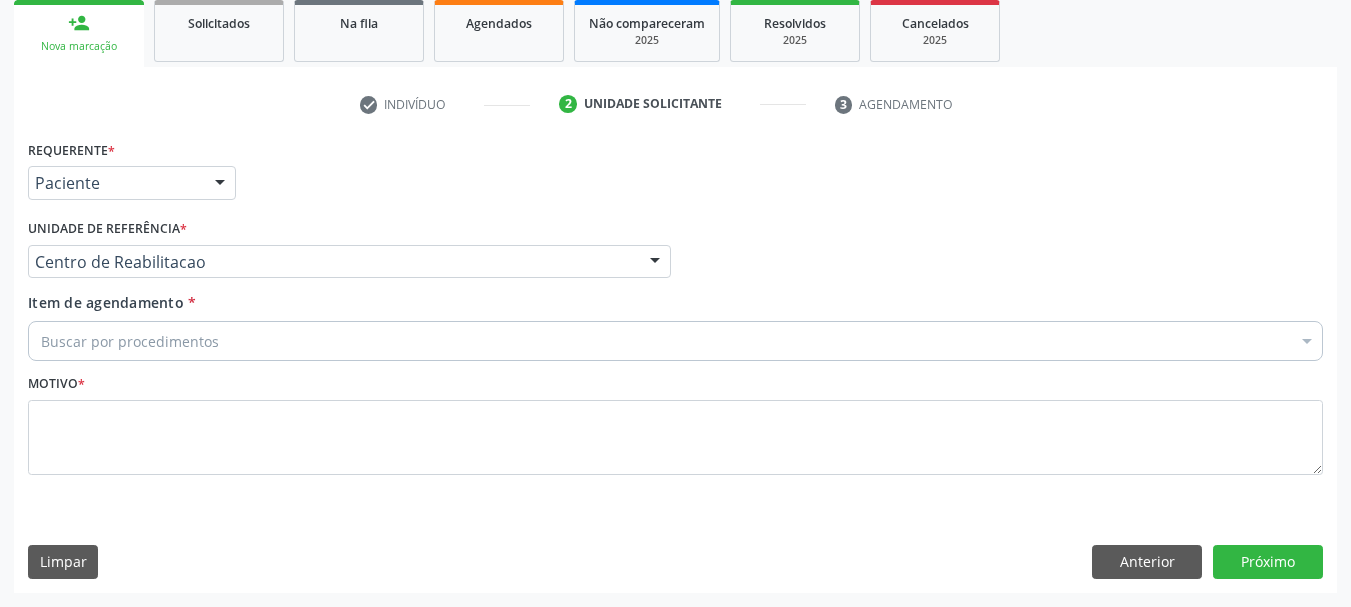 drag, startPoint x: 121, startPoint y: 312, endPoint x: 122, endPoint y: 326, distance: 14.035668 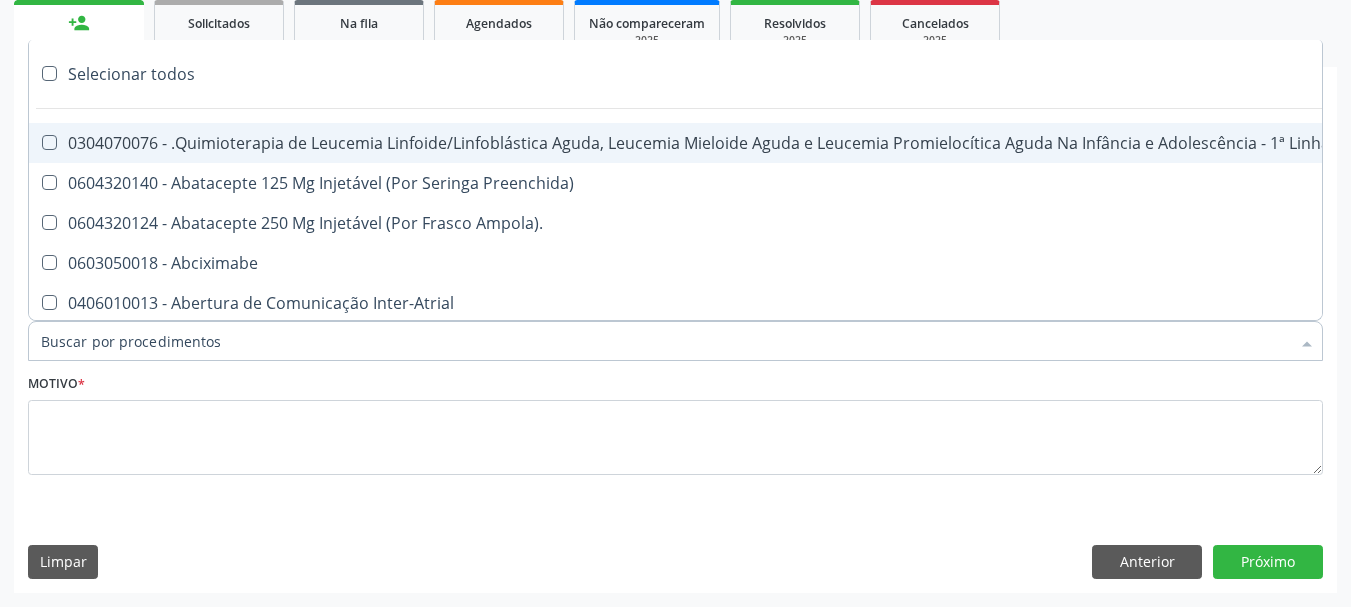 click on "Item de agendamento
*" at bounding box center (665, 341) 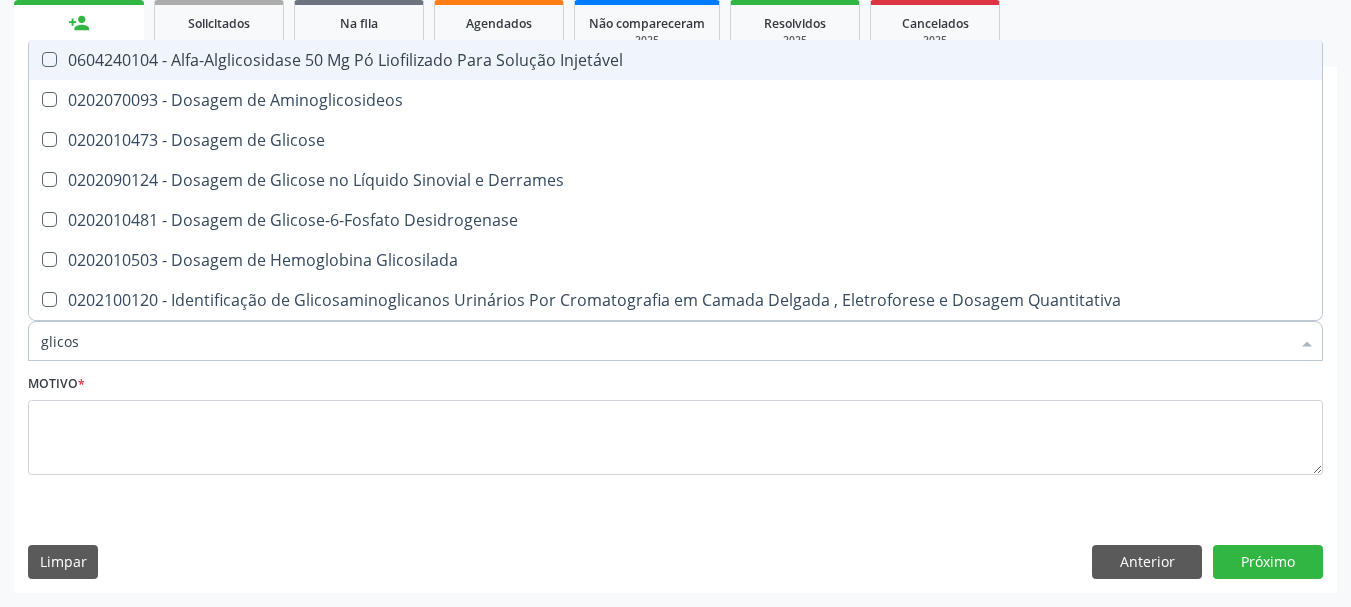 type on "glicose" 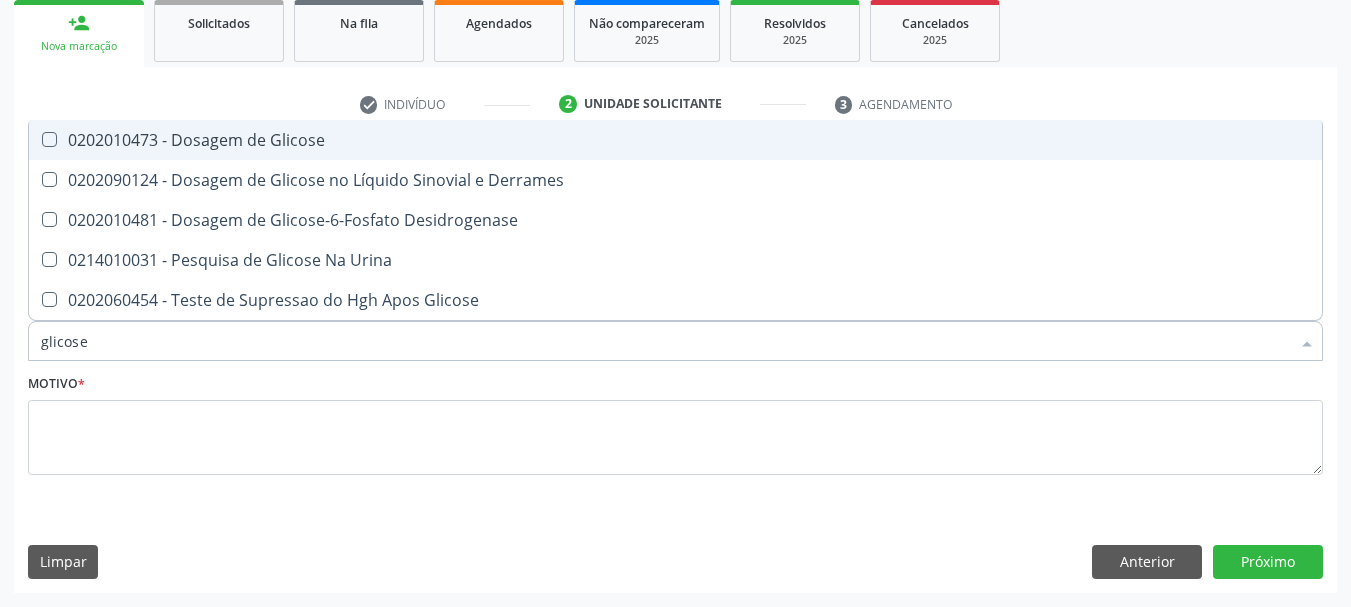 click on "0202010473 - Dosagem de Glicose" at bounding box center (675, 140) 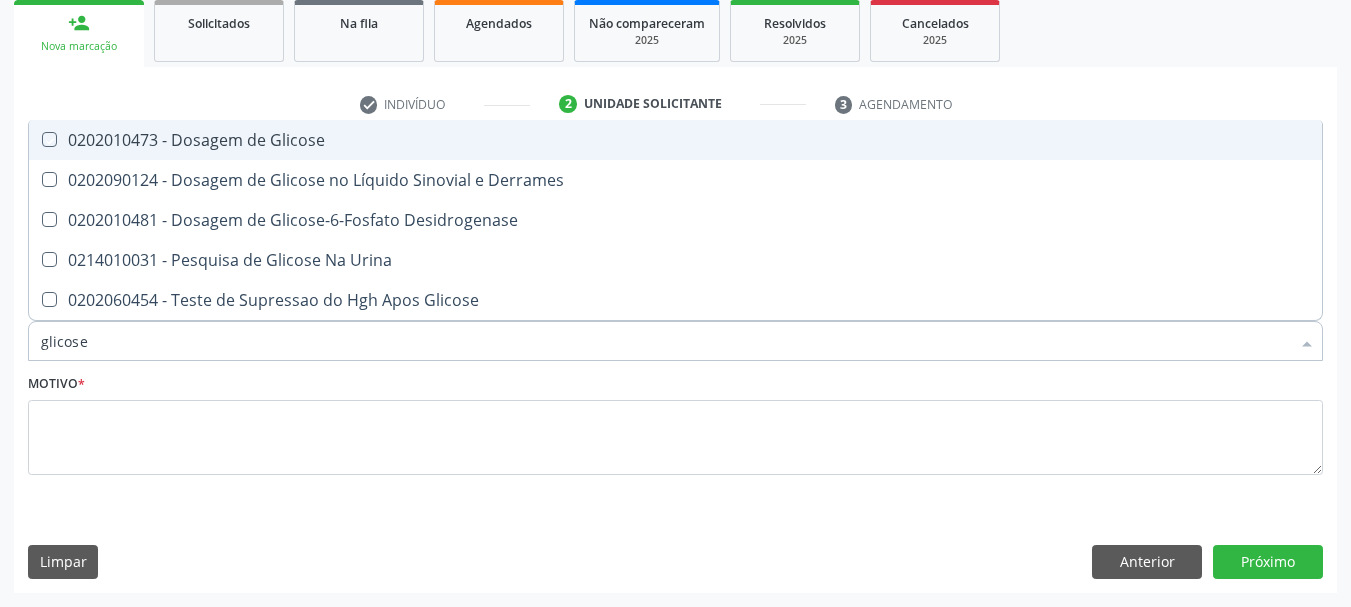 checkbox on "true" 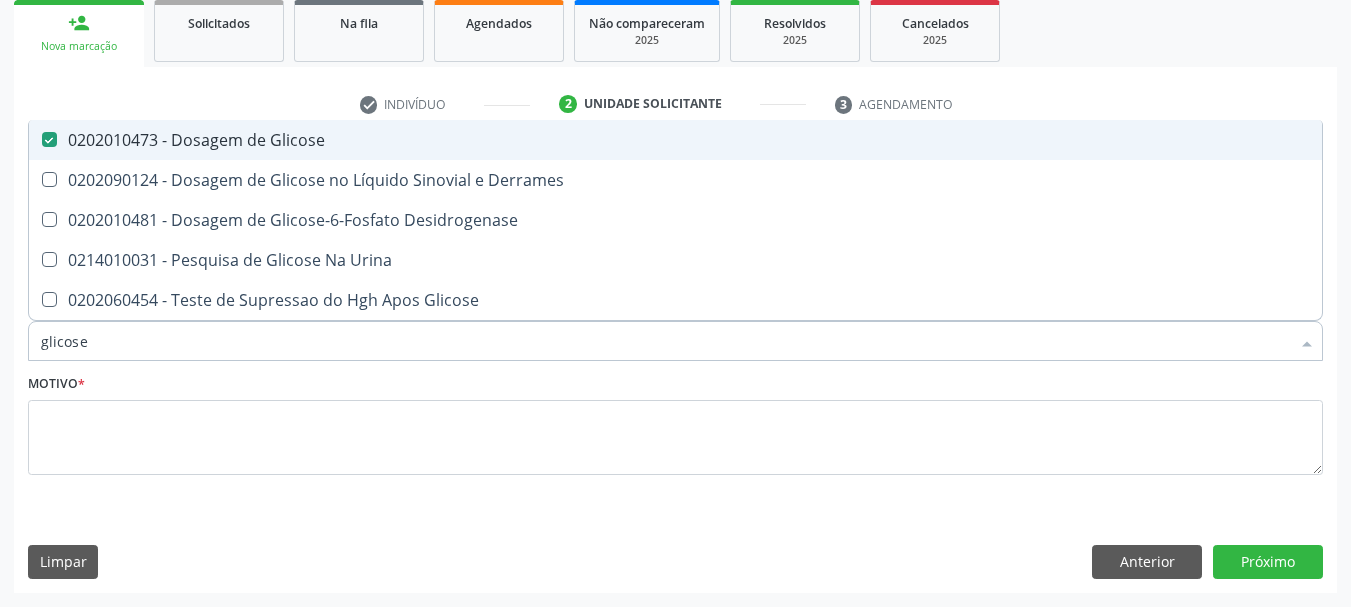 type on "glicos" 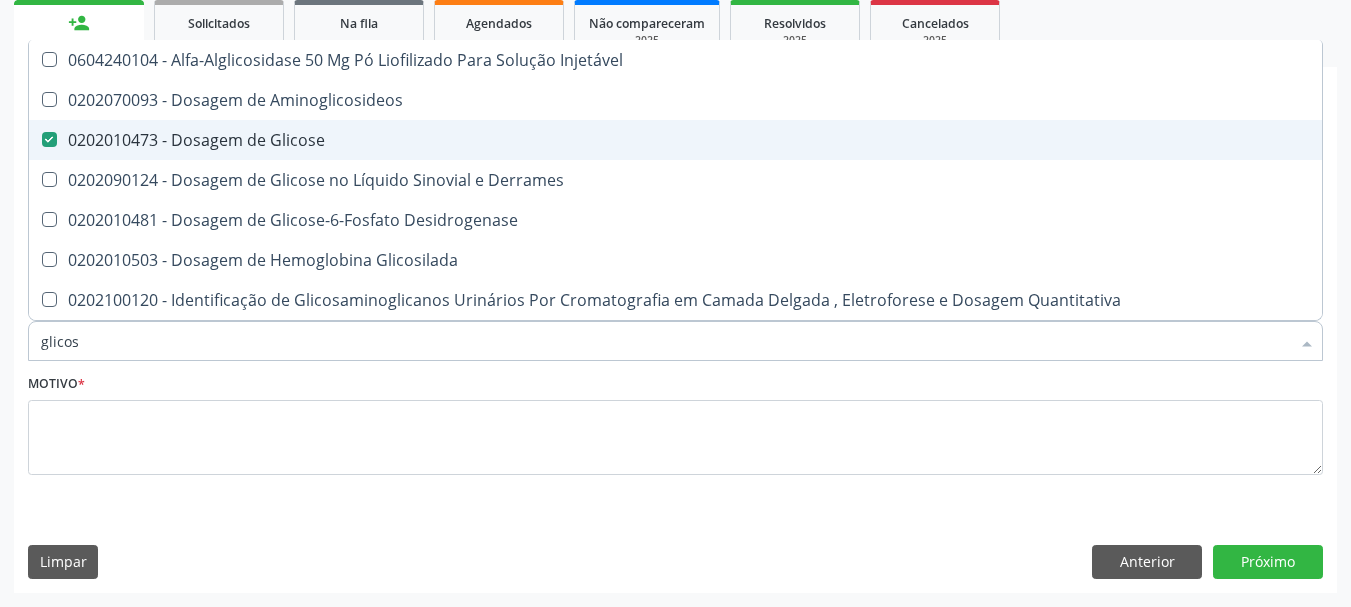 type on "glico" 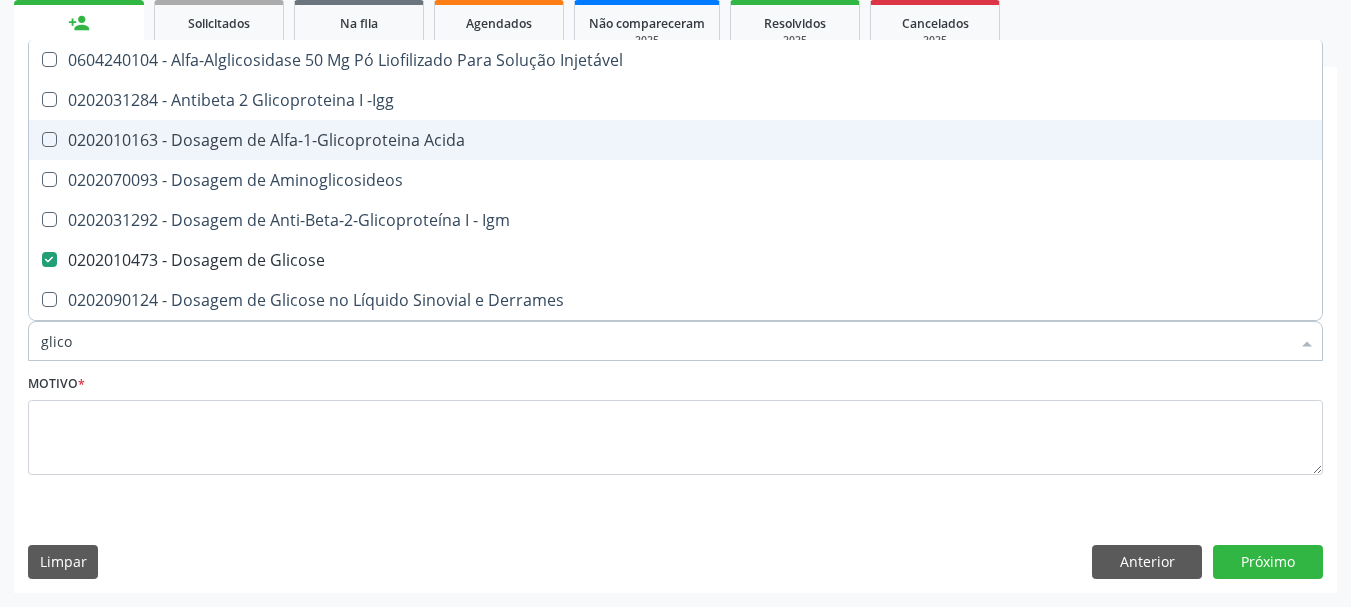 type on "glic" 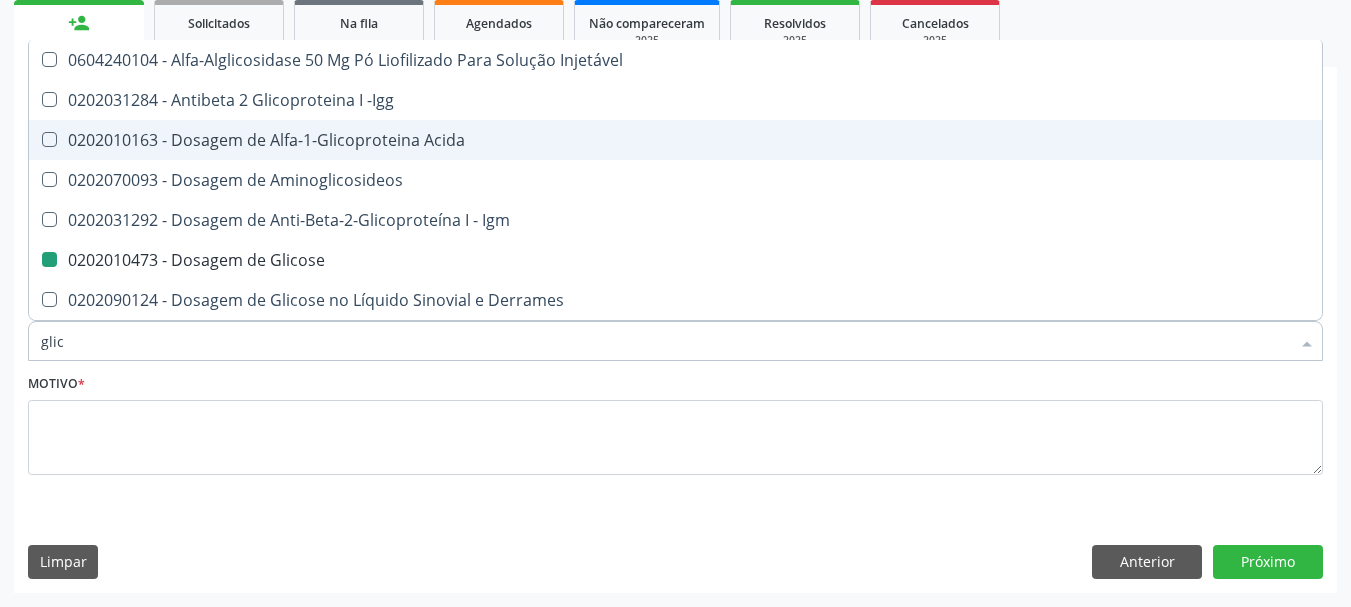 type on "gli" 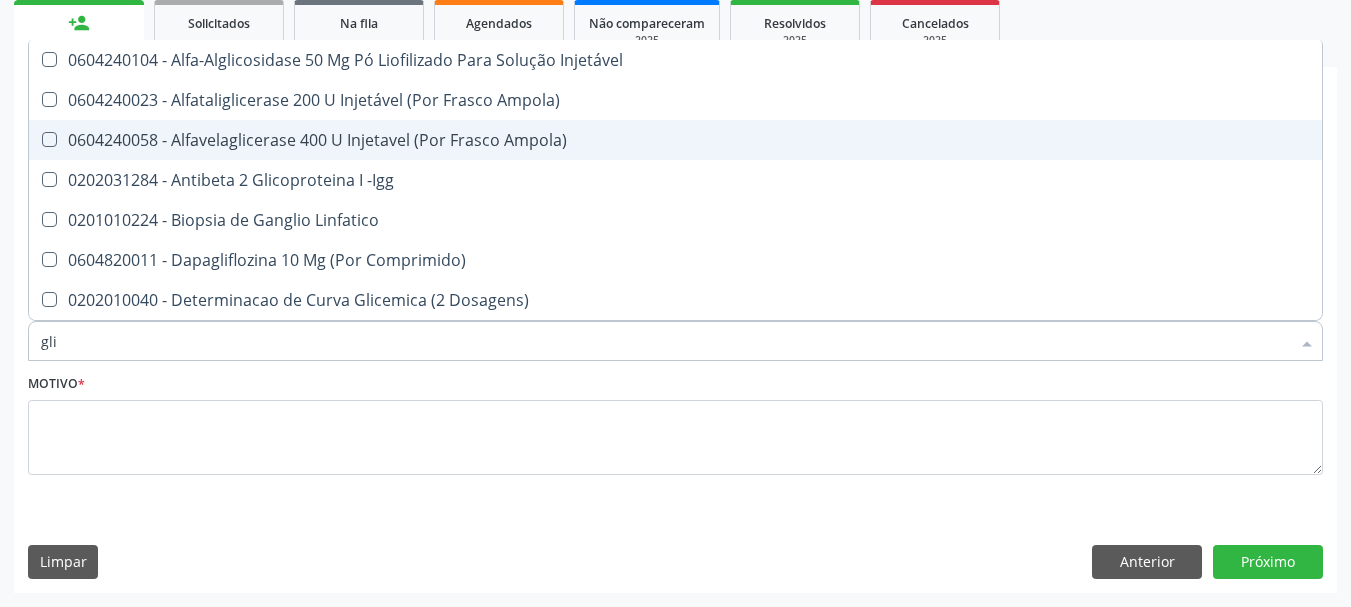 type on "gl" 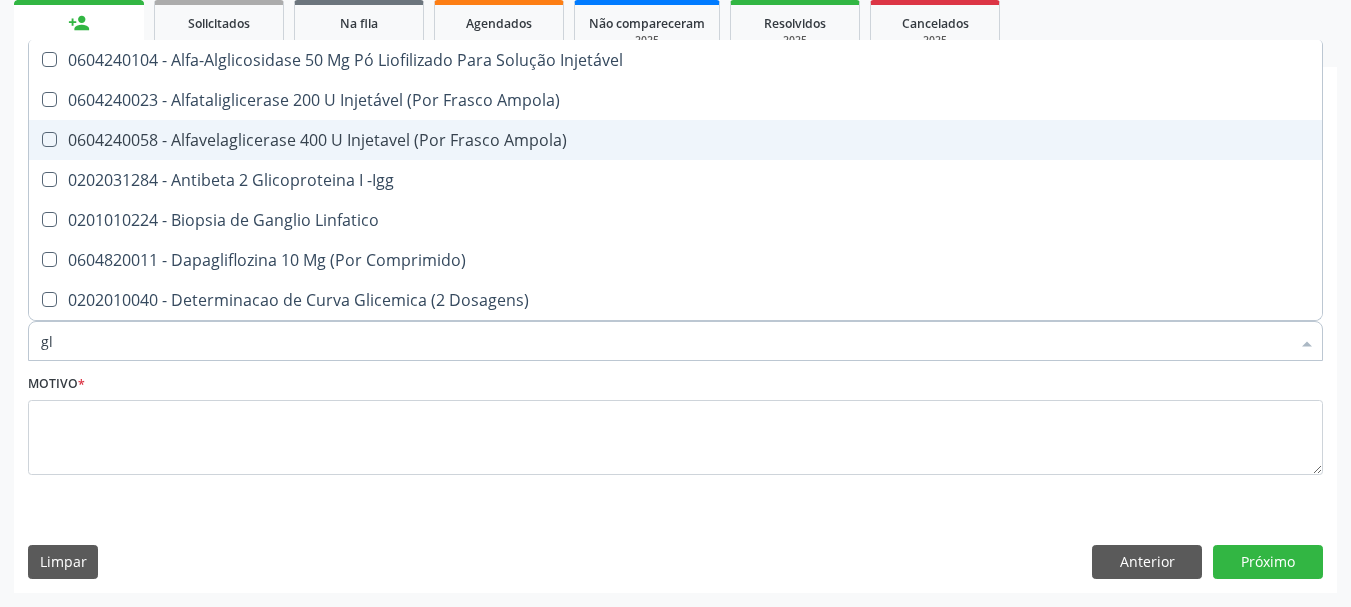 type on "g" 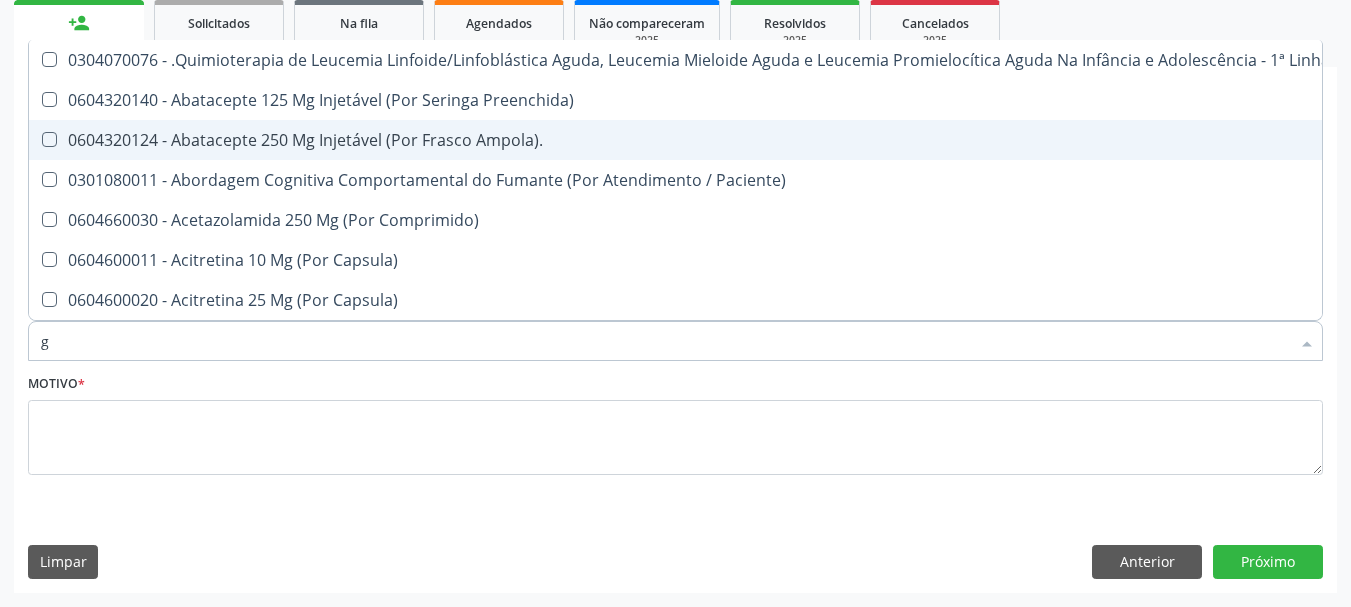 type 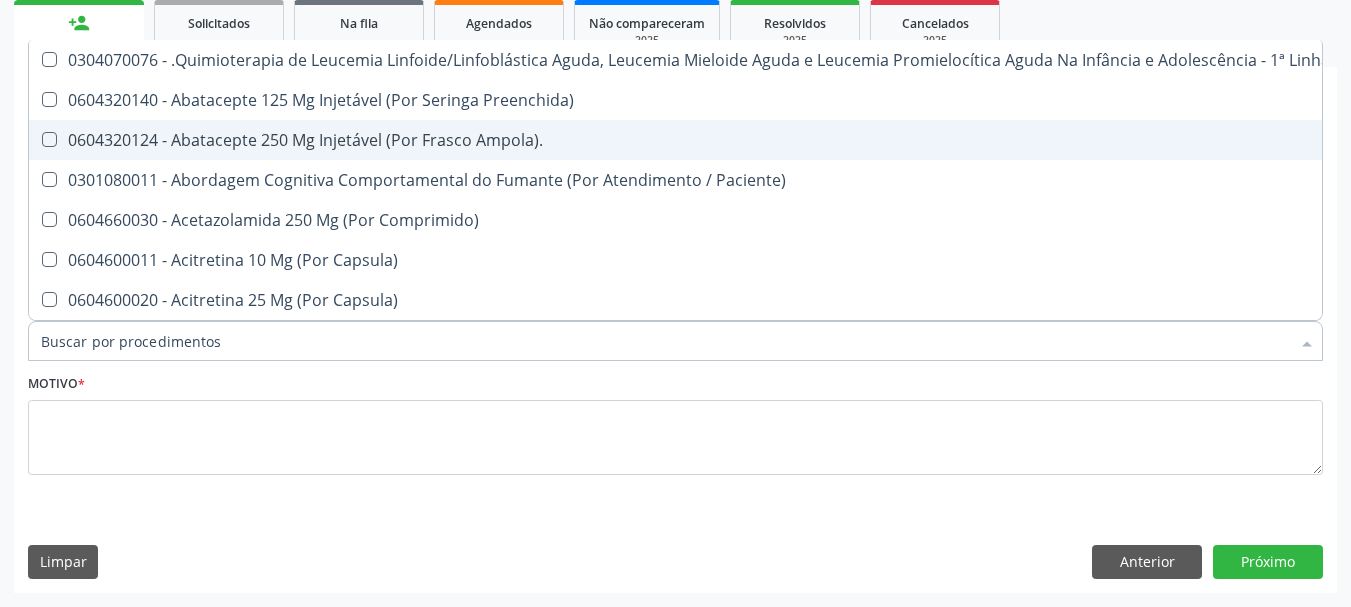 checkbox on "false" 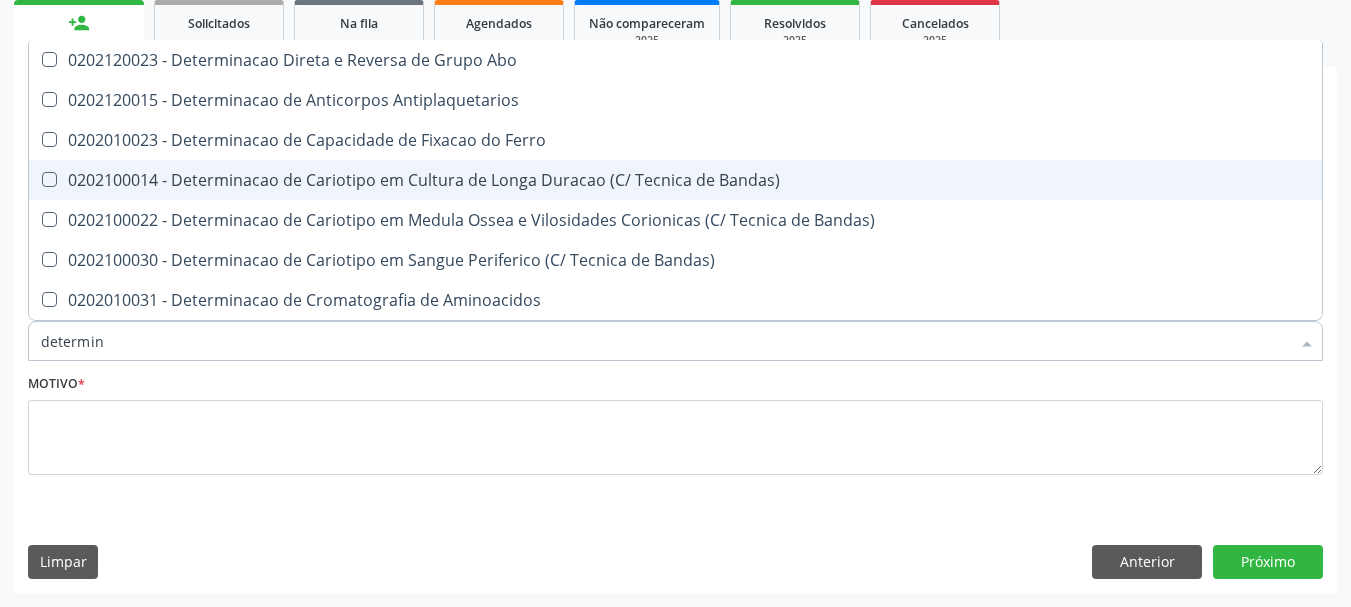 type on "determina" 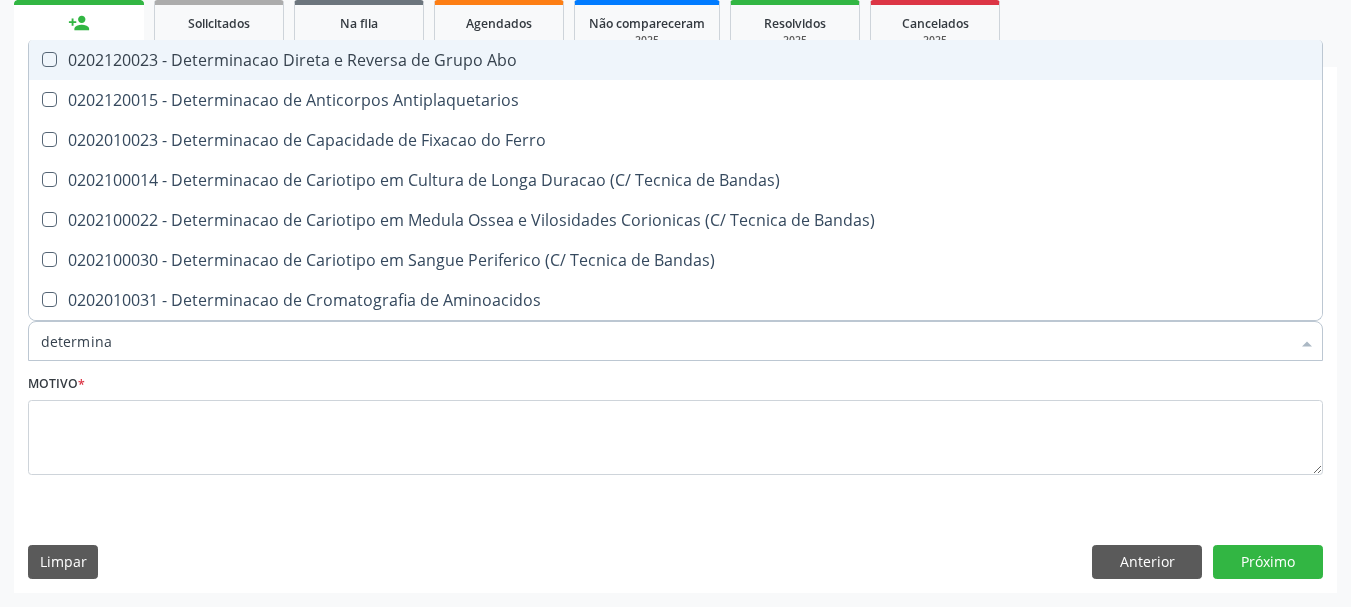 click on "0202120023 - Determinacao Direta e Reversa de Grupo Abo" at bounding box center [675, 60] 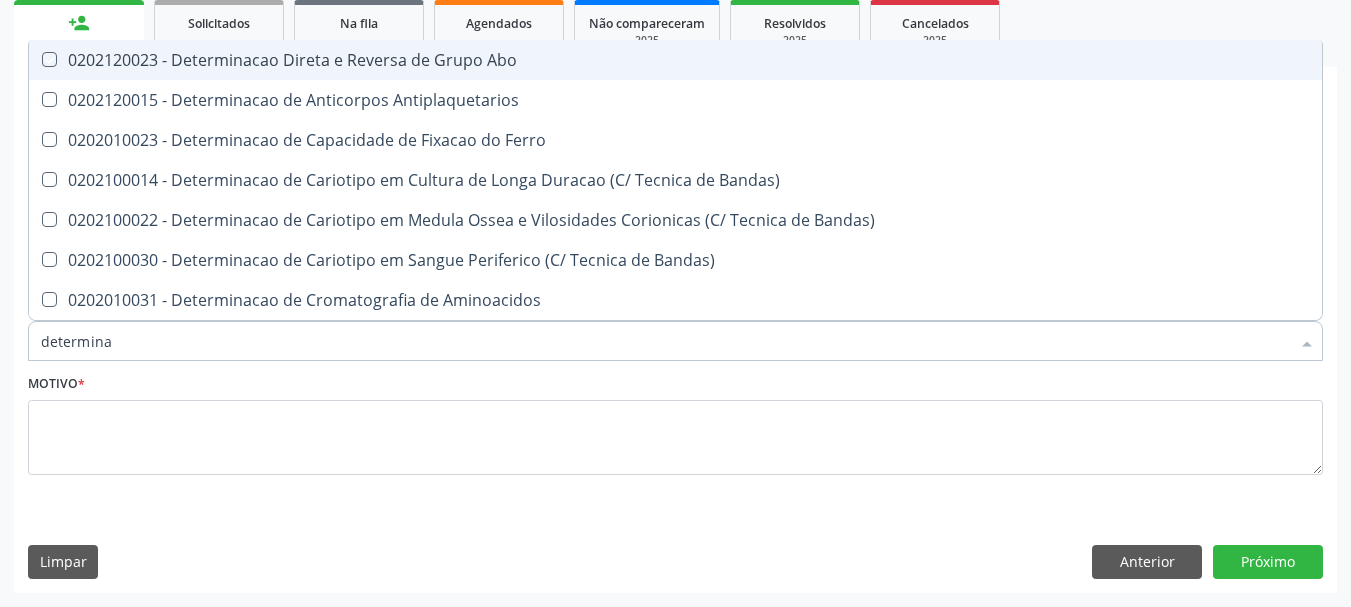 checkbox on "true" 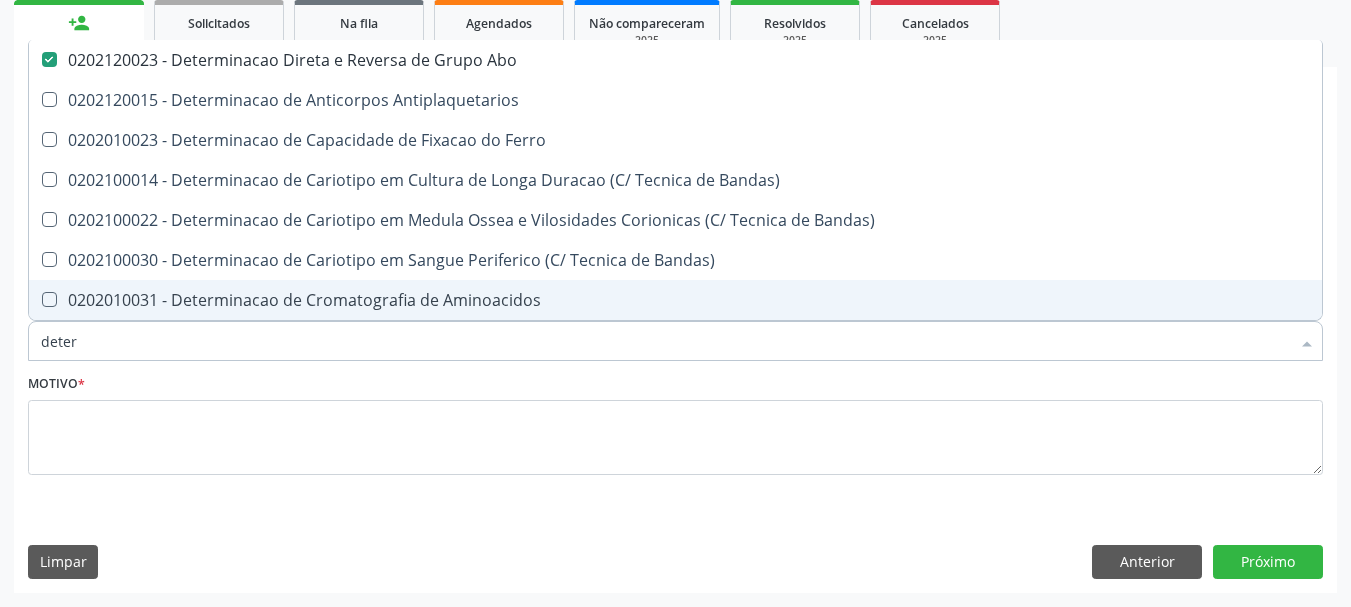 type on "dete" 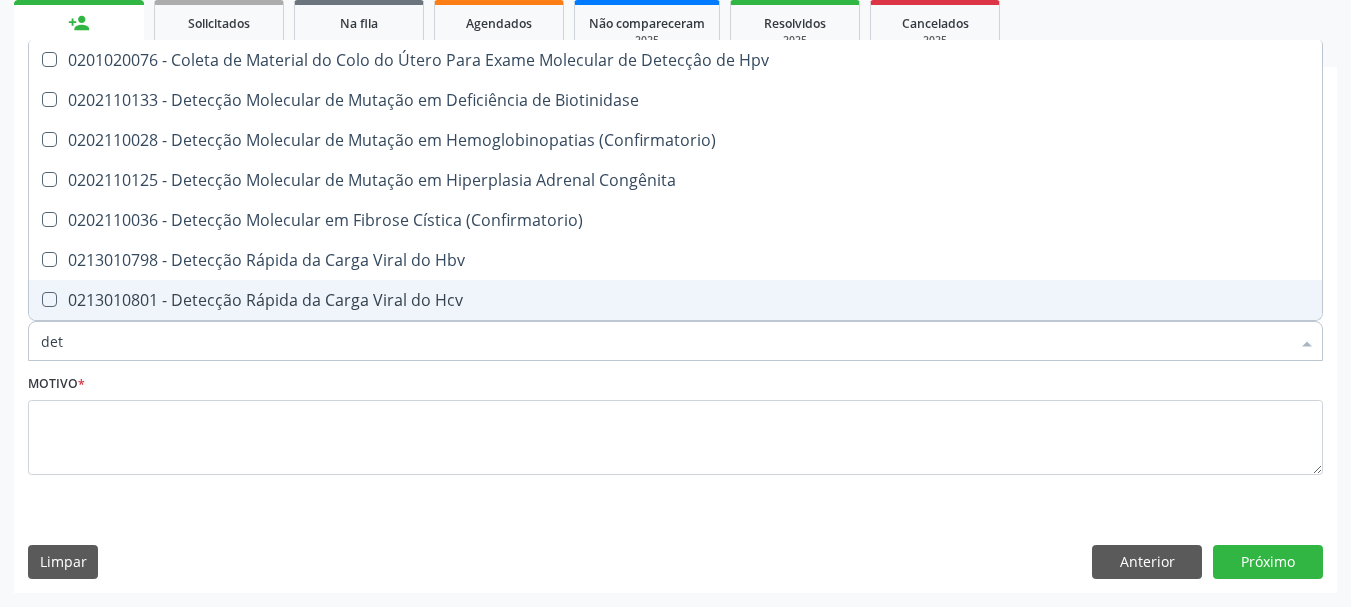 type on "de" 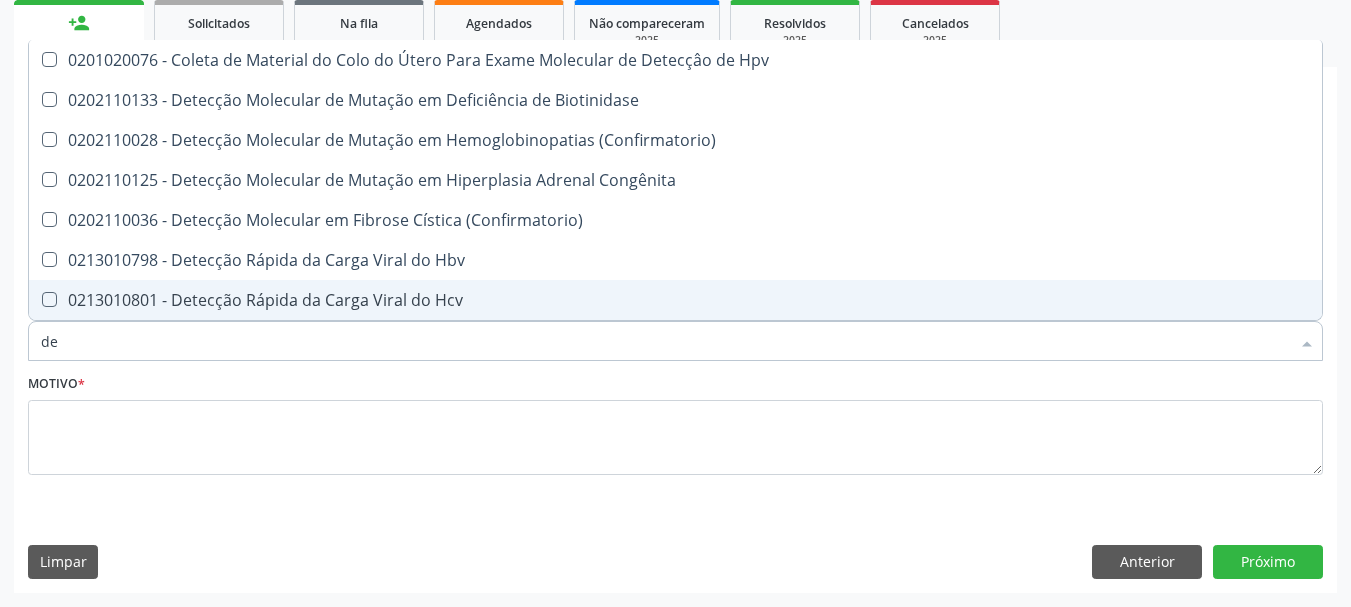 checkbox on "false" 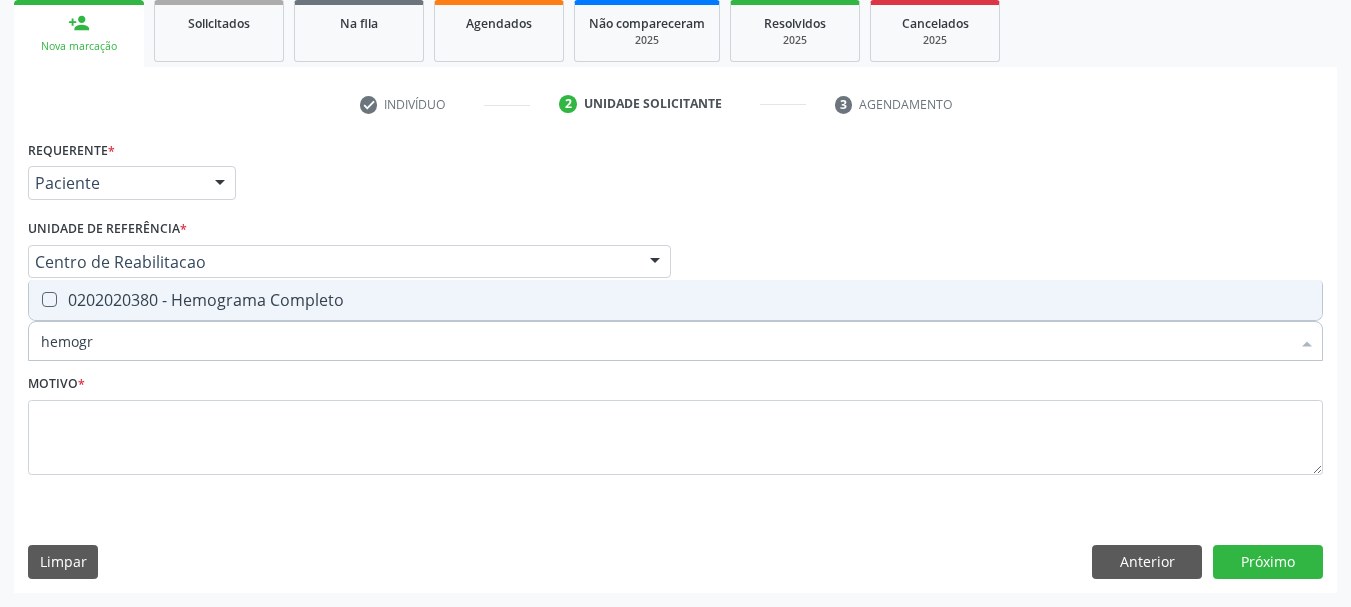 type on "hemogra" 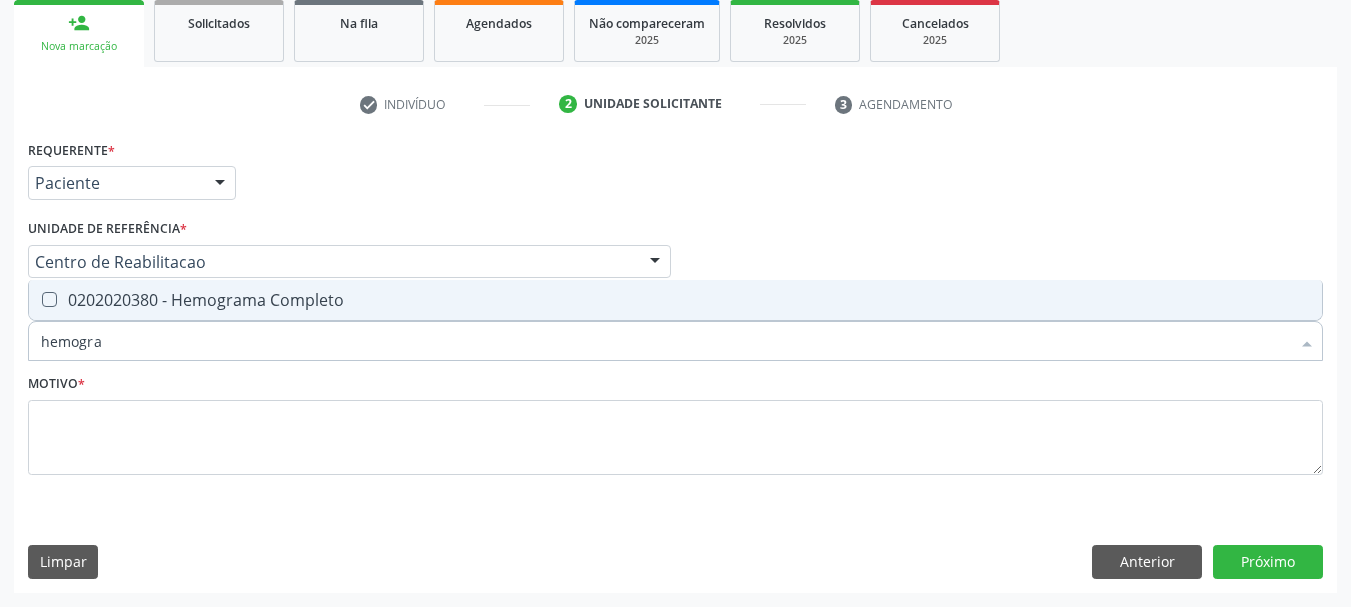 click on "0202020380 - Hemograma Completo" at bounding box center (675, 300) 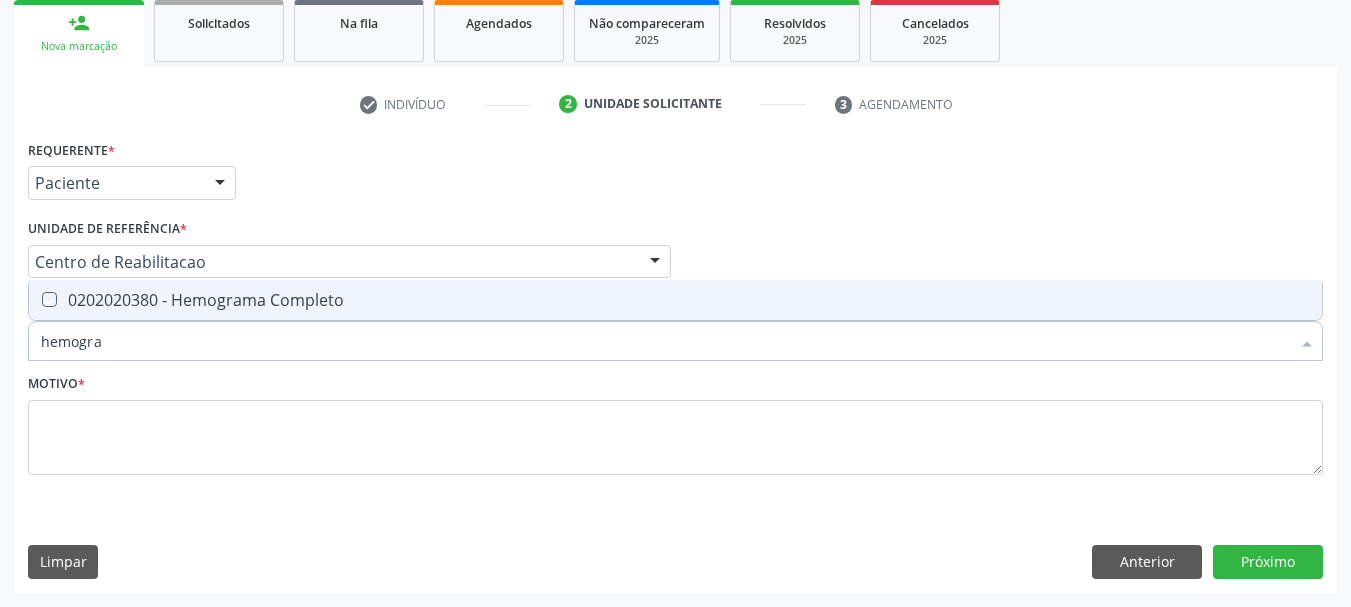checkbox on "true" 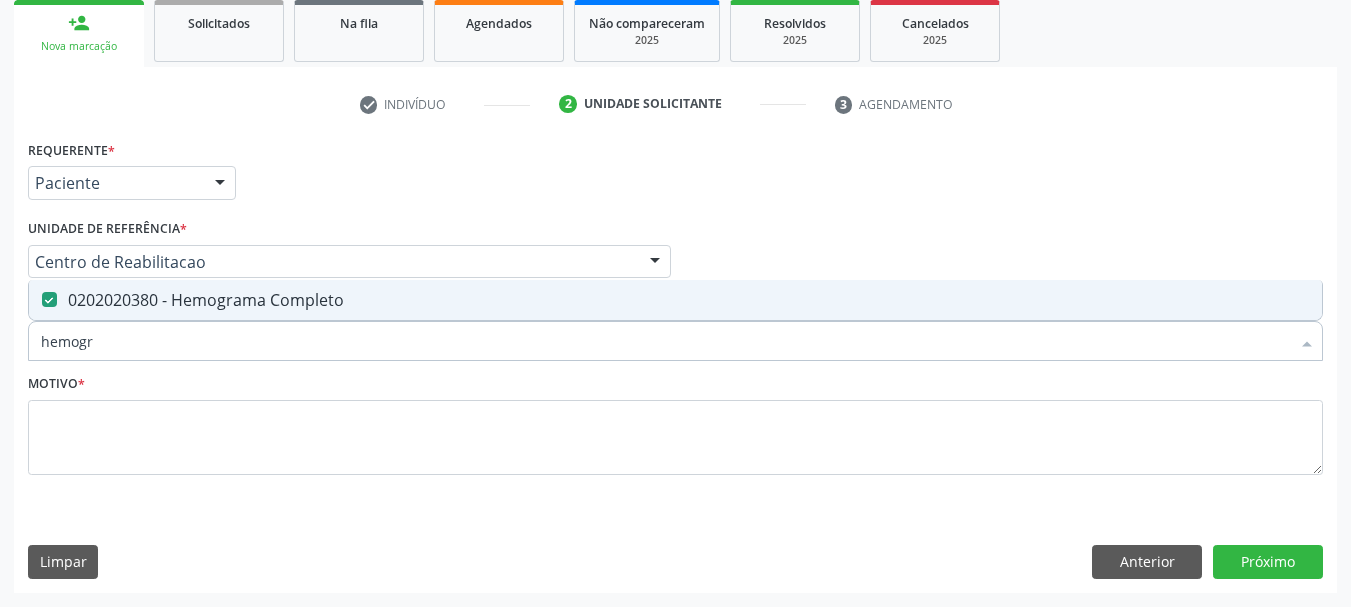type on "hemog" 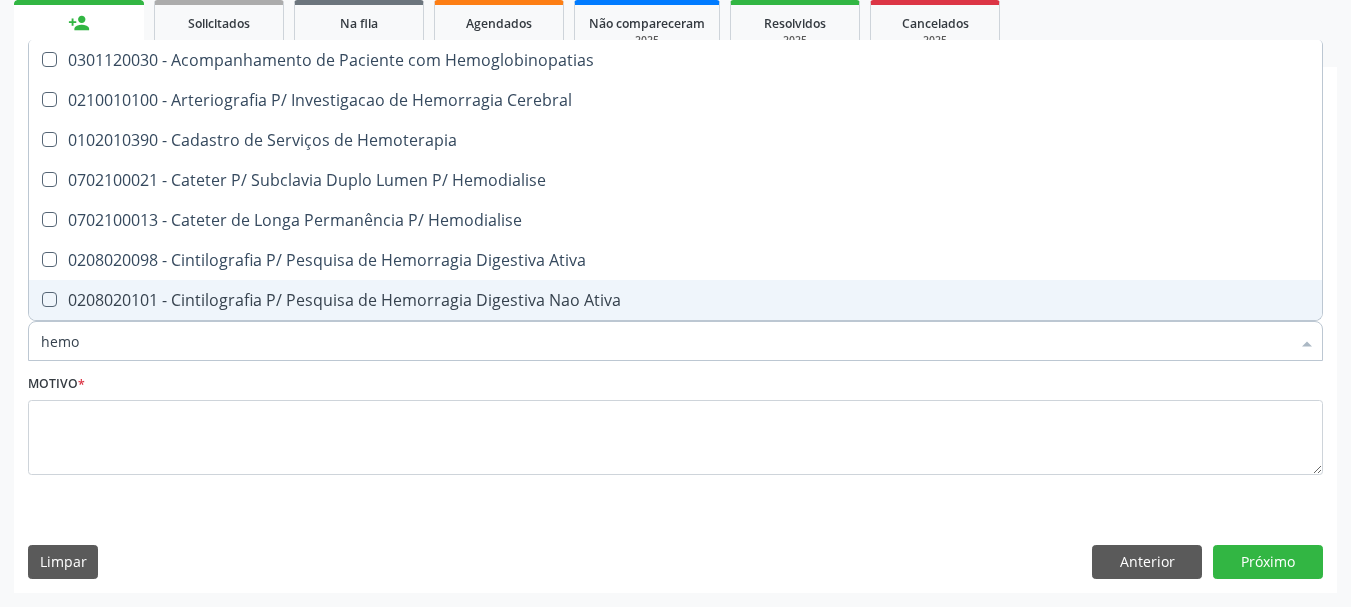 type on "hem" 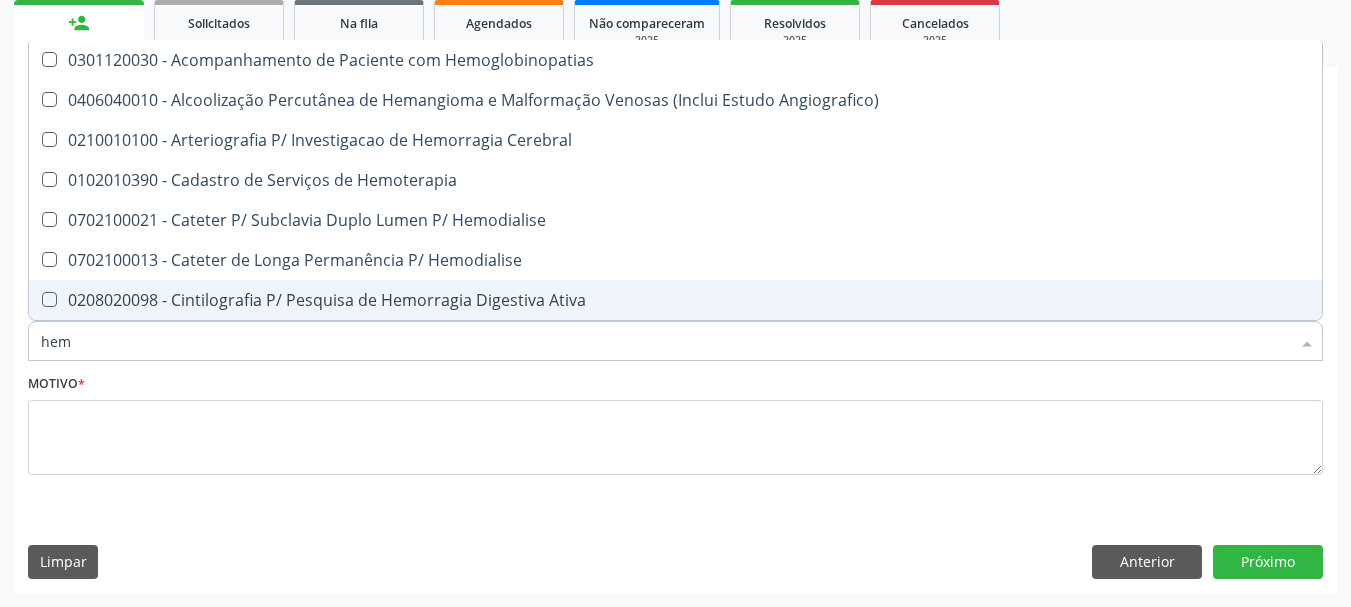 type on "he" 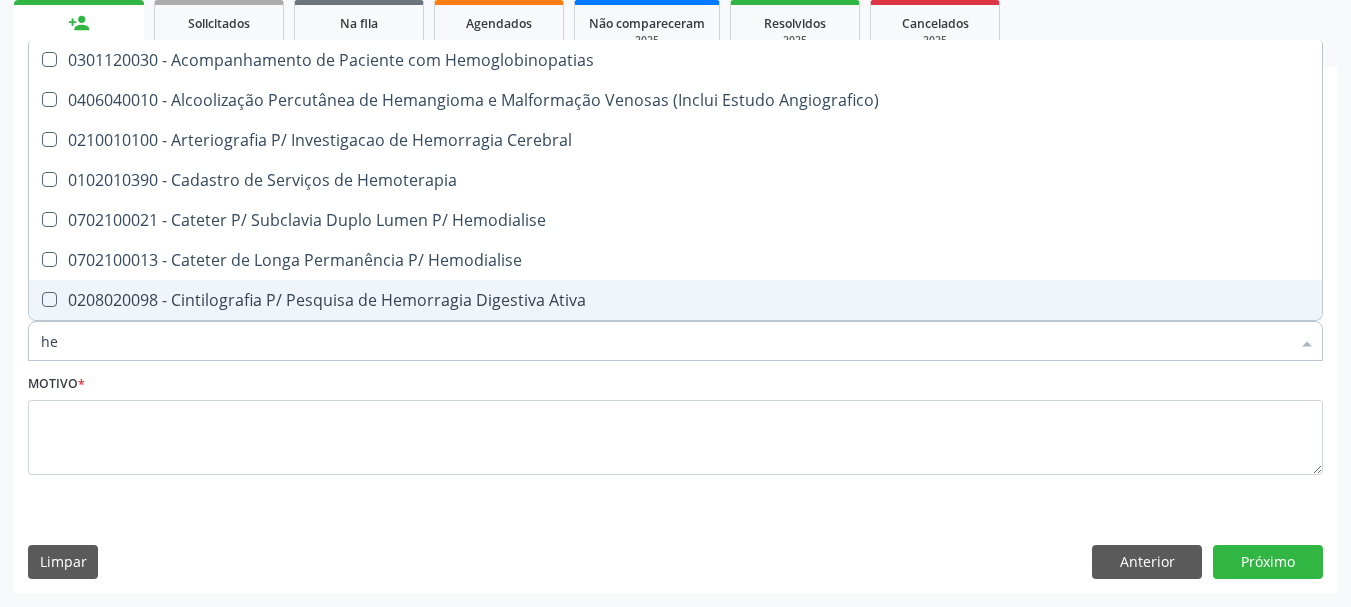 checkbox on "false" 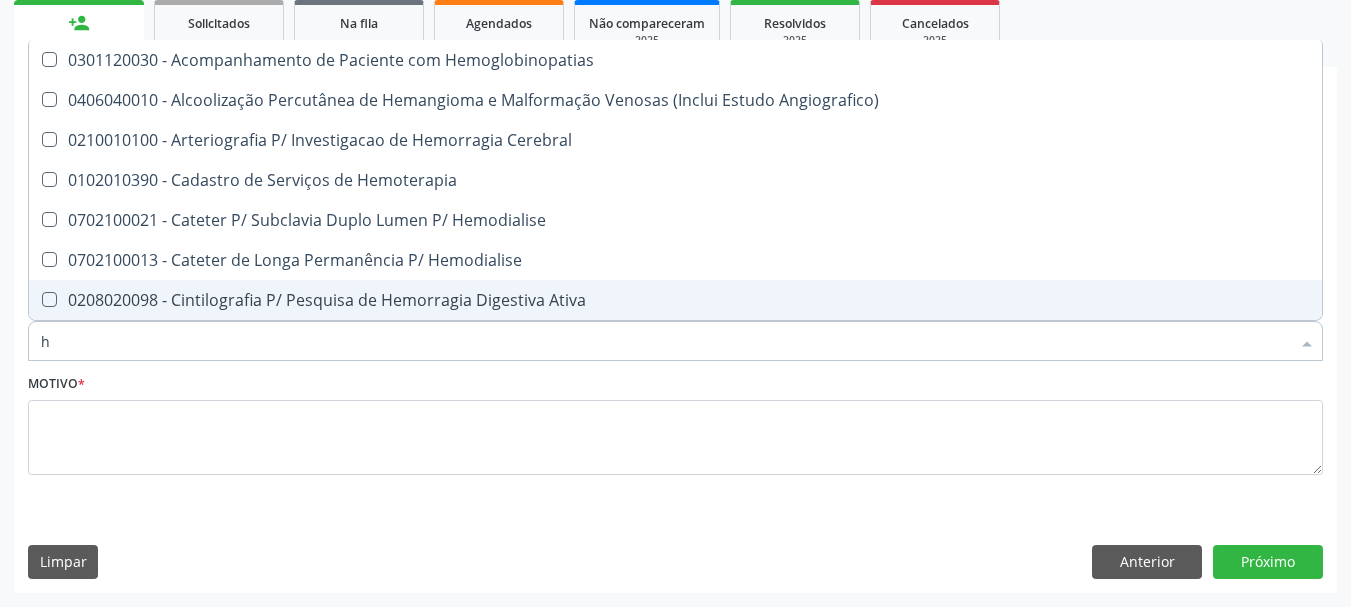 checkbox on "false" 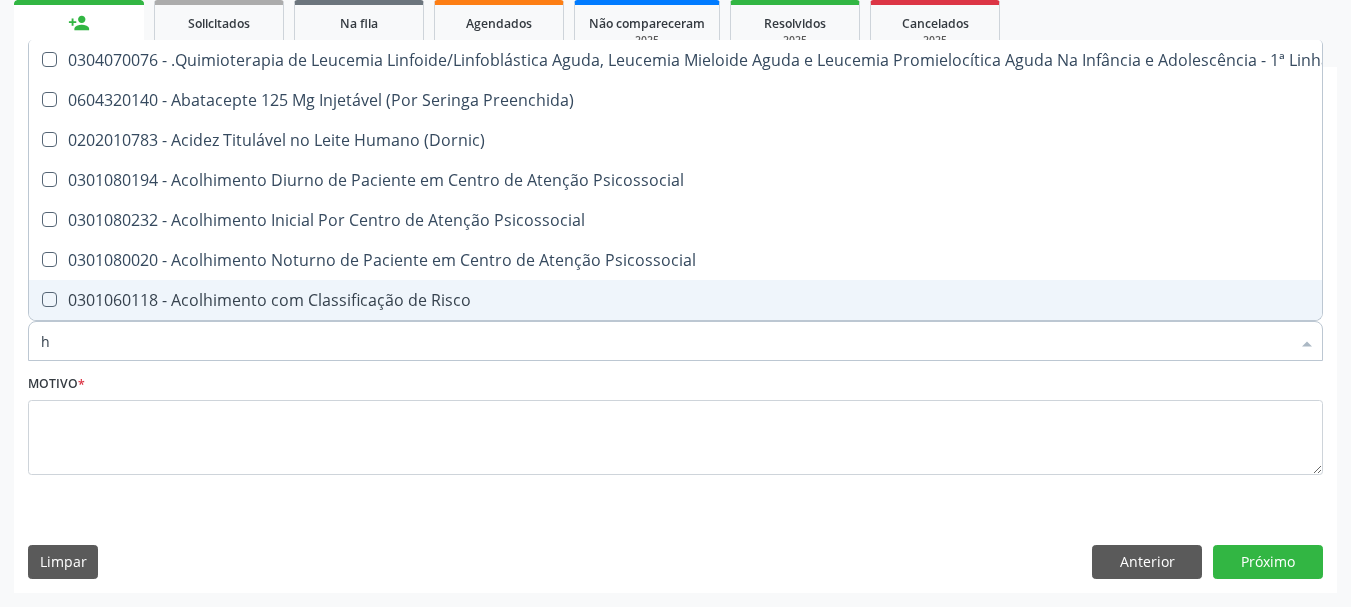 type 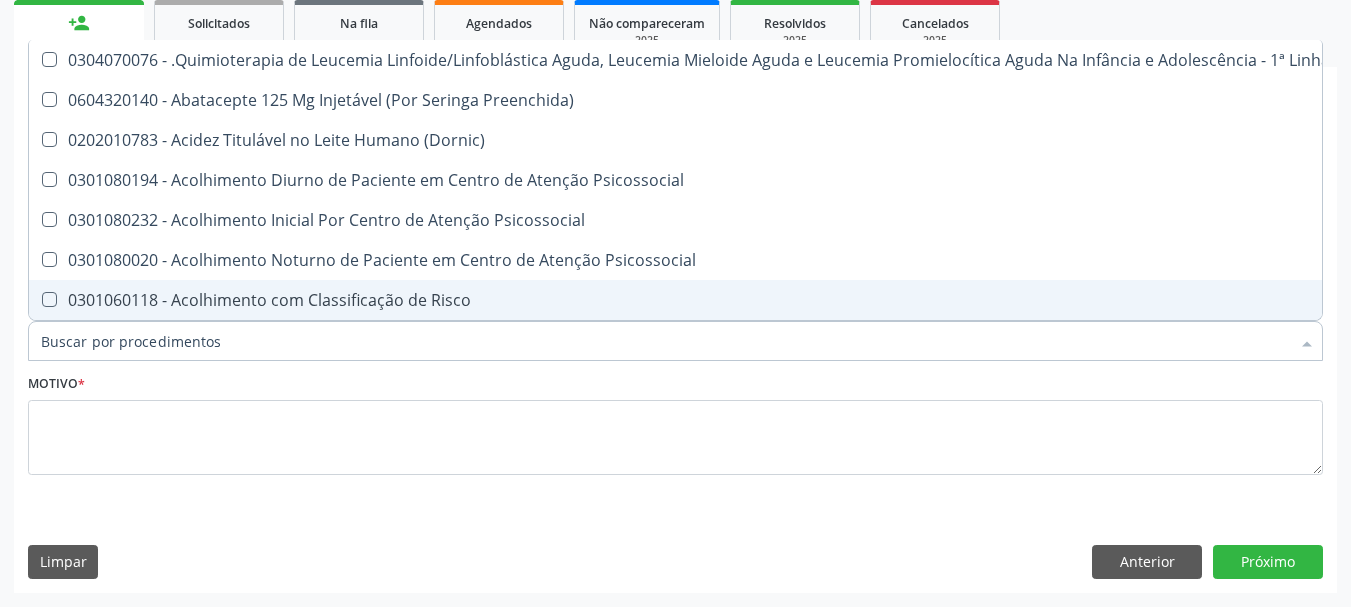 checkbox on "false" 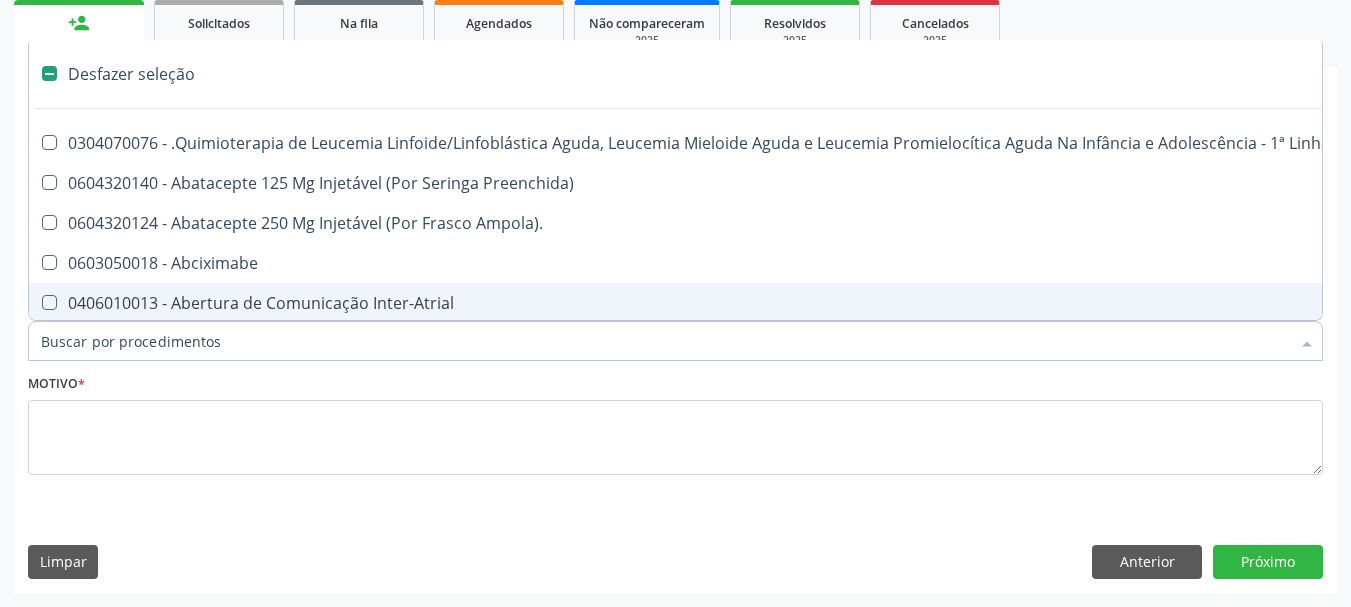 type on "u" 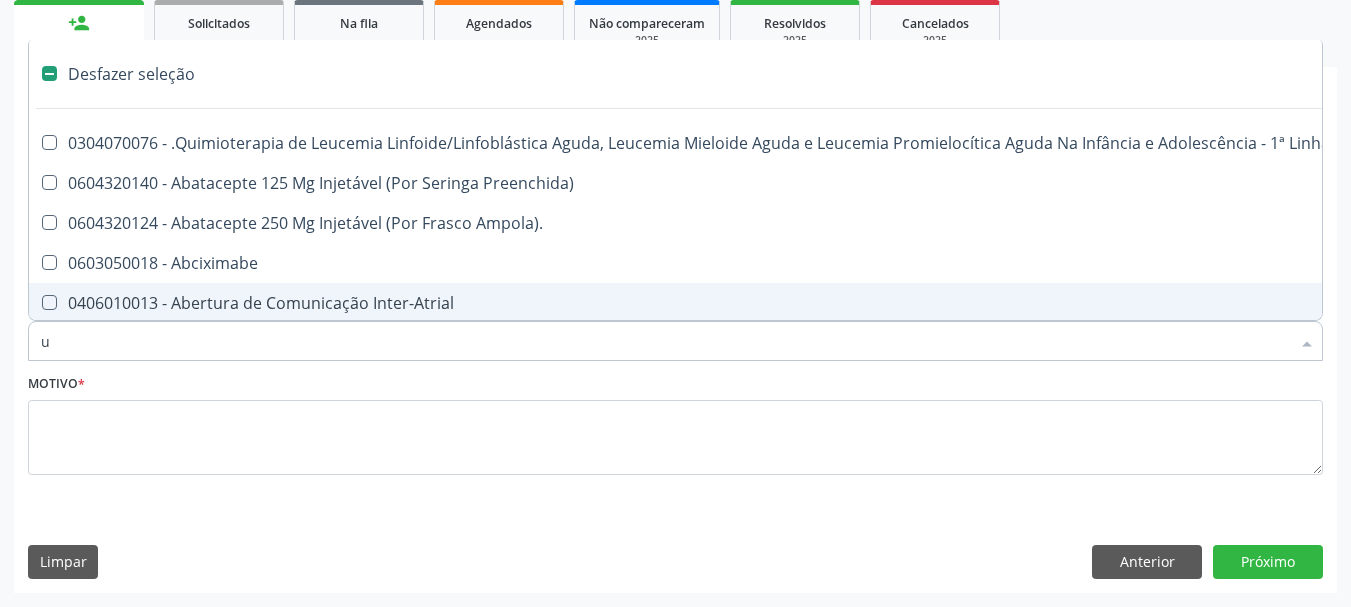 checkbox on "true" 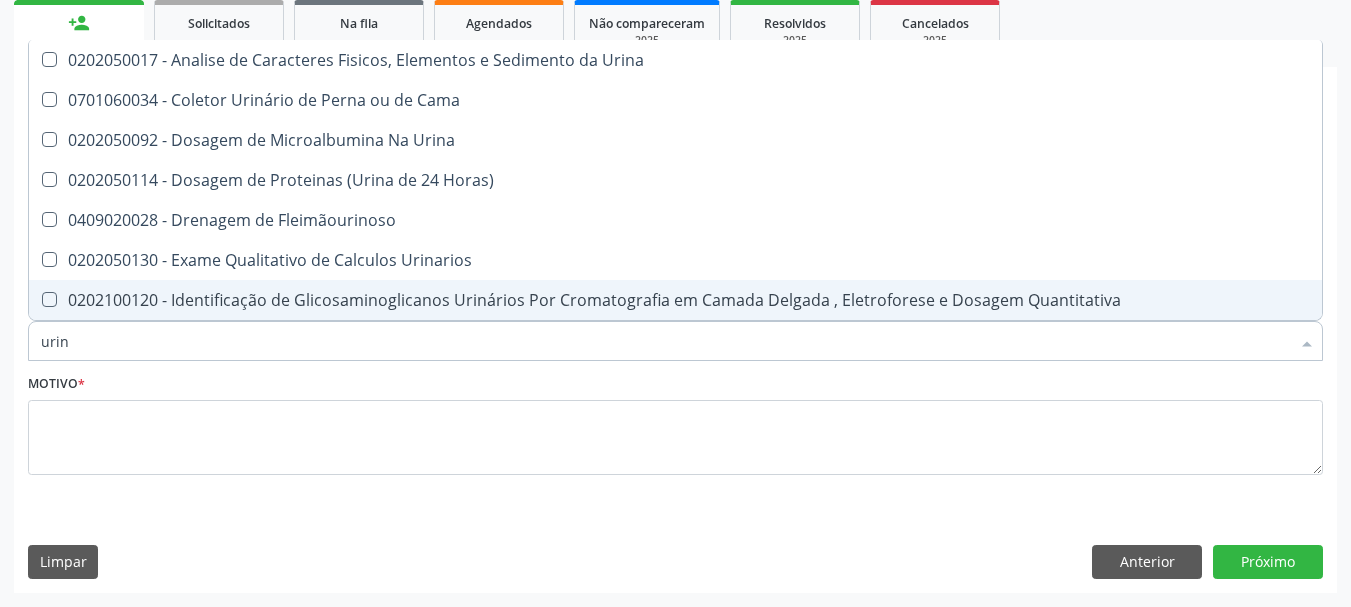 type on "urina" 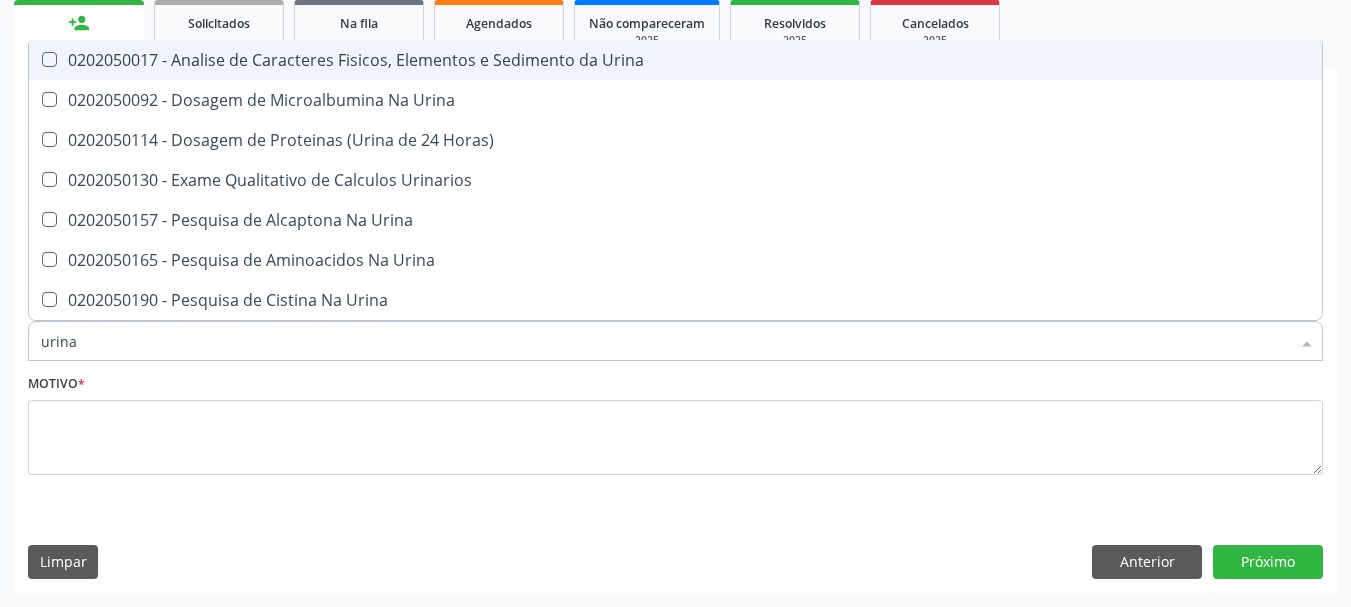 click on "0202050017 - Analise de Caracteres Fisicos, Elementos e Sedimento da Urina" at bounding box center (675, 60) 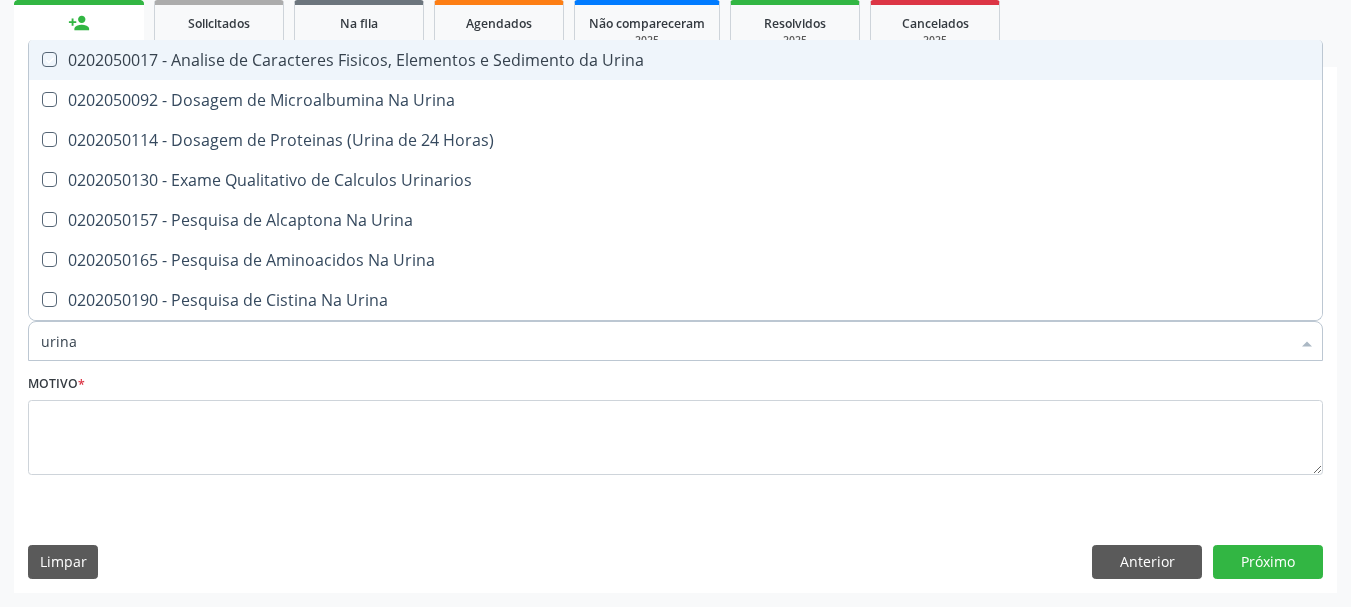 checkbox on "true" 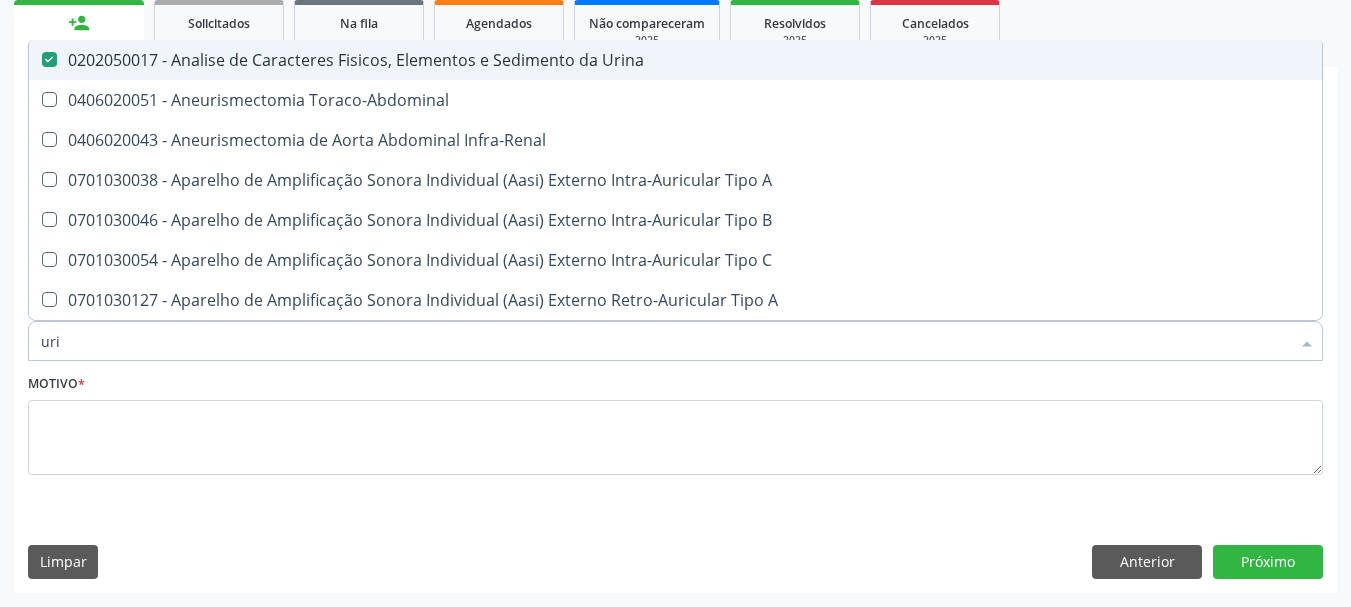 type on "ur" 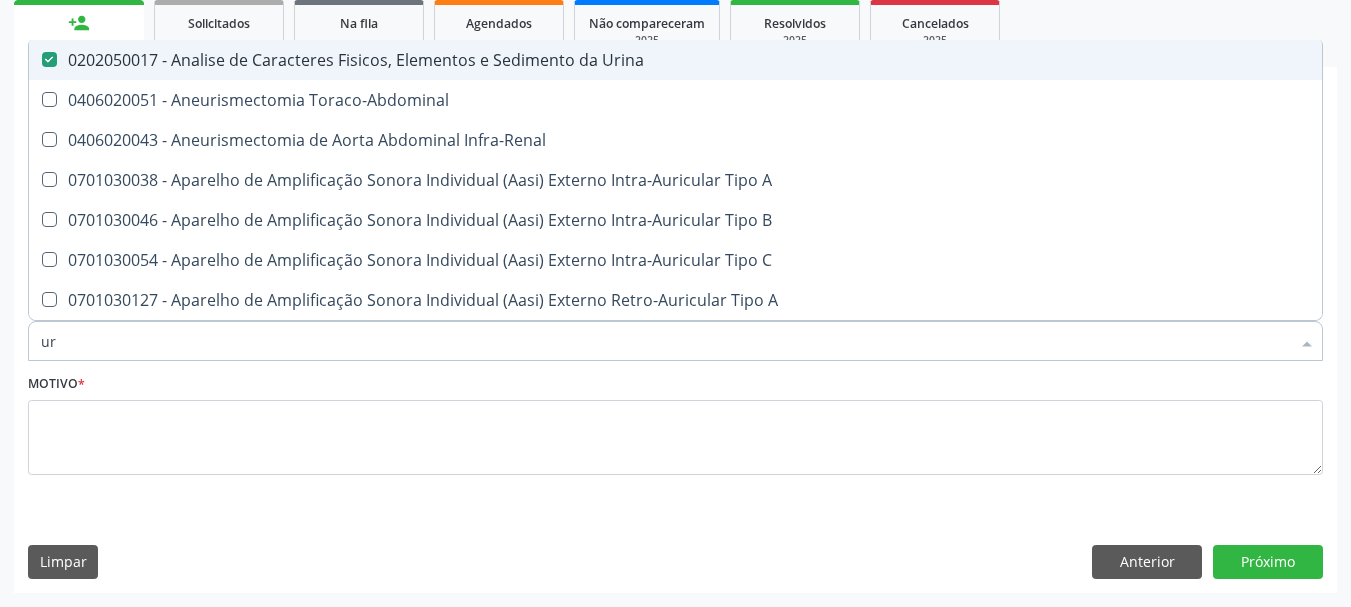 checkbox on "false" 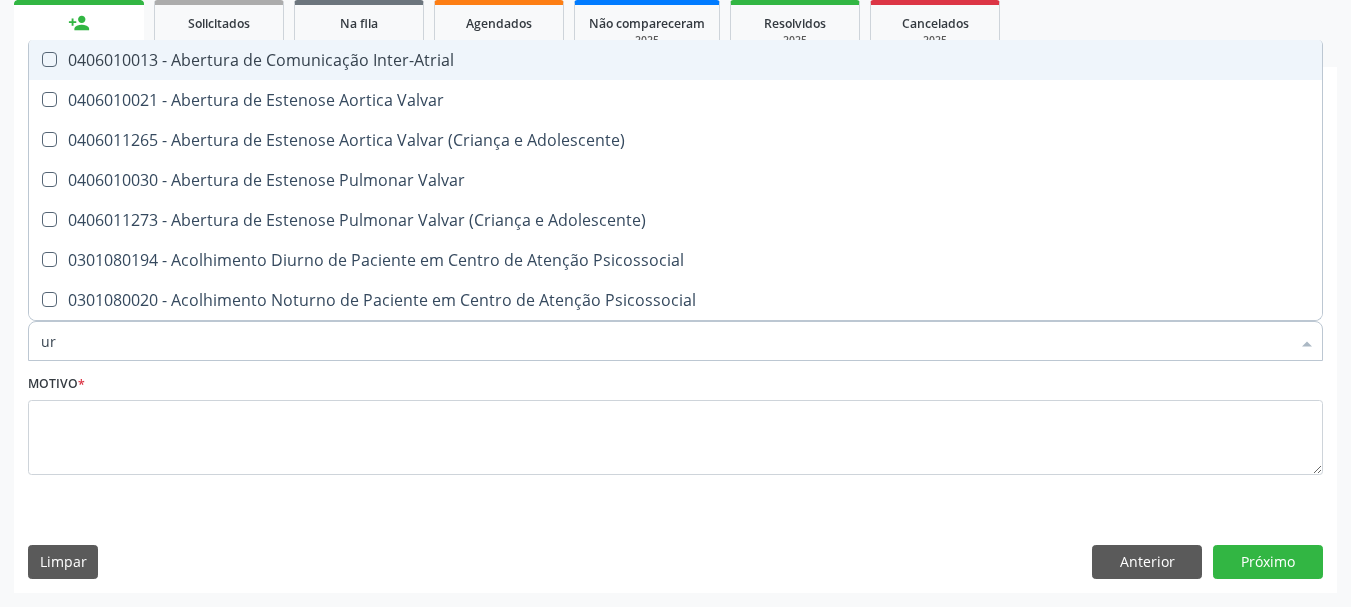 type on "u" 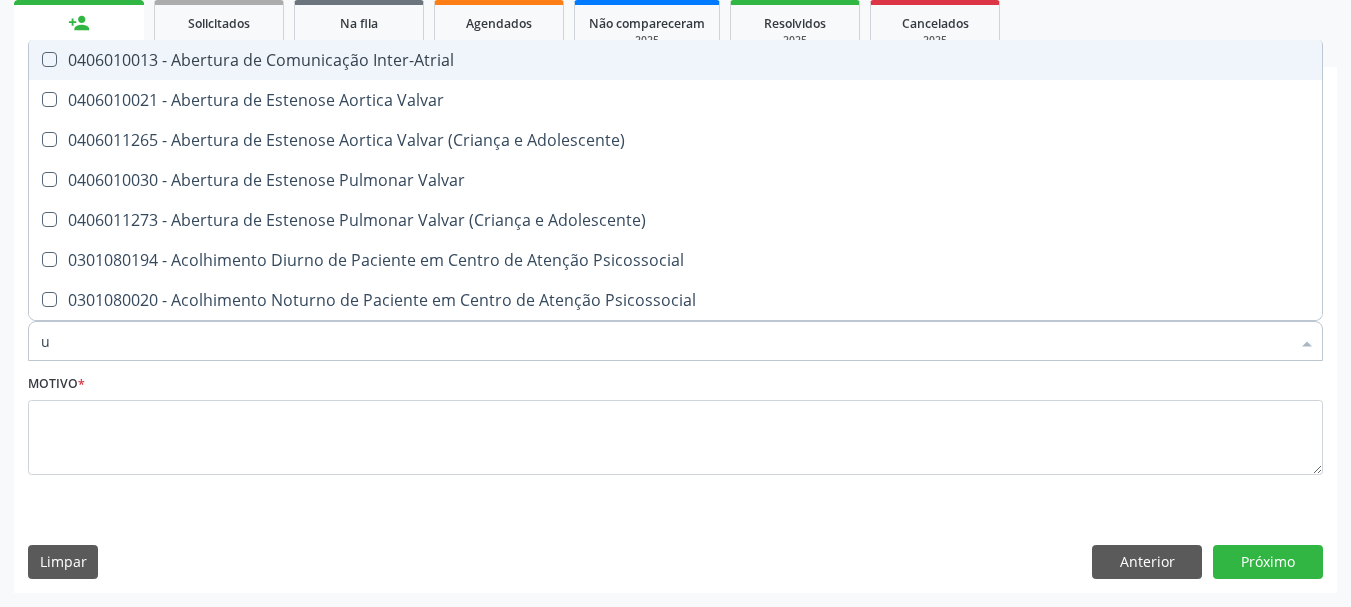 checkbox on "false" 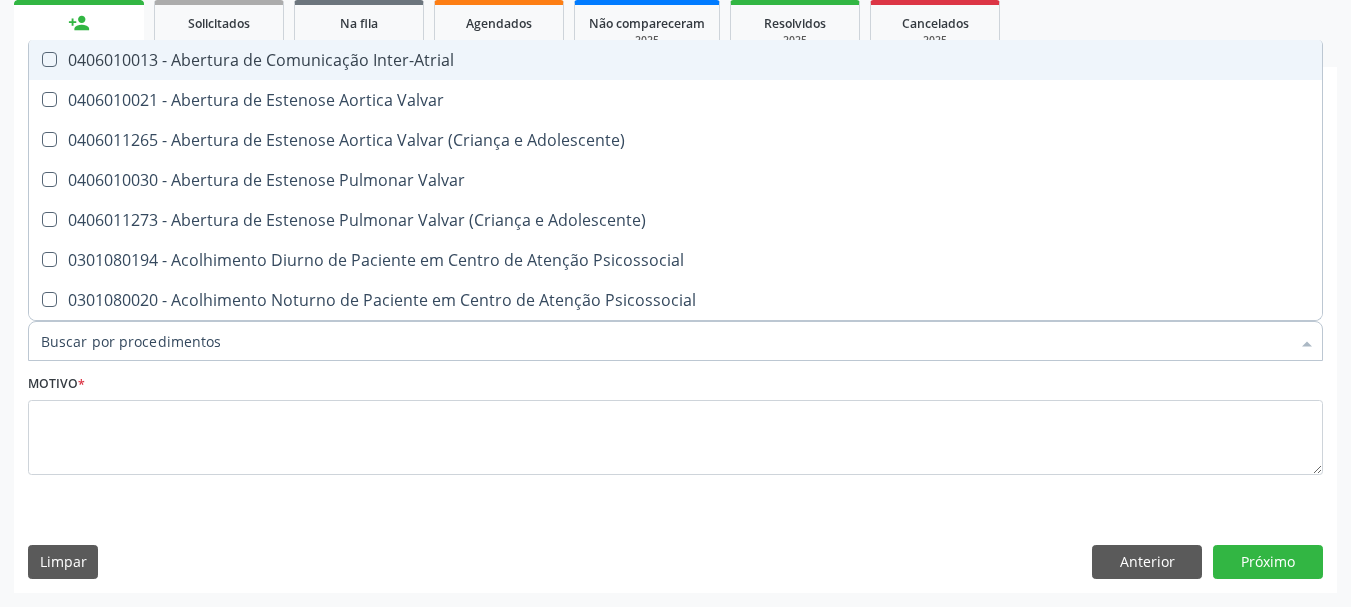 checkbox on "false" 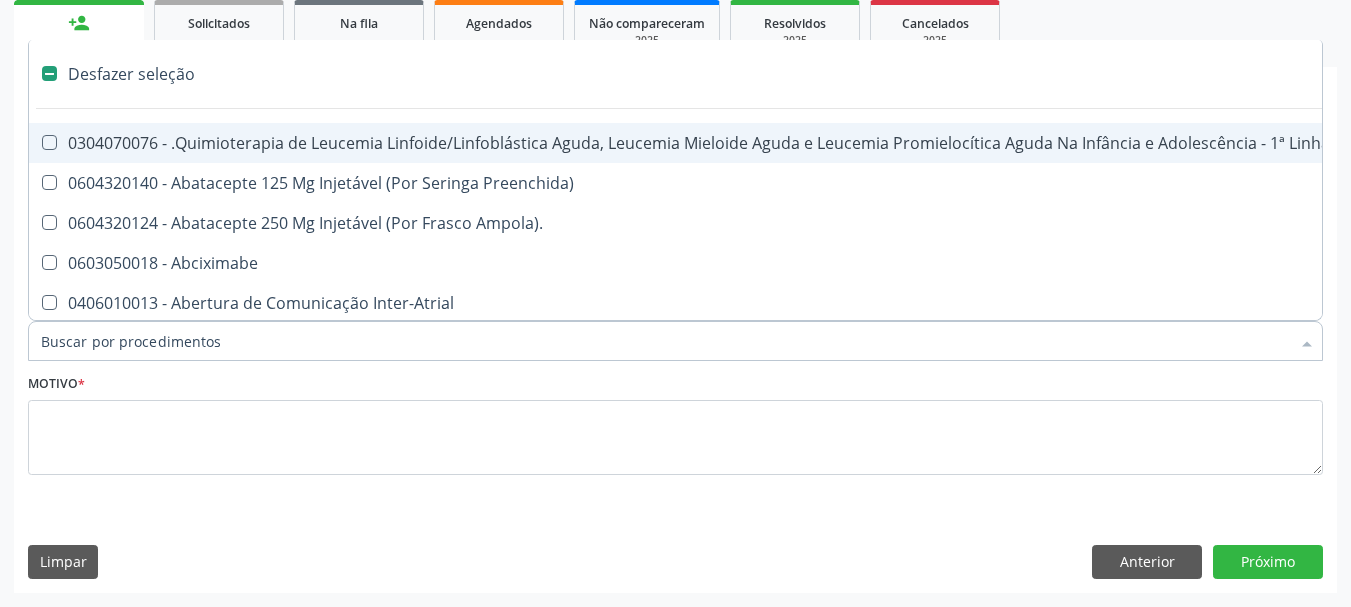 type on "p" 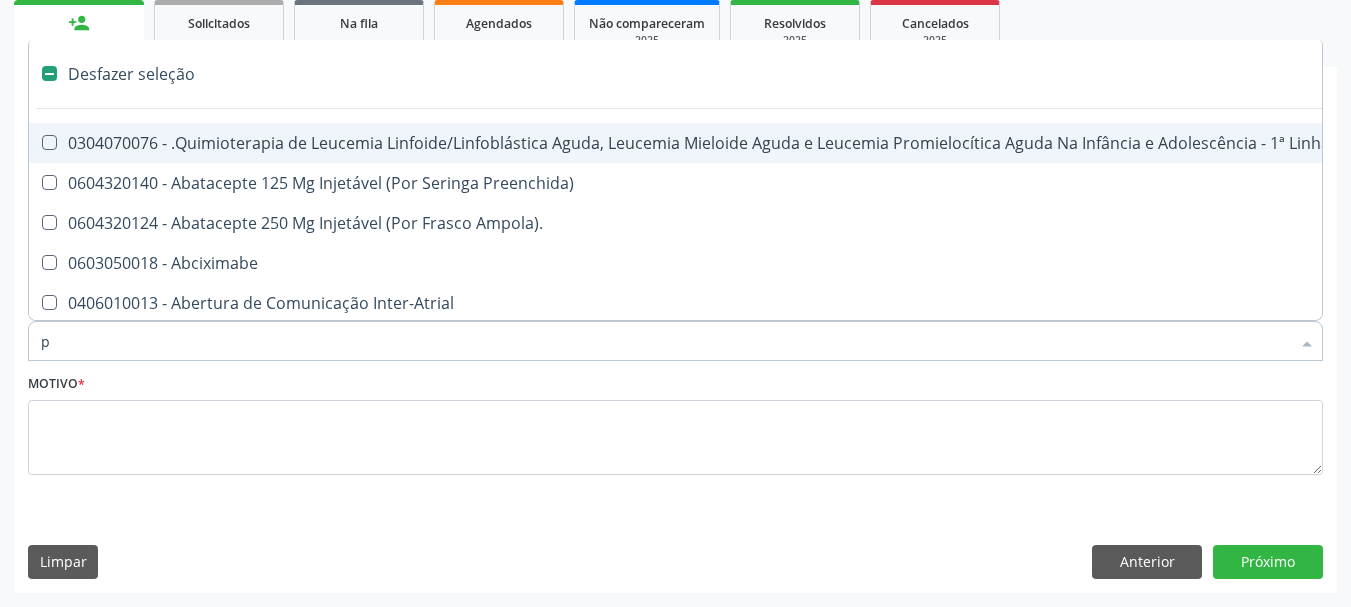 checkbox on "false" 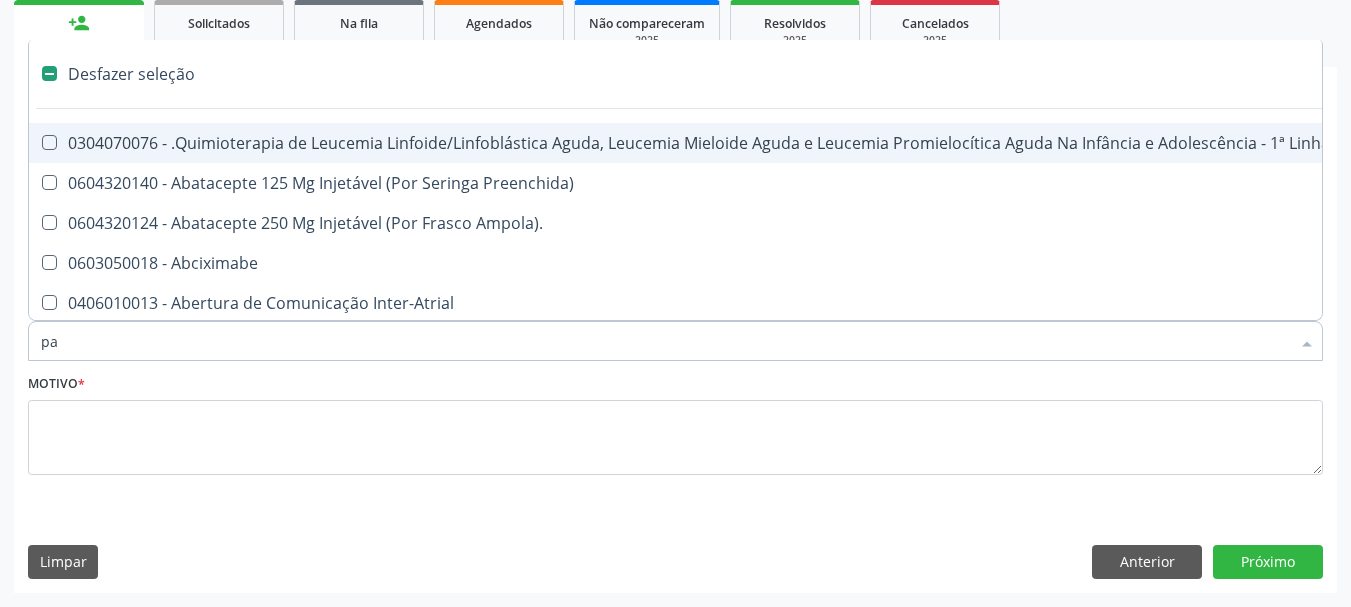 checkbox on "false" 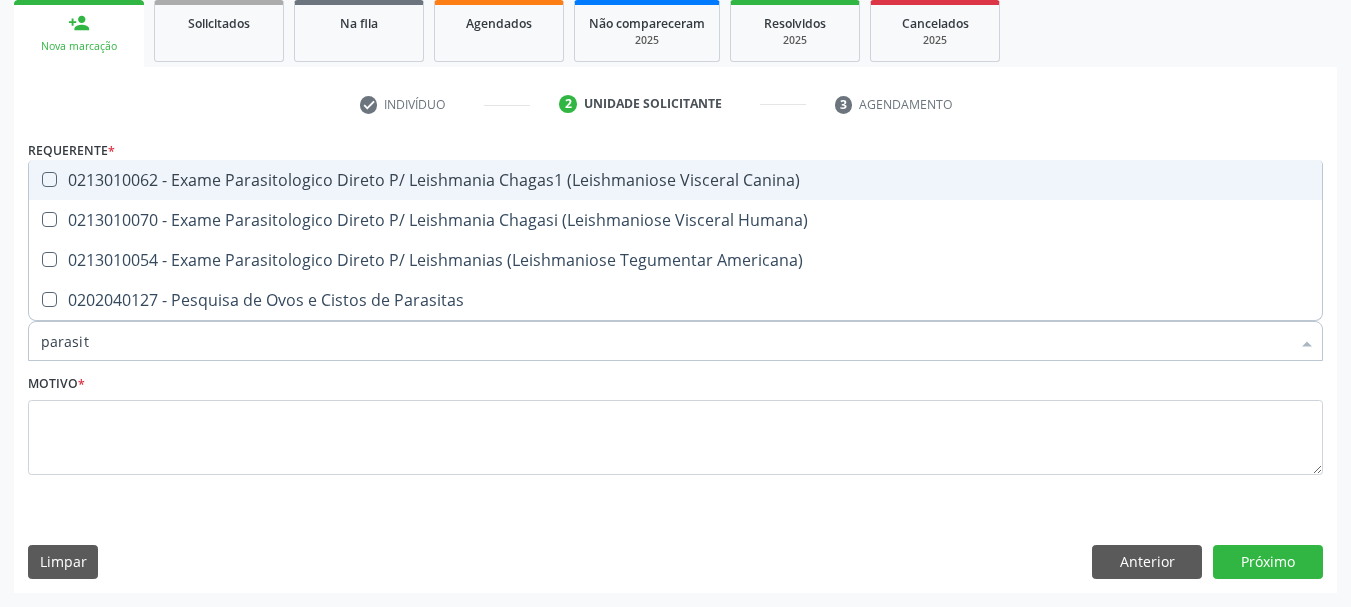 type on "parasita" 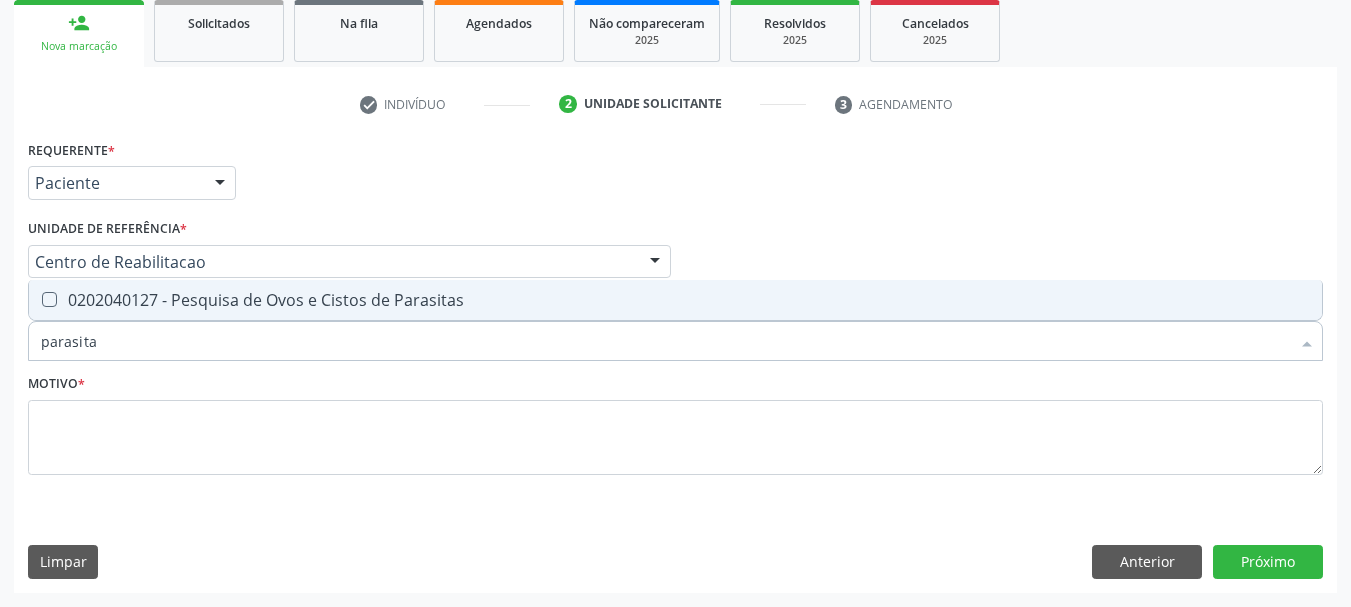 click at bounding box center (49, 299) 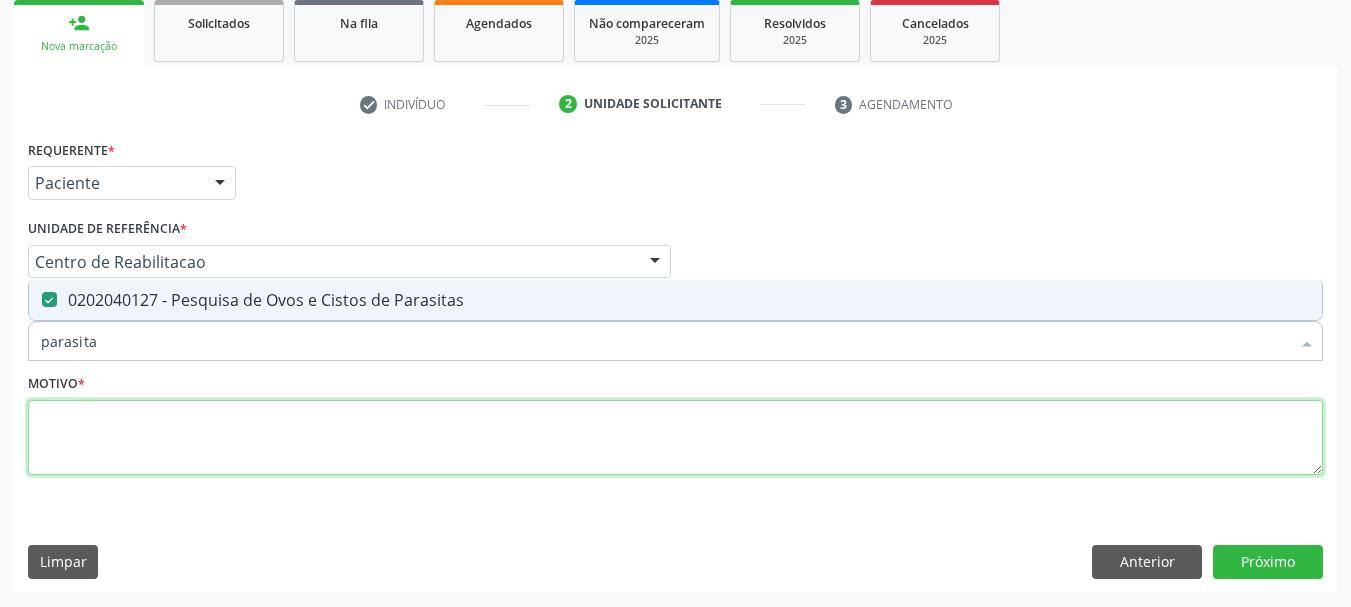 click at bounding box center [675, 438] 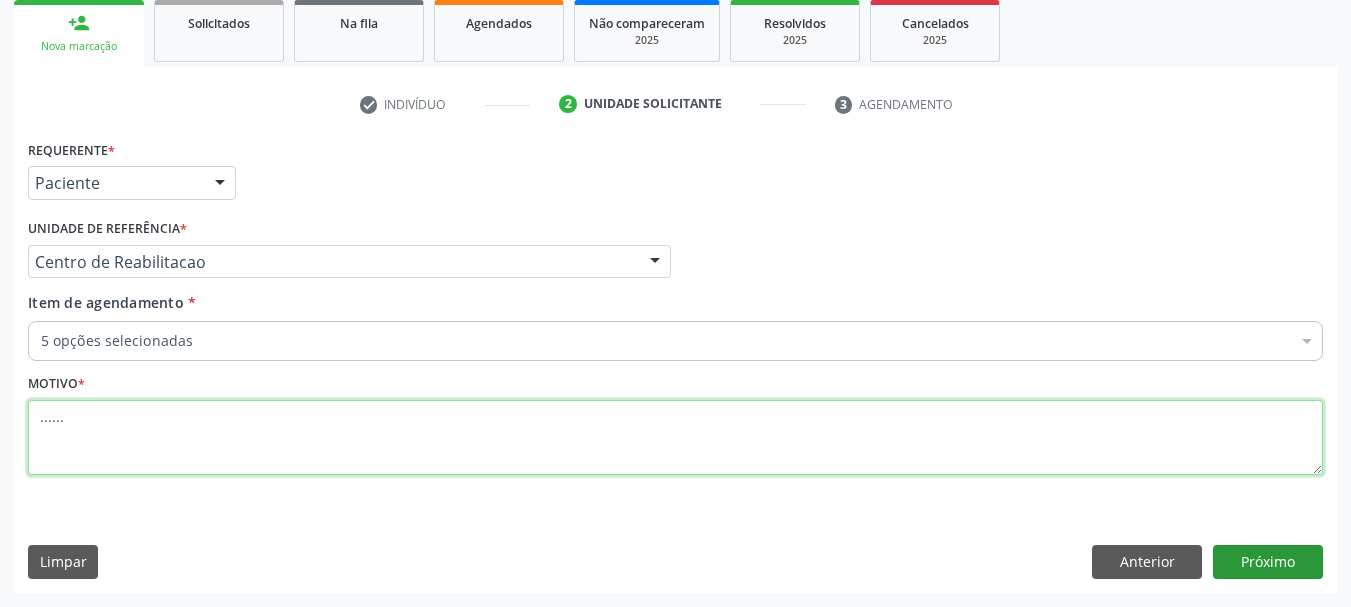 type on "......" 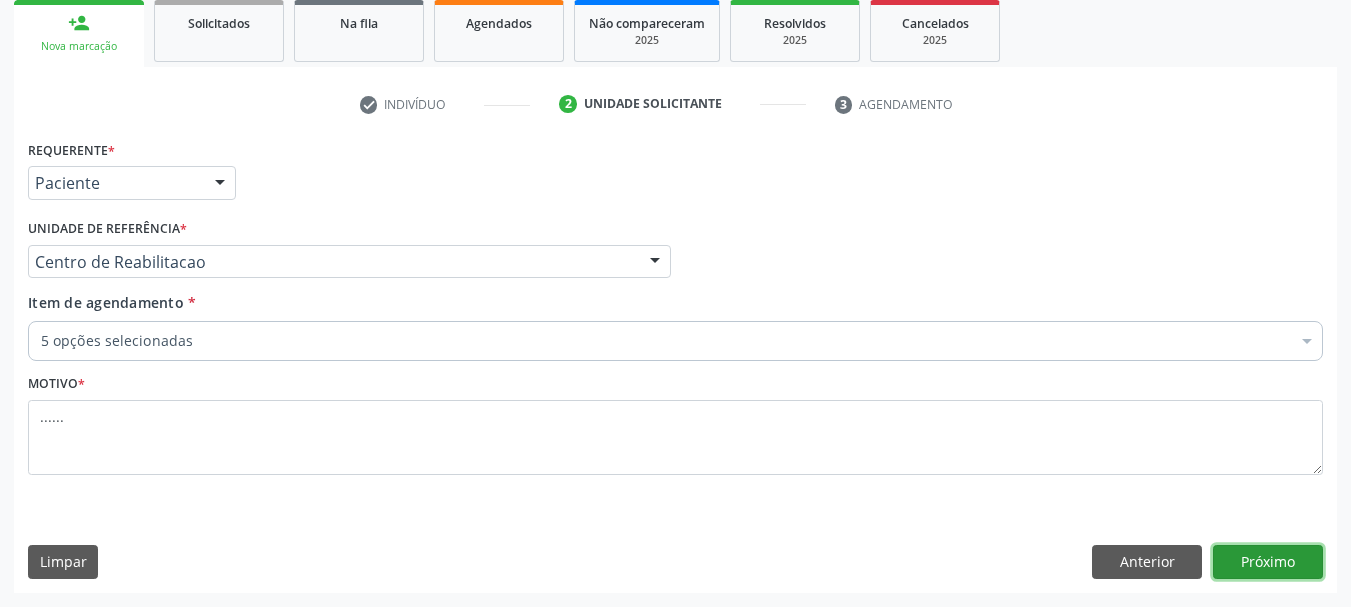 click on "Próximo" at bounding box center [1268, 562] 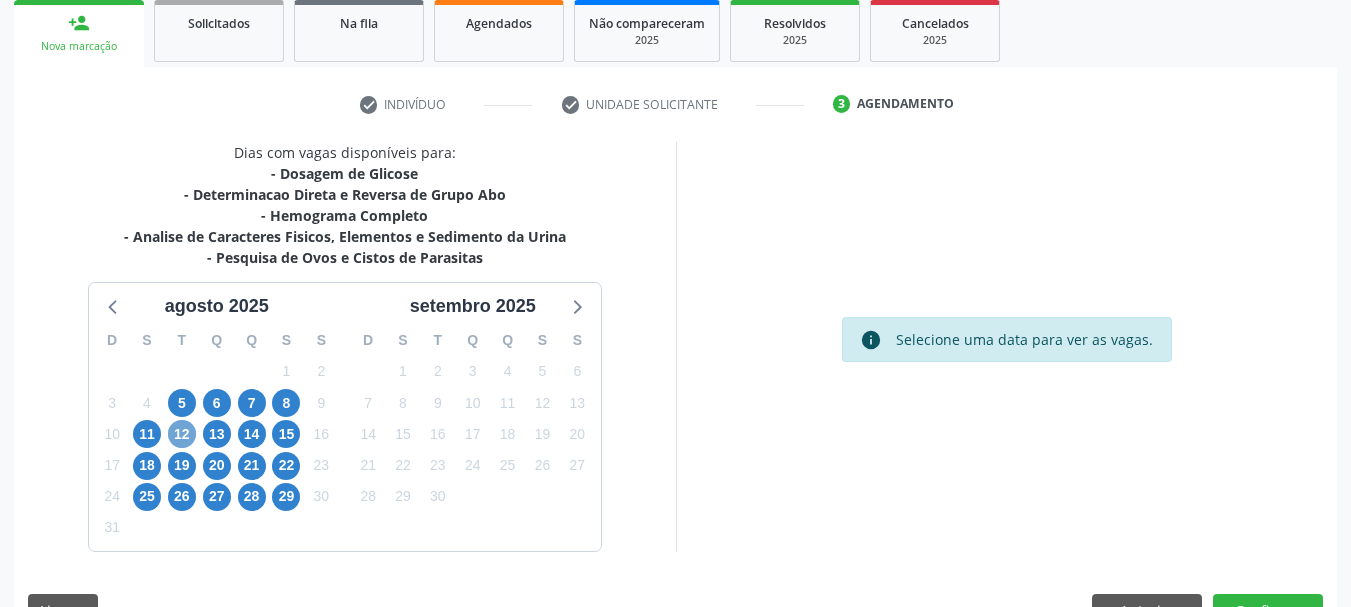 click on "12" at bounding box center (182, 434) 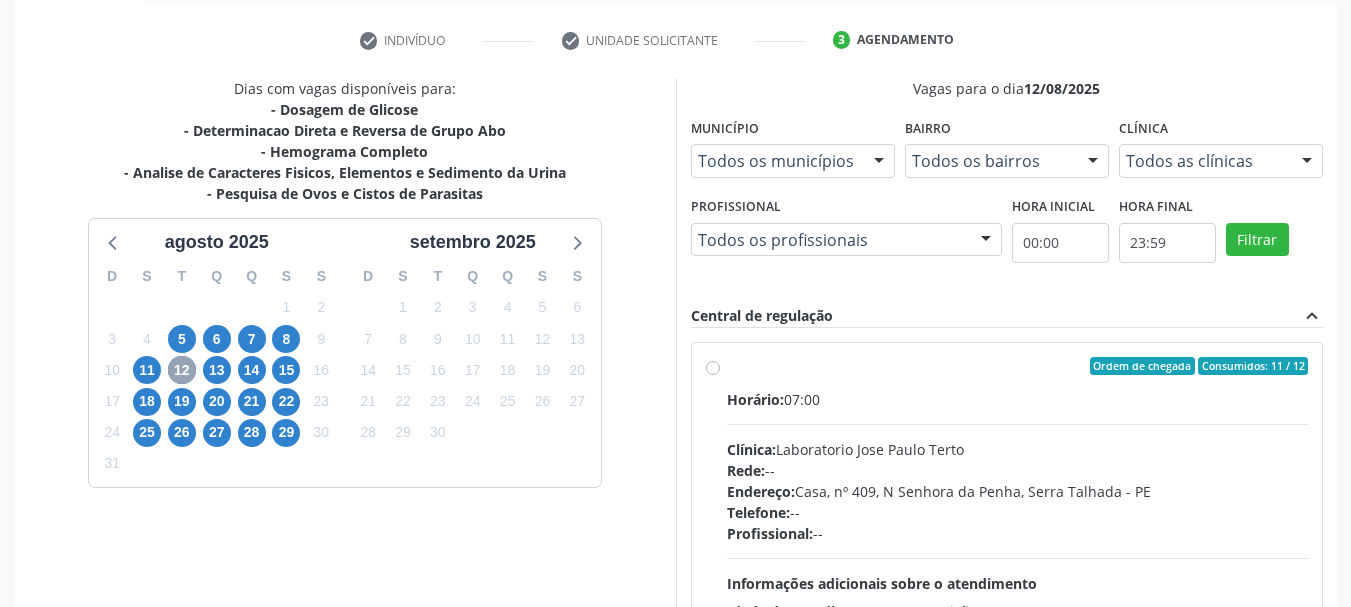 scroll, scrollTop: 499, scrollLeft: 0, axis: vertical 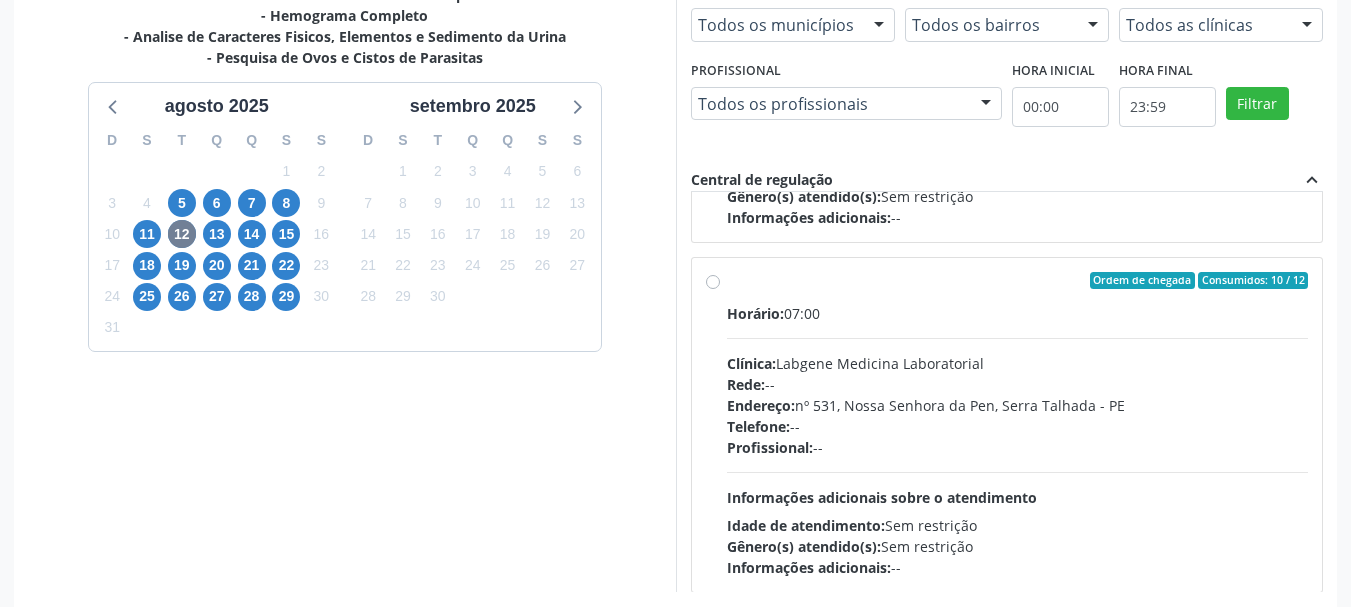 click on "Ordem de chegada
Consumidos: 10 / 12
Horário:   07:00
Clínica:  Labgene Medicina Laboratorial
Rede:
--
Endereço:   nº 531, Nossa Senhora da Pen, Serra Talhada - PE
Telefone:   --
Profissional:
--
Informações adicionais sobre o atendimento
Idade de atendimento:
Sem restrição
Gênero(s) atendido(s):
Sem restrição
Informações adicionais:
--" at bounding box center (1018, 425) 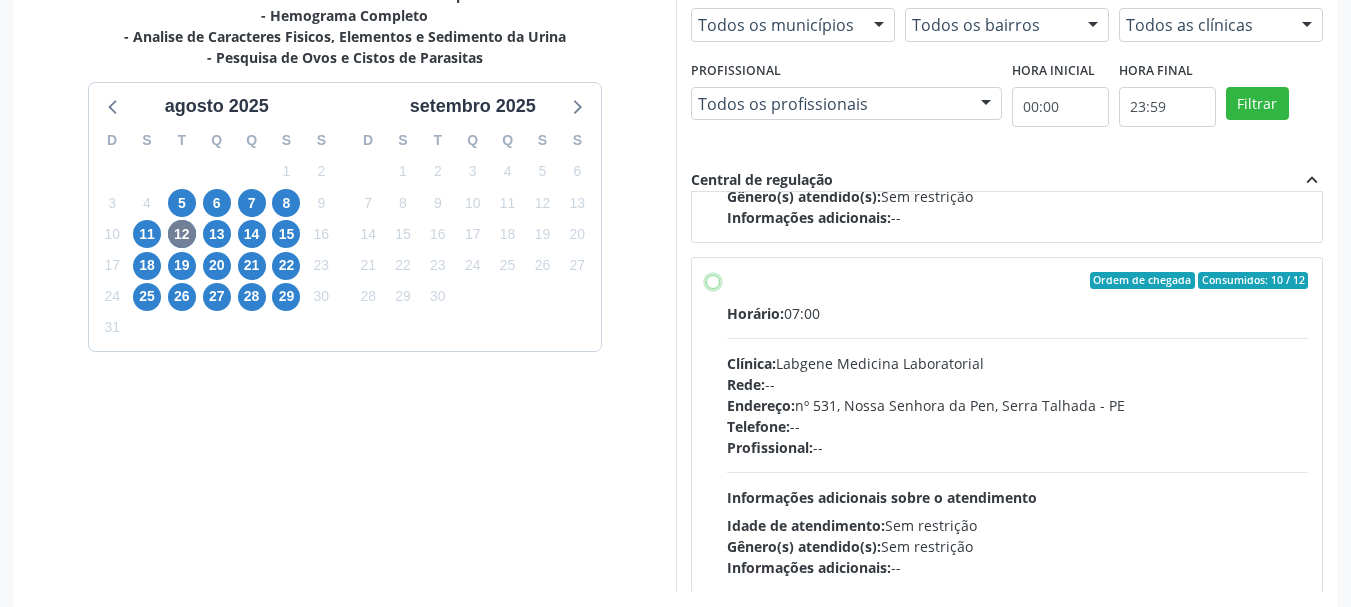 click on "Ordem de chegada
Consumidos: 10 / 12
Horário:   07:00
Clínica:  Labgene Medicina Laboratorial
Rede:
--
Endereço:   nº 531, Nossa Senhora da Pen, Serra Talhada - PE
Telefone:   --
Profissional:
--
Informações adicionais sobre o atendimento
Idade de atendimento:
Sem restrição
Gênero(s) atendido(s):
Sem restrição
Informações adicionais:
--" at bounding box center (713, 281) 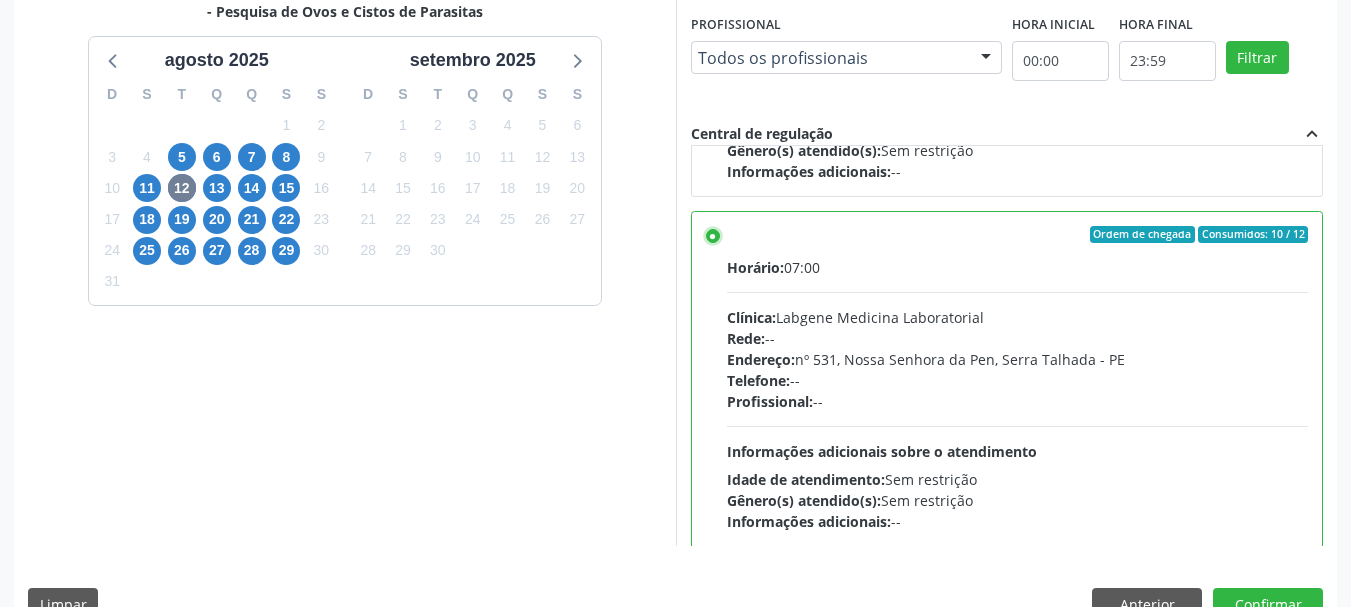 scroll, scrollTop: 588, scrollLeft: 0, axis: vertical 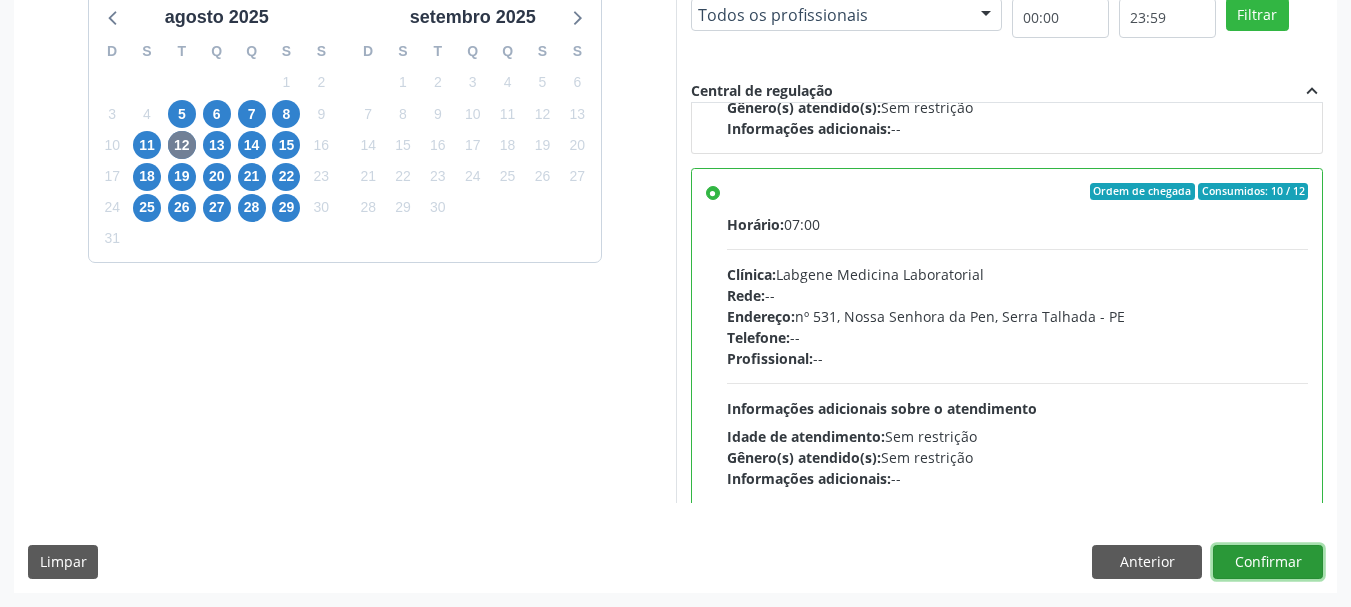 click on "Confirmar" at bounding box center (1268, 562) 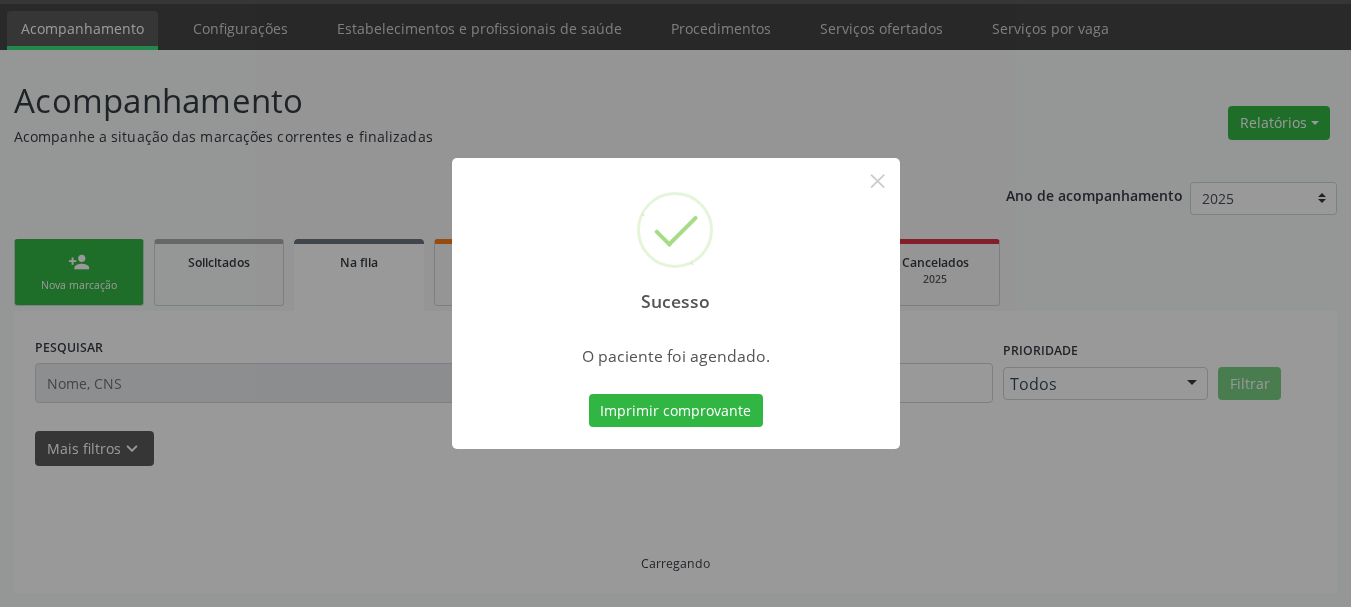 scroll, scrollTop: 60, scrollLeft: 0, axis: vertical 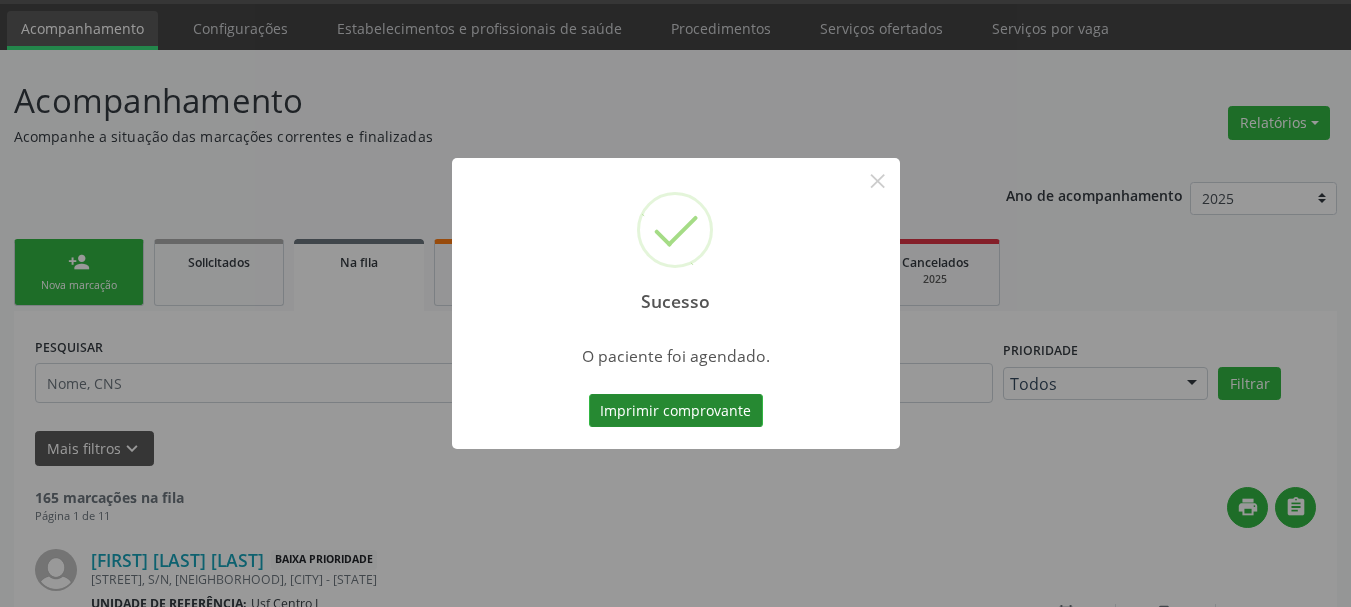 click on "Imprimir comprovante" at bounding box center [676, 411] 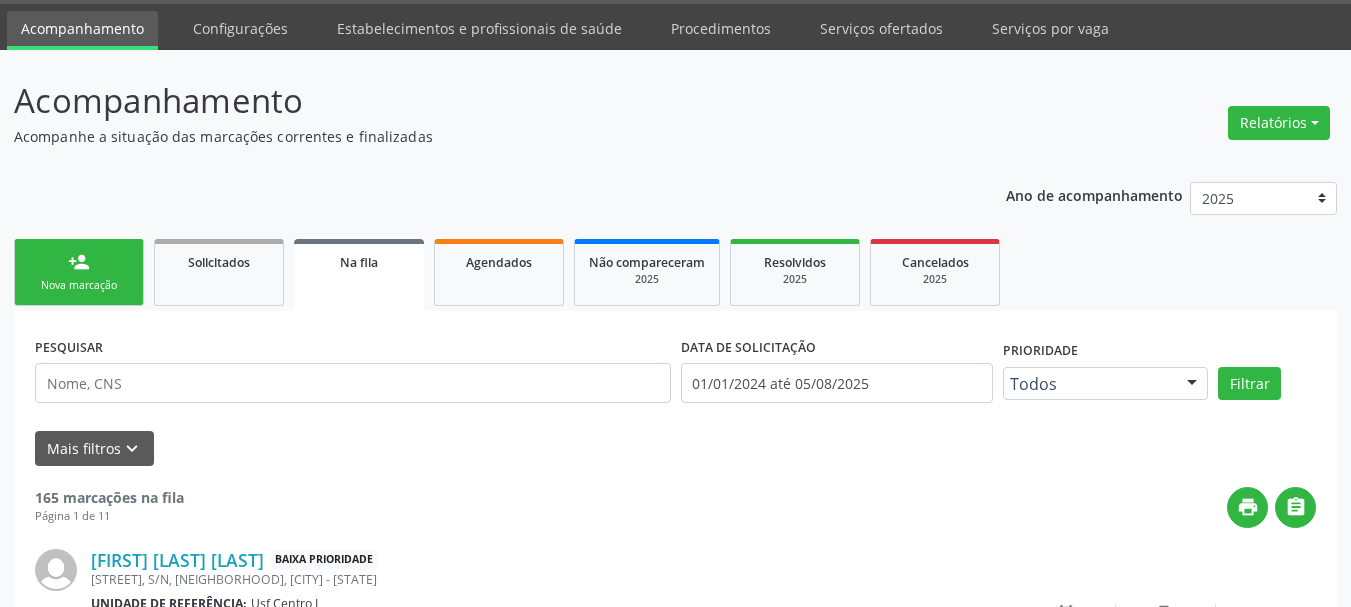scroll, scrollTop: 0, scrollLeft: 0, axis: both 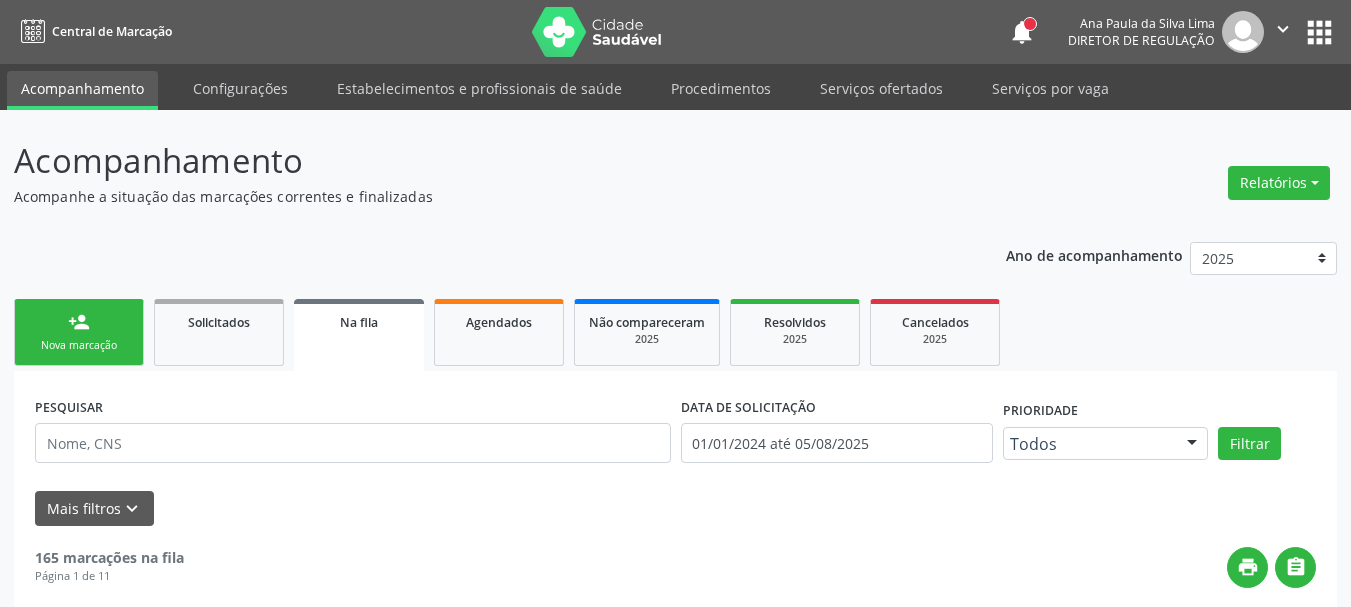 click on "apps" at bounding box center [1319, 32] 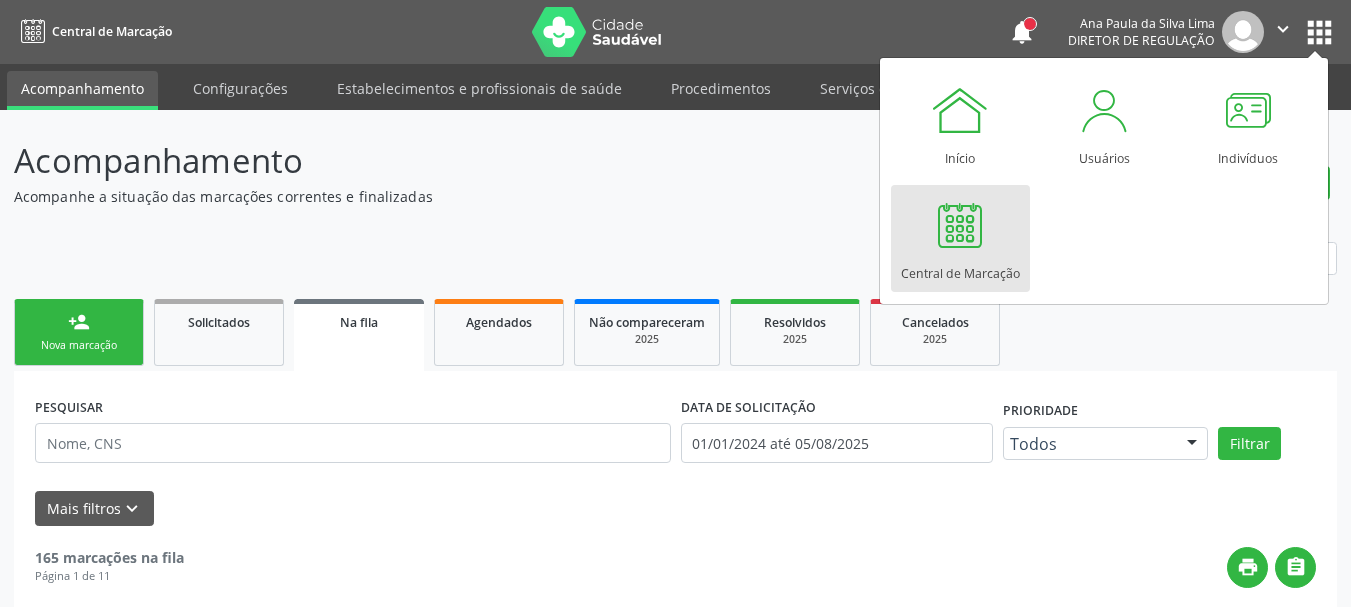 click at bounding box center [960, 225] 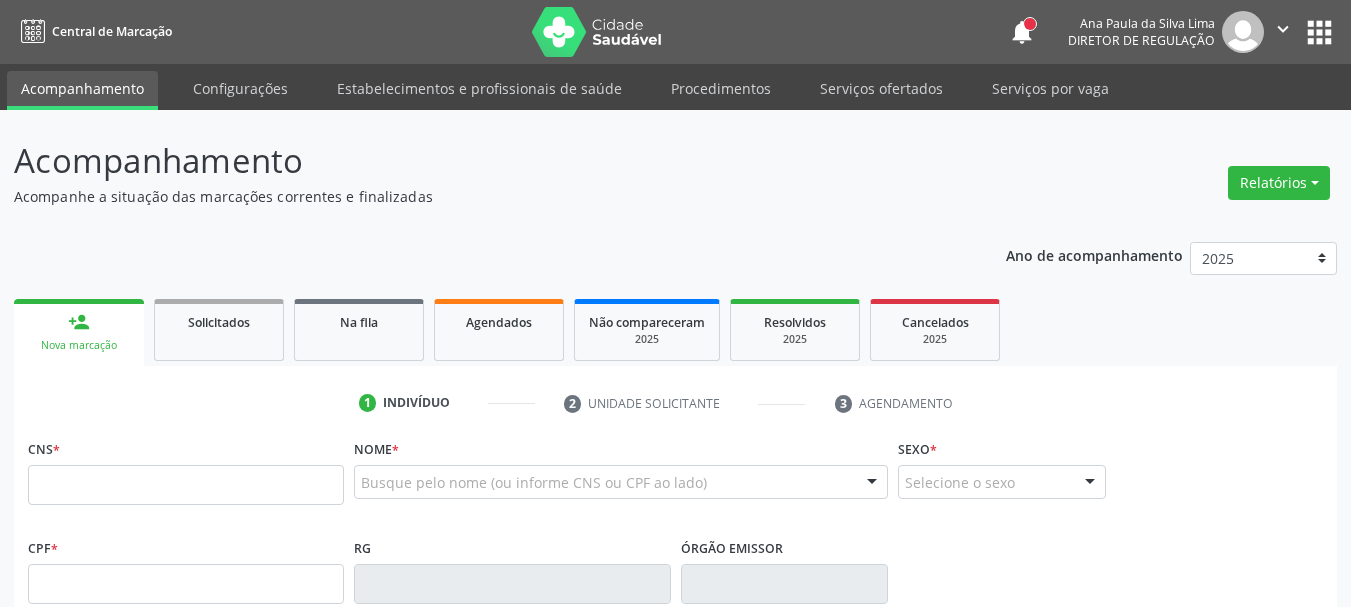 scroll, scrollTop: 0, scrollLeft: 0, axis: both 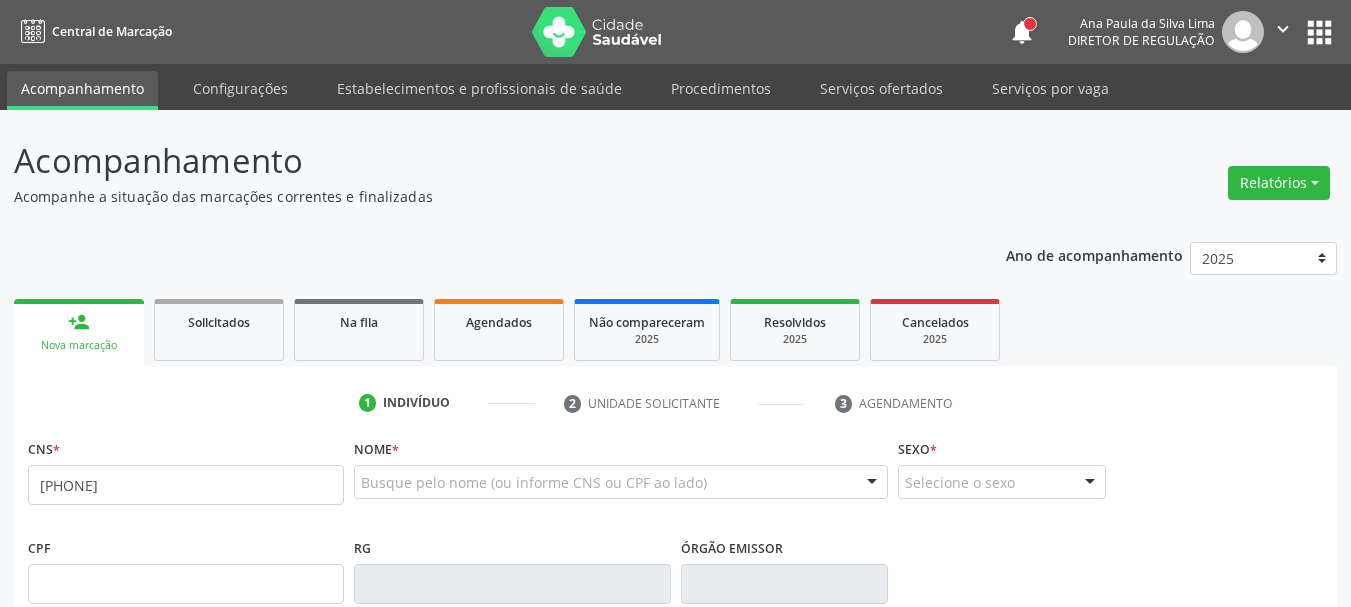 type on "[PHONE]" 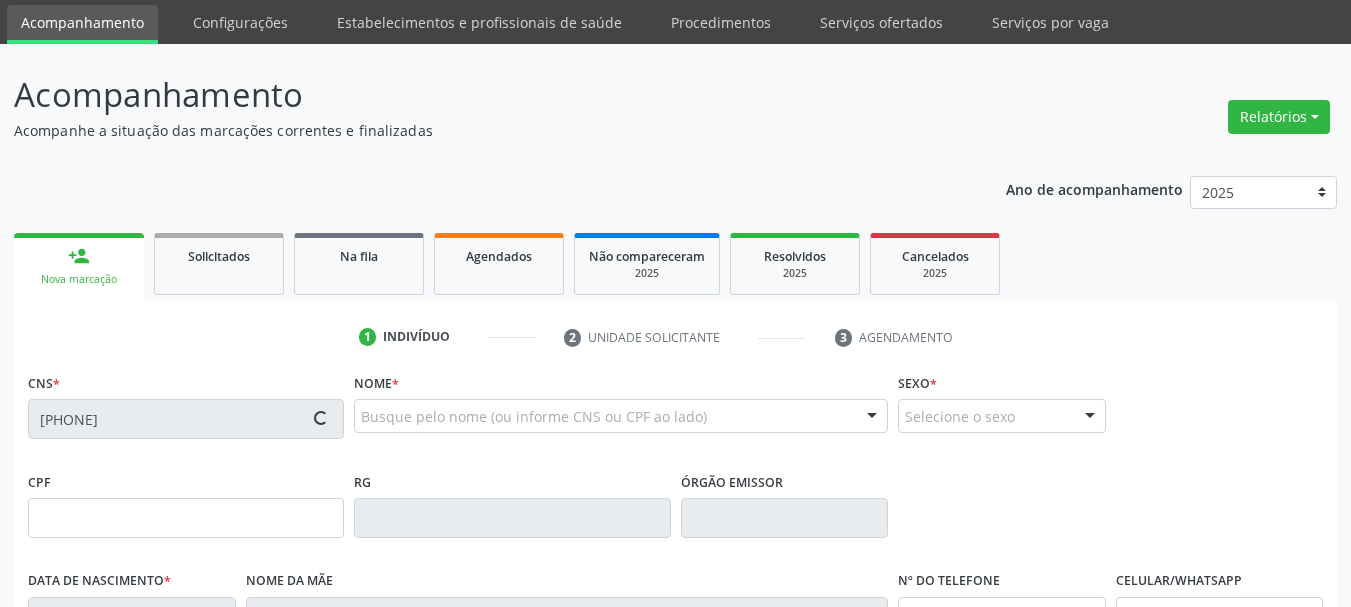 type on "[SSN]" 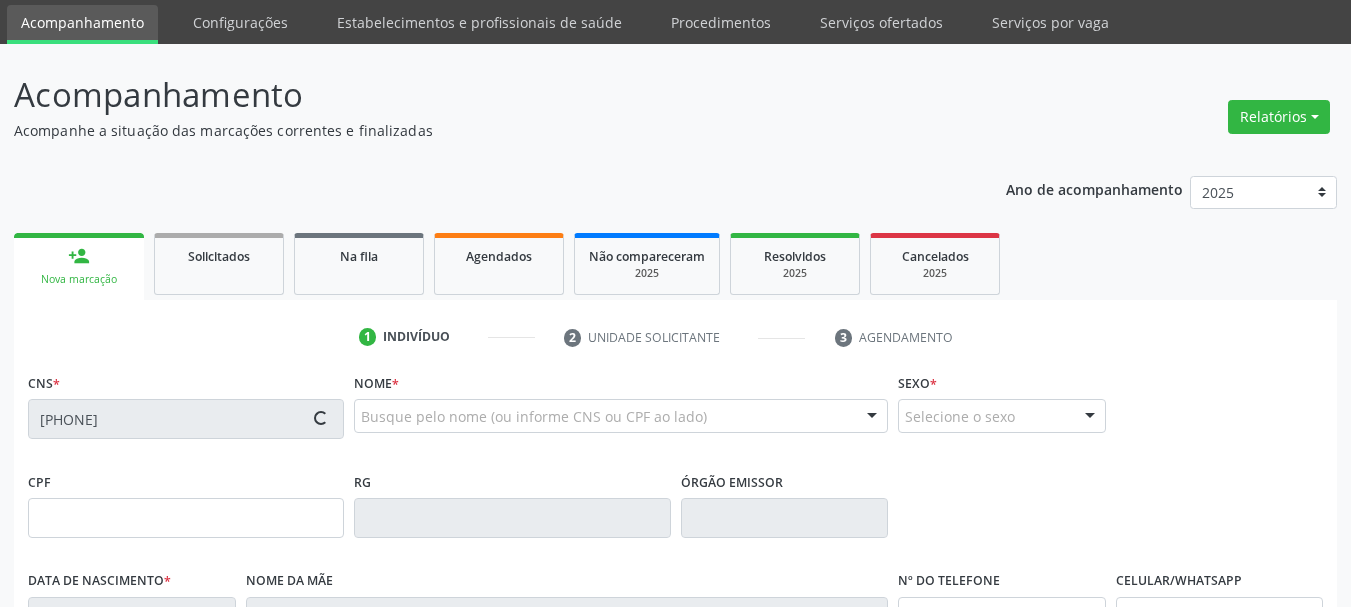 type on "[DATE]" 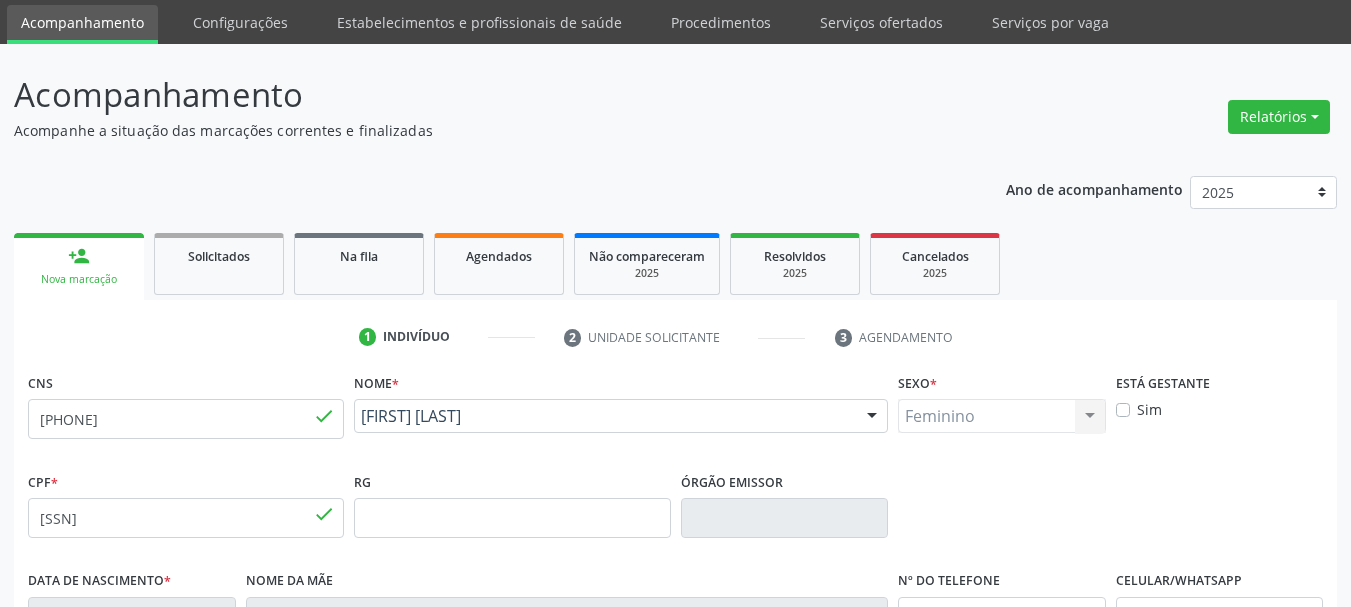 scroll, scrollTop: 200, scrollLeft: 0, axis: vertical 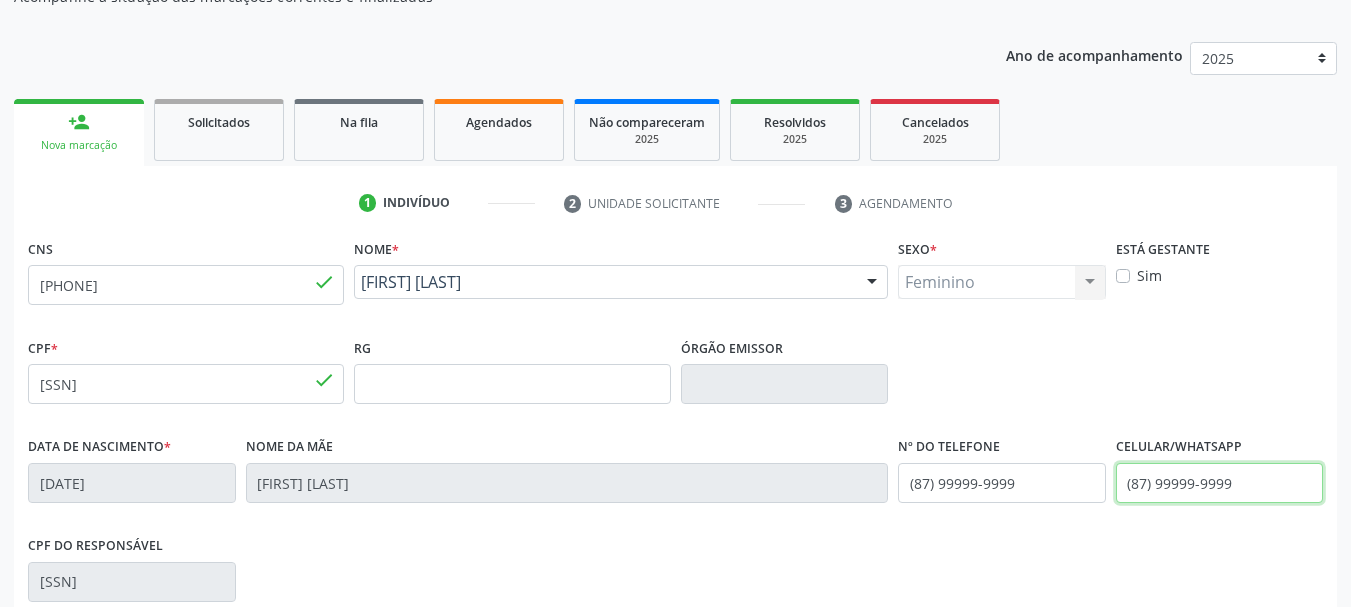drag, startPoint x: 1270, startPoint y: 480, endPoint x: 1130, endPoint y: 499, distance: 141.2834 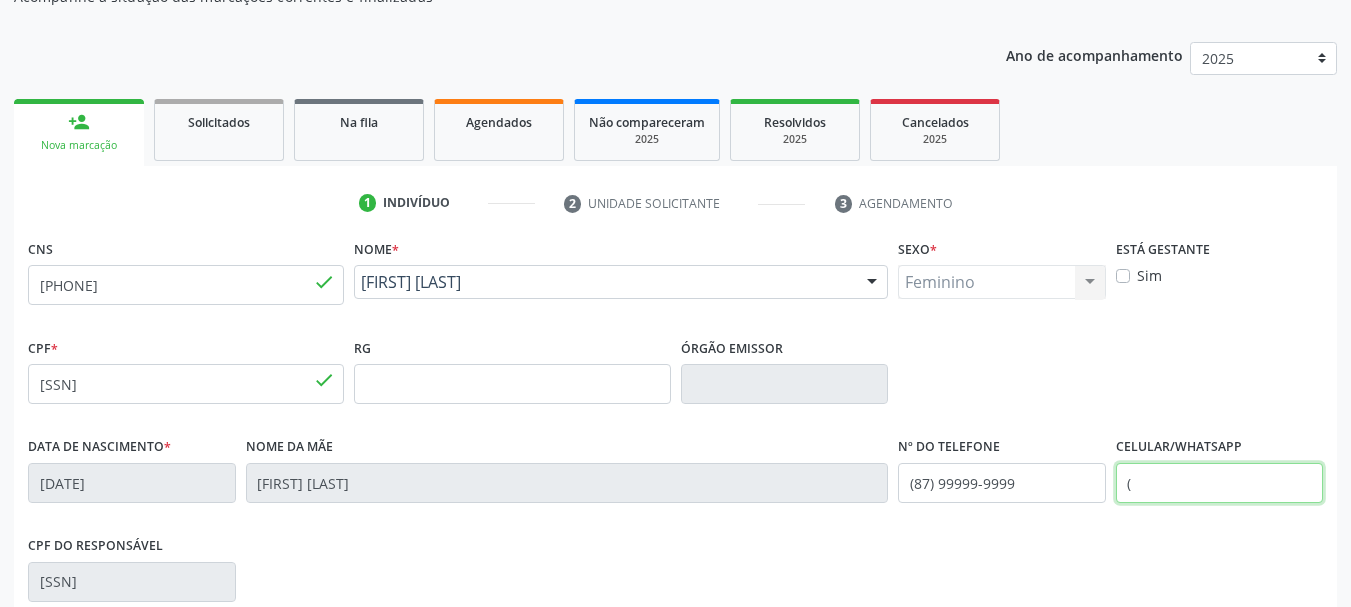 type on "(" 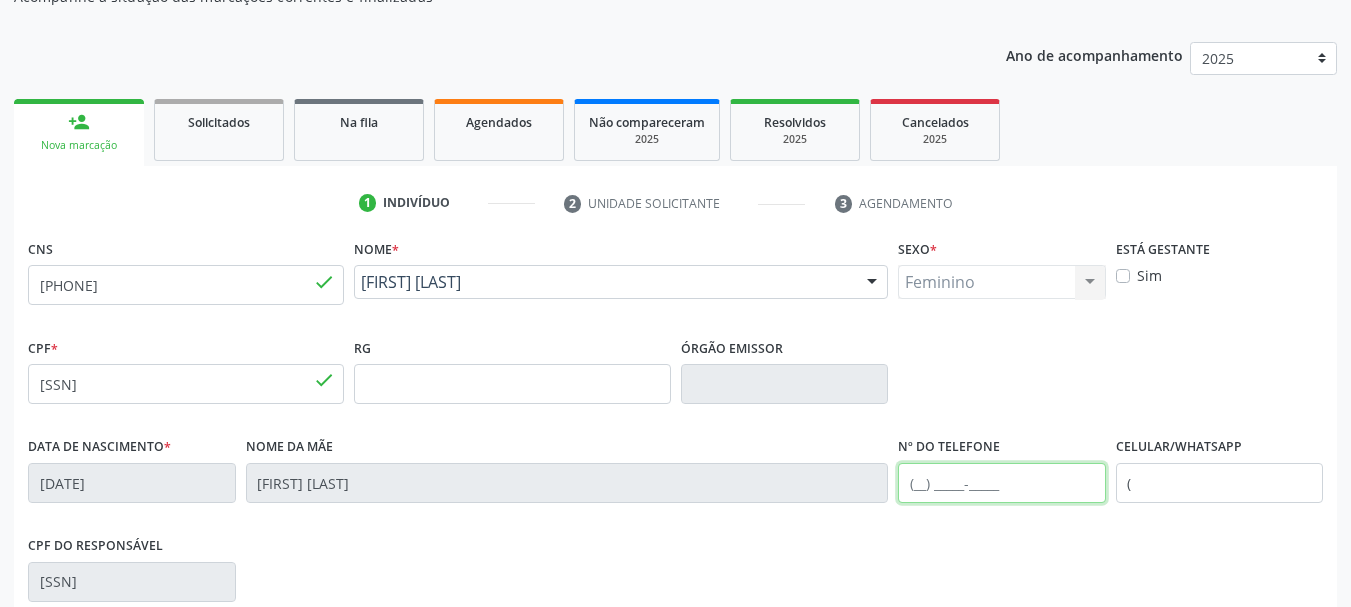 drag, startPoint x: 1059, startPoint y: 479, endPoint x: 855, endPoint y: 503, distance: 205.4069 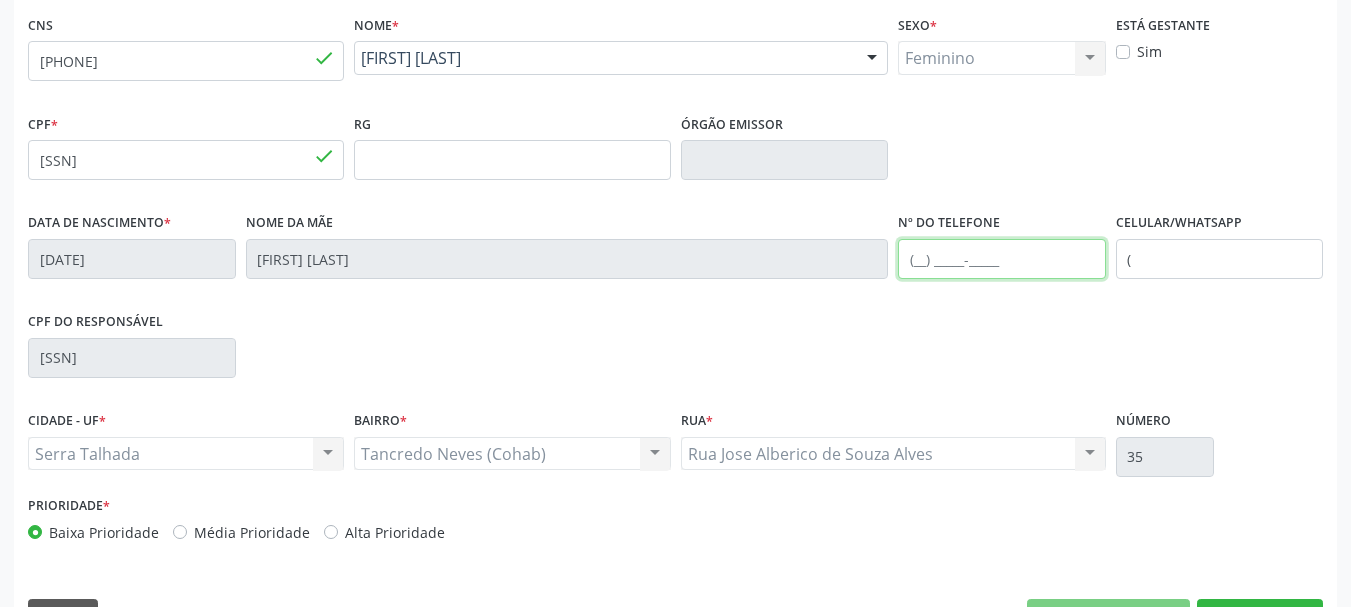 scroll, scrollTop: 477, scrollLeft: 0, axis: vertical 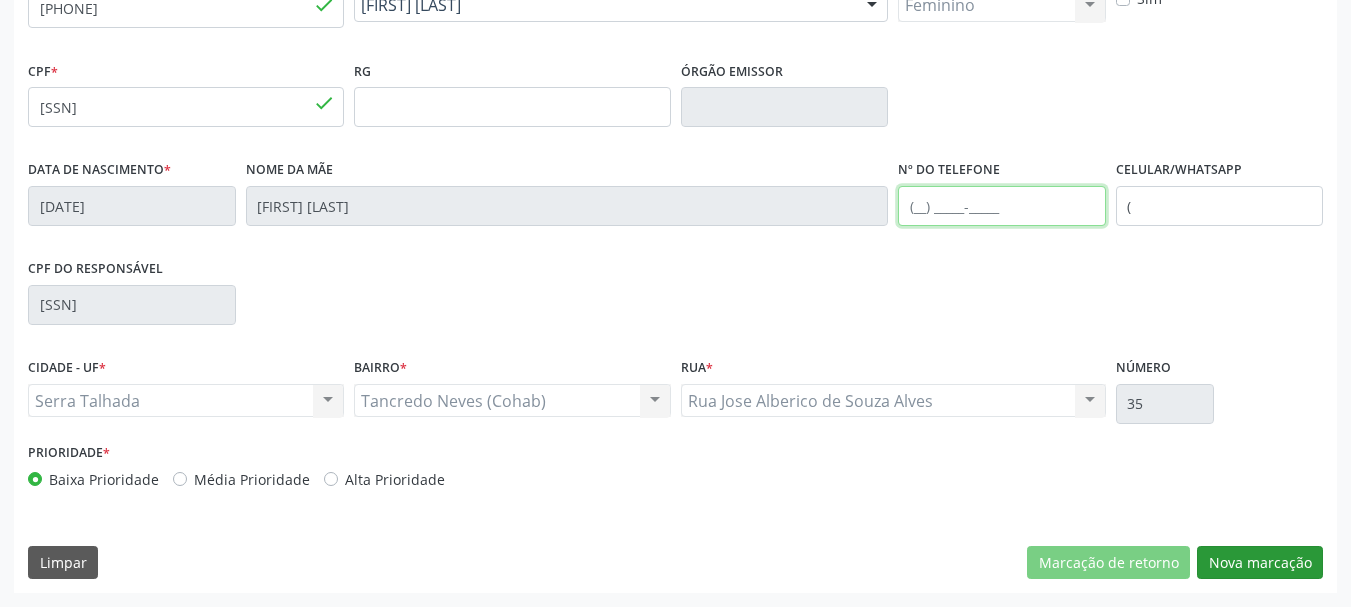 type 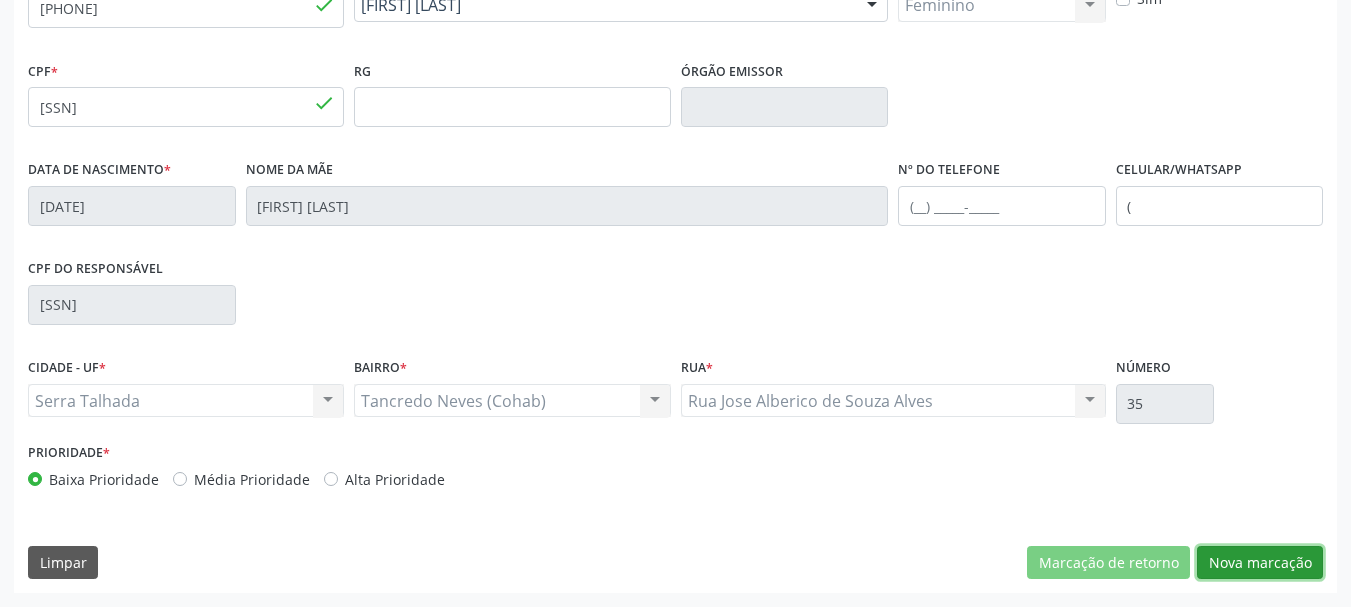 click on "Nova marcação" at bounding box center [1260, 563] 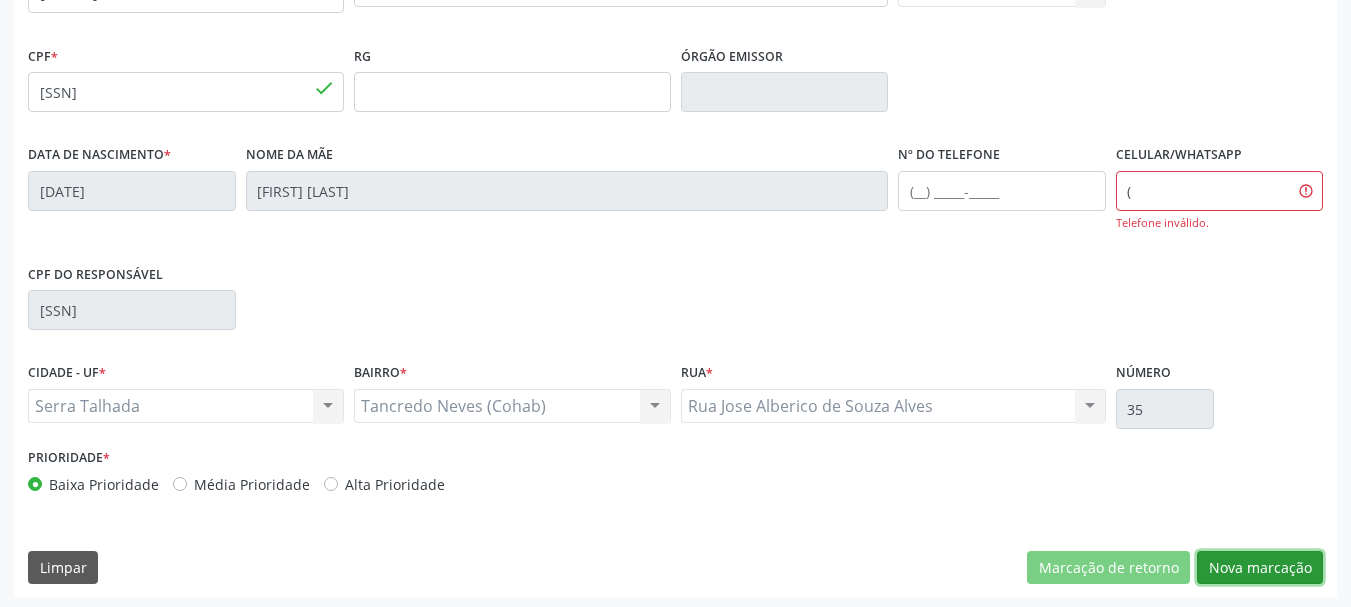 scroll, scrollTop: 497, scrollLeft: 0, axis: vertical 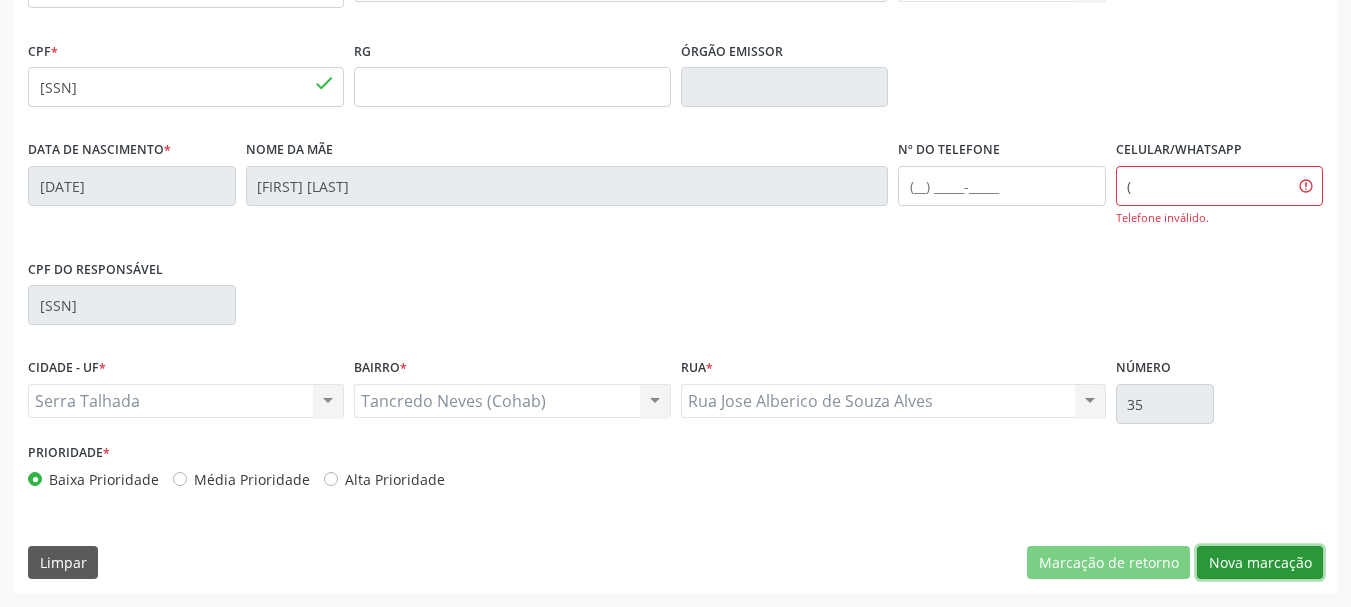 click on "Nova marcação" at bounding box center (1260, 563) 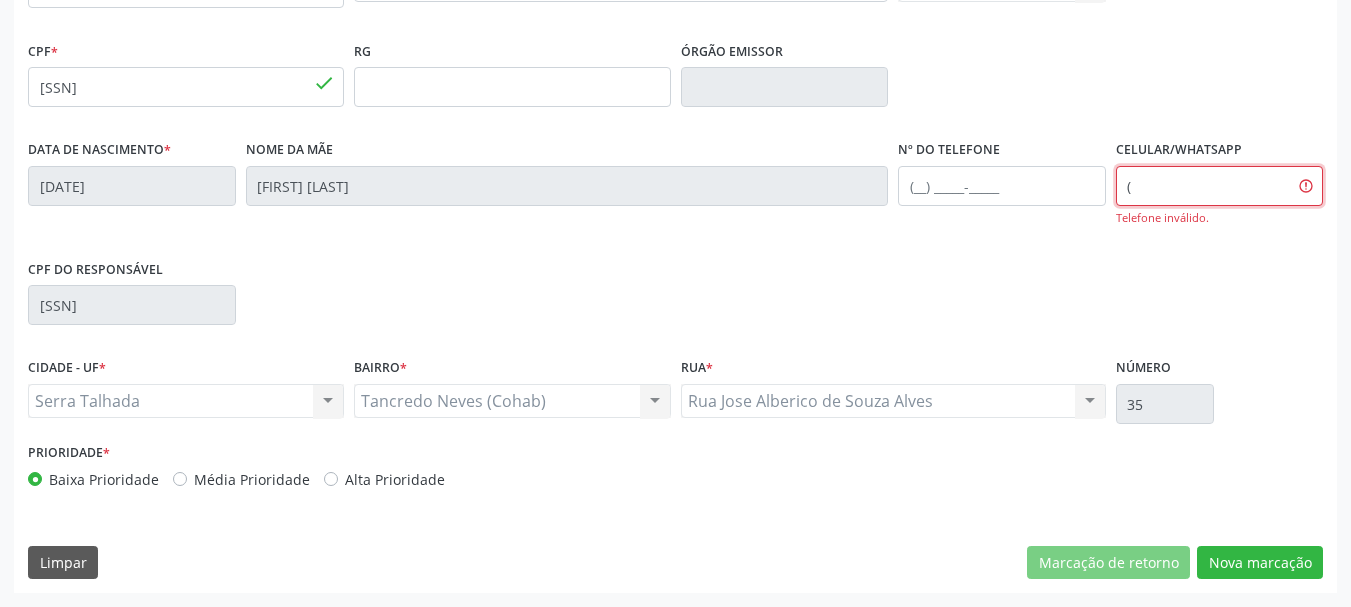 click on "(" at bounding box center [1220, 186] 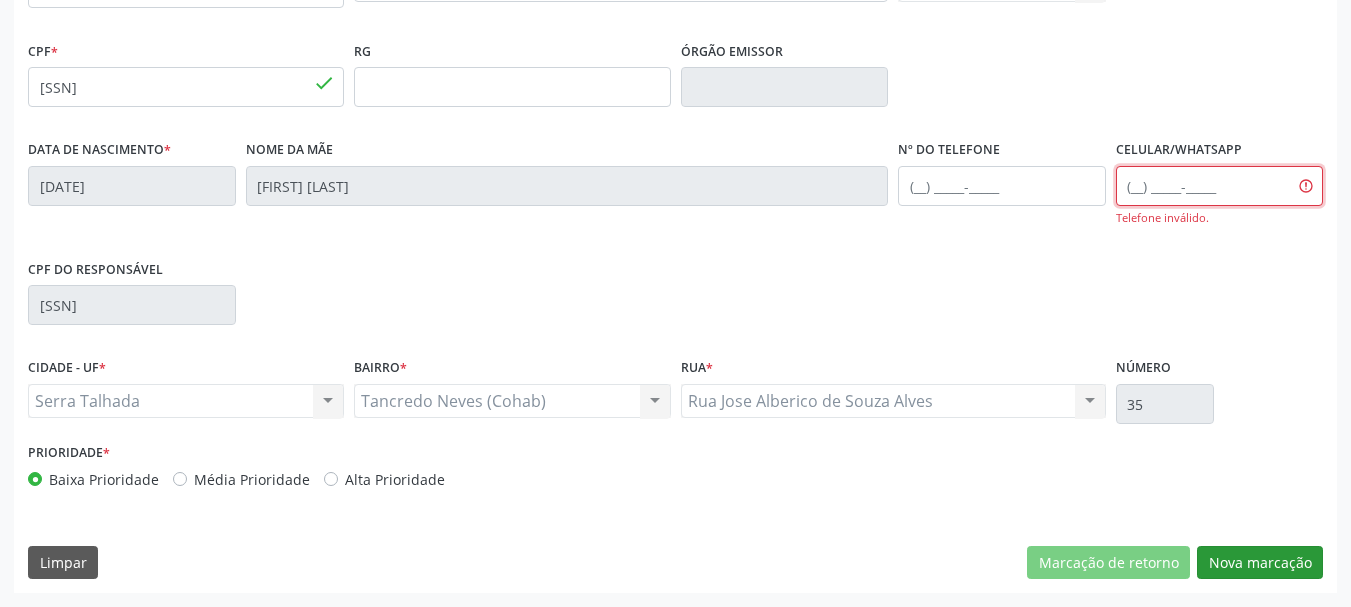 type 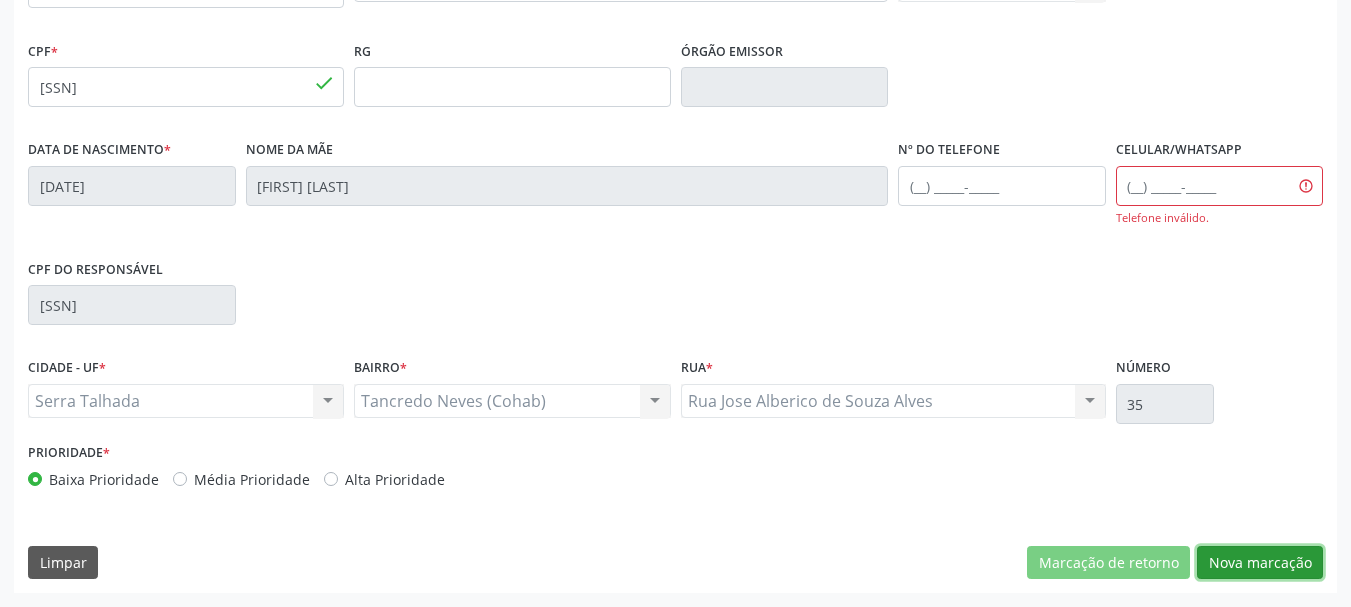 click on "Nova marcação" at bounding box center [1260, 563] 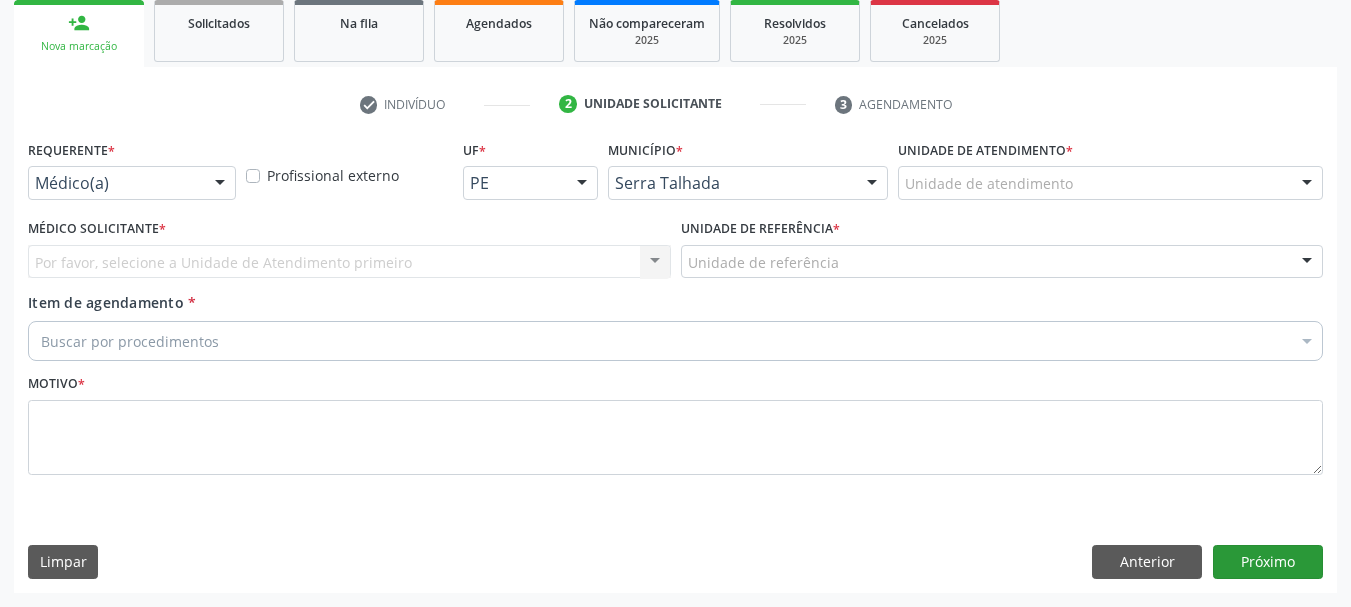 scroll, scrollTop: 299, scrollLeft: 0, axis: vertical 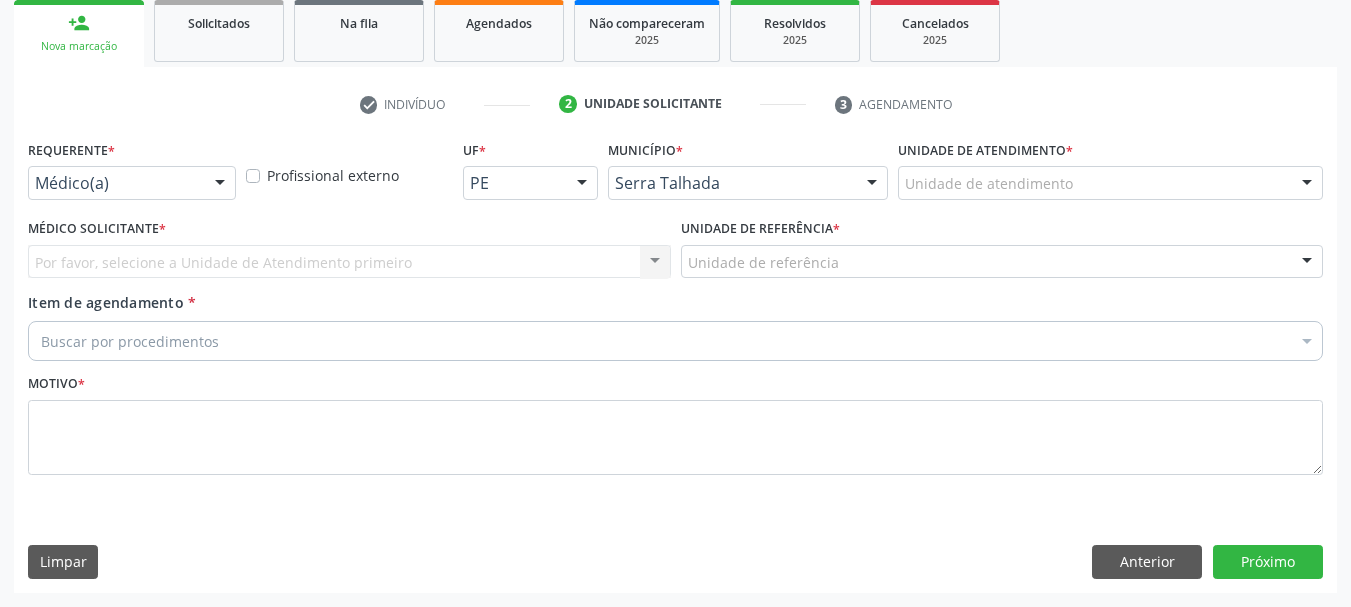 click on "Médico(a)" at bounding box center (132, 183) 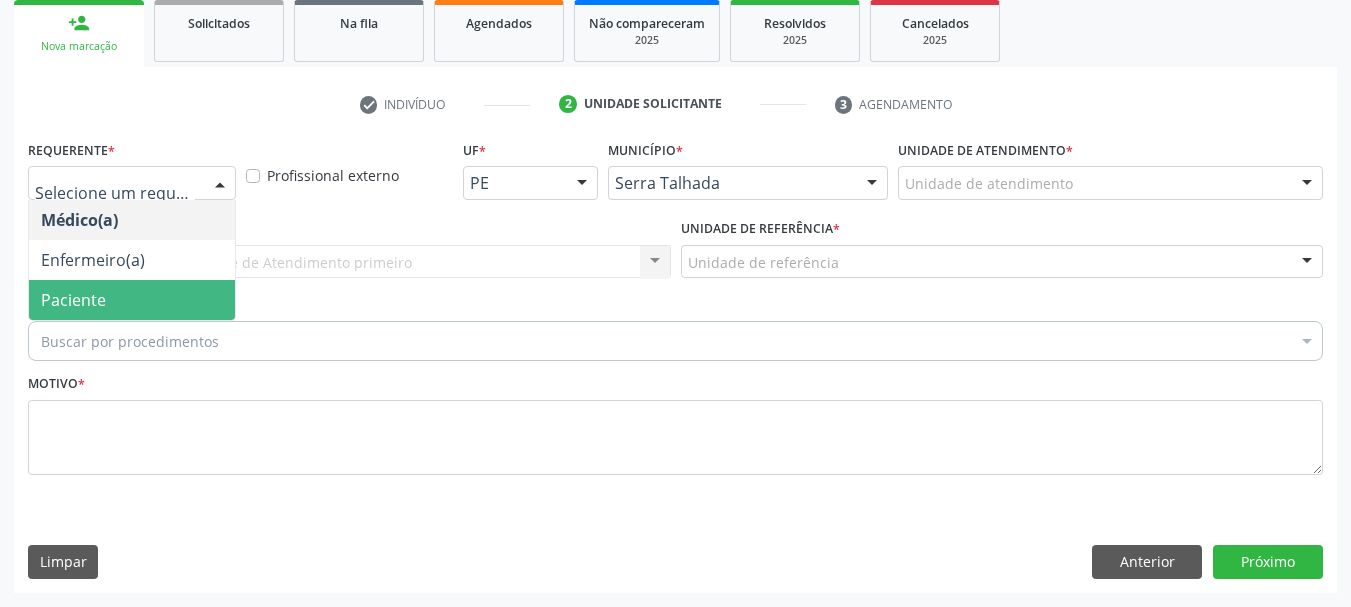 click on "Paciente" at bounding box center (132, 300) 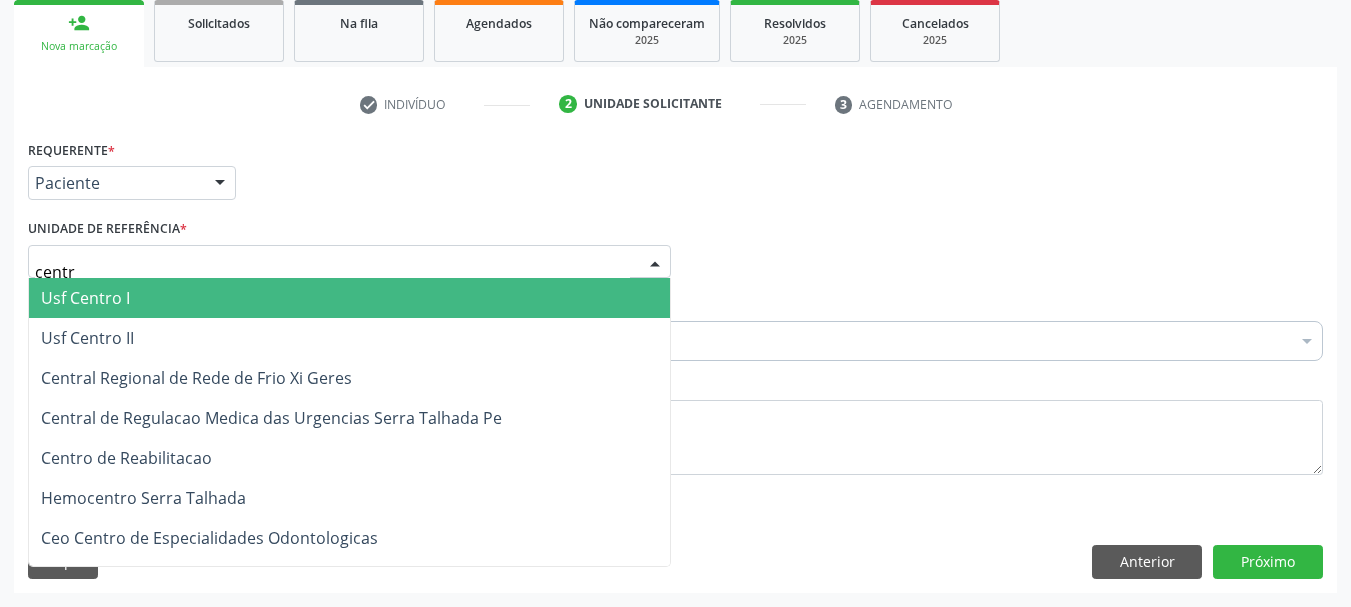 type on "centro" 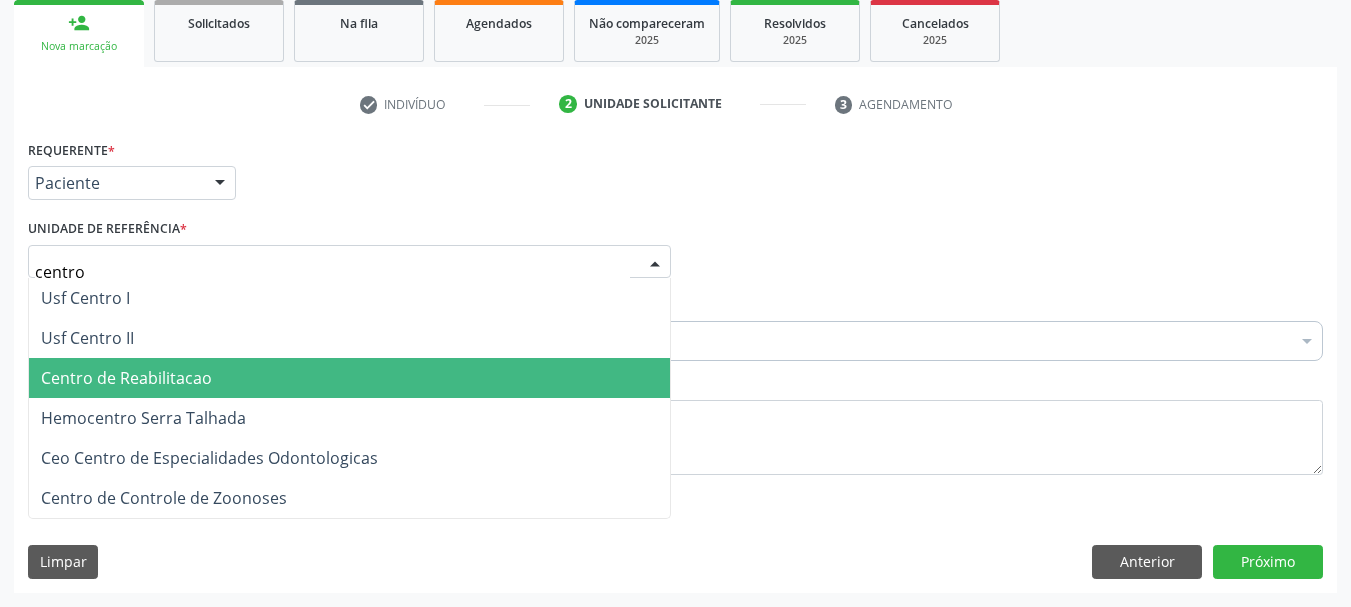 click on "Centro de Reabilitacao" at bounding box center [126, 378] 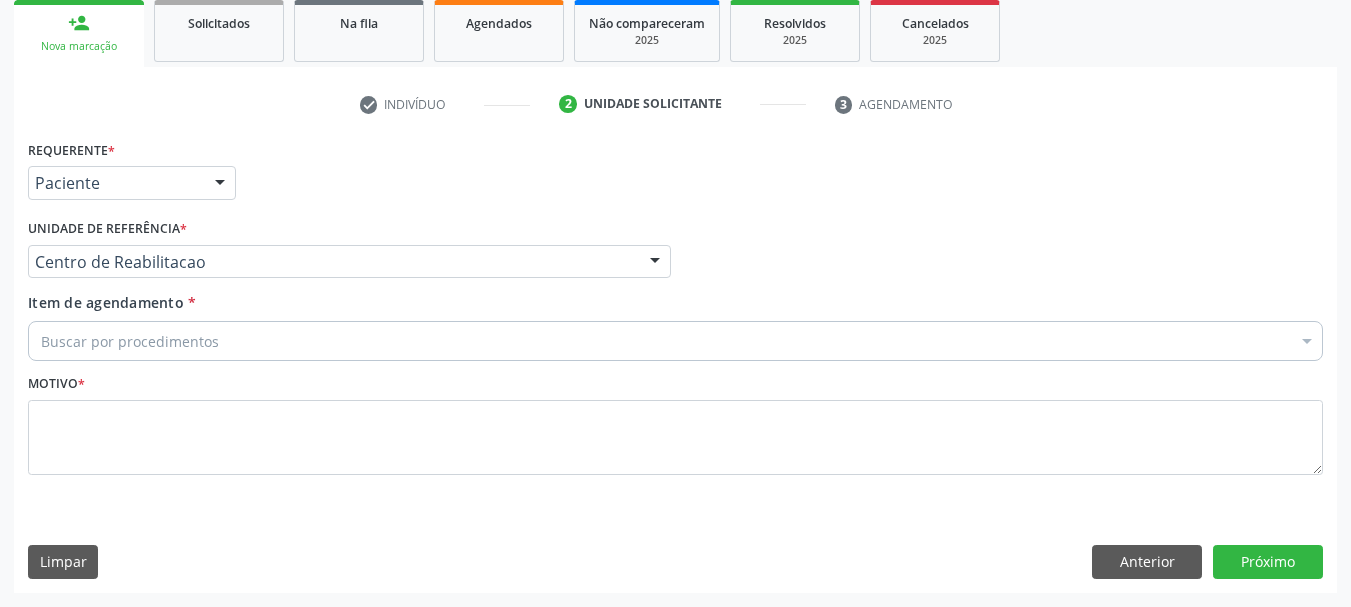 click on "Buscar por procedimentos" at bounding box center (675, 341) 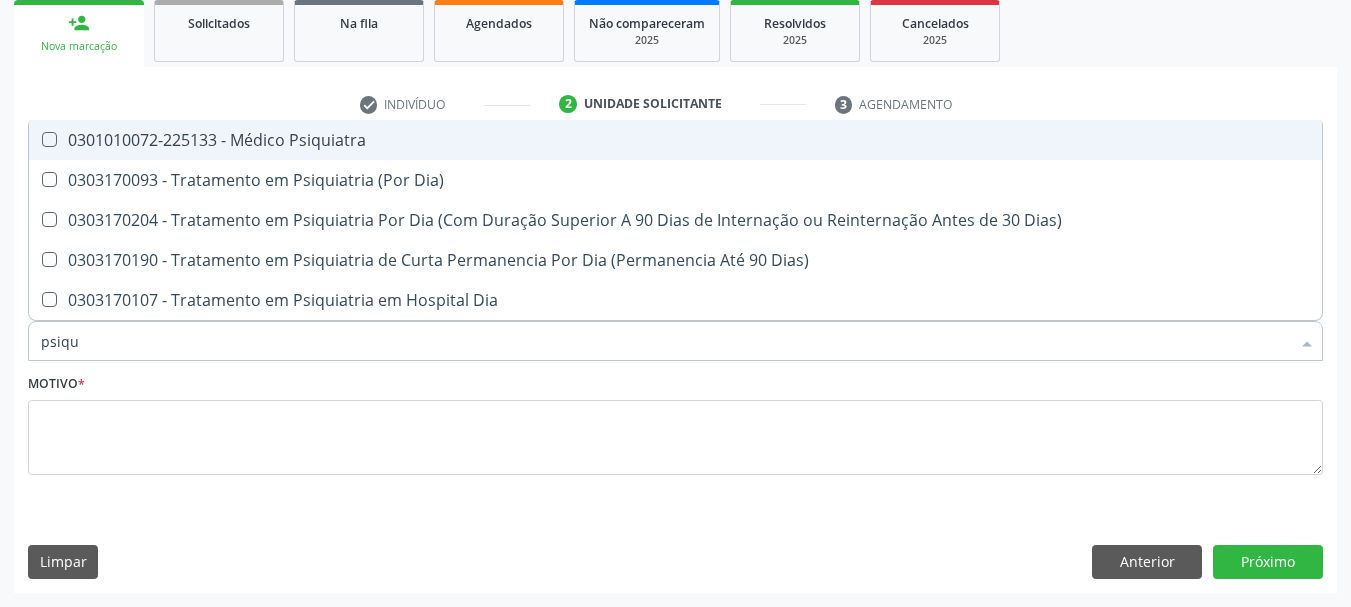 type on "psiqui" 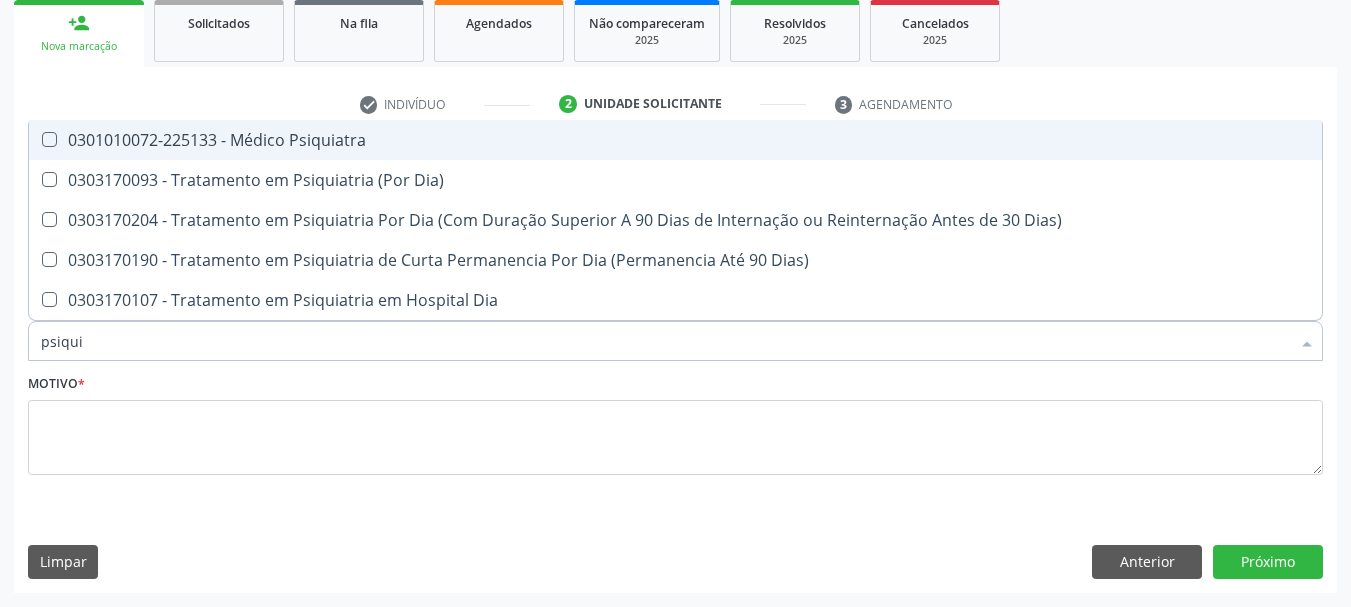 click on "0301010072-225133 - Médico Psiquiatra" at bounding box center (675, 140) 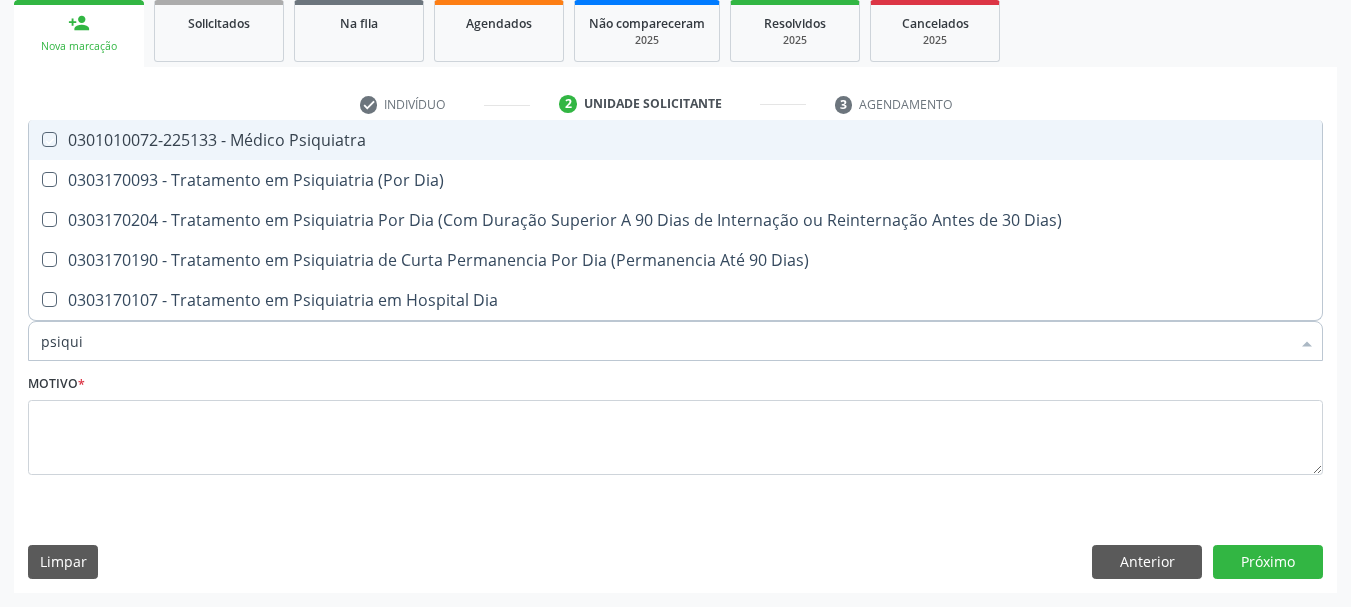 checkbox on "true" 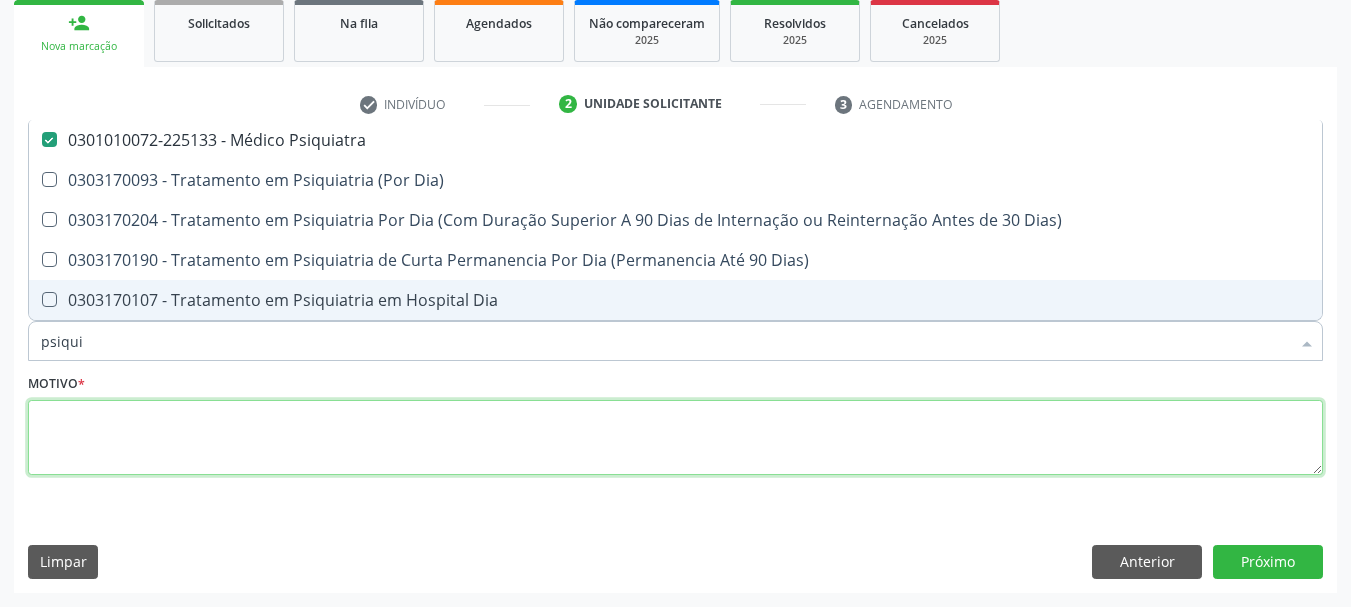 click at bounding box center (675, 438) 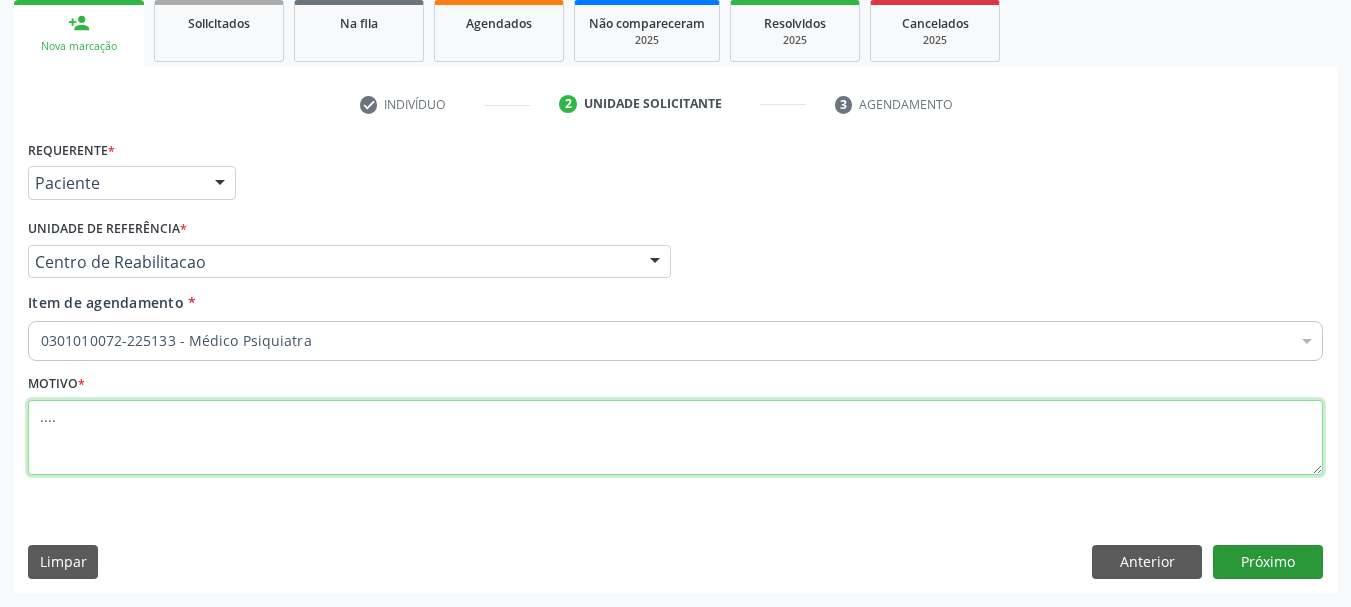 type on "...." 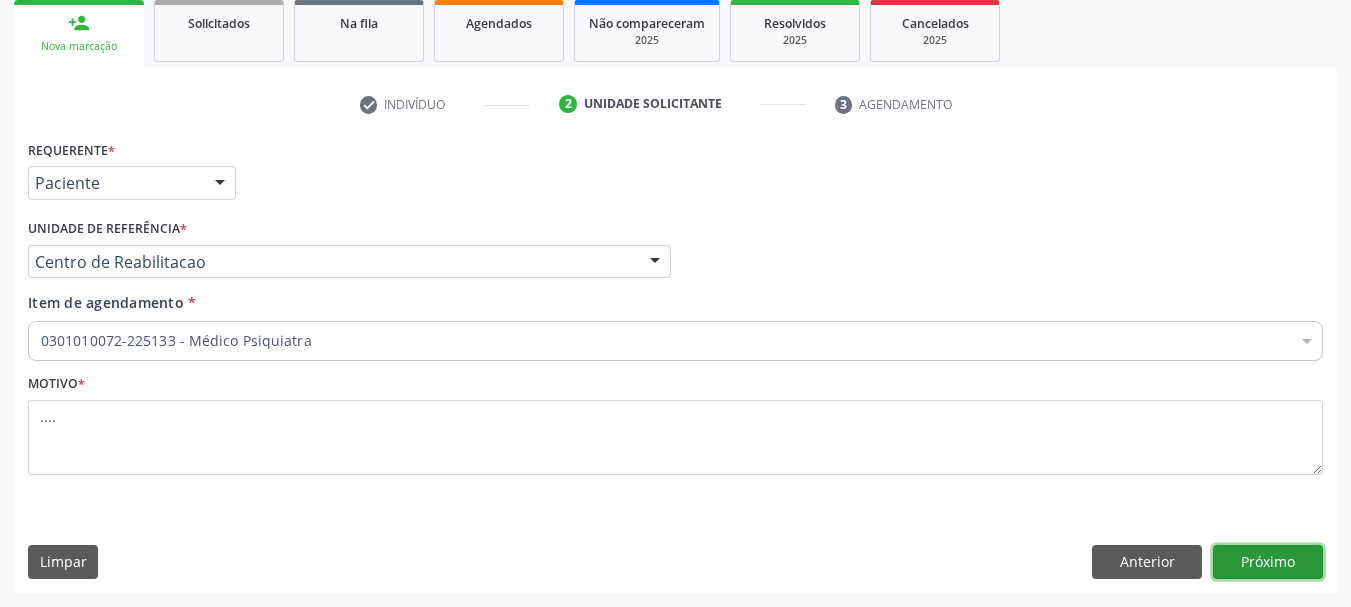 click on "Próximo" at bounding box center [1268, 562] 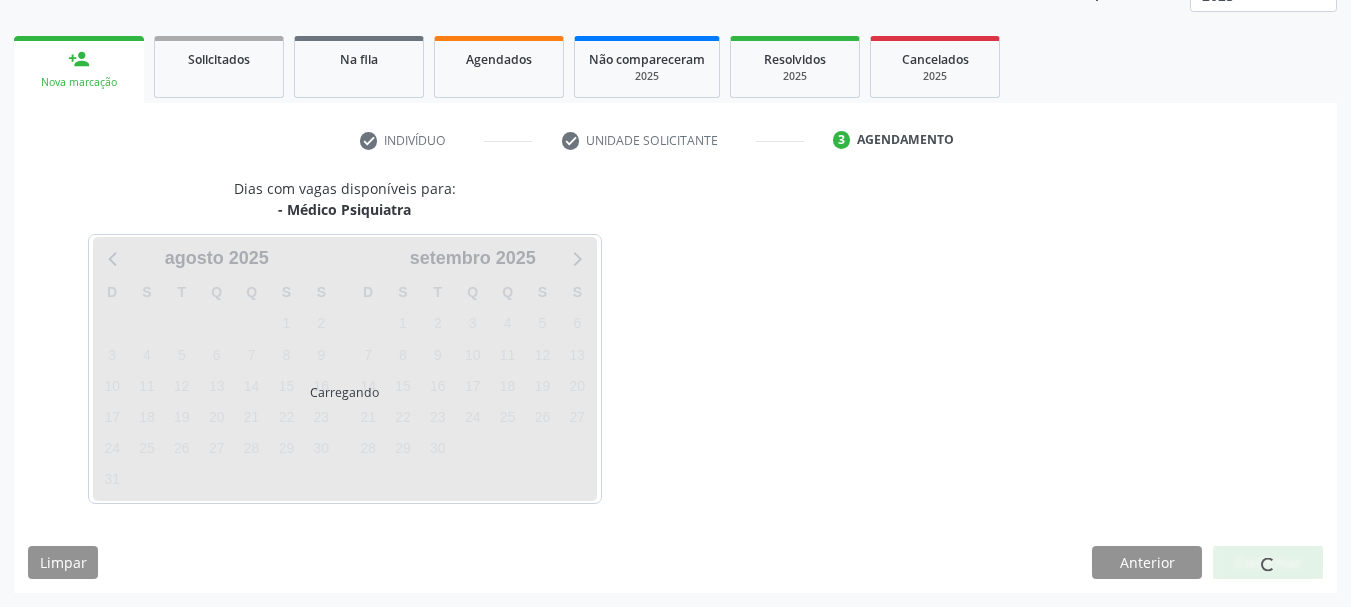 scroll, scrollTop: 263, scrollLeft: 0, axis: vertical 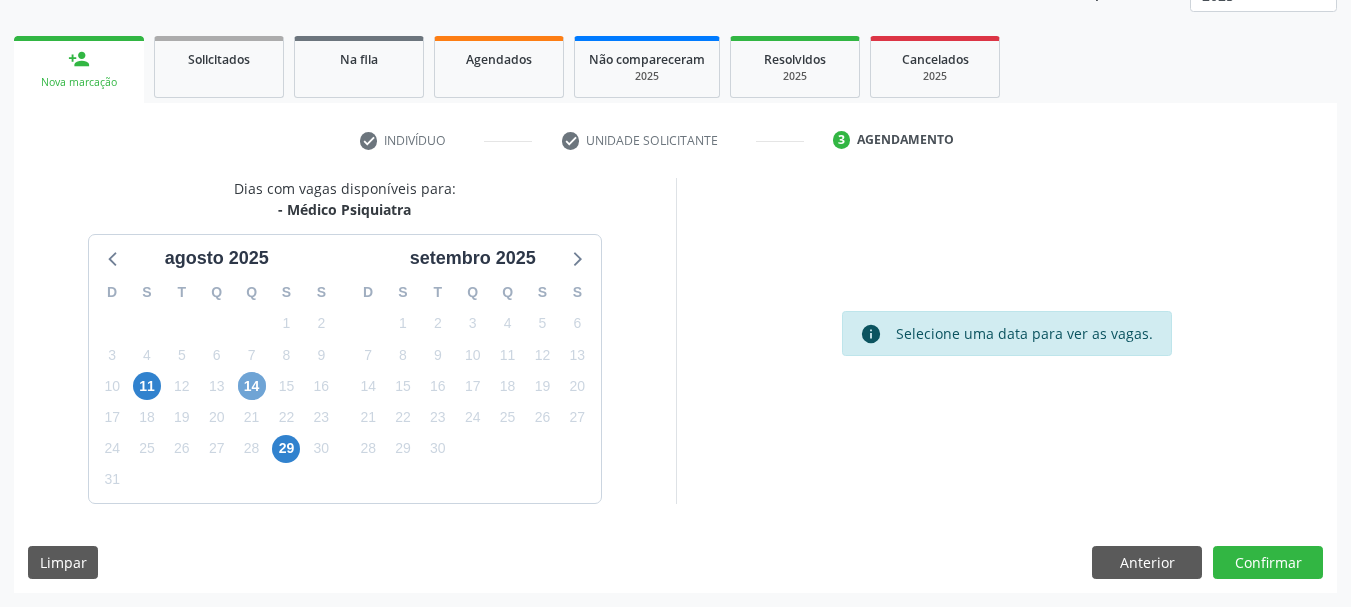 click on "14" at bounding box center (252, 386) 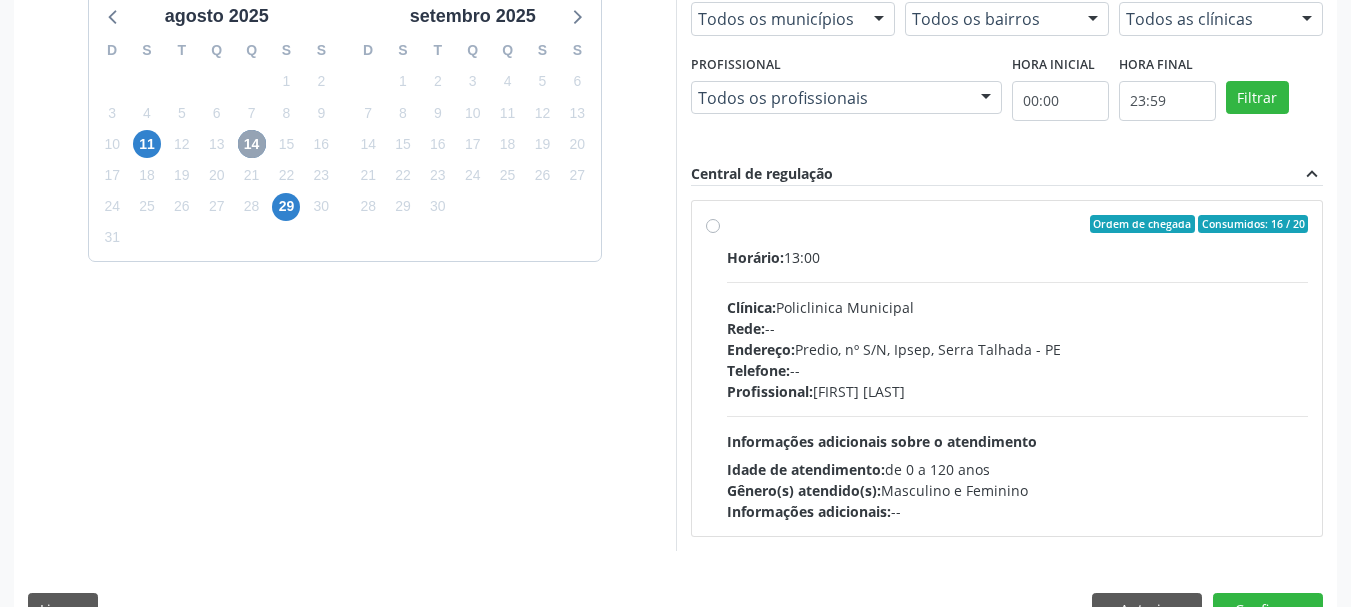 scroll, scrollTop: 552, scrollLeft: 0, axis: vertical 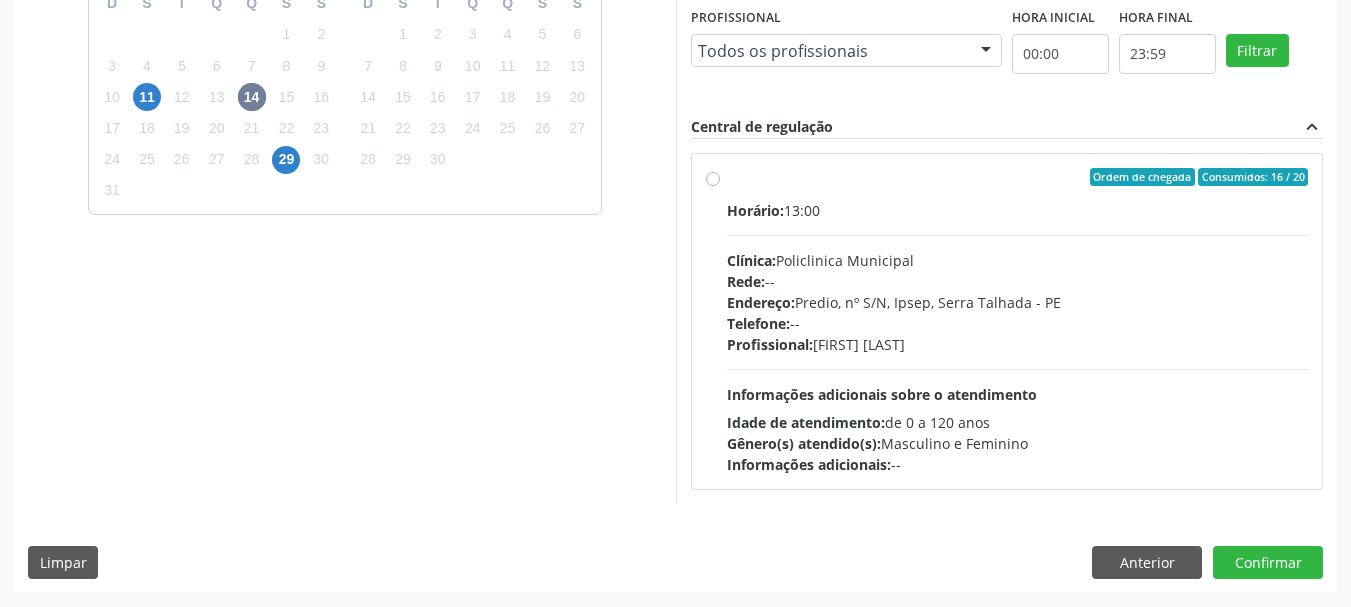 click on "Ordem de chegada
Consumidos: 16 / 20
Horário:   13:00
Clínica:  Policlinica Municipal
Rede:
--
Endereço:   Predio, nº S/N, Ipsep, Serra Talhada - PE
Telefone:   --
Profissional:
Maria Augusta Soares Sobreira Machado
Informações adicionais sobre o atendimento
Idade de atendimento:
de 0 a 120 anos
Gênero(s) atendido(s):
Masculino e Feminino
Informações adicionais:
--" at bounding box center (1018, 321) 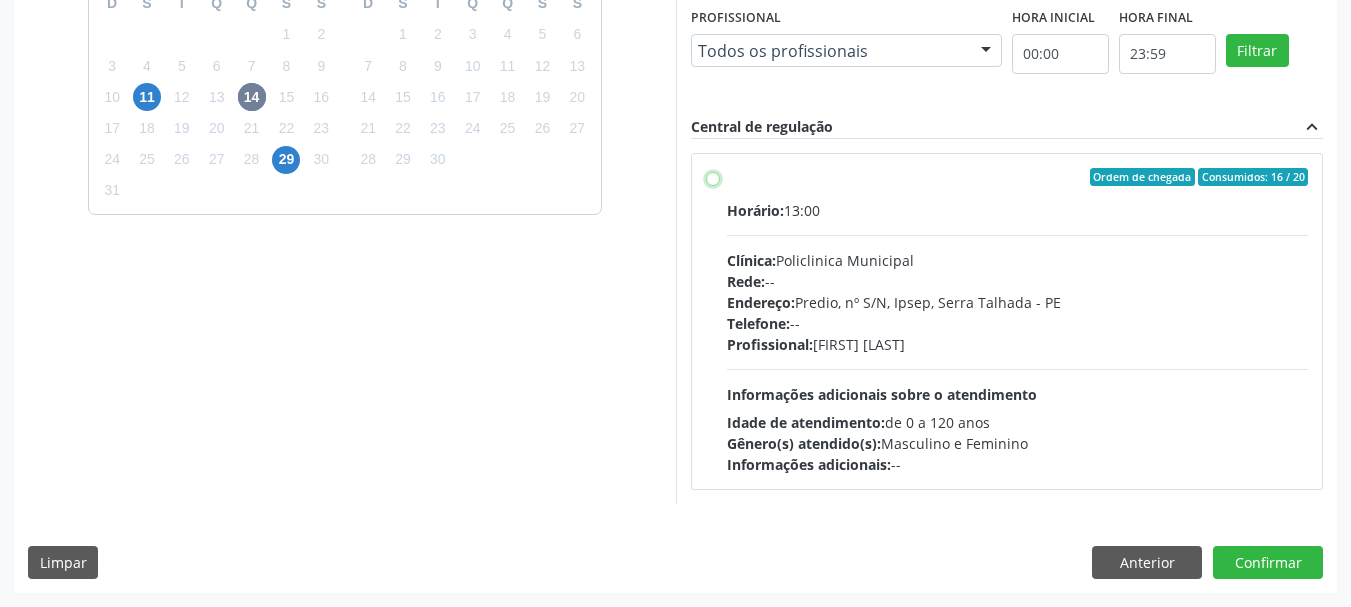 click on "Ordem de chegada
Consumidos: 16 / 20
Horário:   13:00
Clínica:  Policlinica Municipal
Rede:
--
Endereço:   Predio, nº S/N, Ipsep, Serra Talhada - PE
Telefone:   --
Profissional:
Maria Augusta Soares Sobreira Machado
Informações adicionais sobre o atendimento
Idade de atendimento:
de 0 a 120 anos
Gênero(s) atendido(s):
Masculino e Feminino
Informações adicionais:
--" at bounding box center (713, 177) 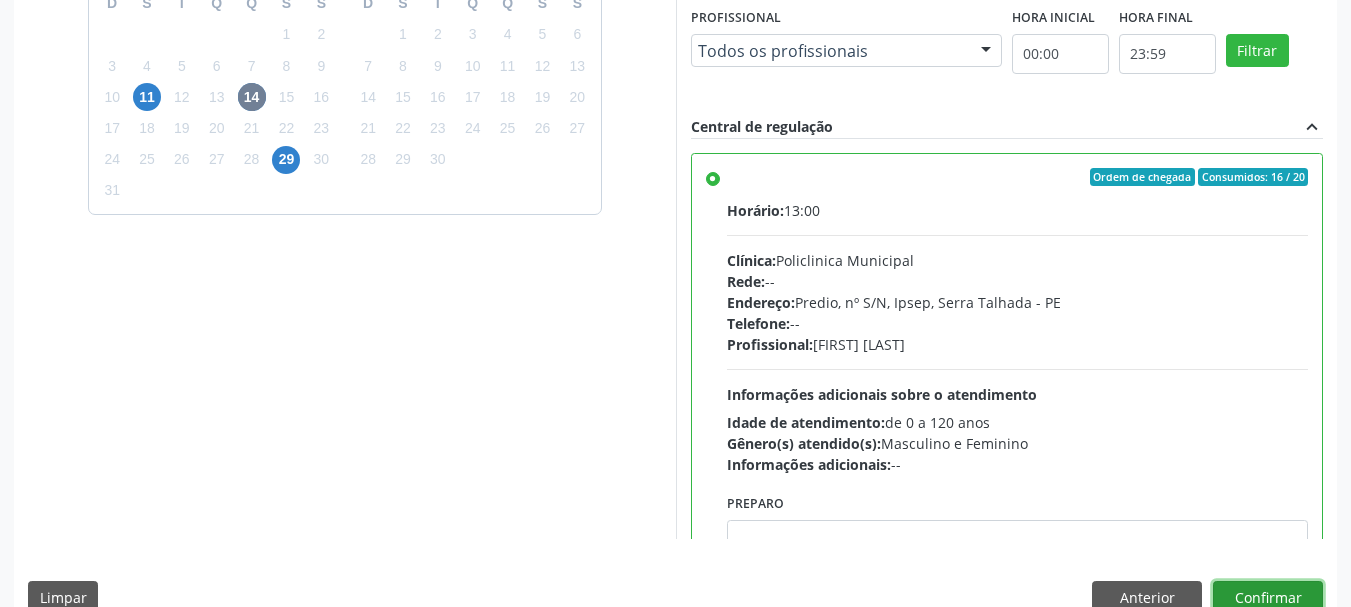 click on "Central de Marcação
notifications
Ana Paula da Silva Lima
Diretor de regulação

Configurações
Sair
apps
Acompanhamento
Configurações
Estabelecimentos e profissionais de saúde
Procedimentos
Serviços ofertados
Serviços por vaga
Acompanhamento
Acompanhe a situação das marcações correntes e finalizadas
Relatórios
Acompanhamento
Consolidado
Agendamentos
Procedimentos realizados
Ano de acompanhamento
2025 2024
person_add
Nova marcação
Solicitados   Na fila   Agendados   Não compareceram
2025
Resolvidos
2025
Cancelados
2025
check
Indivíduo
check
Unidade solicitante
3
Agendamento
CNS
done" at bounding box center [675, -249] 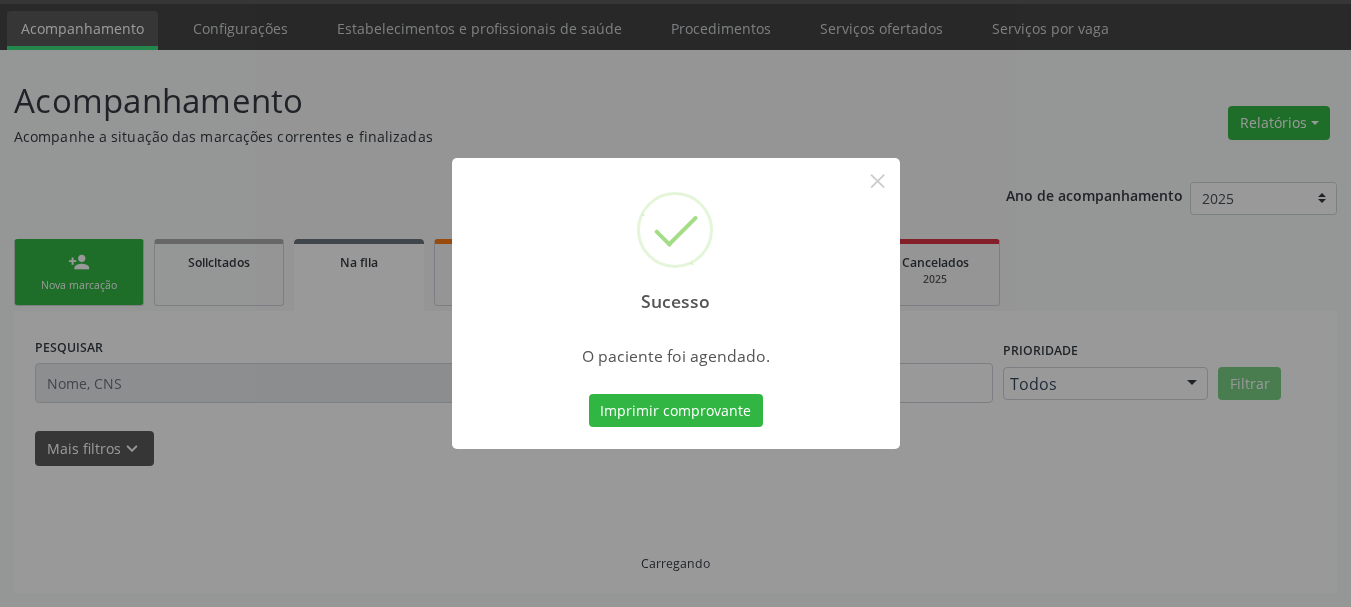 scroll, scrollTop: 60, scrollLeft: 0, axis: vertical 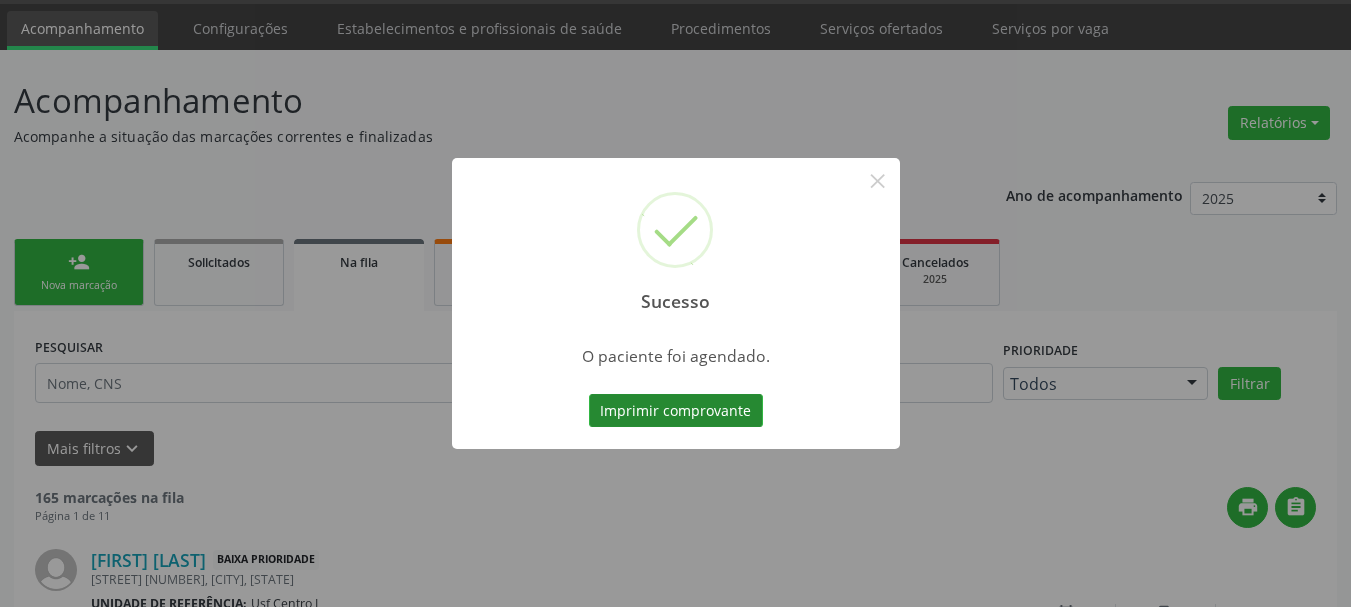click on "Imprimir comprovante" at bounding box center [676, 411] 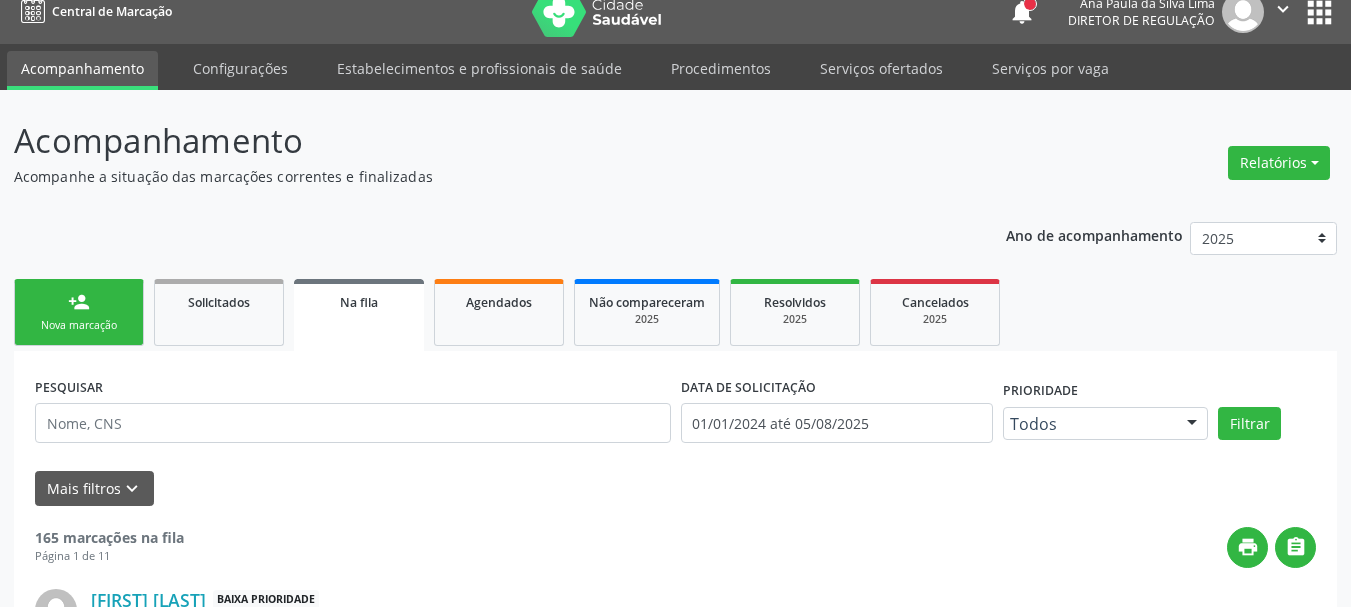 scroll, scrollTop: 0, scrollLeft: 0, axis: both 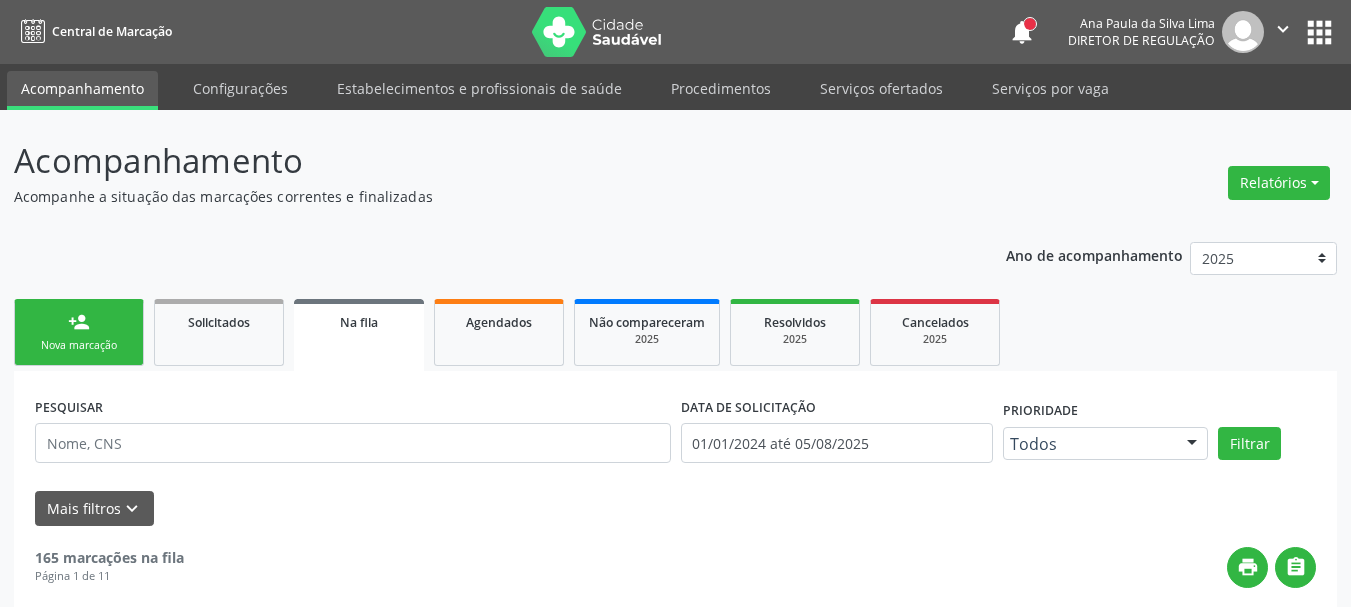 click on "apps" at bounding box center [1319, 32] 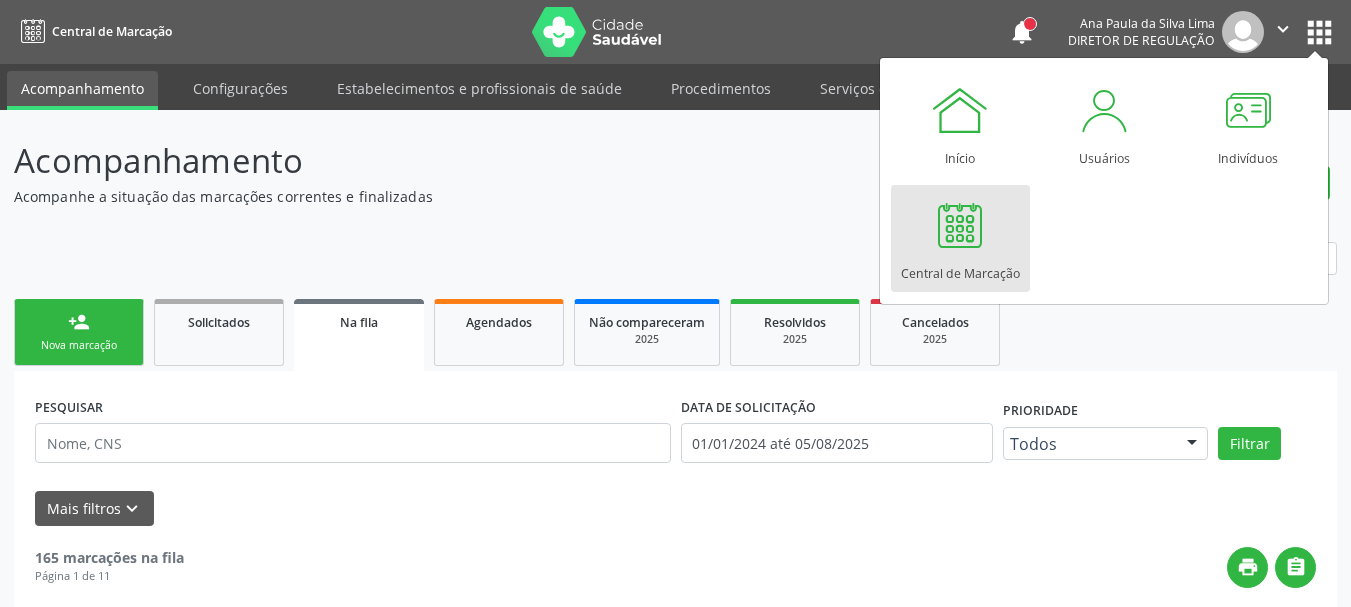 click at bounding box center [960, 225] 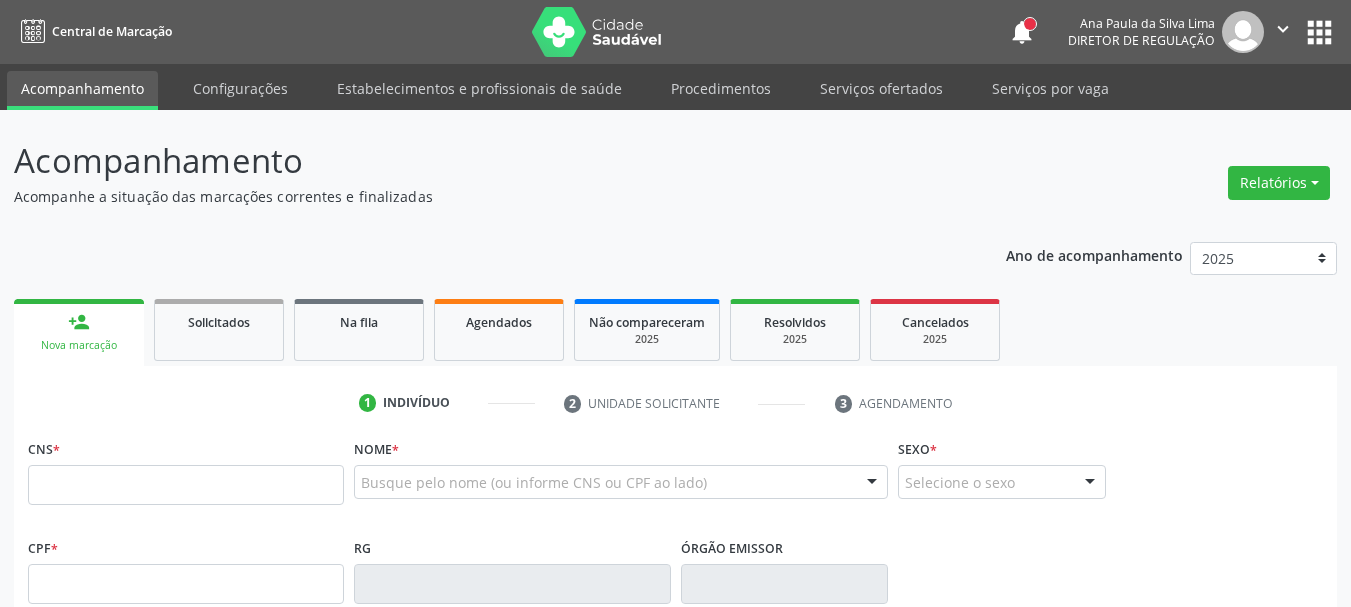 scroll, scrollTop: 0, scrollLeft: 0, axis: both 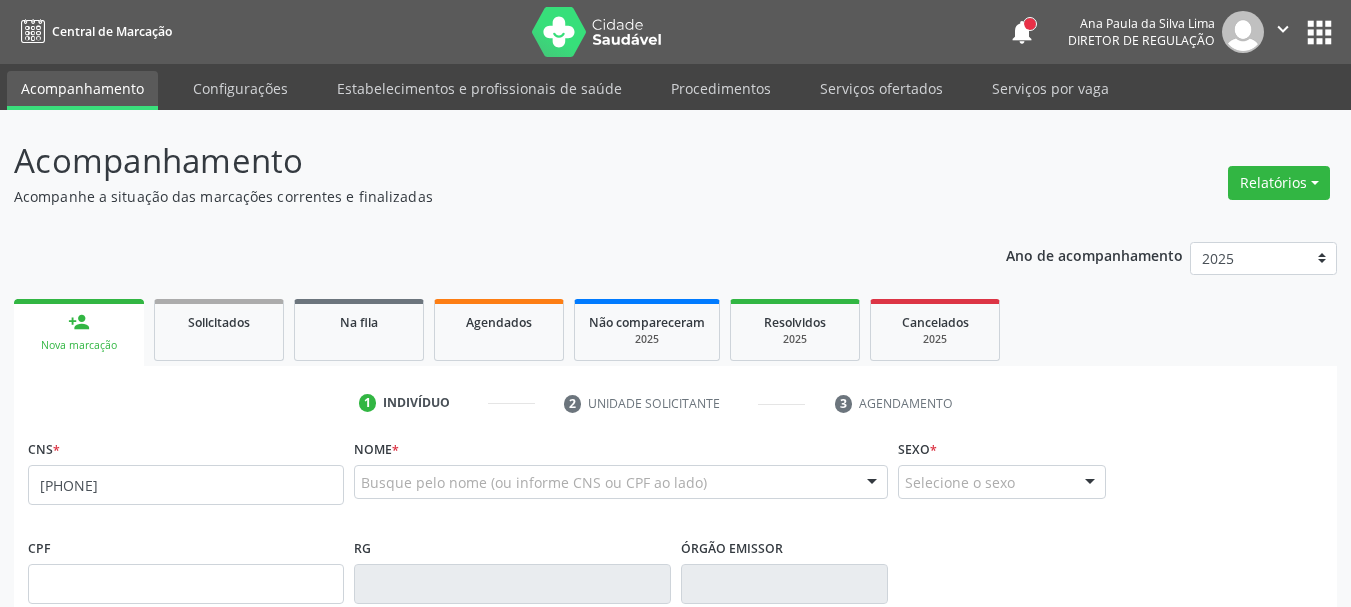 type on "[PHONE]" 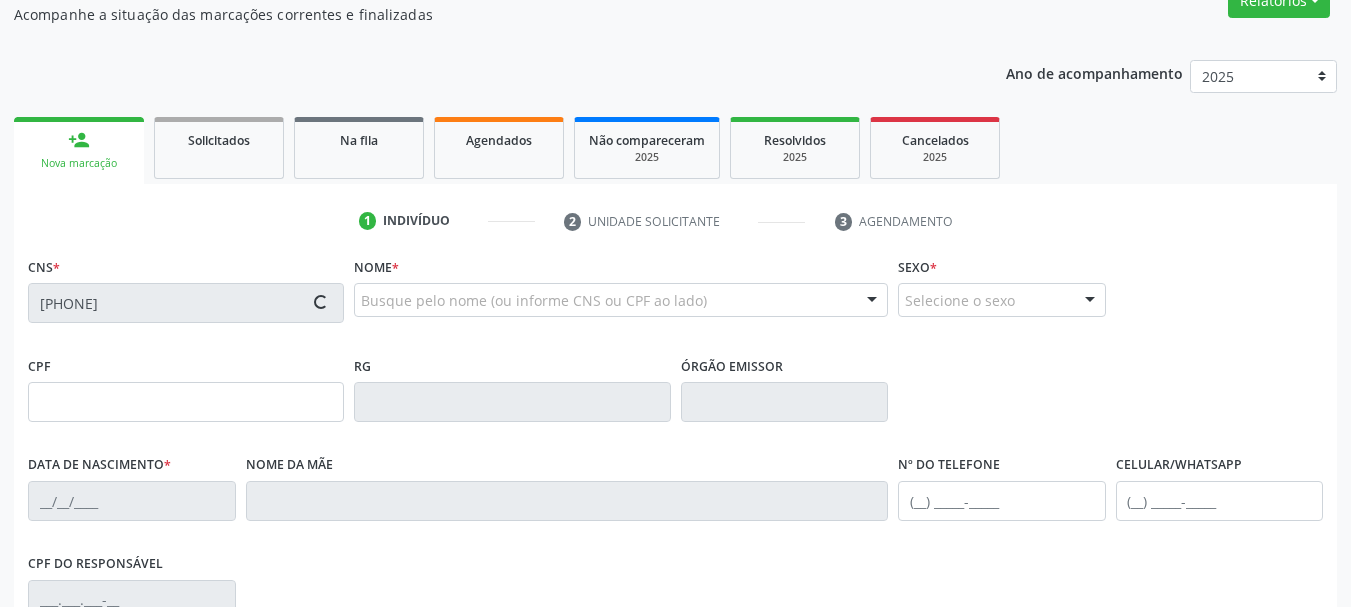 type on "[SSN]" 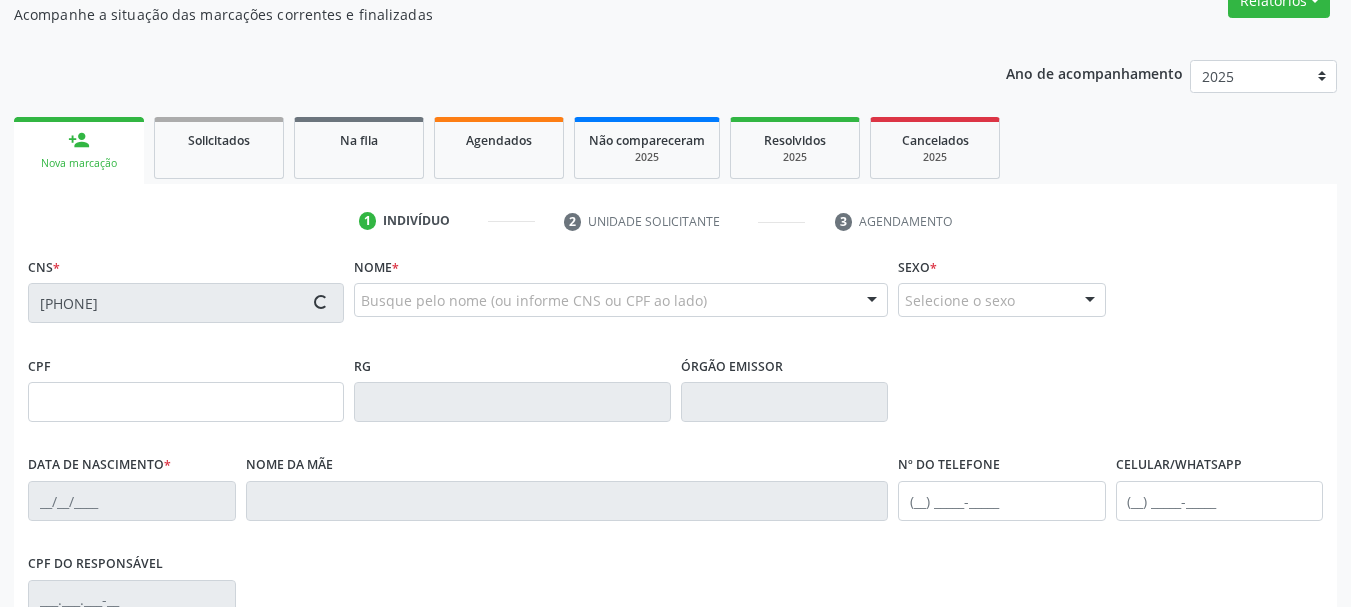 type on "[DATE]" 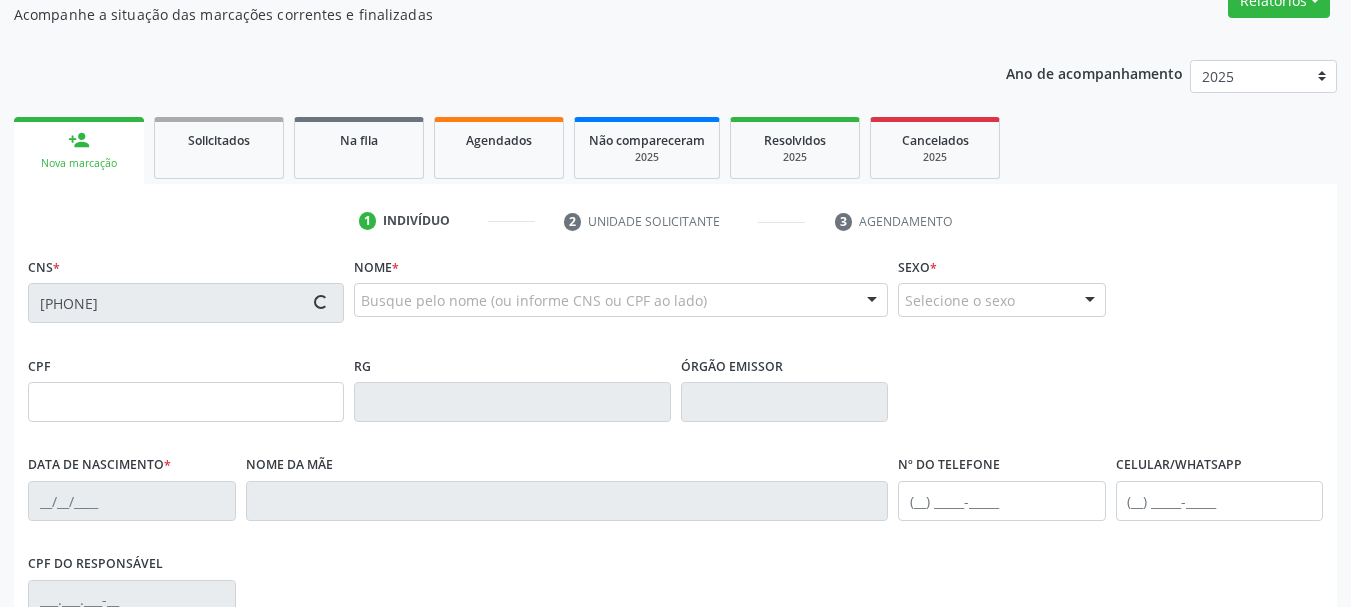 type on "[FIRST] [LAST]" 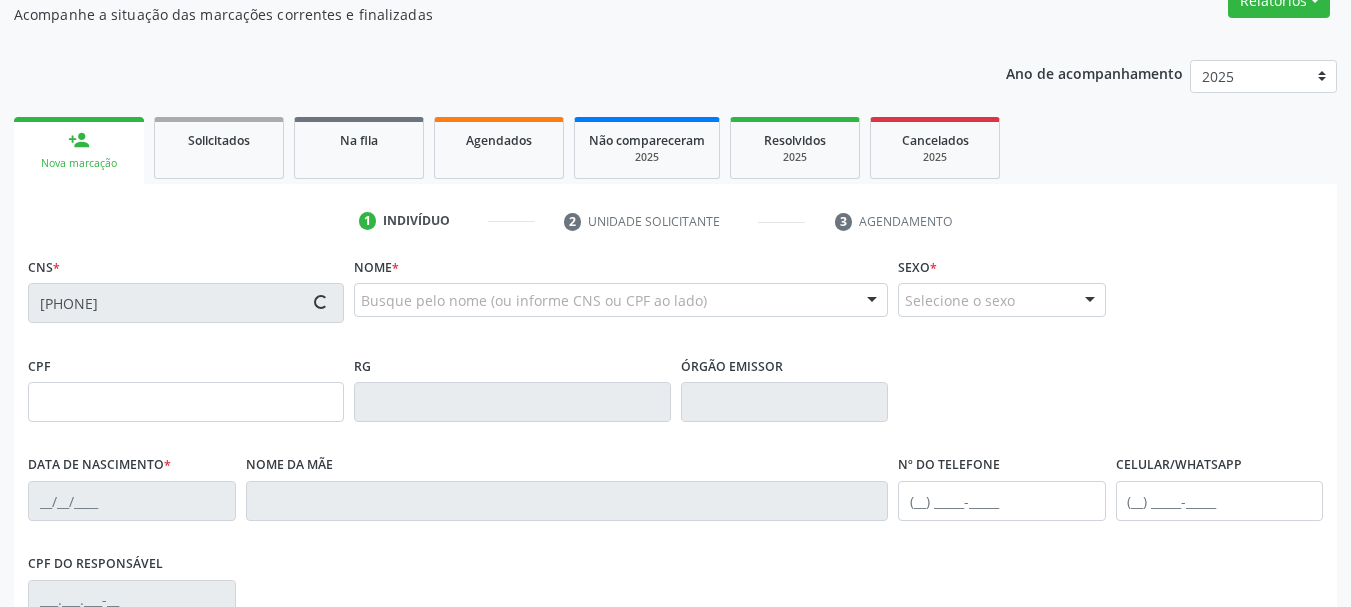 type on "(87) 99999-9999" 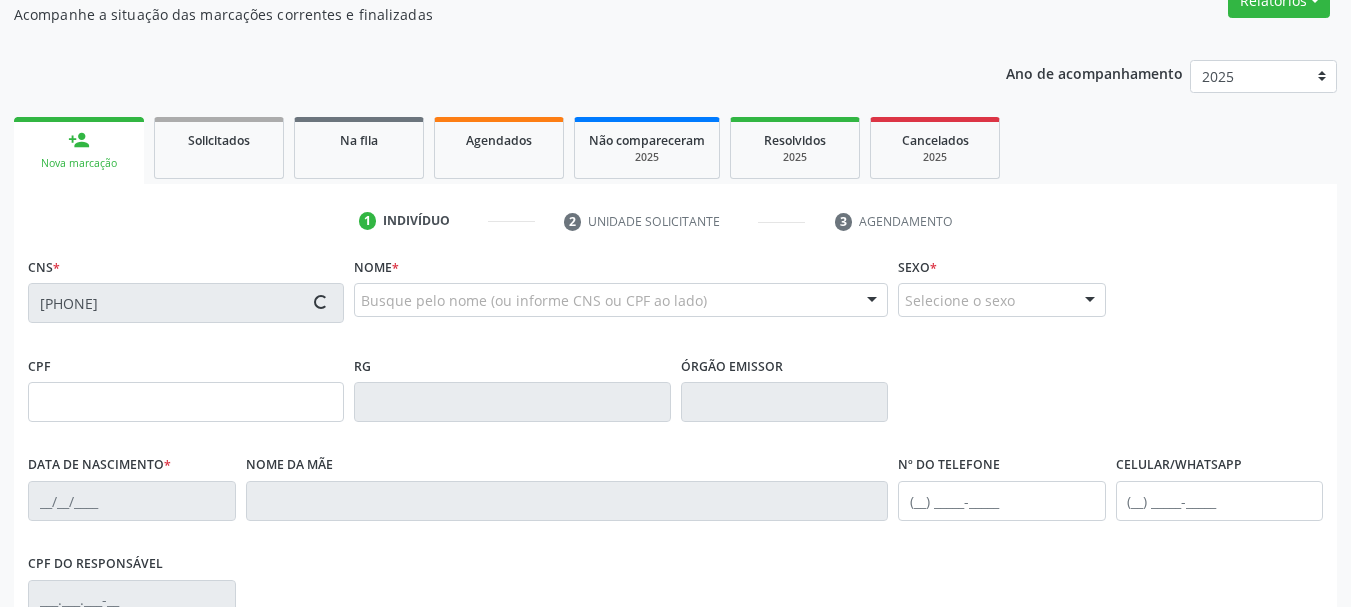 type on "35" 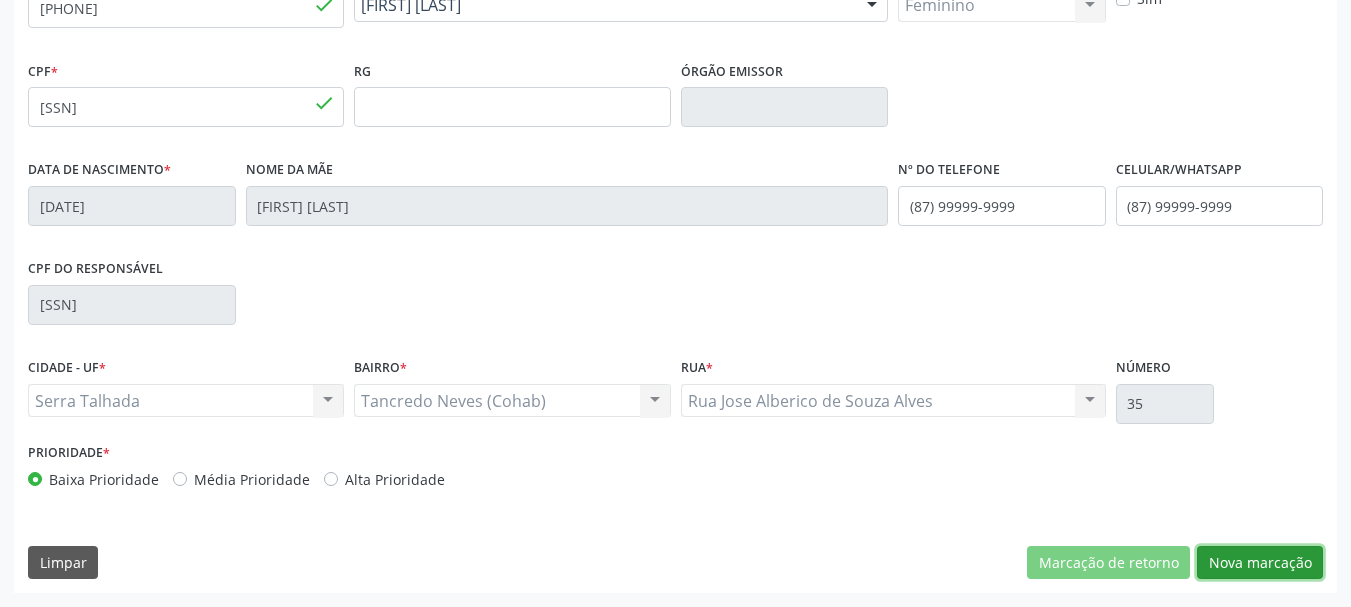 click on "Nova marcação" at bounding box center [1260, 563] 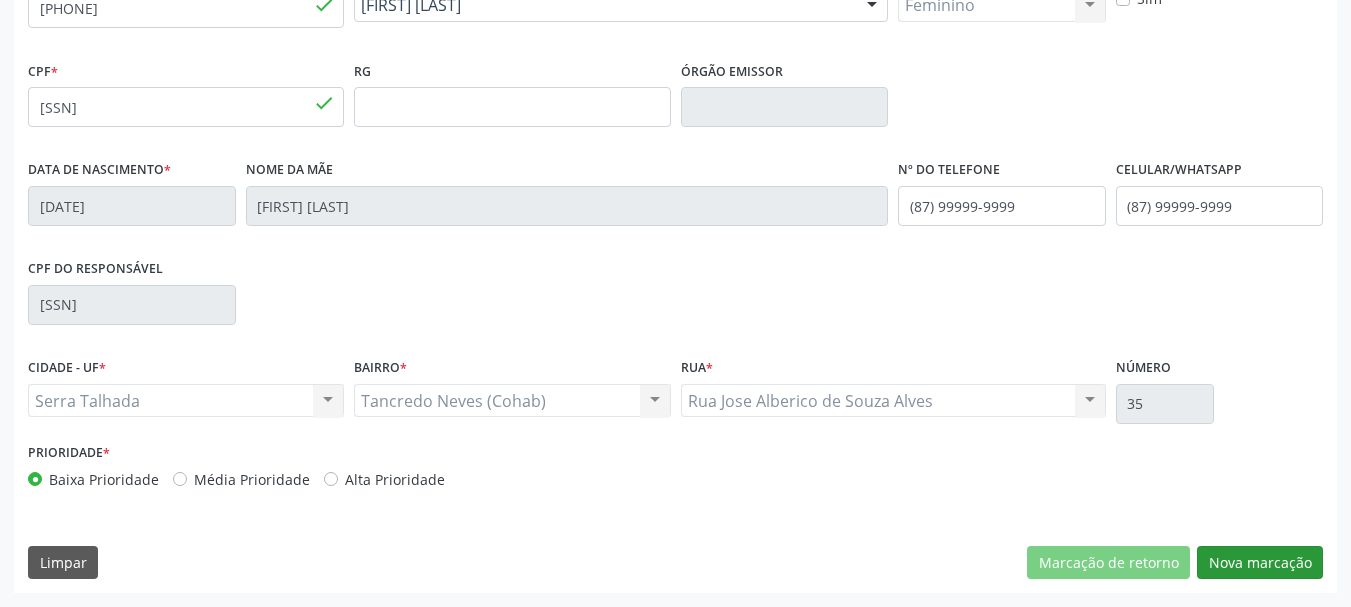 scroll, scrollTop: 299, scrollLeft: 0, axis: vertical 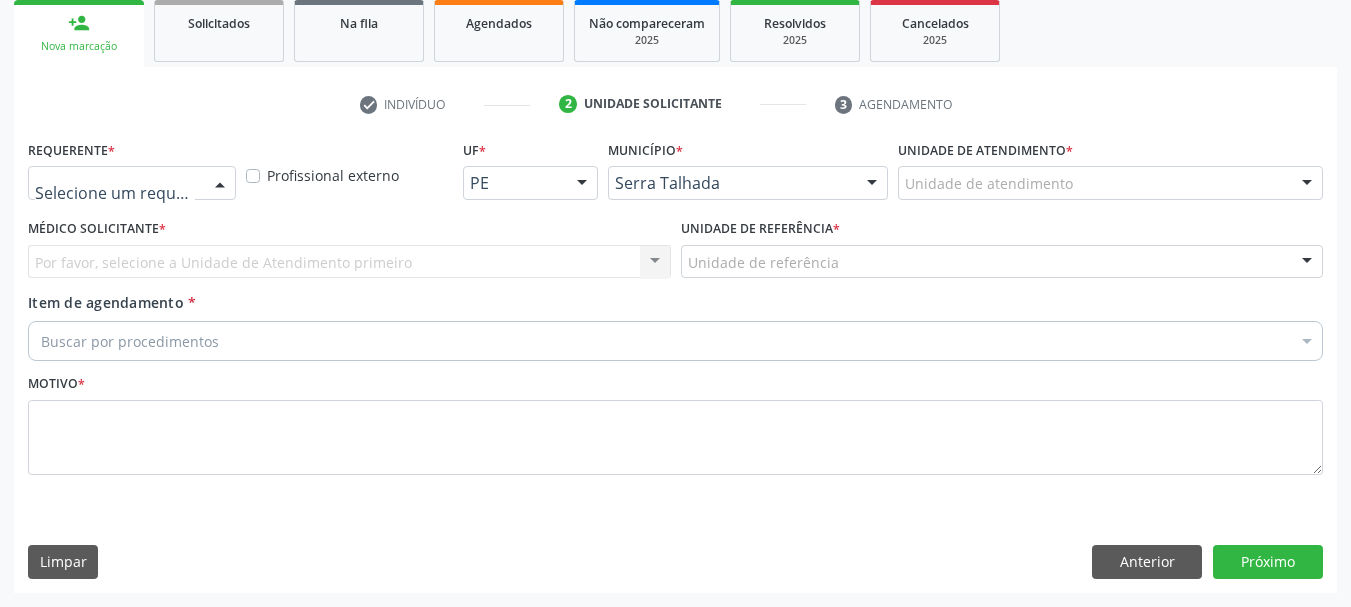 click at bounding box center (132, 183) 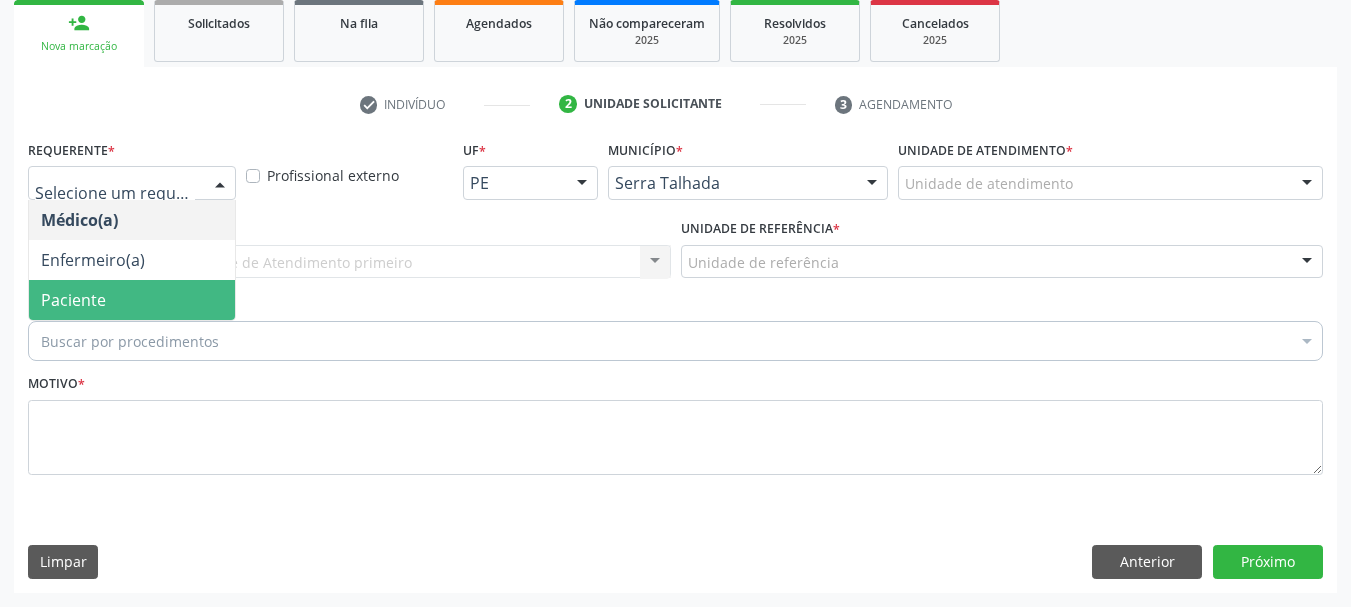 click on "Paciente" at bounding box center (73, 300) 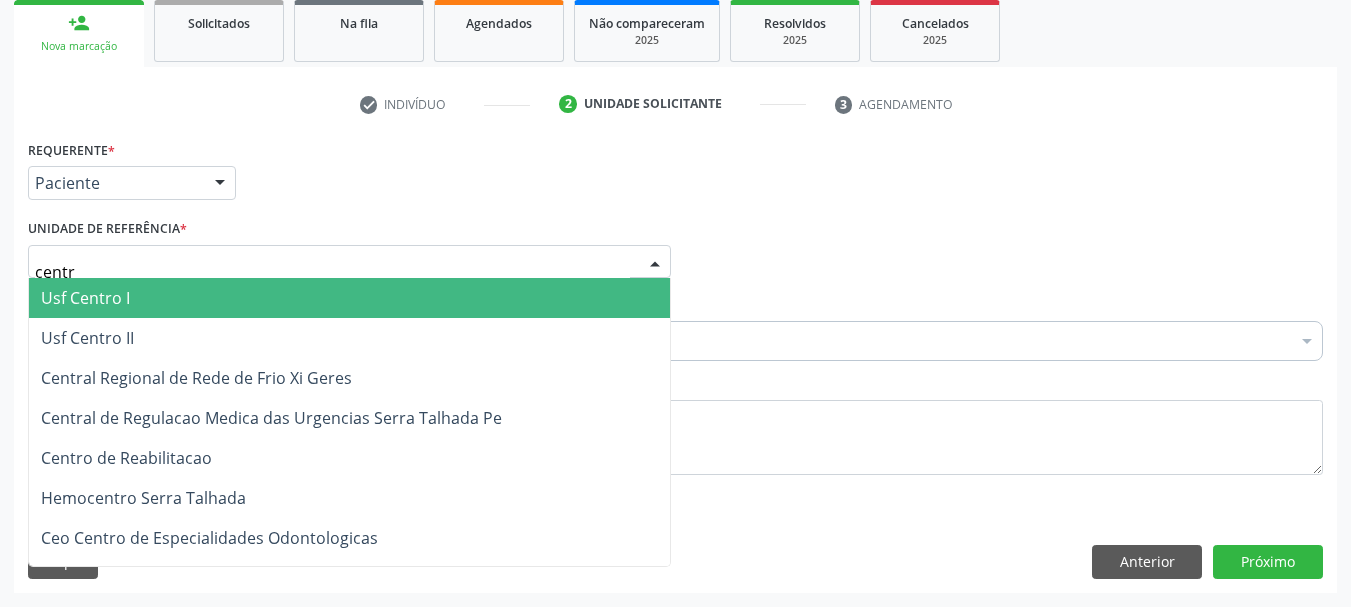 type on "centro" 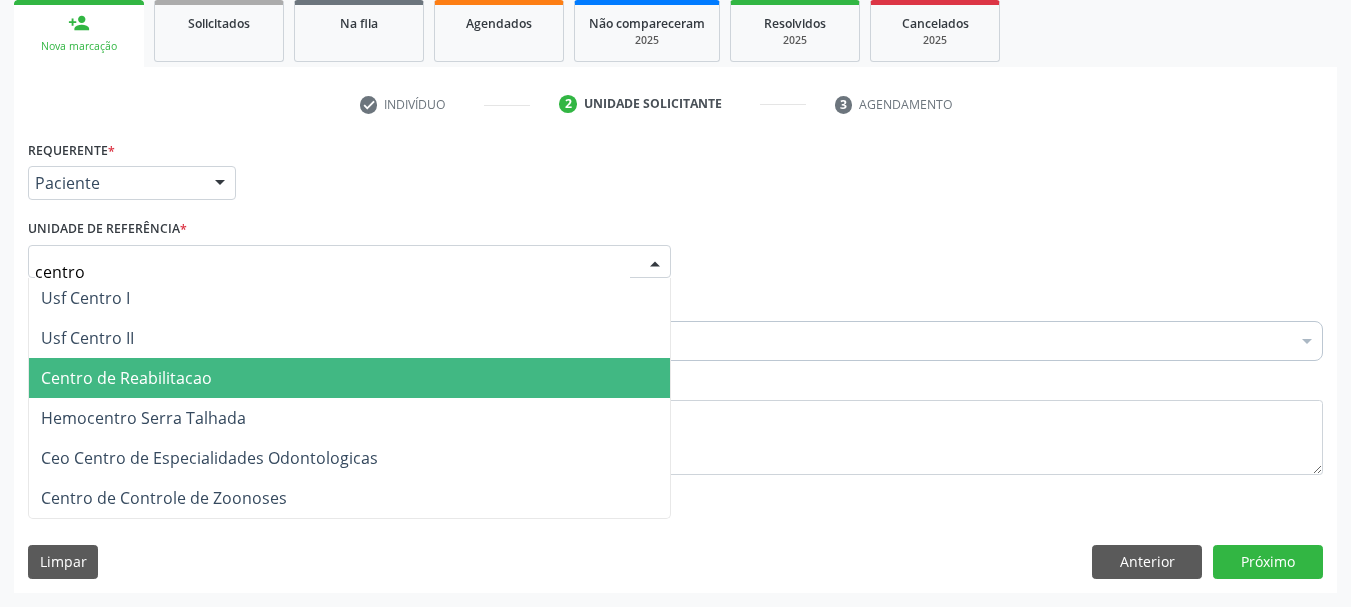 click on "Centro de Reabilitacao" at bounding box center (126, 378) 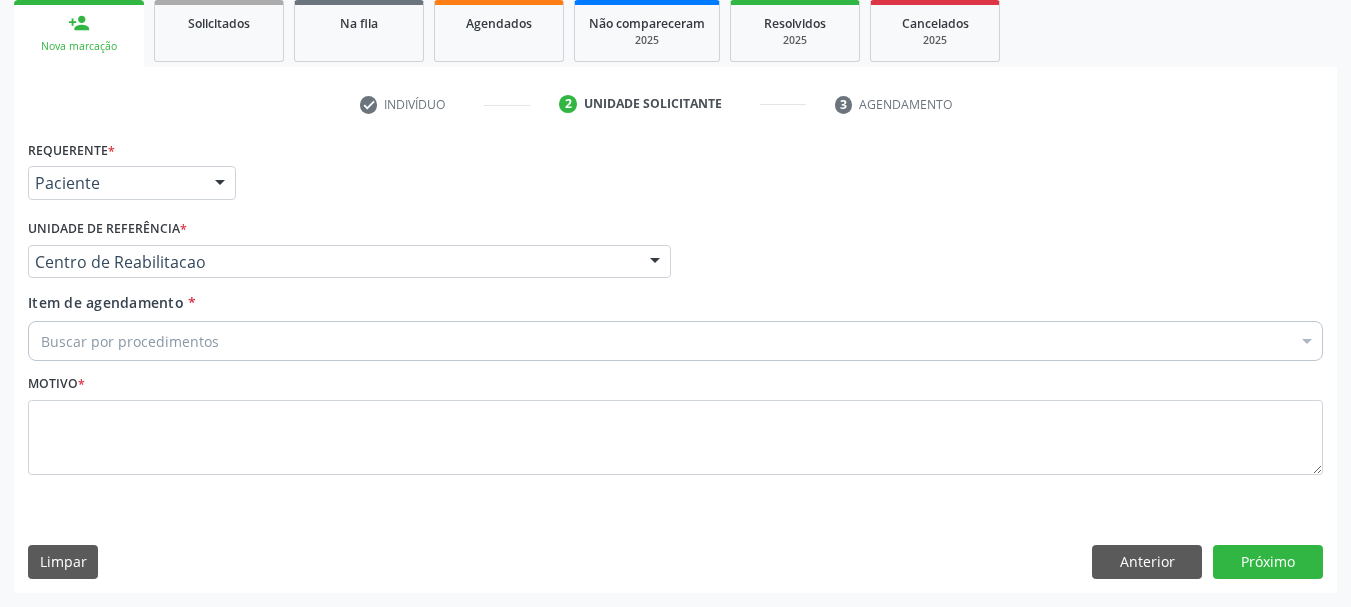 click on "Buscar por procedimentos" at bounding box center [675, 341] 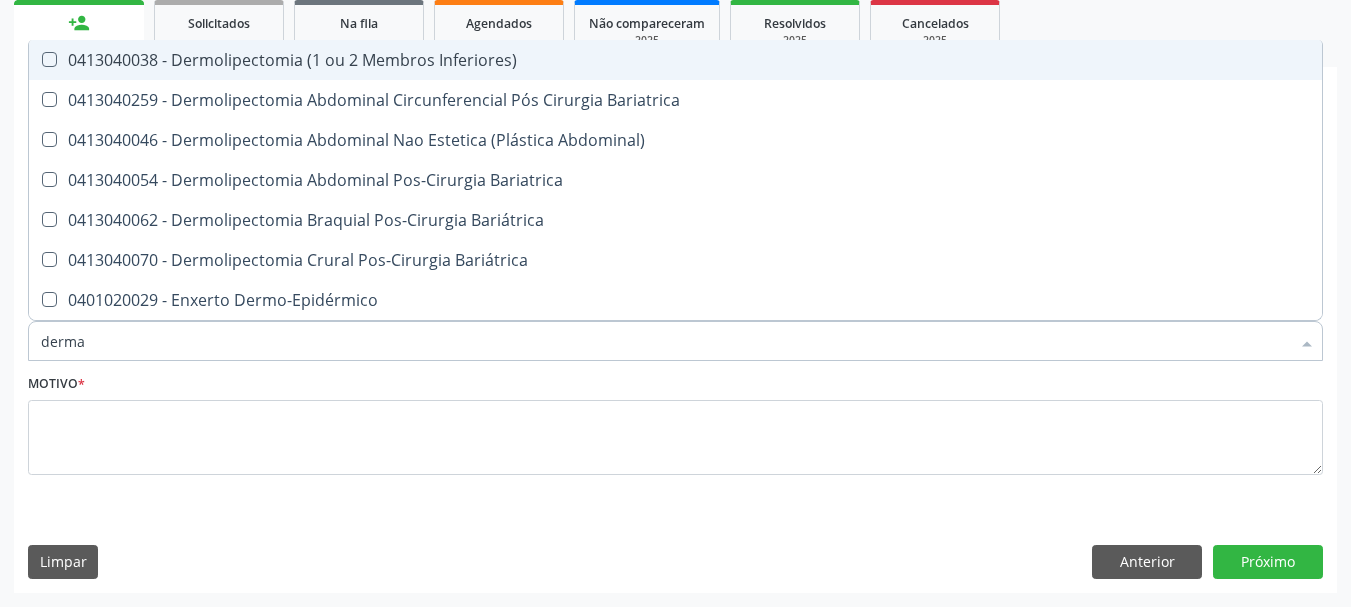 type on "dermat" 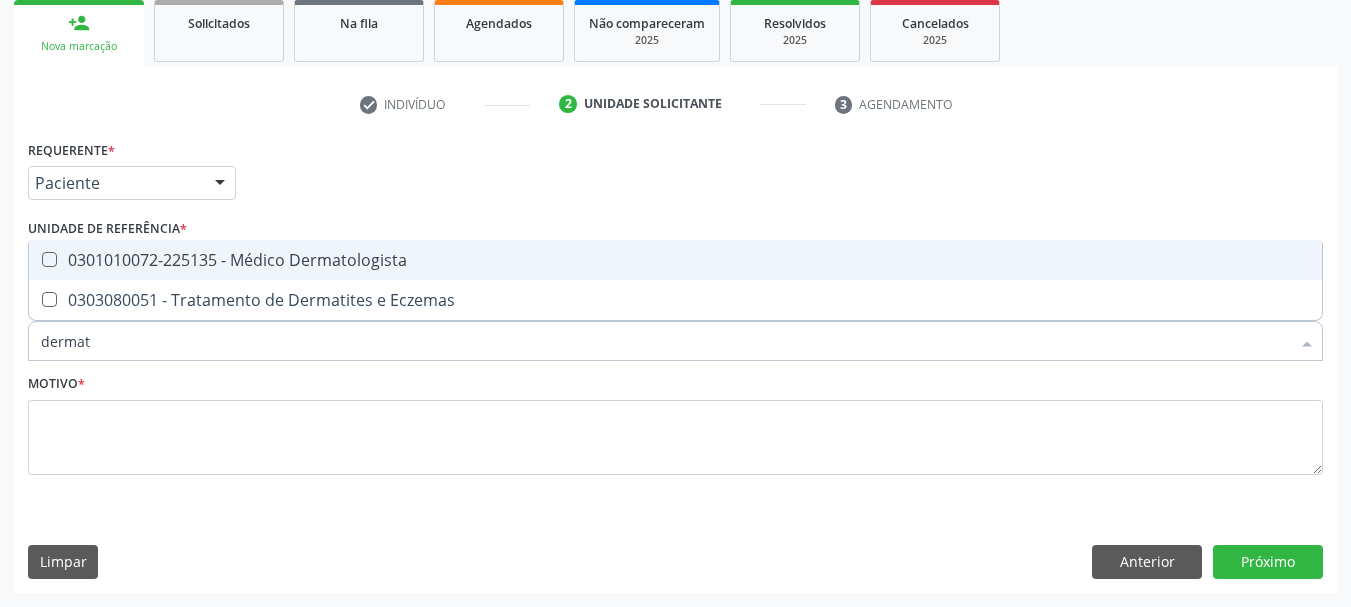 click on "0301010072-225135 - Médico Dermatologista" at bounding box center [675, 260] 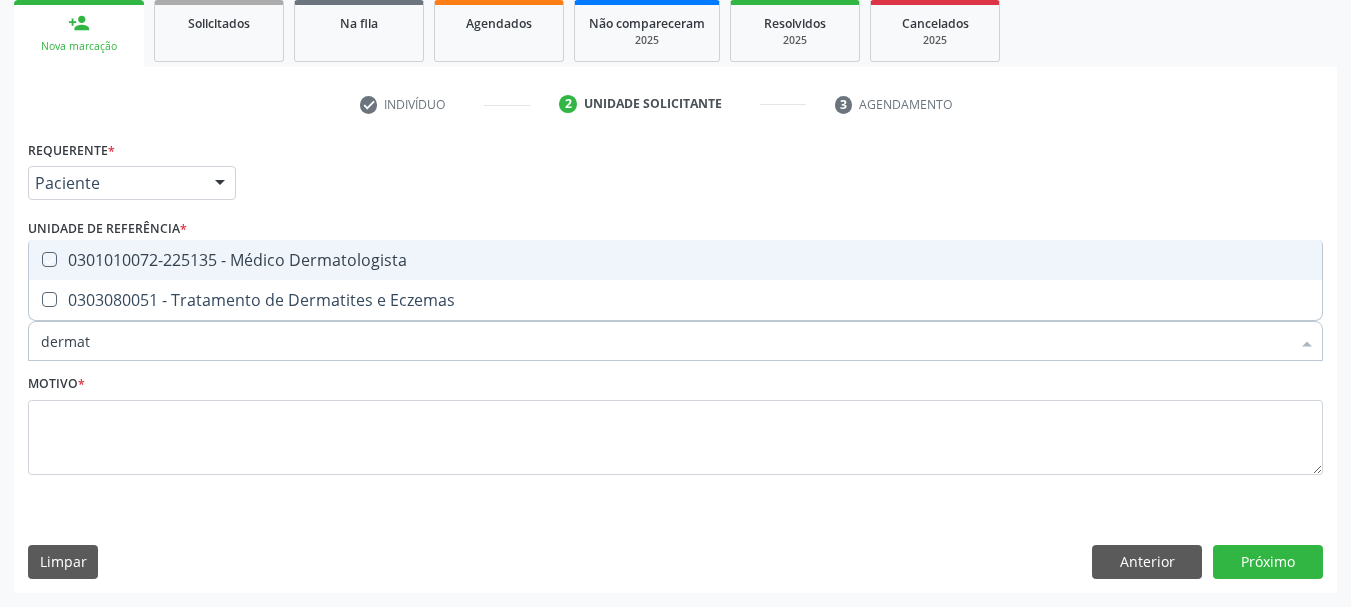 checkbox on "true" 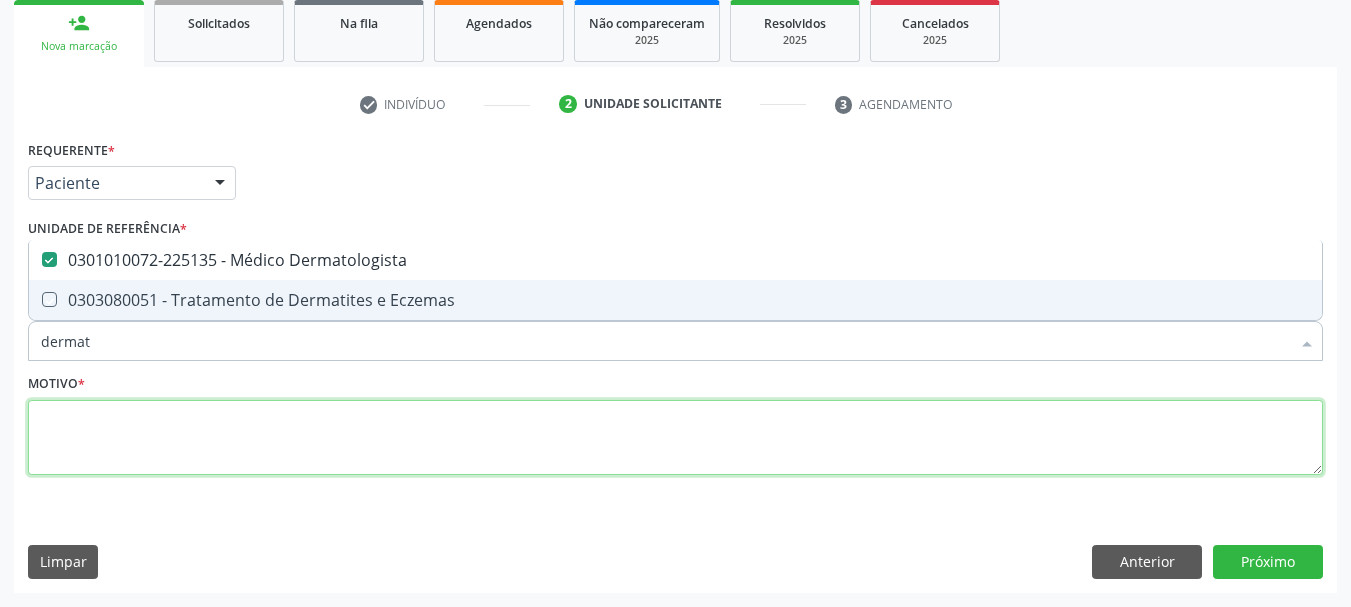 click at bounding box center [675, 438] 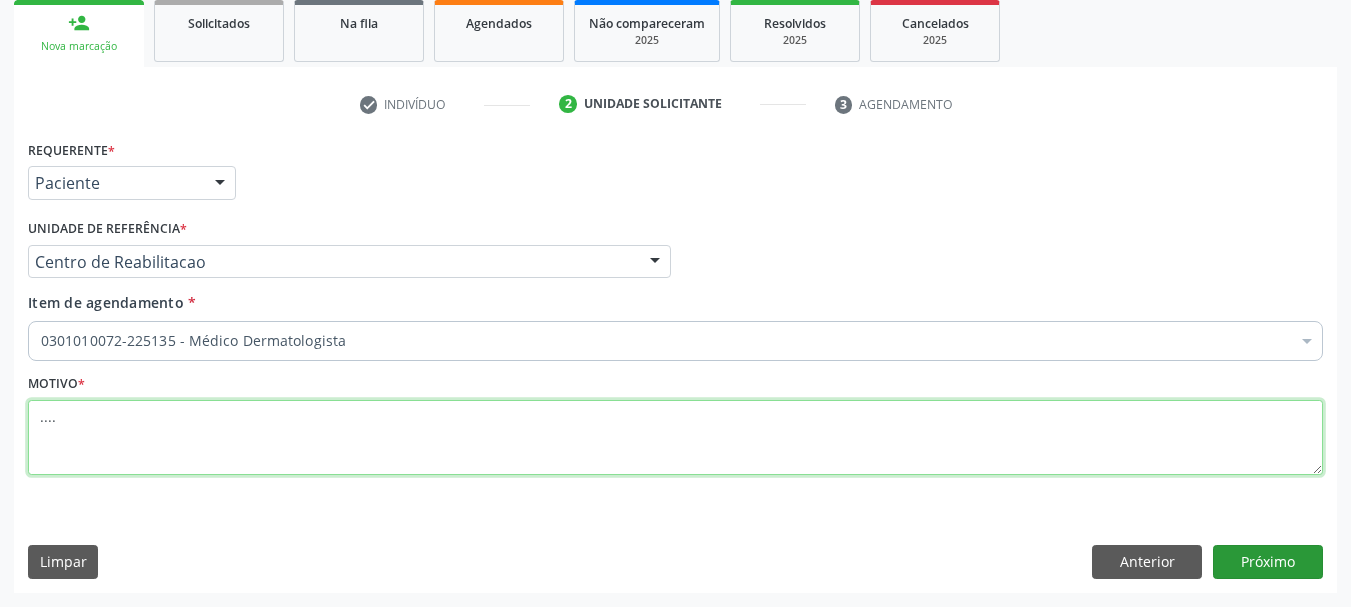 type on "...." 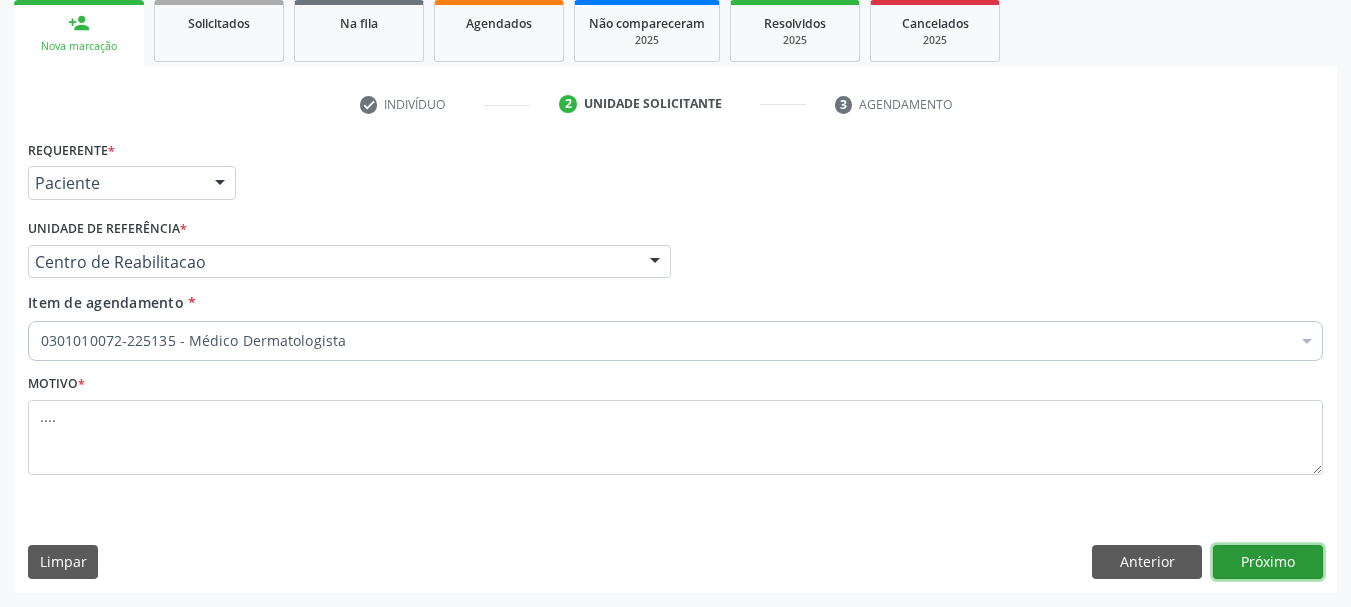 click on "Próximo" at bounding box center [1268, 562] 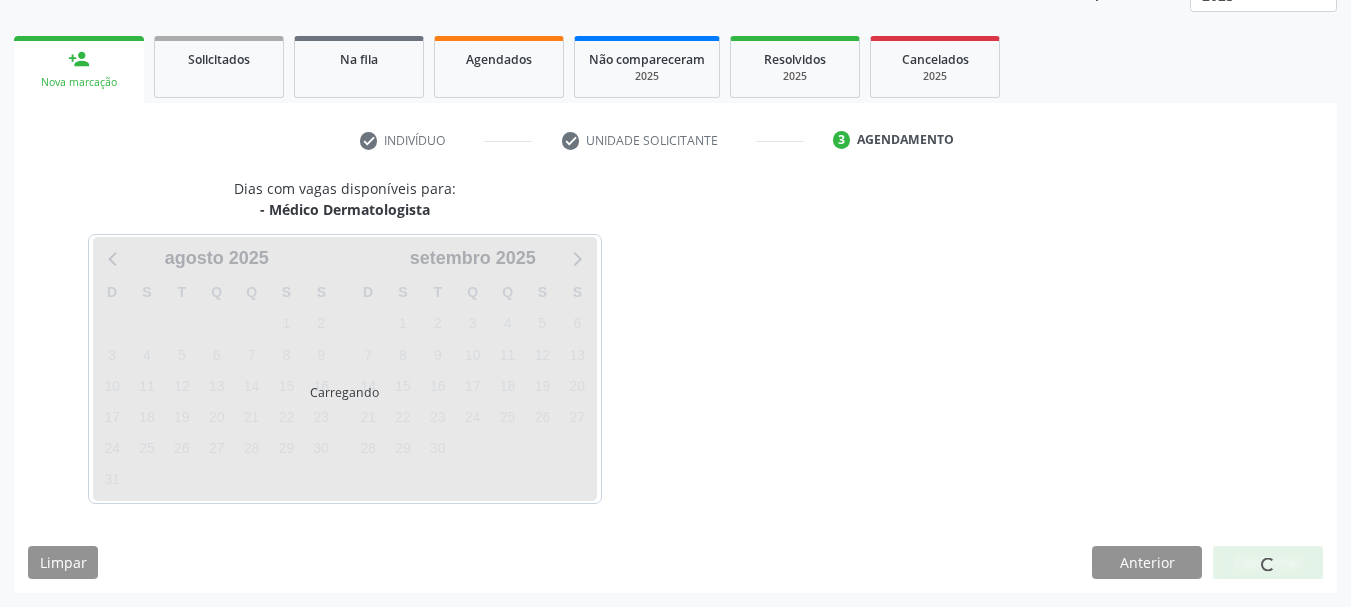 scroll, scrollTop: 263, scrollLeft: 0, axis: vertical 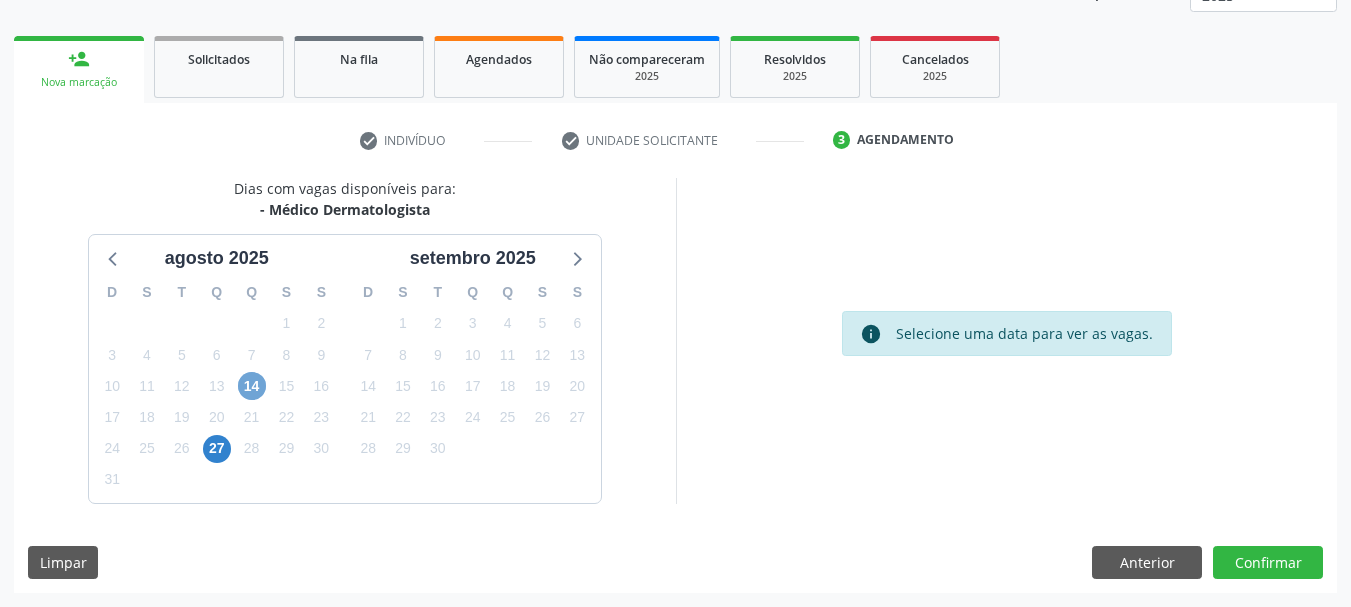 click on "14" at bounding box center (252, 386) 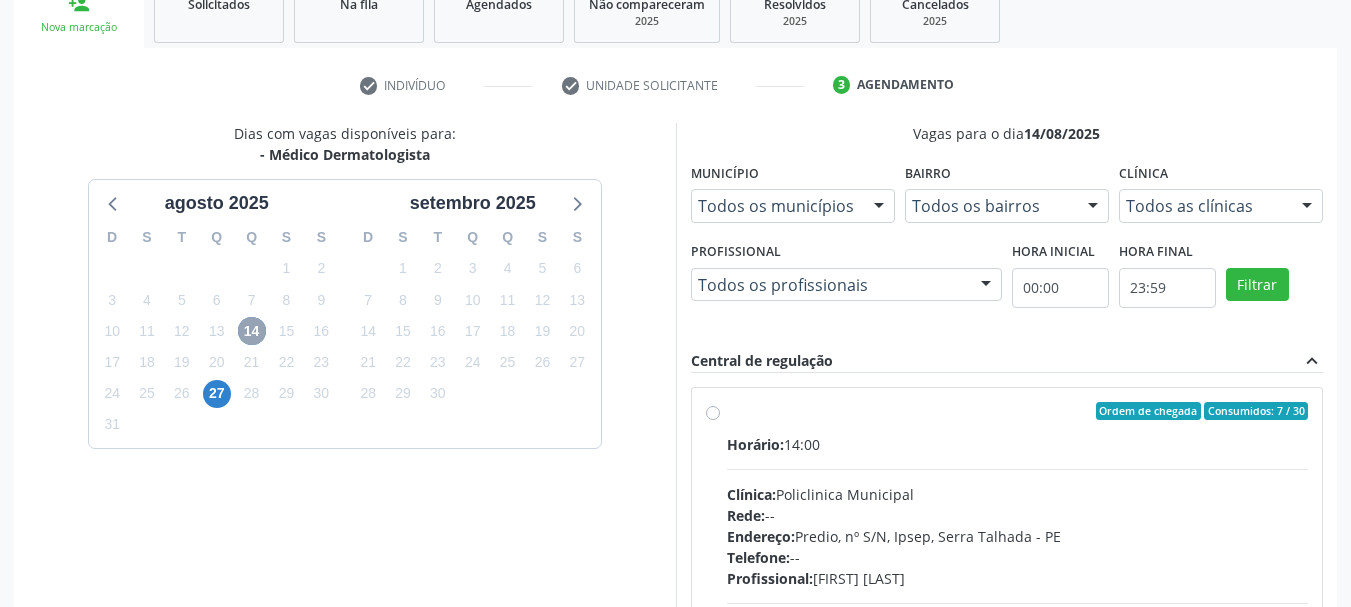 scroll, scrollTop: 463, scrollLeft: 0, axis: vertical 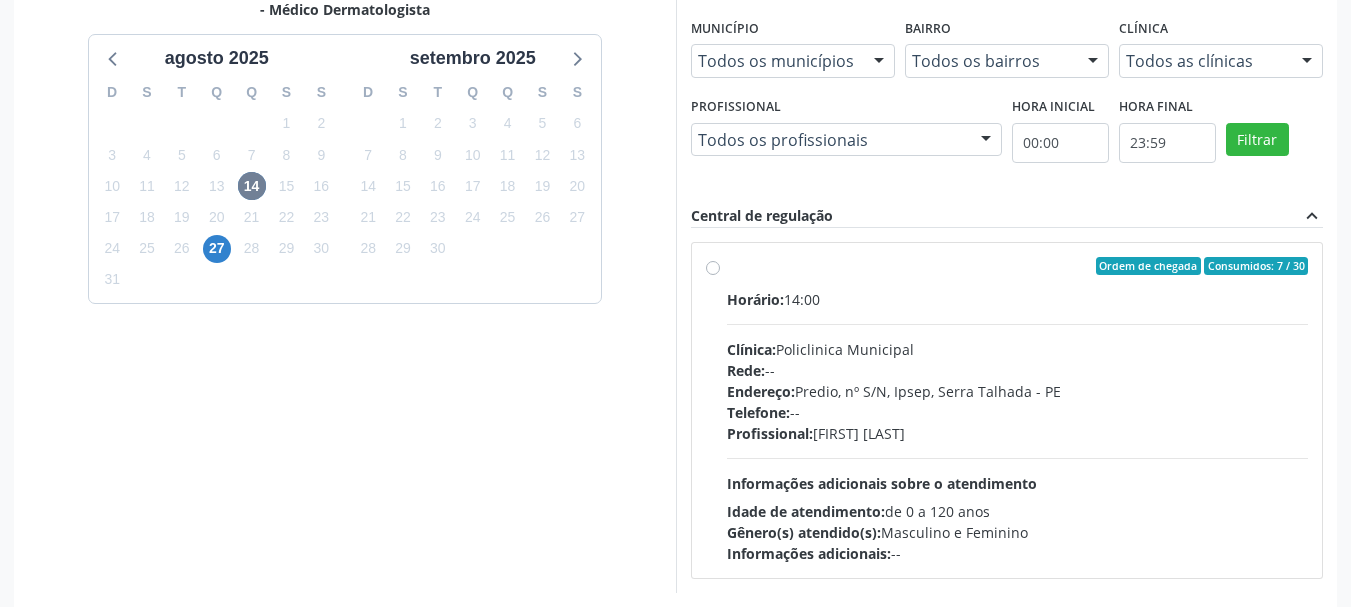 click on "Ordem de chegada
Consumidos: 7 / 30
Horário:   14:00
Clínica:  Policlinica Municipal
Rede:
--
Endereço:   Predio, nº S/N, Ipsep, Serra Talhada - PE
Telefone:   --
Profissional:
Ricardo Bruno Santana Souza e Silva
Informações adicionais sobre o atendimento
Idade de atendimento:
de 0 a 120 anos
Gênero(s) atendido(s):
Masculino e Feminino
Informações adicionais:
--" at bounding box center (1007, 410) 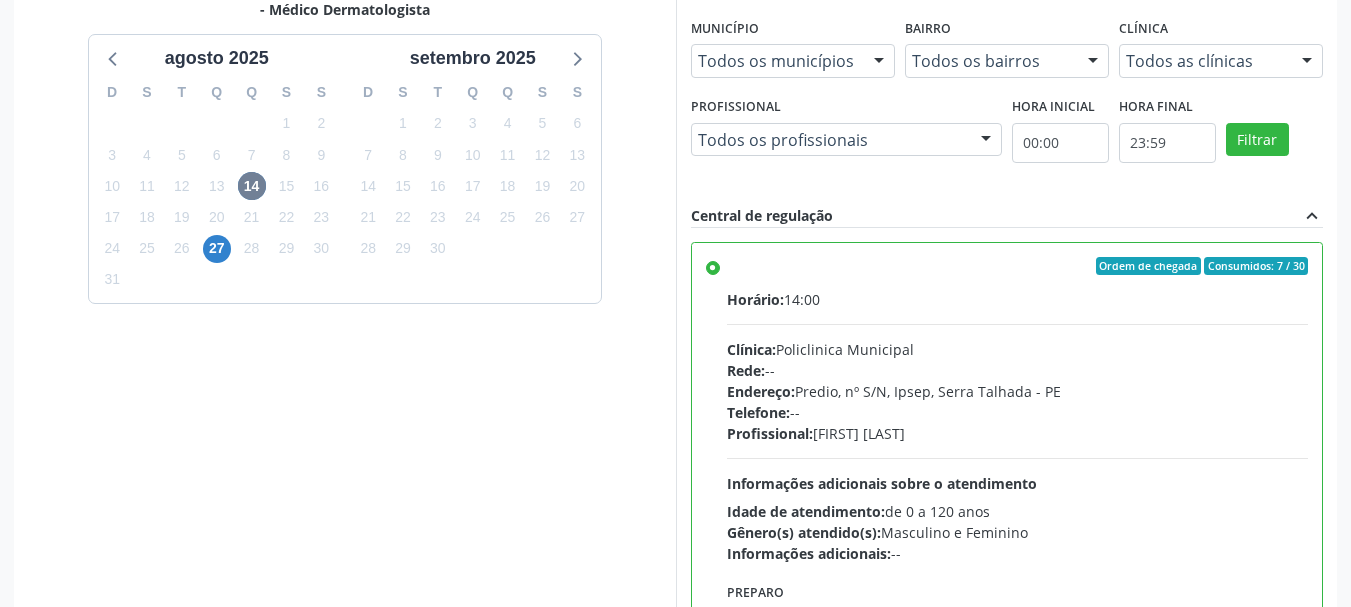 scroll, scrollTop: 99, scrollLeft: 0, axis: vertical 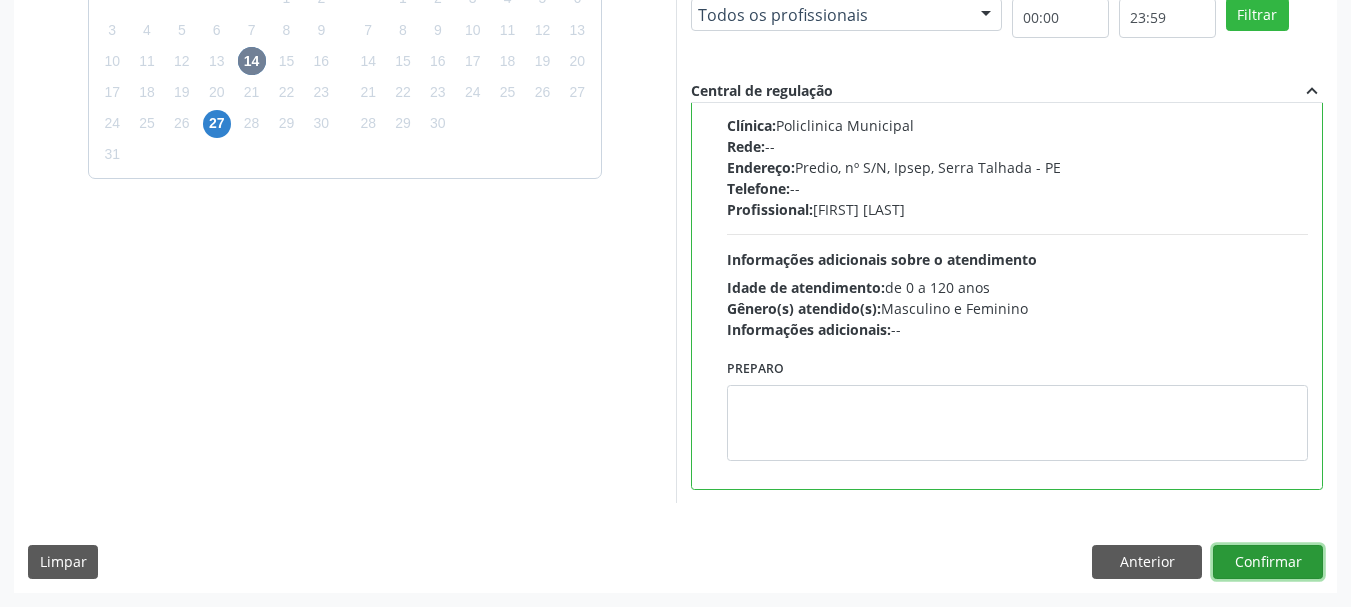 click on "Confirmar" at bounding box center (1268, 562) 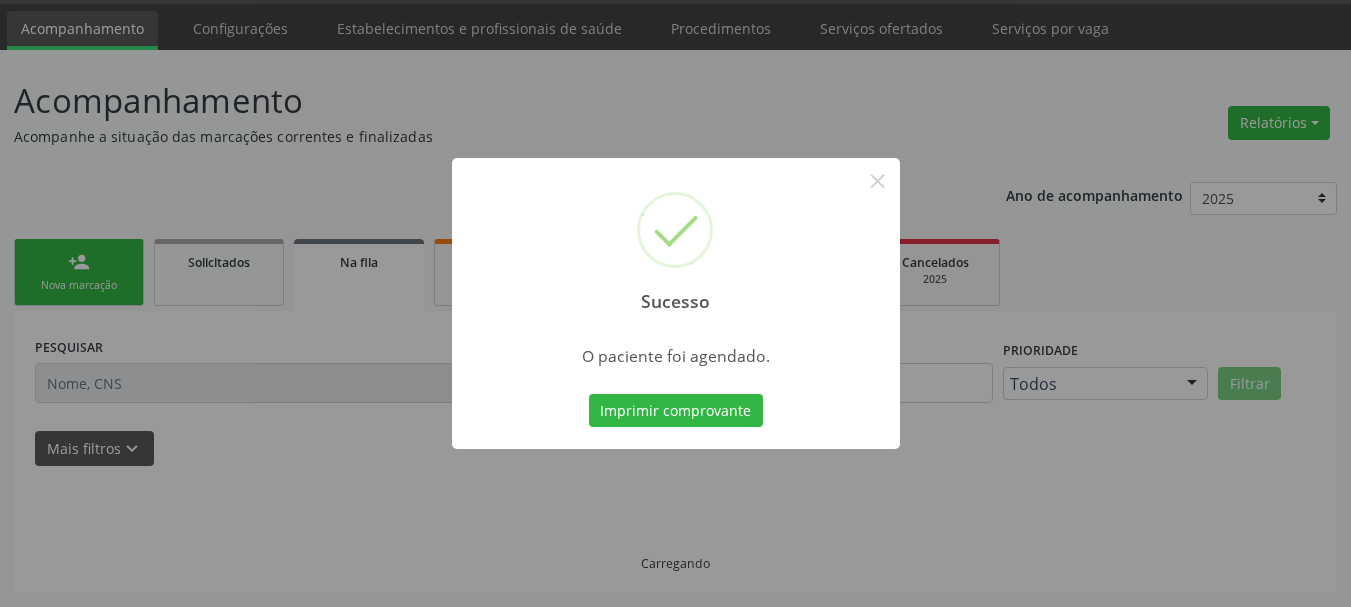scroll, scrollTop: 60, scrollLeft: 0, axis: vertical 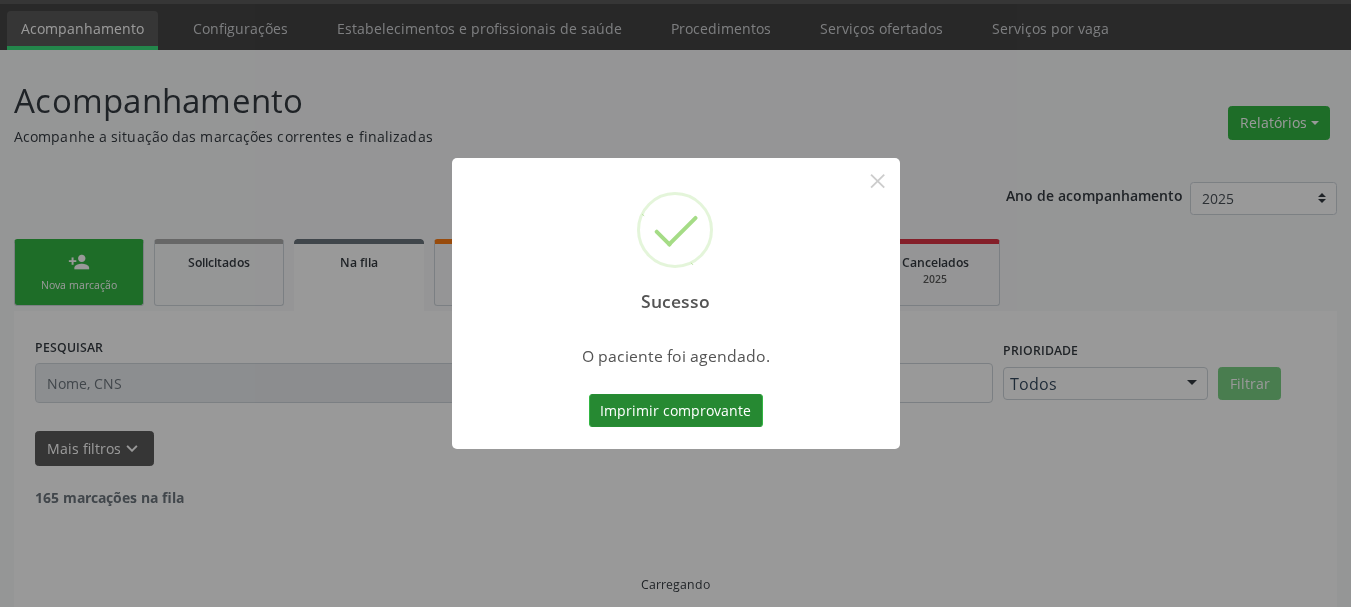 click on "Imprimir comprovante" at bounding box center (676, 411) 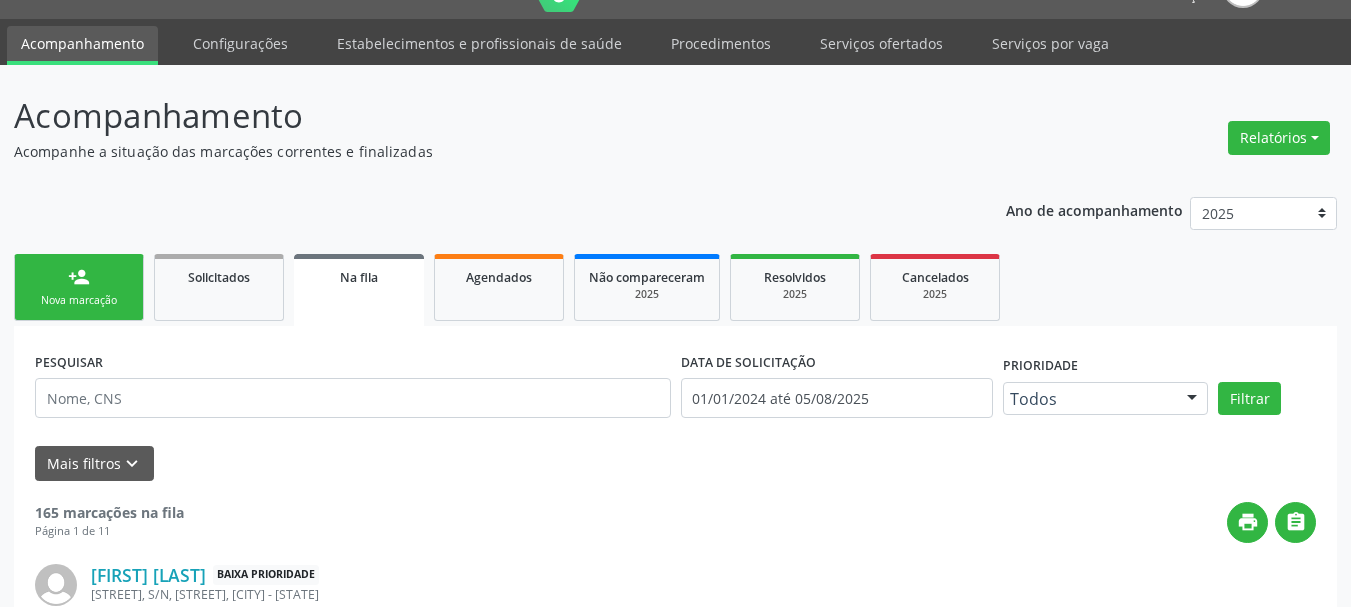 scroll, scrollTop: 0, scrollLeft: 0, axis: both 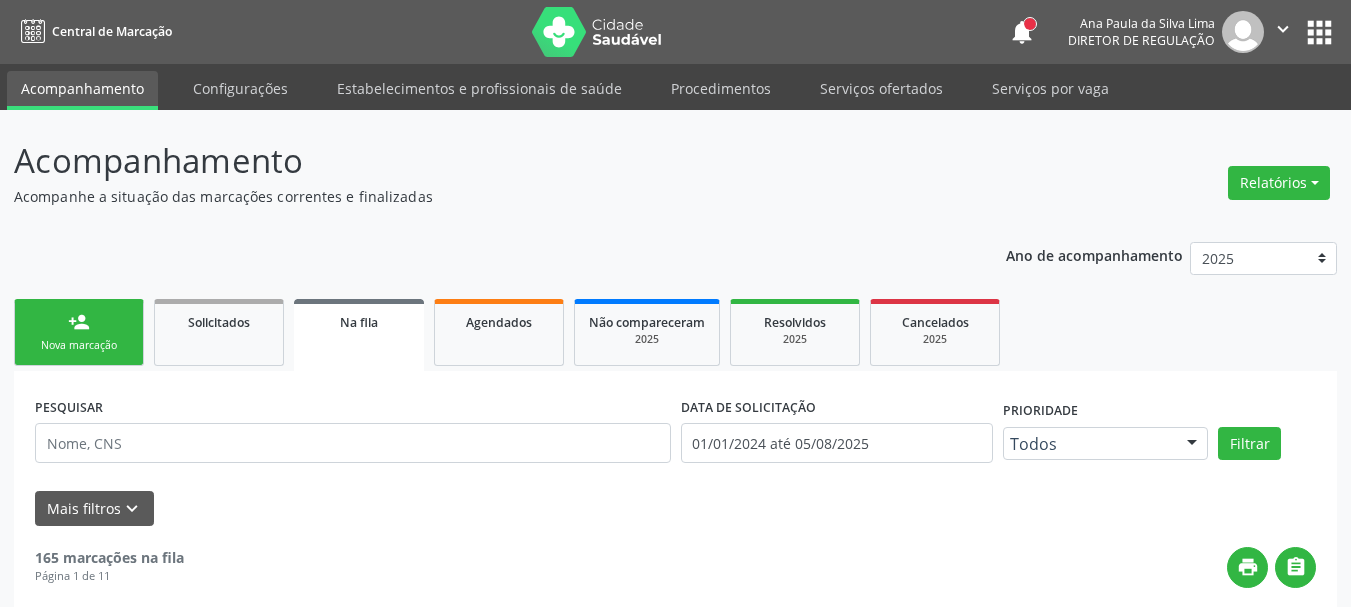 click on "apps" at bounding box center (1319, 32) 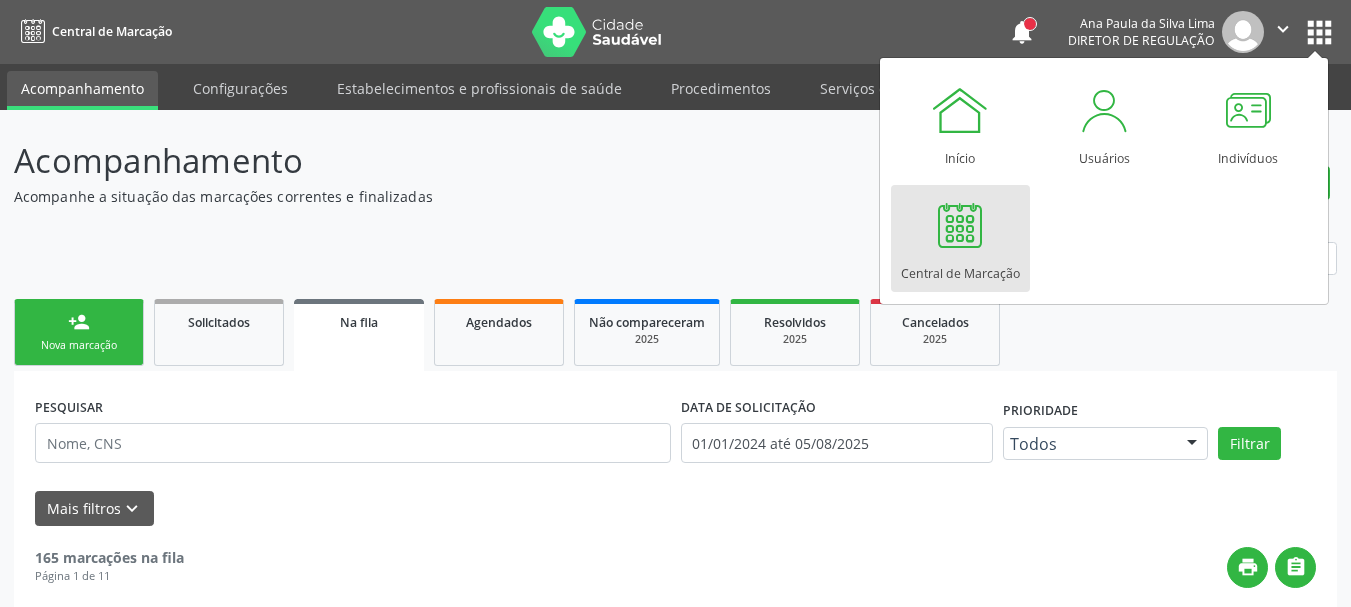 click on "Central de Marcação" at bounding box center (960, 238) 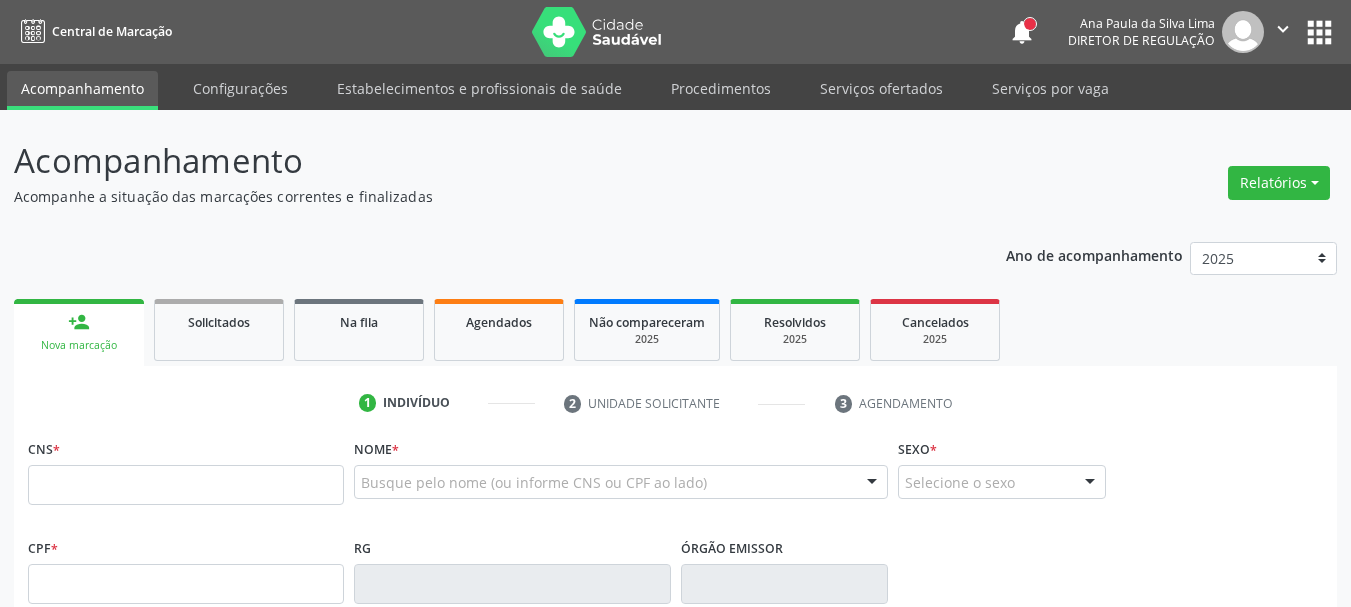 scroll, scrollTop: 0, scrollLeft: 0, axis: both 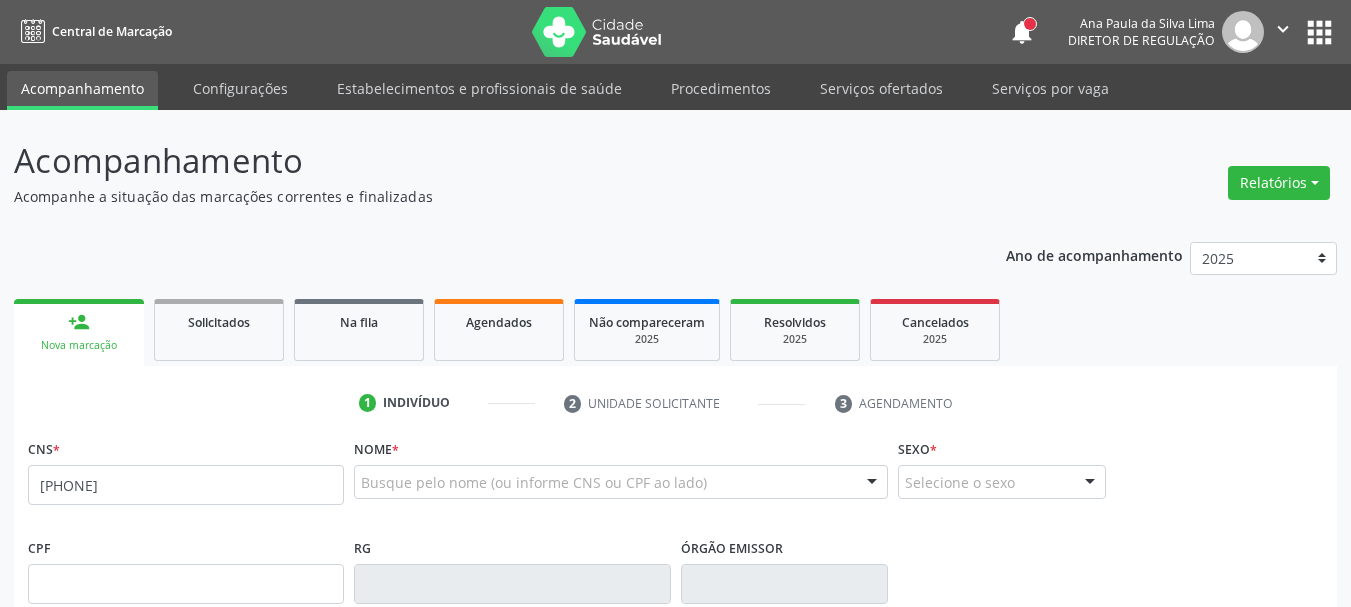 type on "[PHONE]" 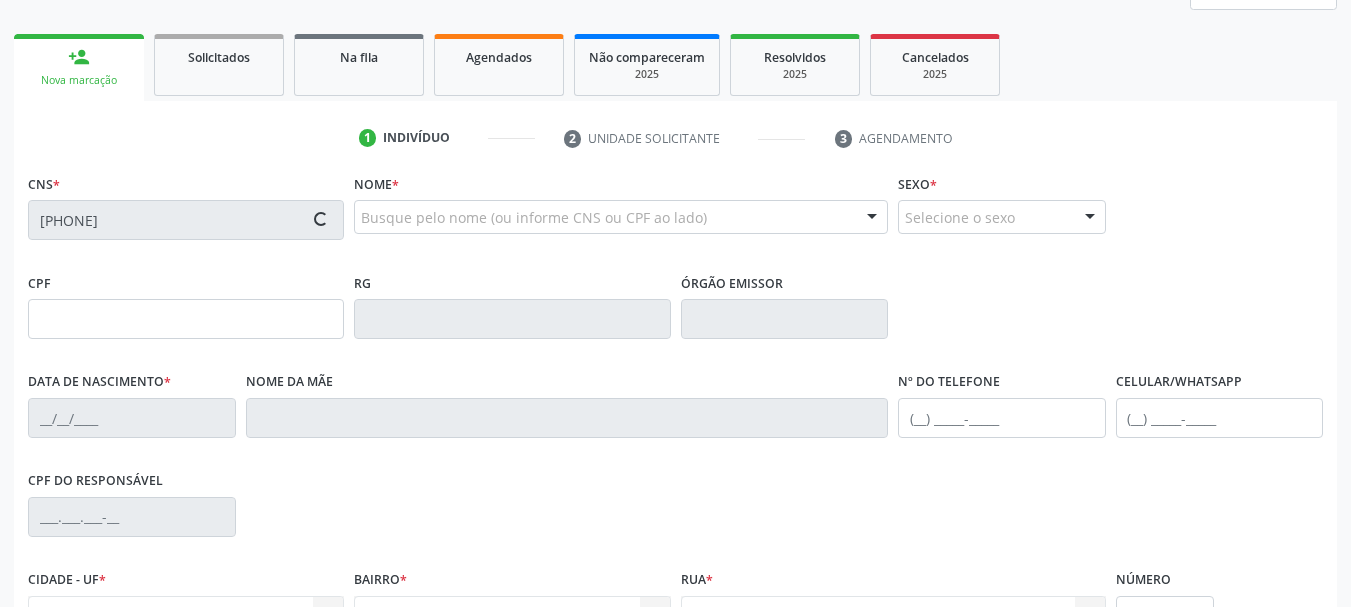 scroll, scrollTop: 300, scrollLeft: 0, axis: vertical 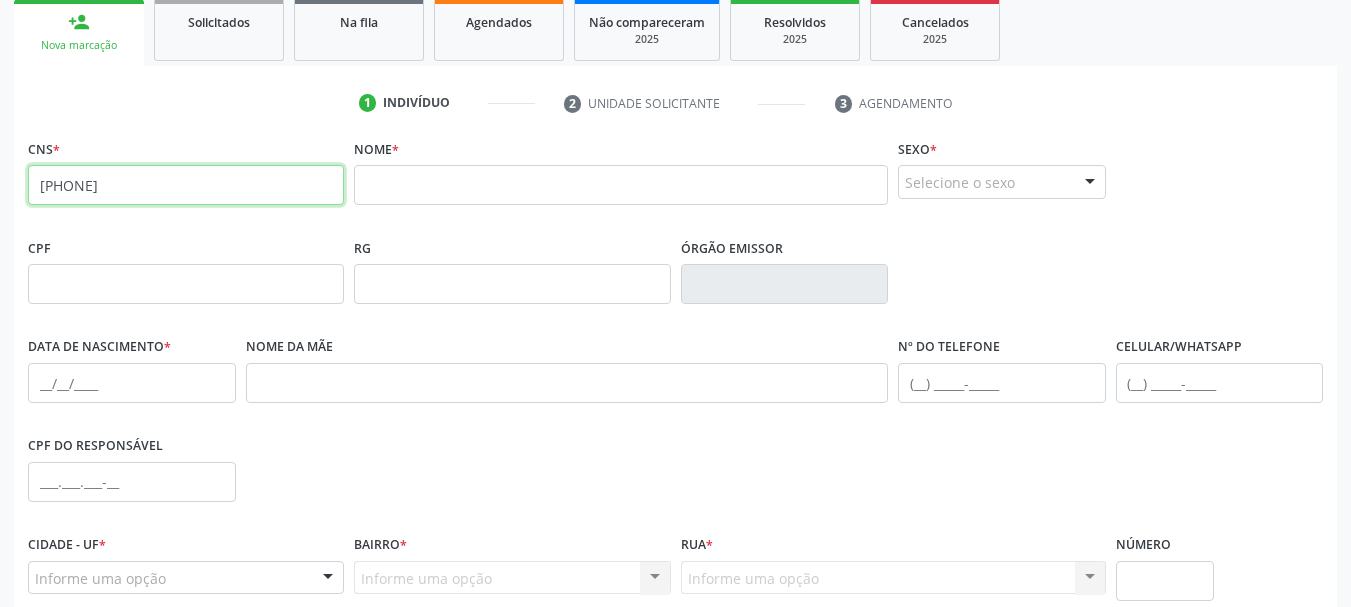 drag, startPoint x: 232, startPoint y: 195, endPoint x: 65, endPoint y: 230, distance: 170.62825 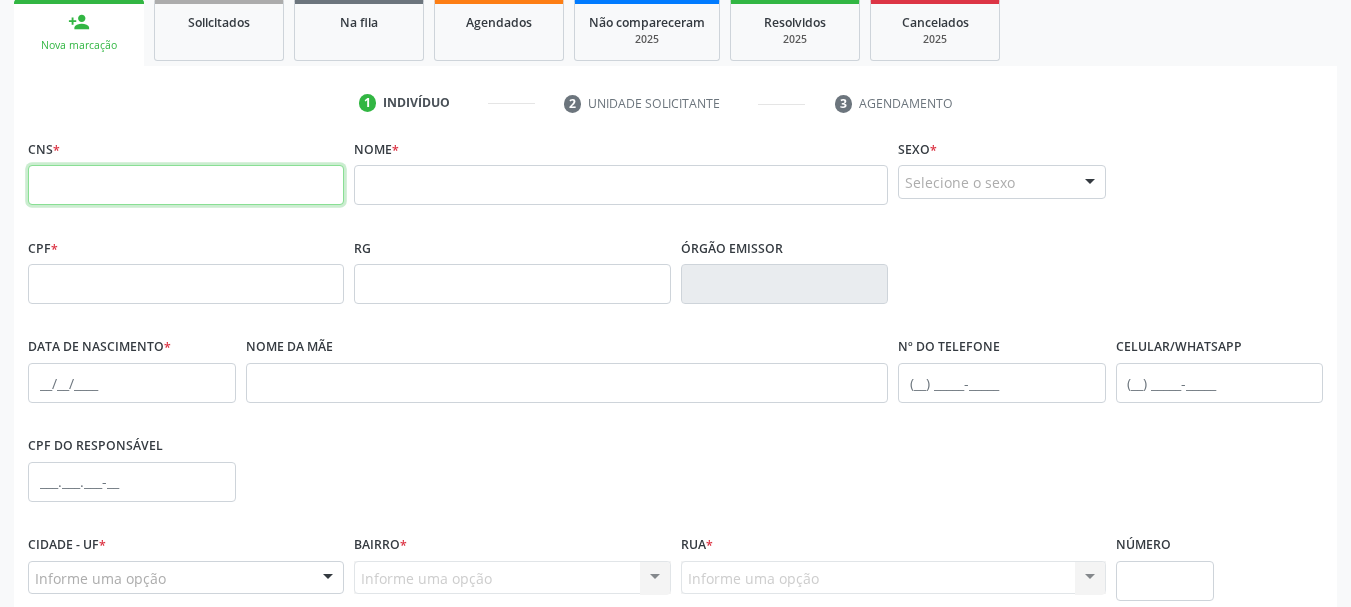 paste on "[PHONE]" 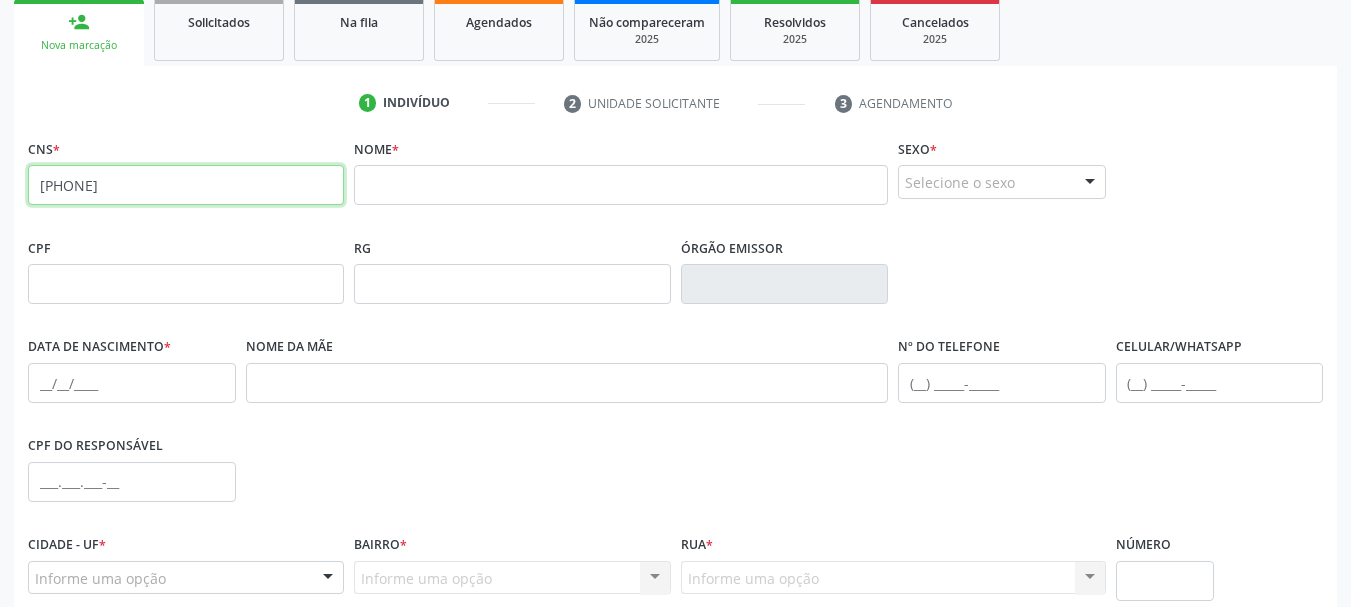 type on "[PHONE]" 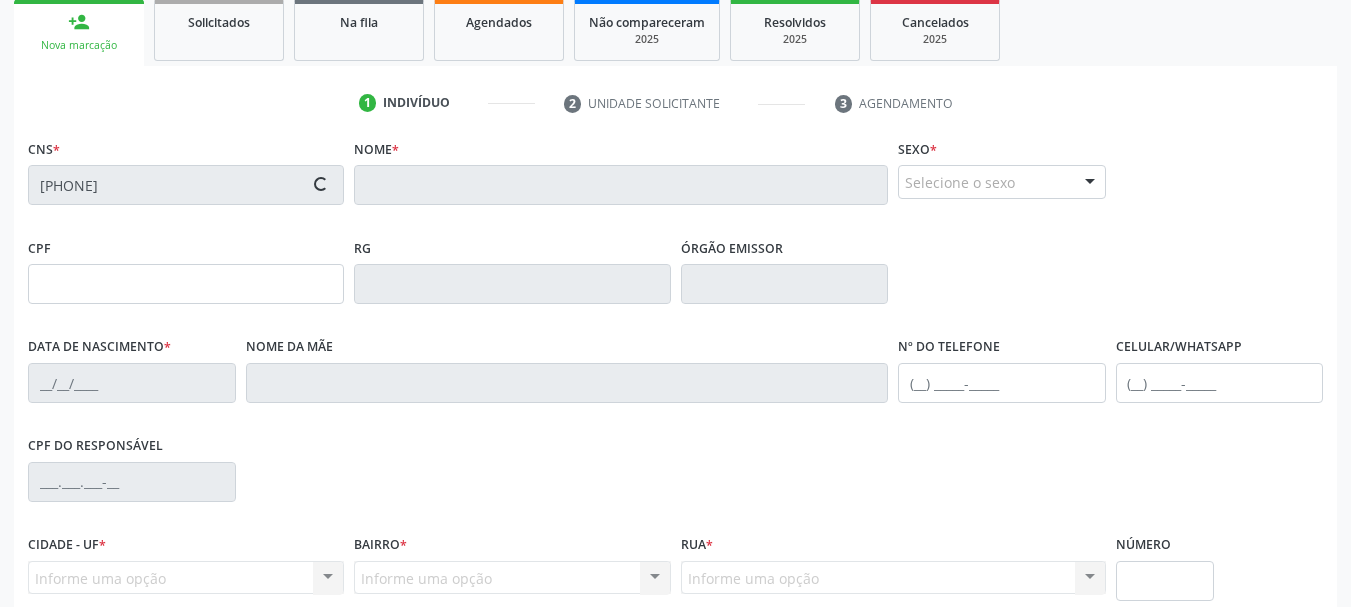 type on "[CPF]" 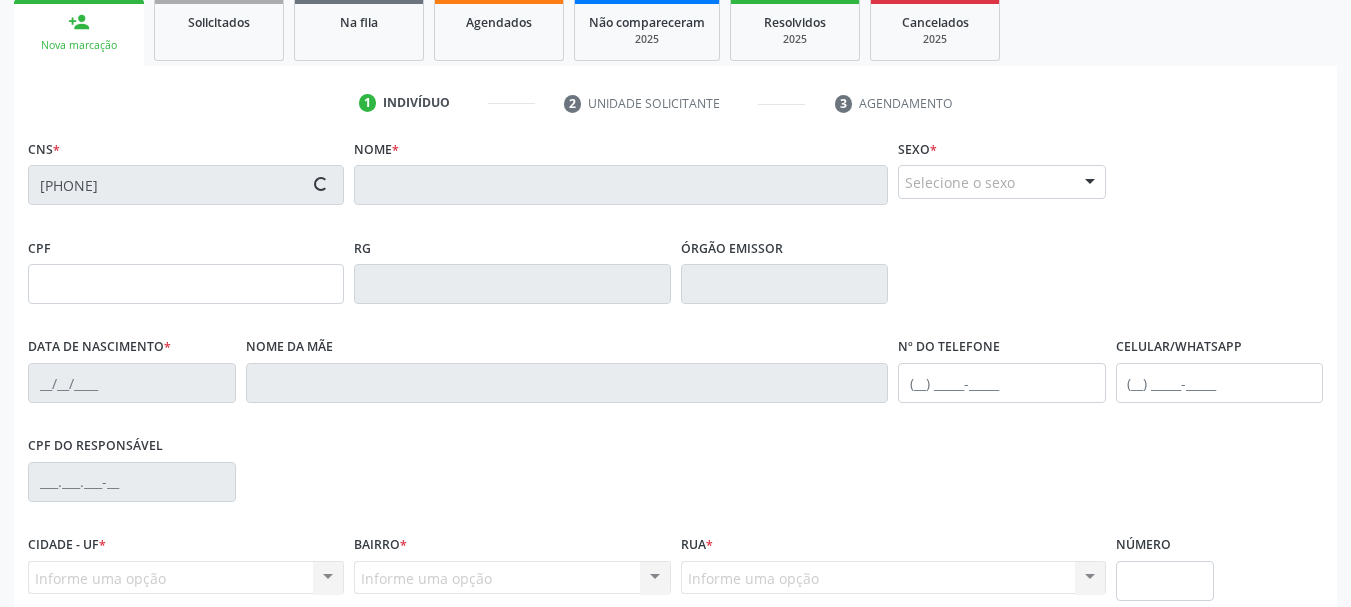 type on "[DATE]" 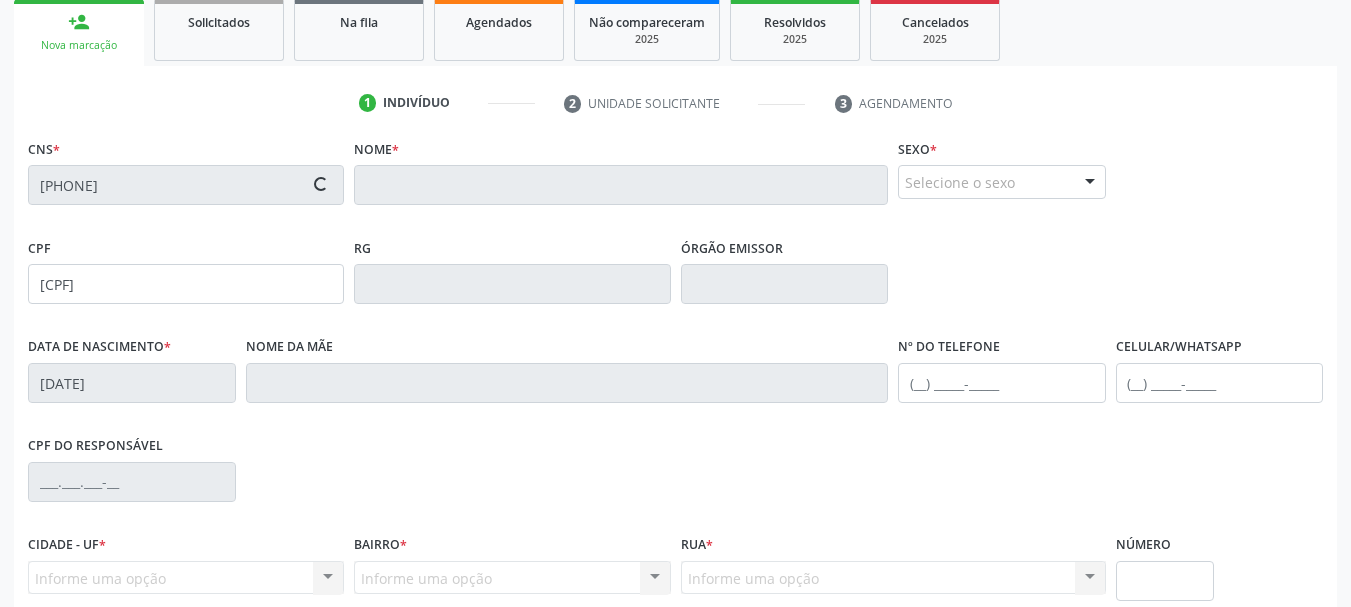 type on "[FIRST] [LAST] da [LAST]" 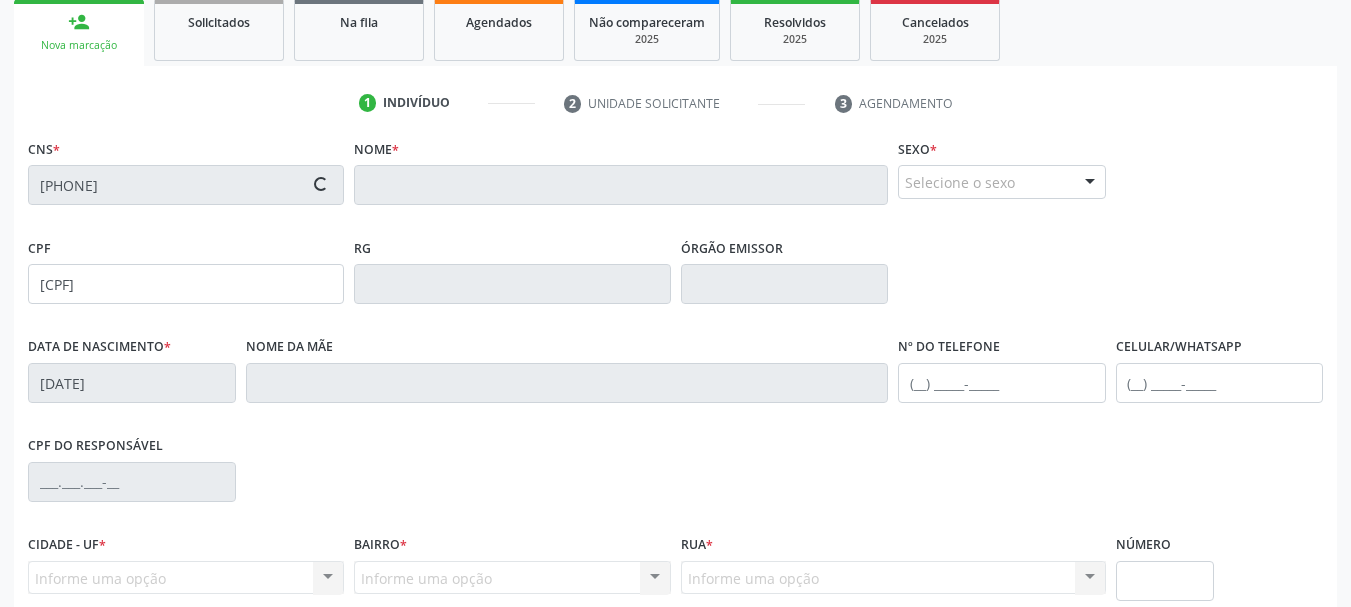 type on "[PHONE]" 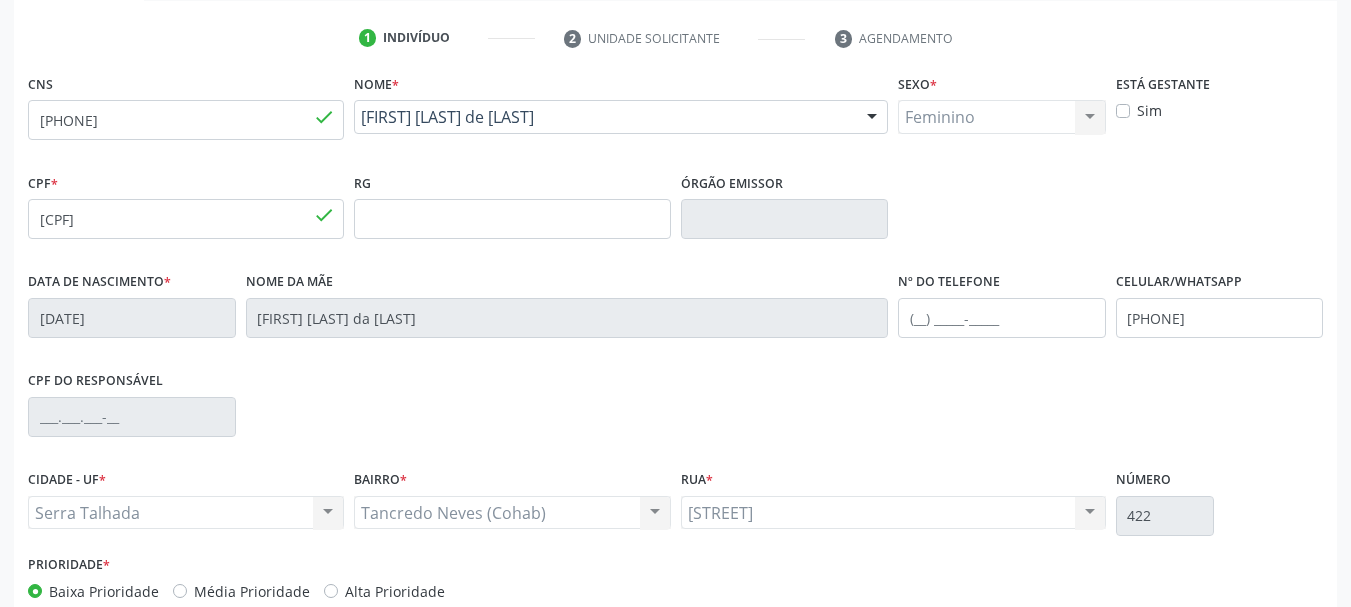 scroll, scrollTop: 400, scrollLeft: 0, axis: vertical 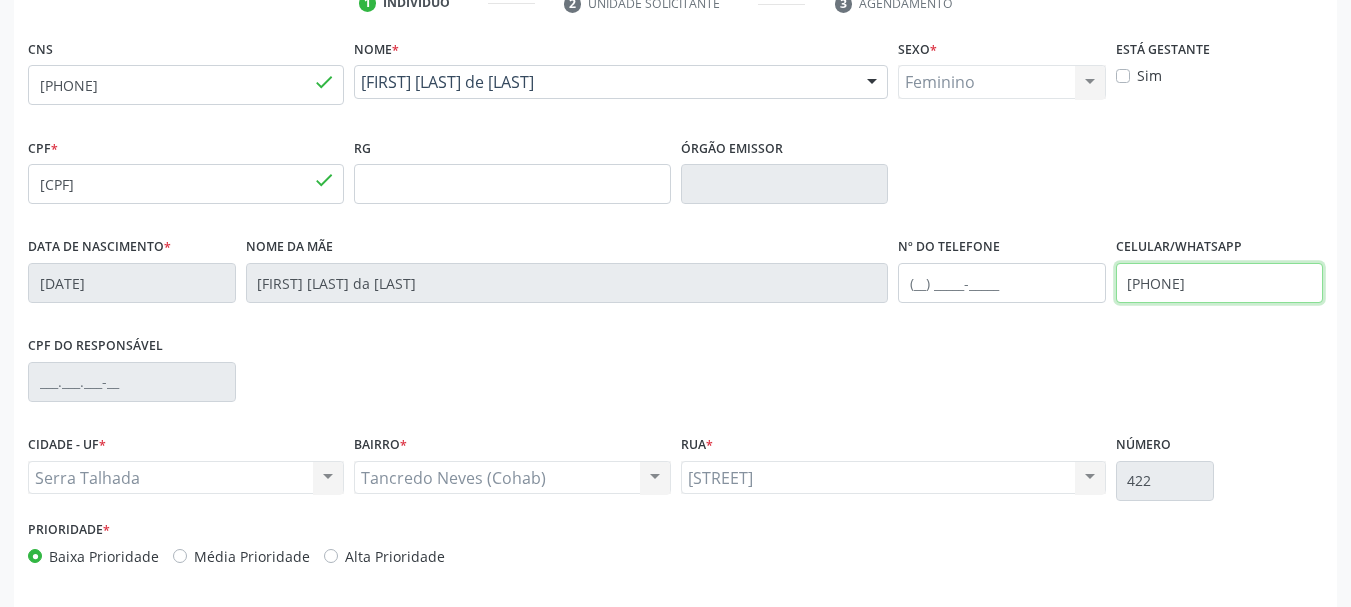 drag, startPoint x: 1244, startPoint y: 281, endPoint x: 885, endPoint y: 373, distance: 370.60086 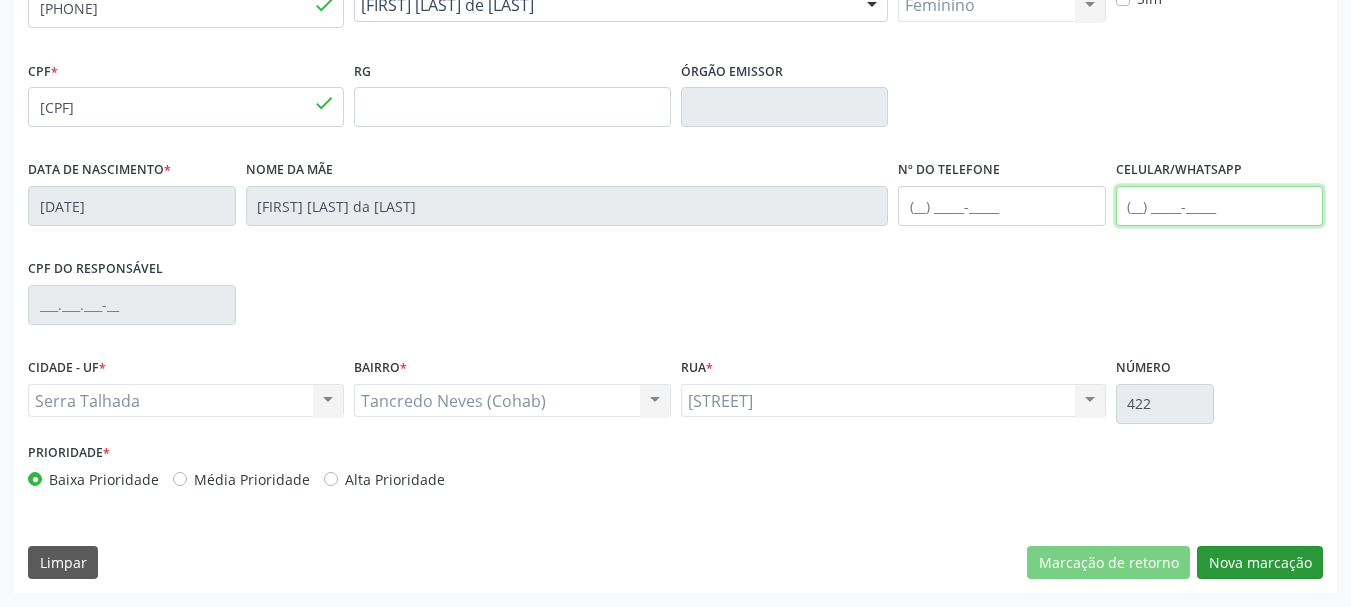 type 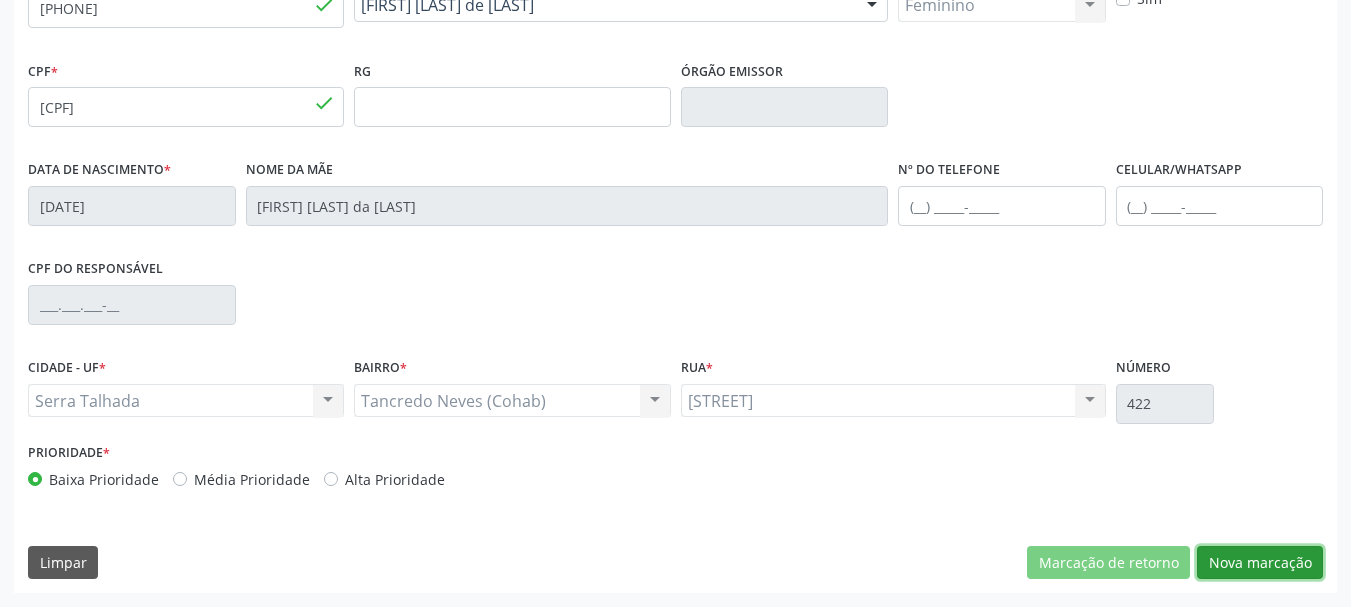 click on "Nova marcação" at bounding box center [1260, 563] 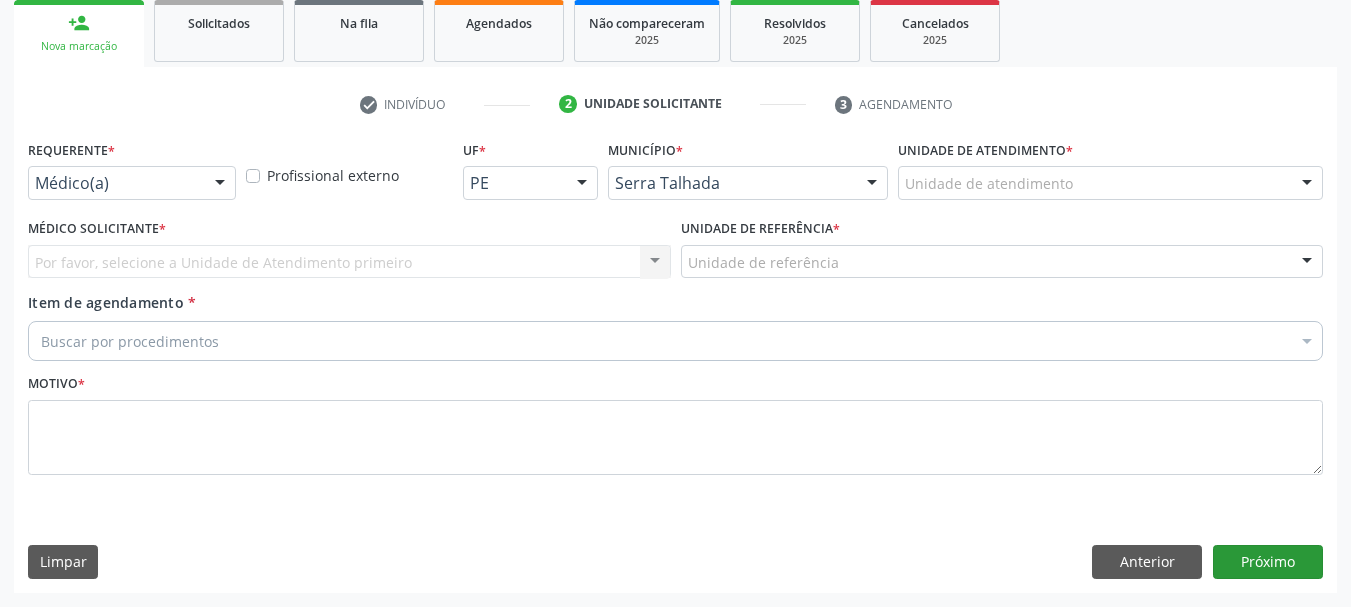 scroll, scrollTop: 299, scrollLeft: 0, axis: vertical 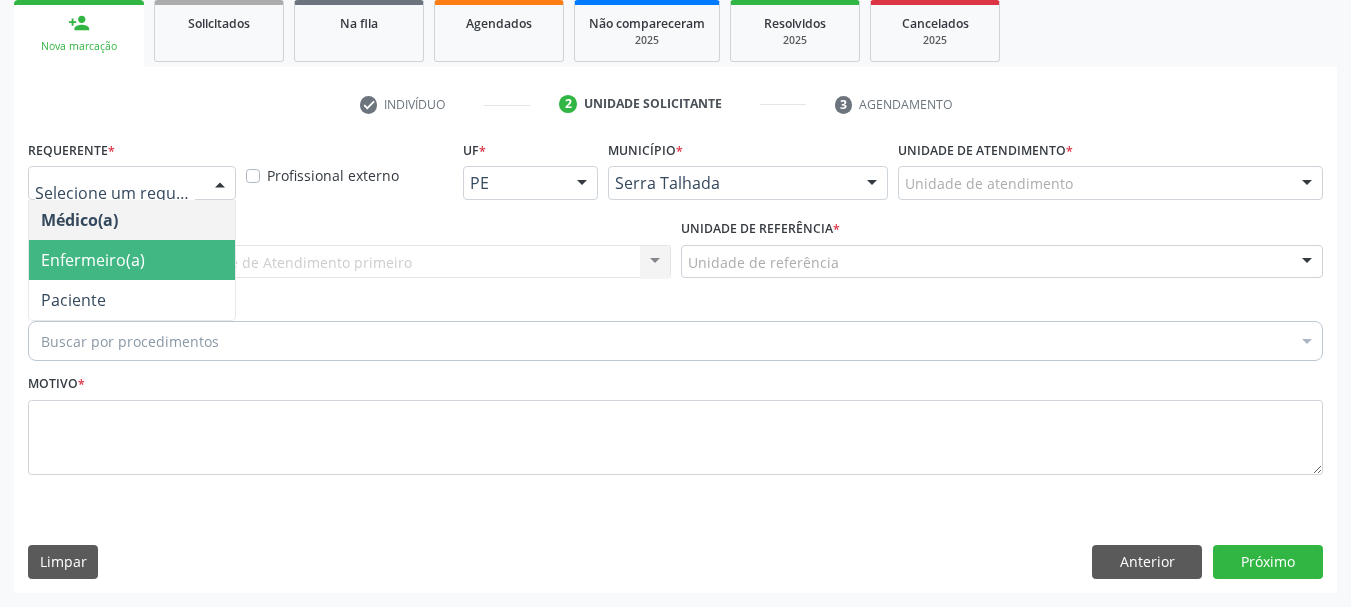 click on "Paciente" at bounding box center [132, 300] 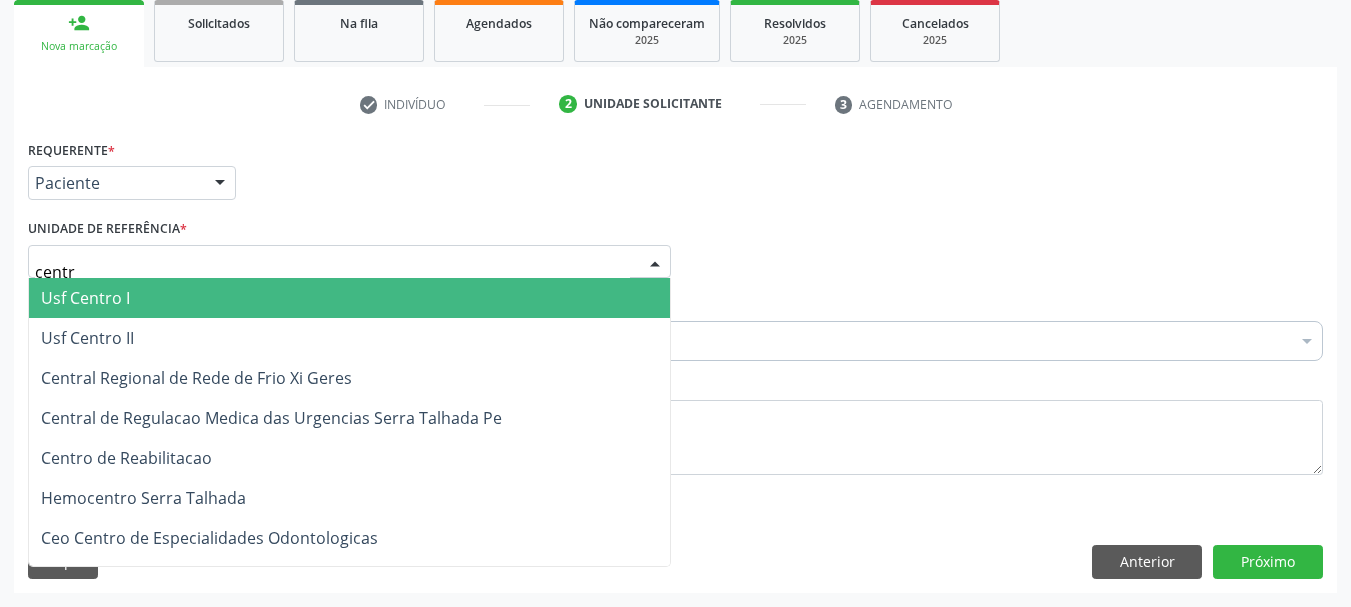 type on "centro" 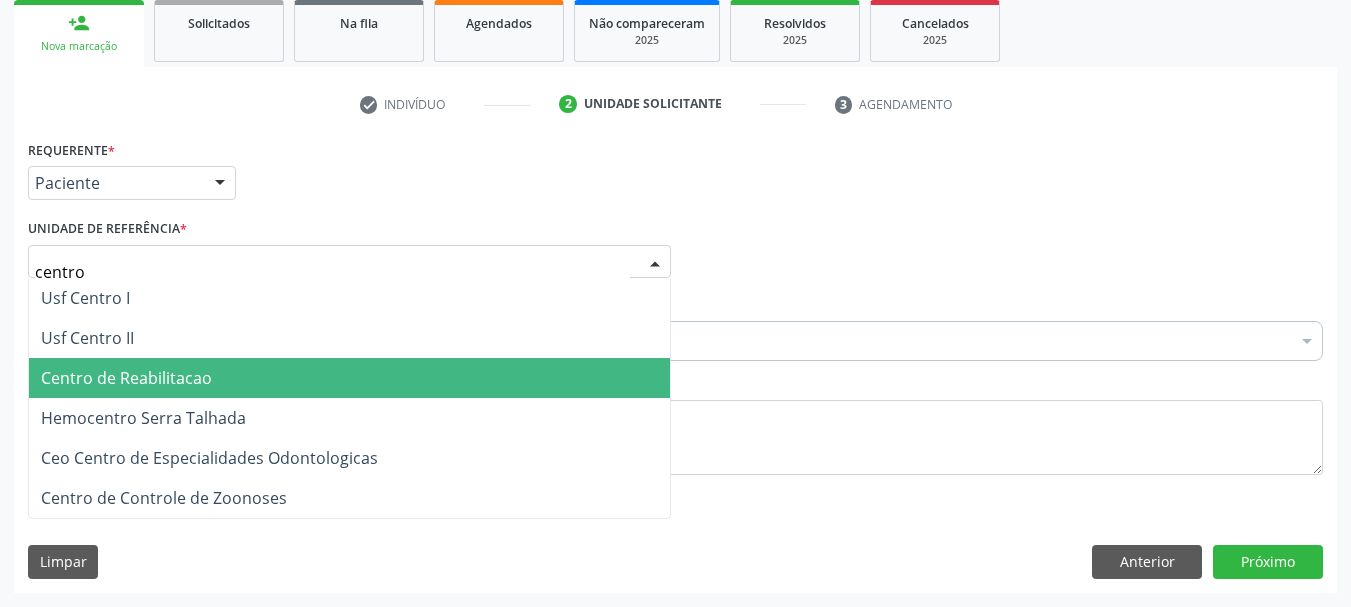 click on "Centro de Reabilitacao" at bounding box center [349, 378] 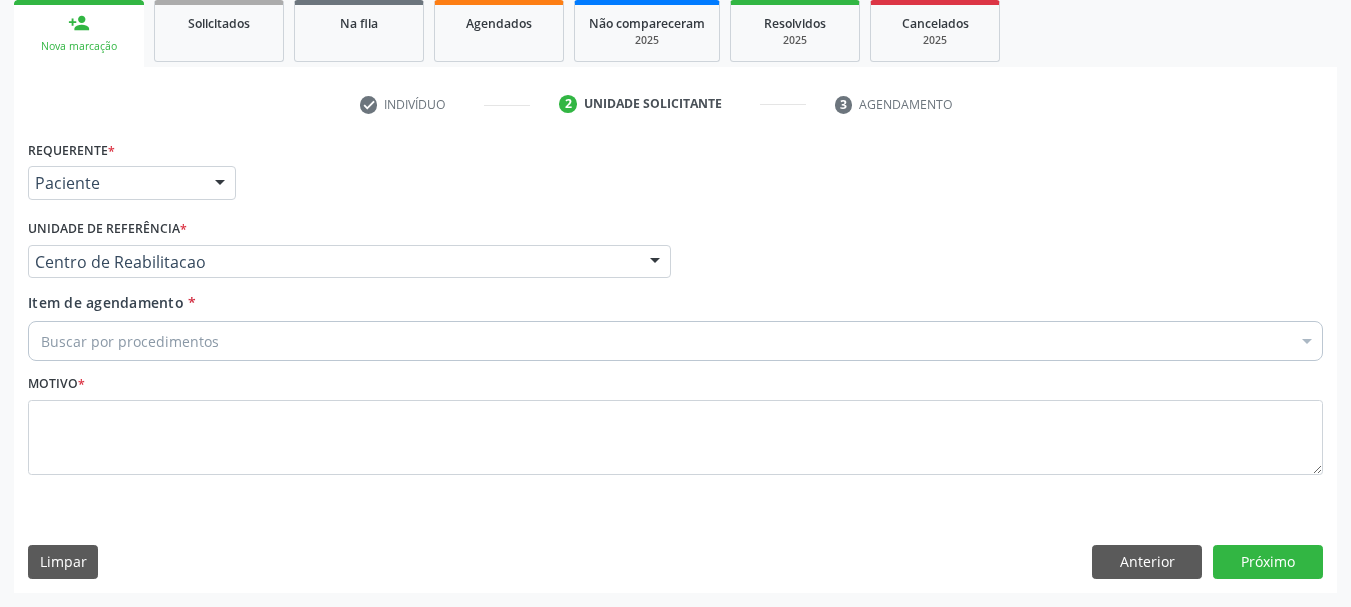 click on "Buscar por procedimentos" at bounding box center (675, 341) 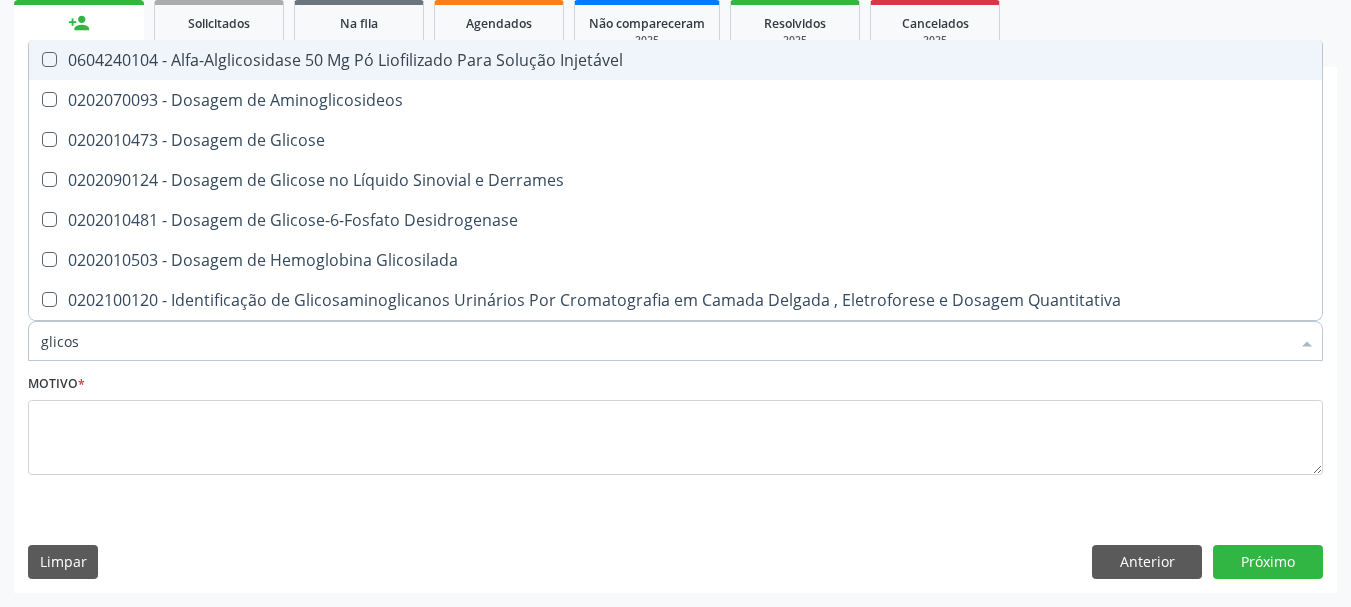 type on "glicose" 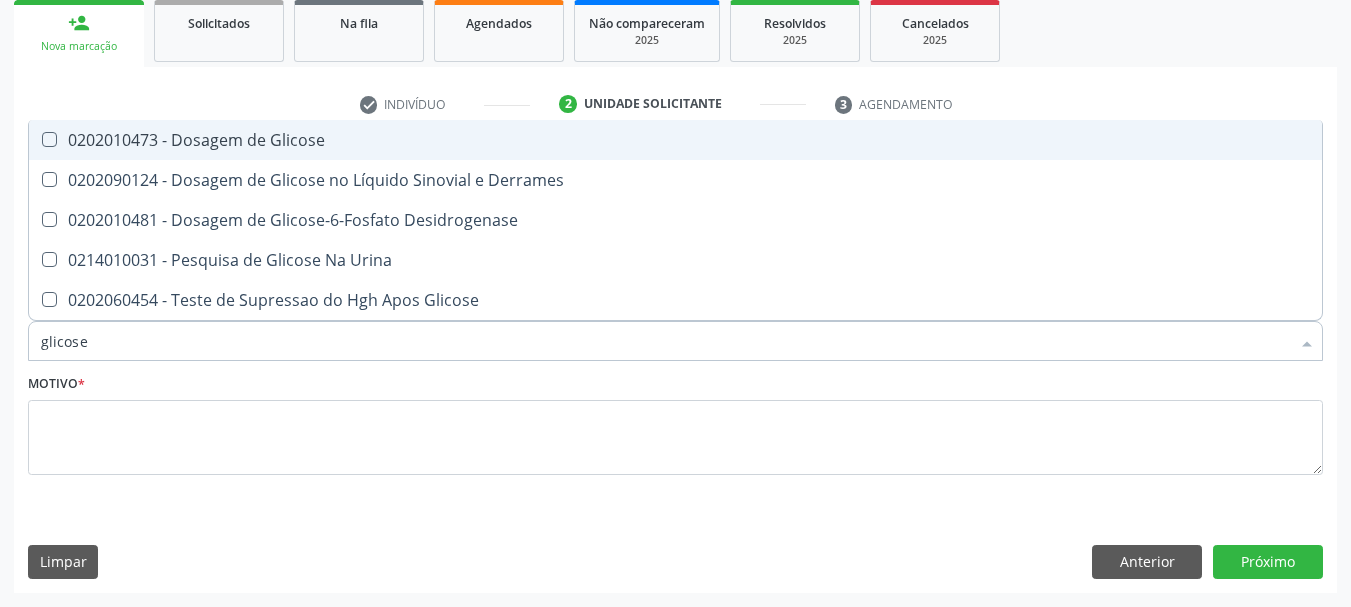 click on "0202010473 - Dosagem de Glicose" at bounding box center [675, 140] 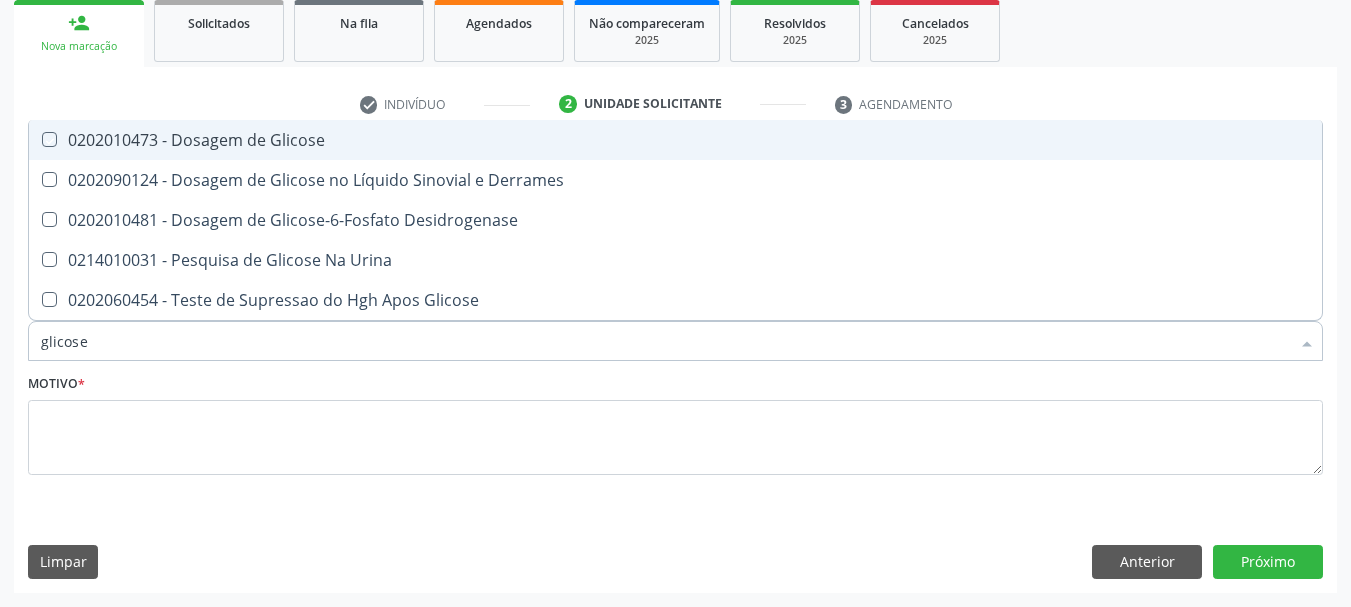 checkbox on "true" 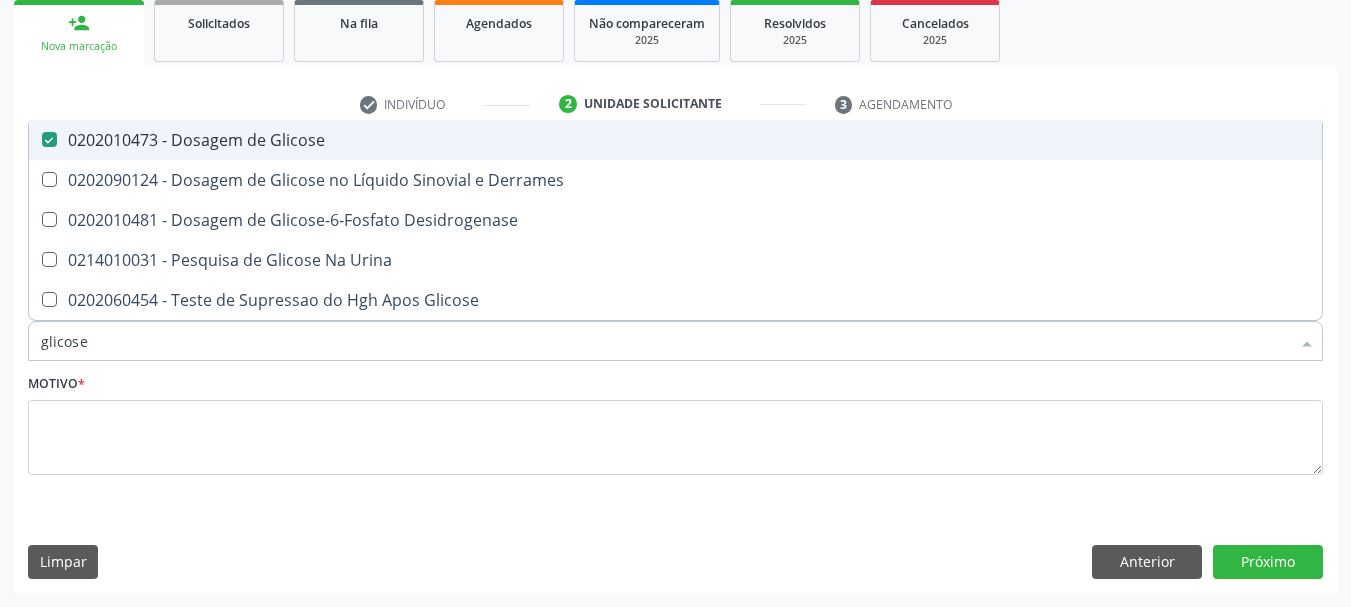 type on "glicos" 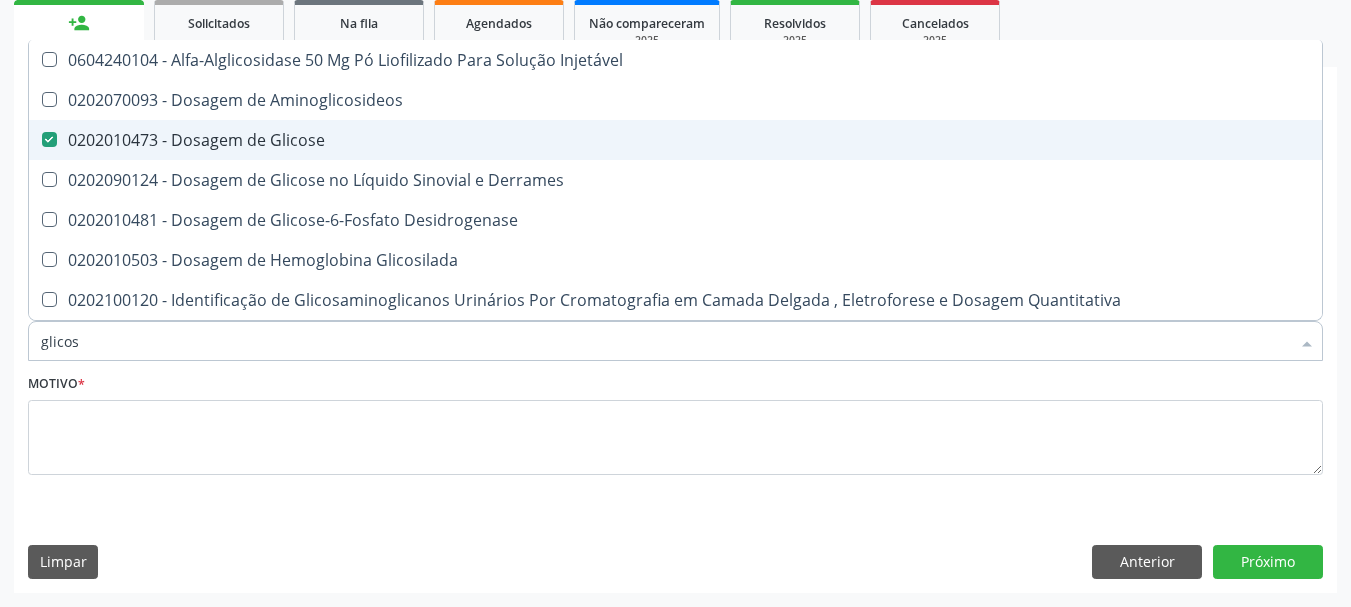 type on "glico" 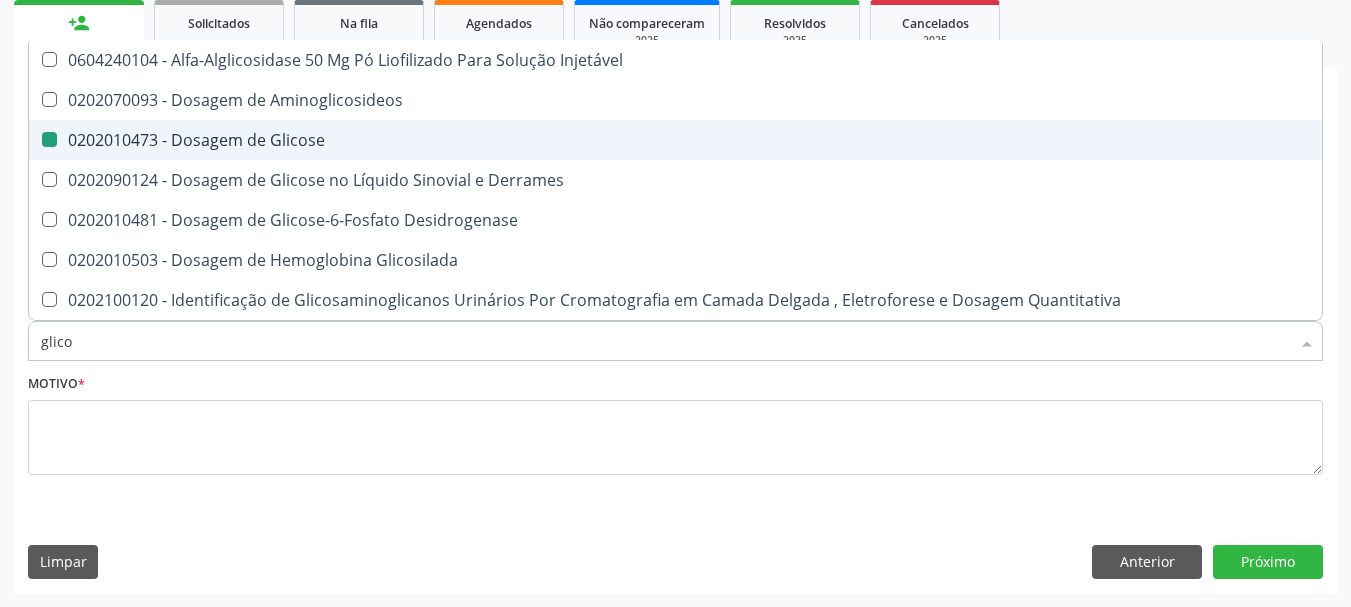 type on "glic" 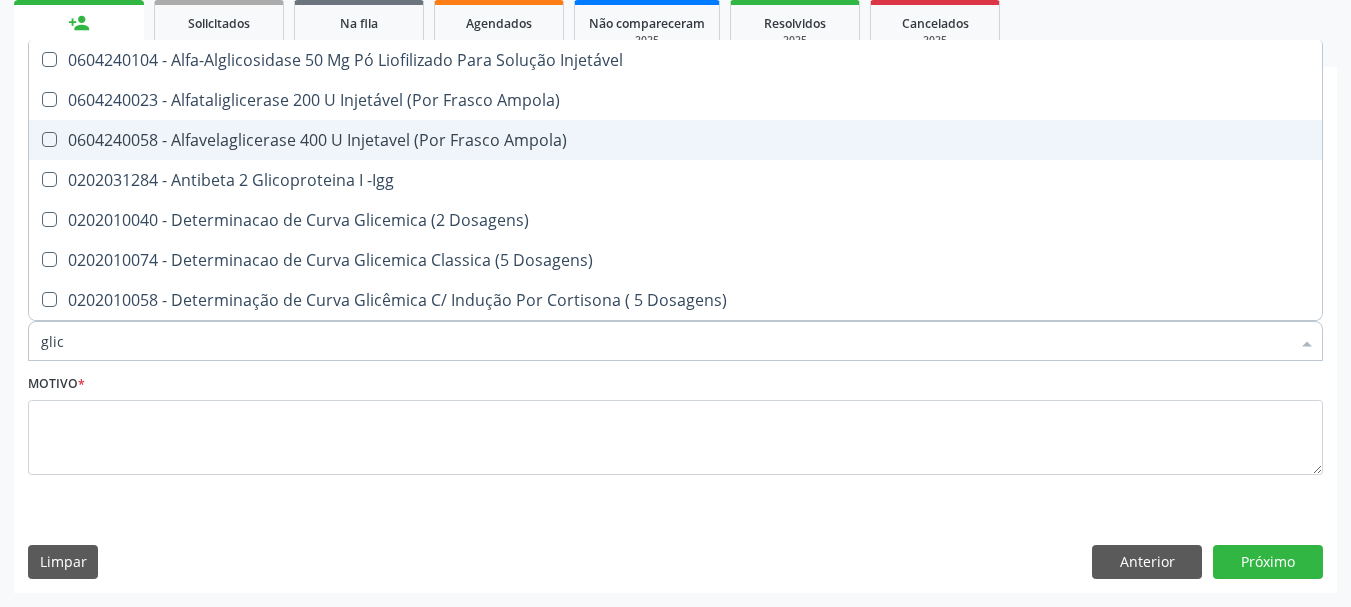 type on "gli" 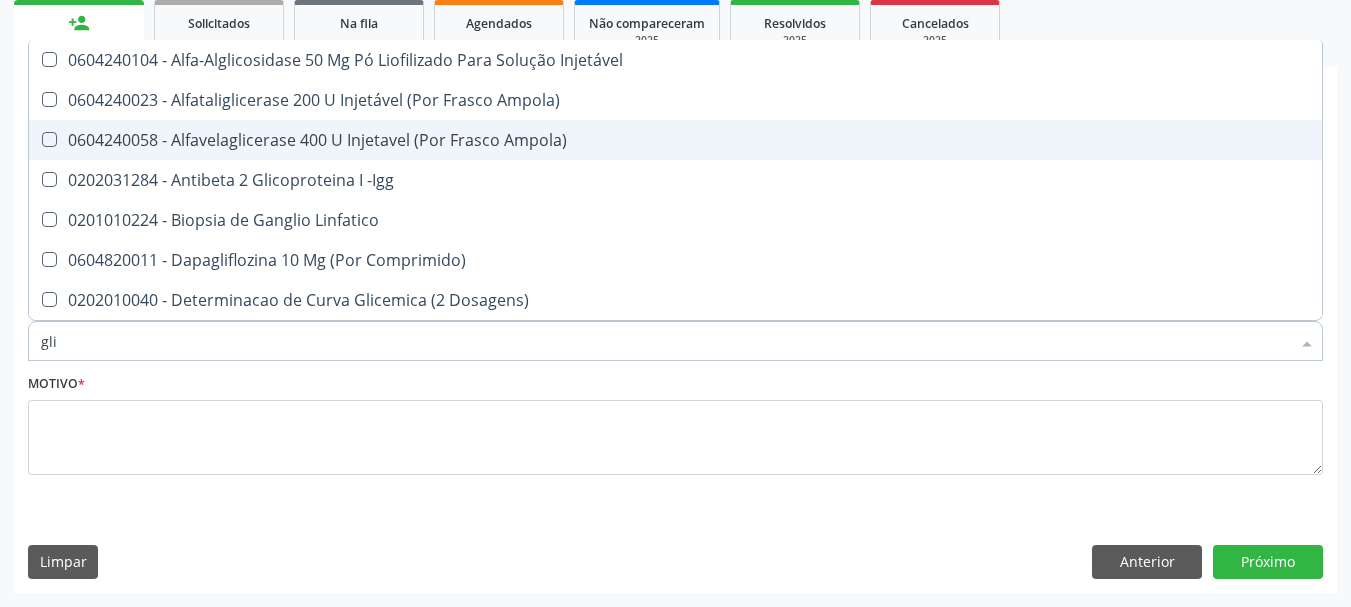 type on "gl" 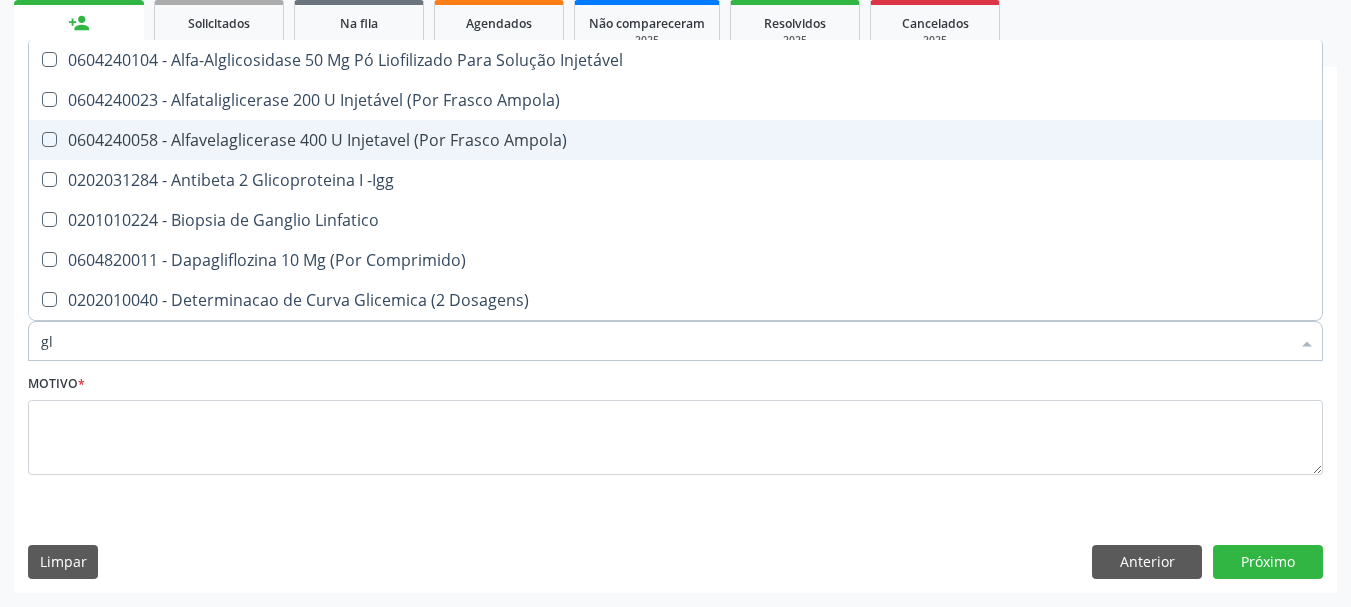 type on "g" 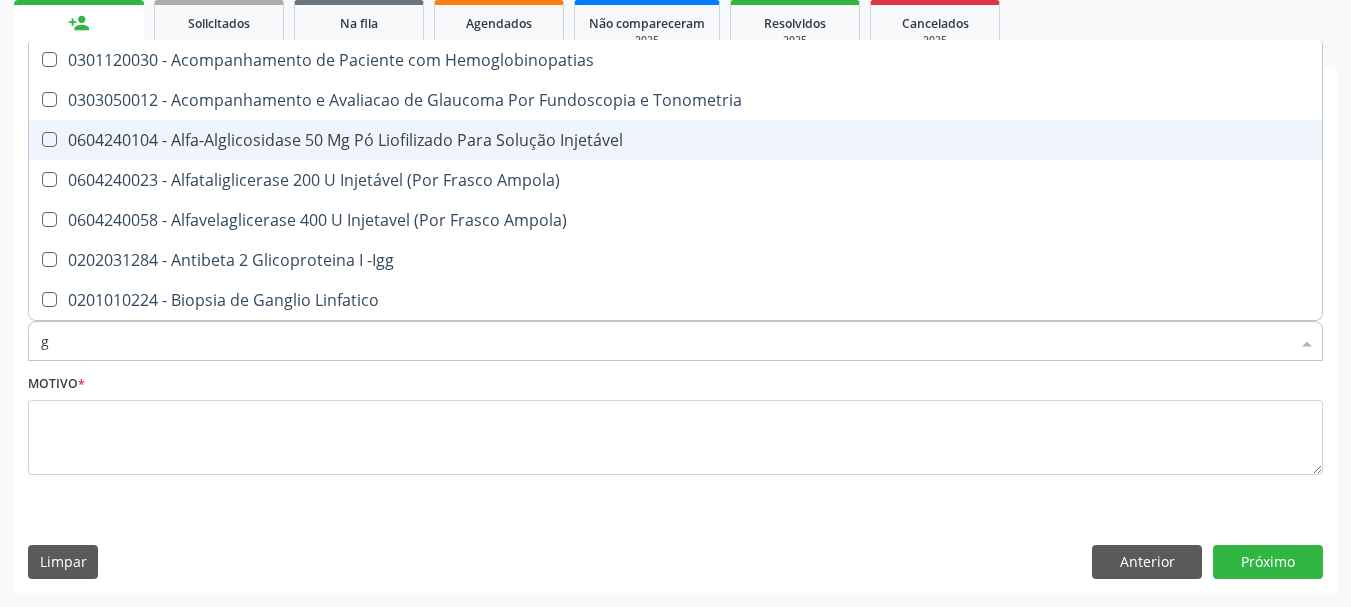 type on "gl" 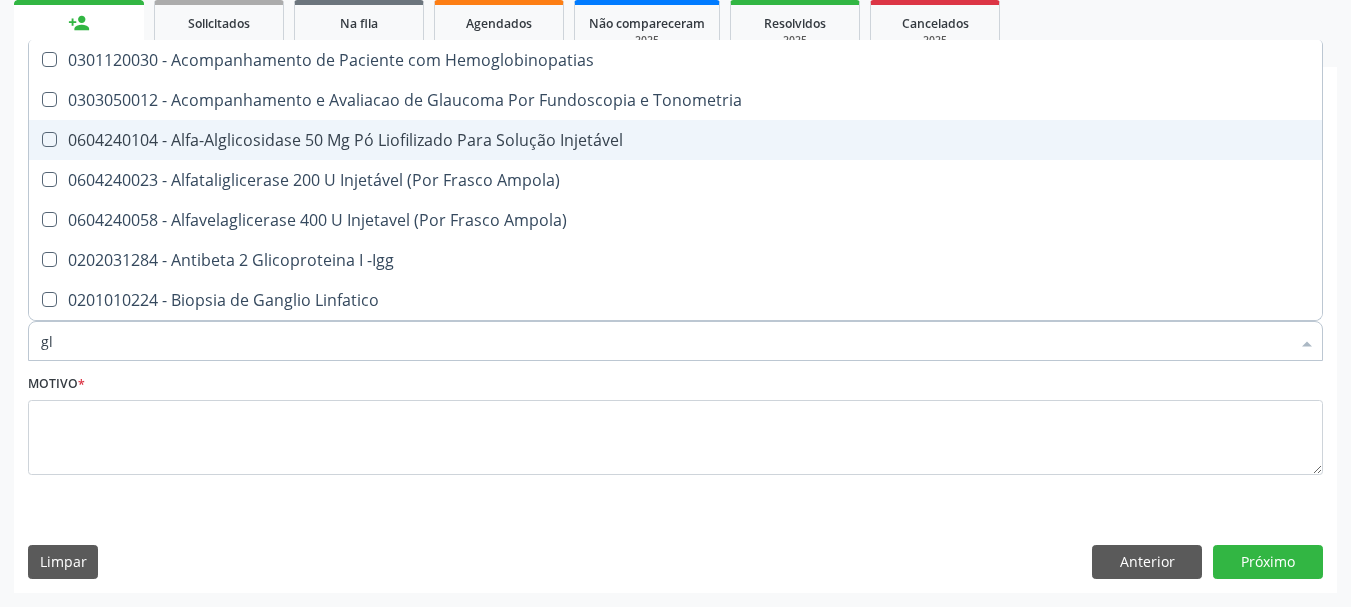 checkbox on "true" 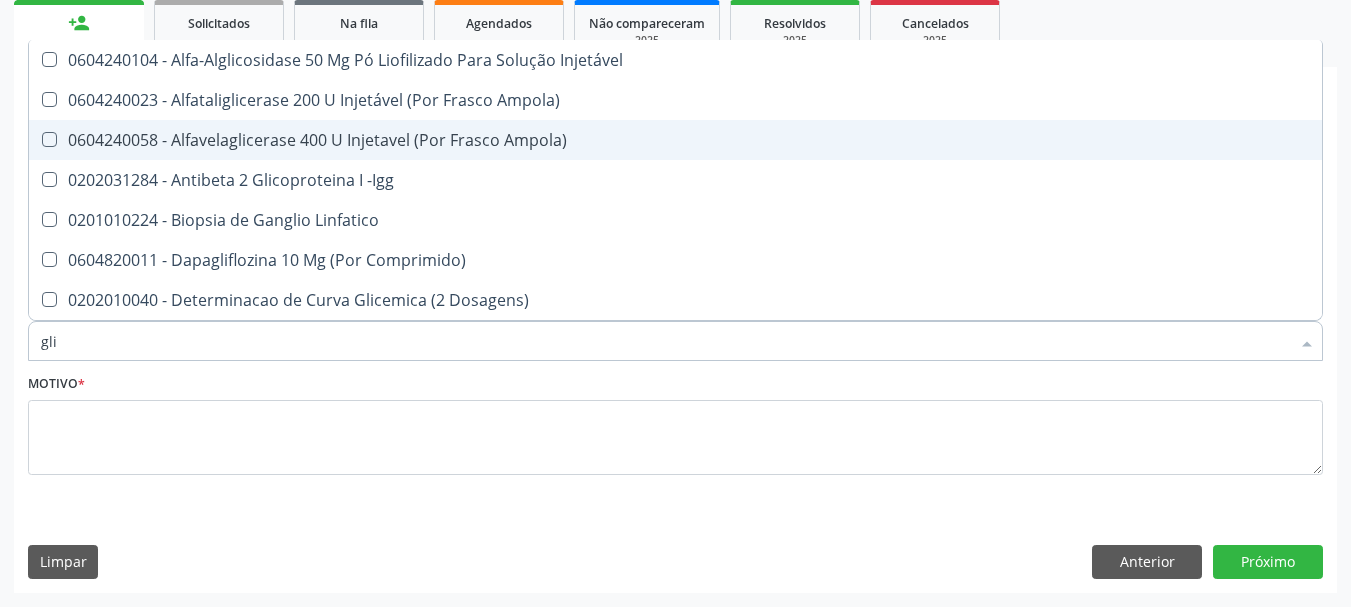 type on "glic" 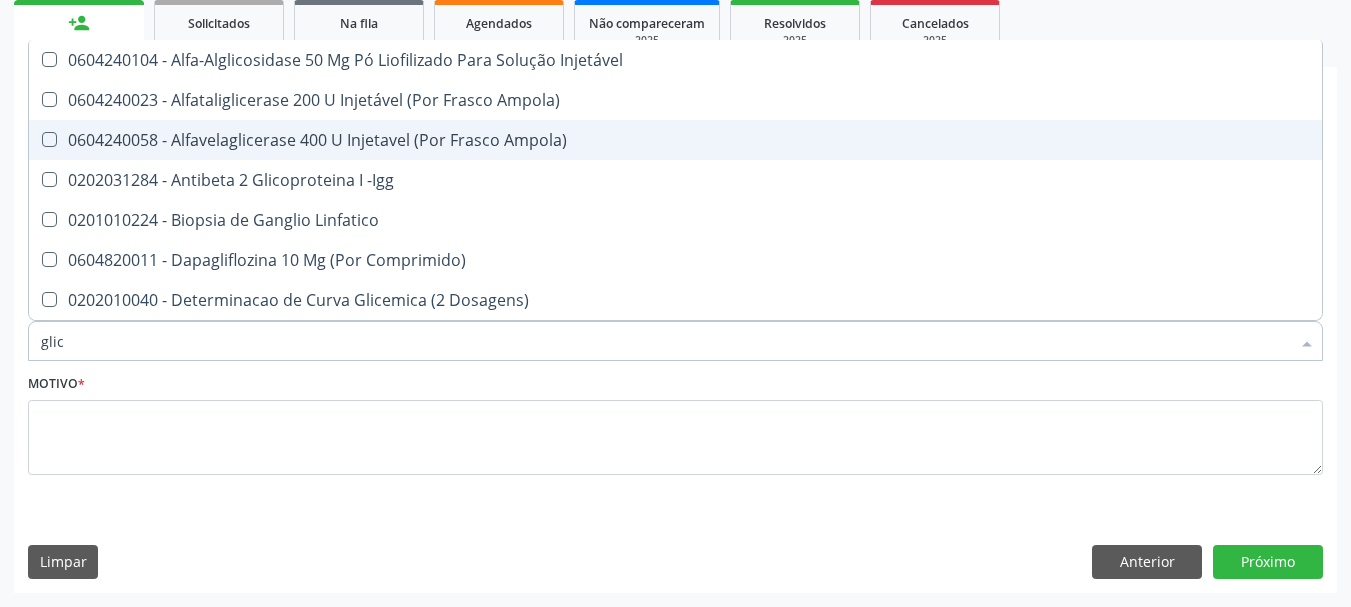 type on "glico" 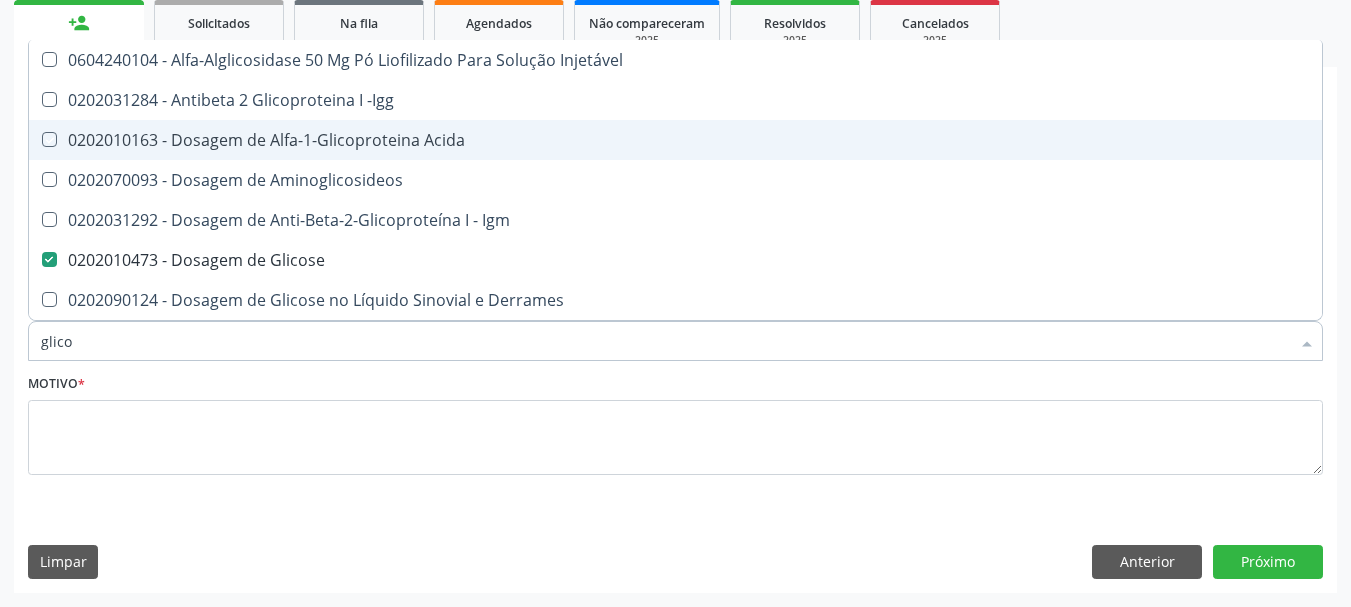 type on "glicos" 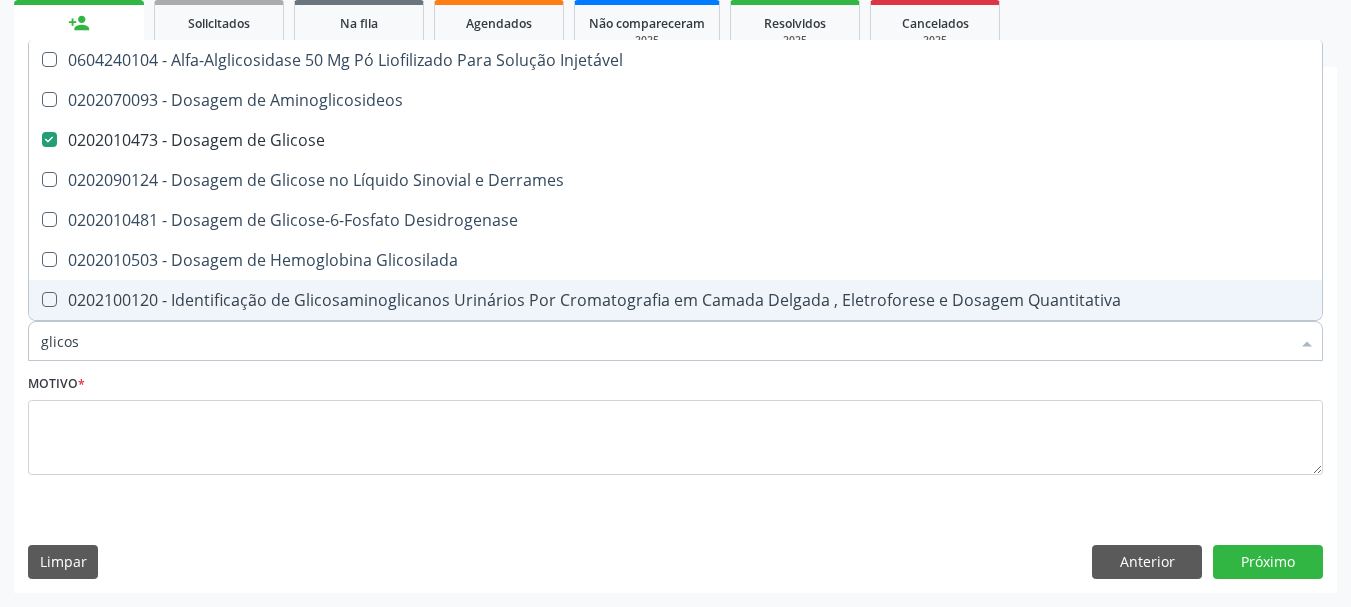 type on "glicosi" 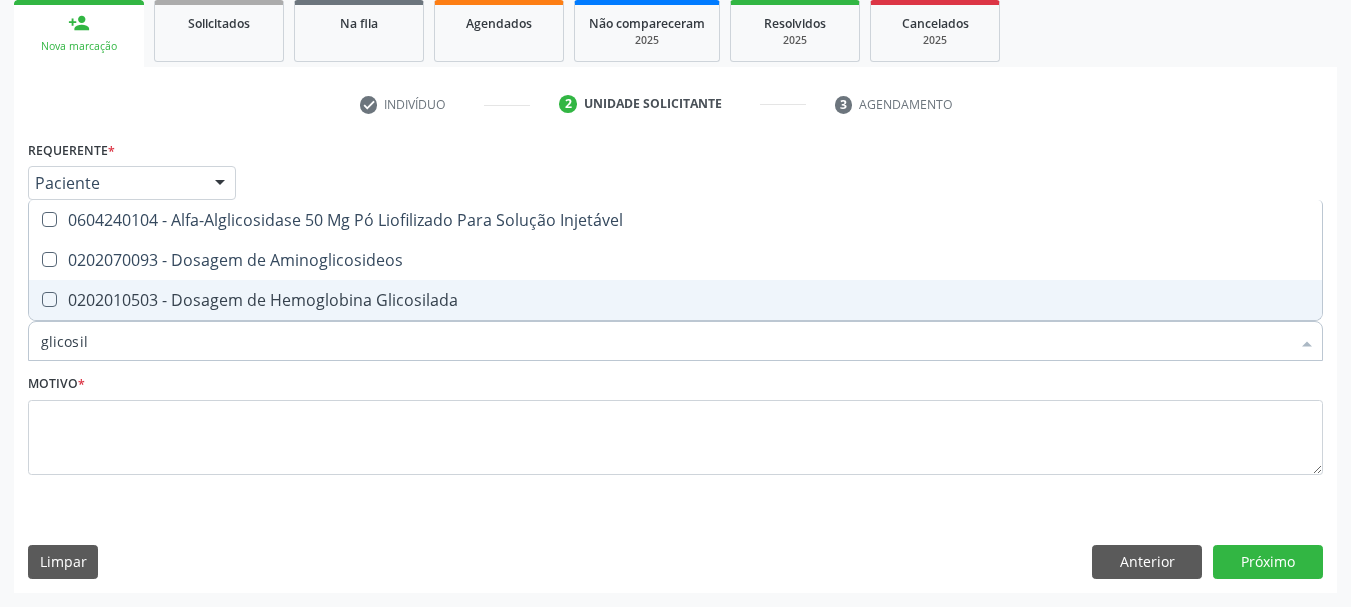 type on "glicosila" 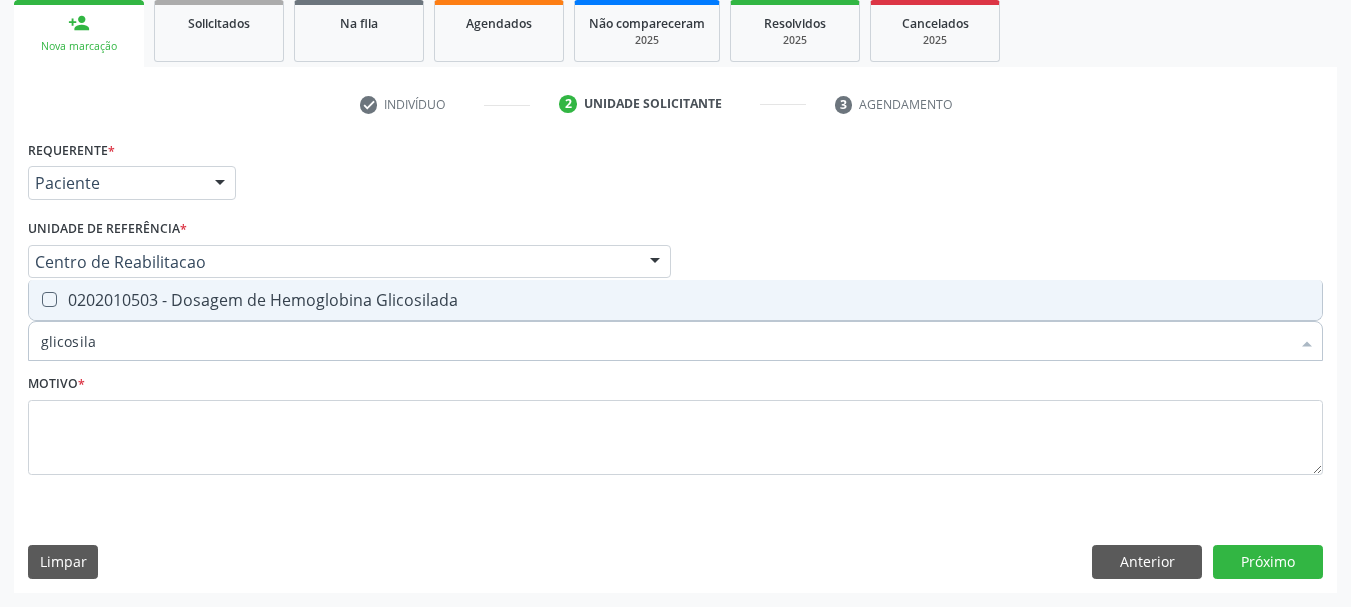 click on "0202010503 - Dosagem de Hemoglobina Glicosilada" at bounding box center [675, 300] 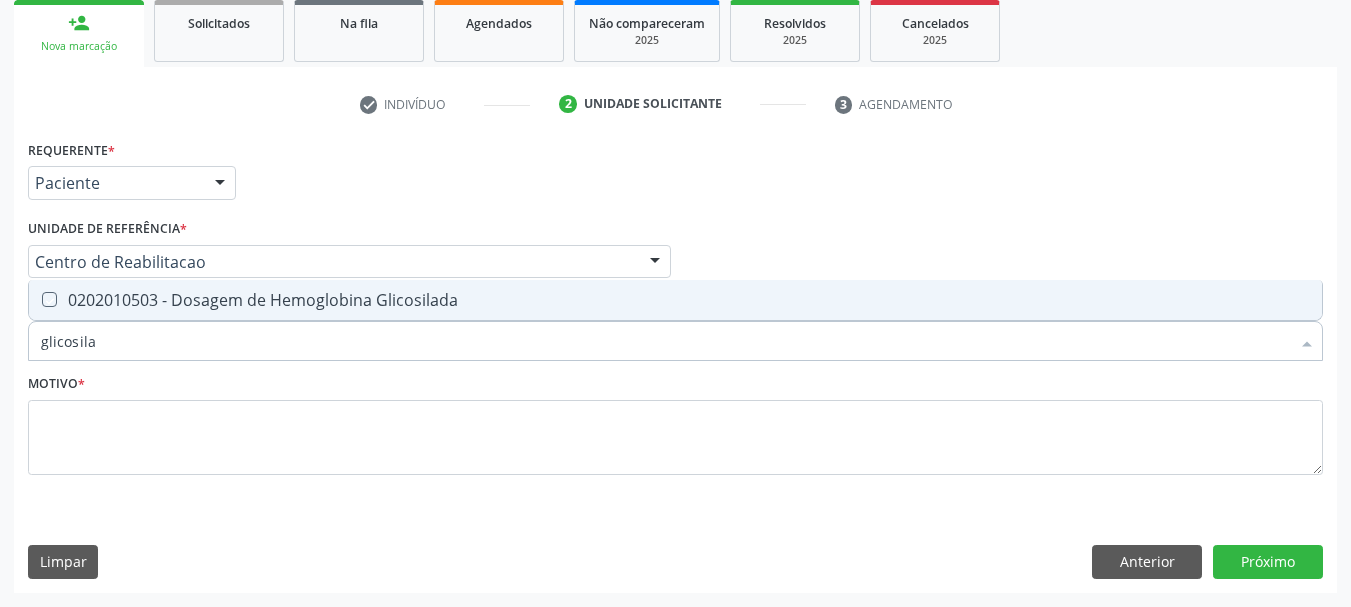 checkbox on "true" 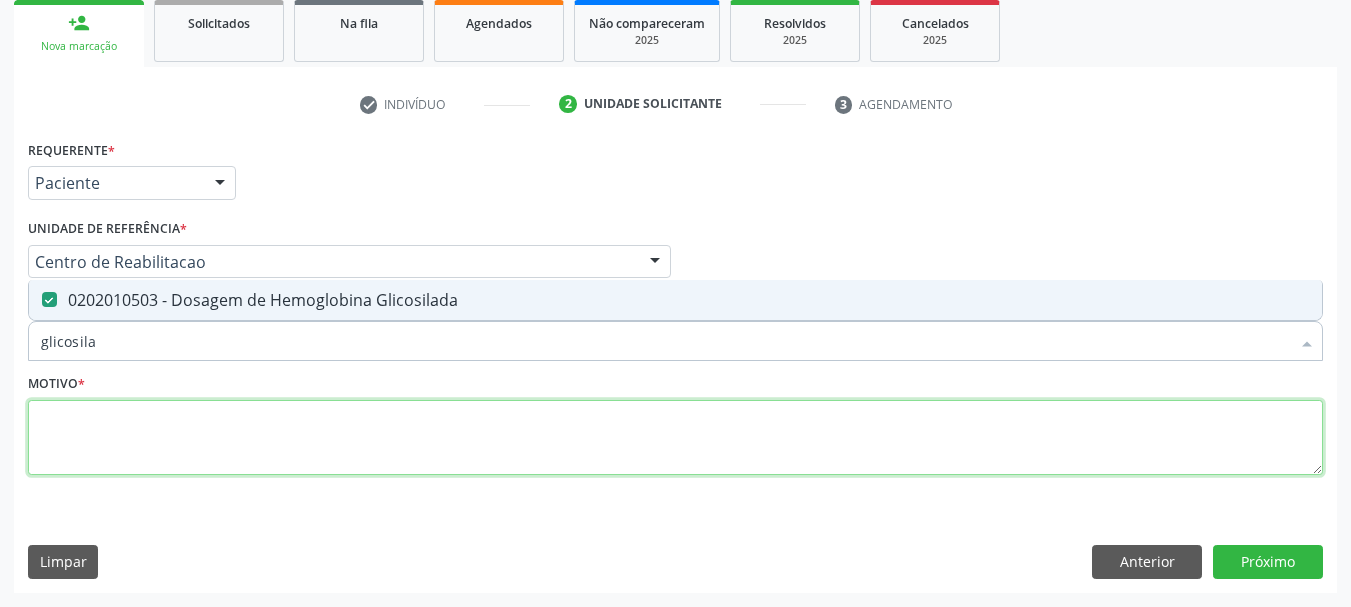 click at bounding box center [675, 438] 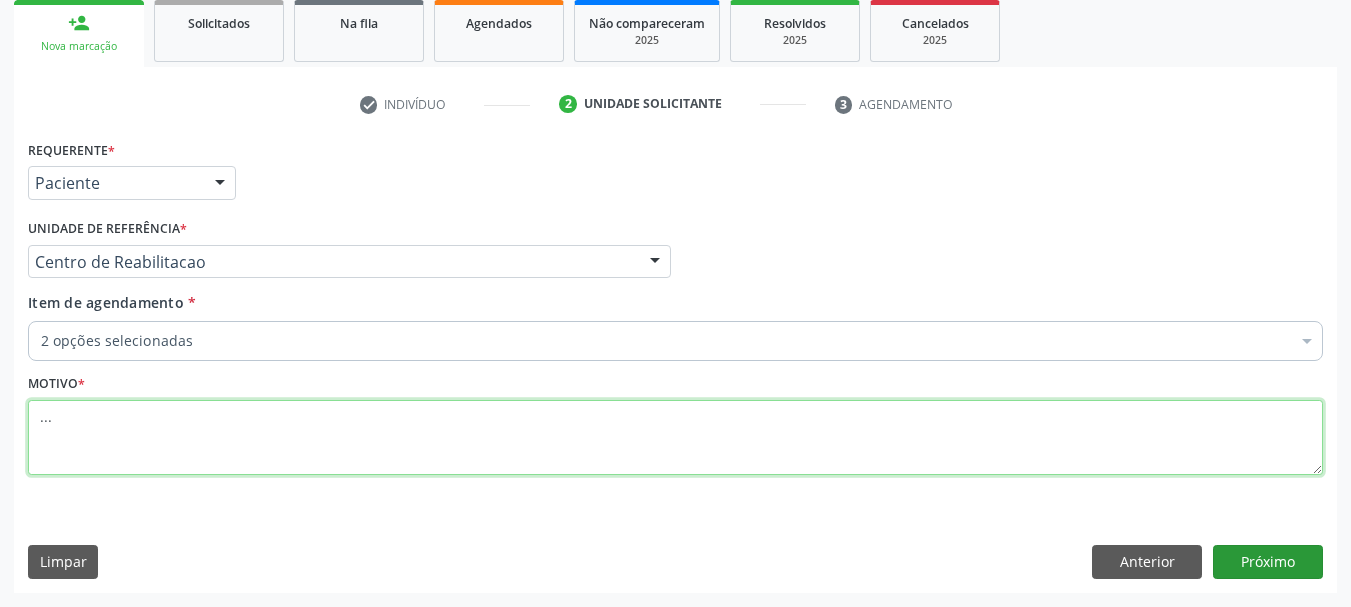 type on "..." 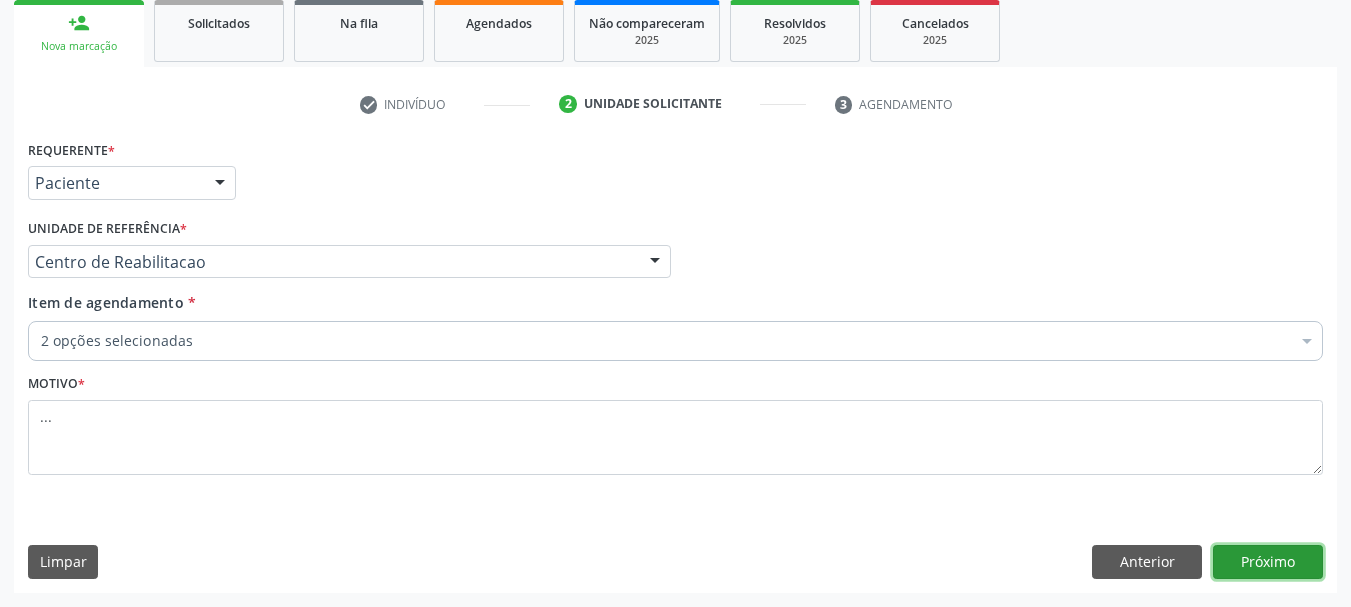 click on "Próximo" at bounding box center [1268, 562] 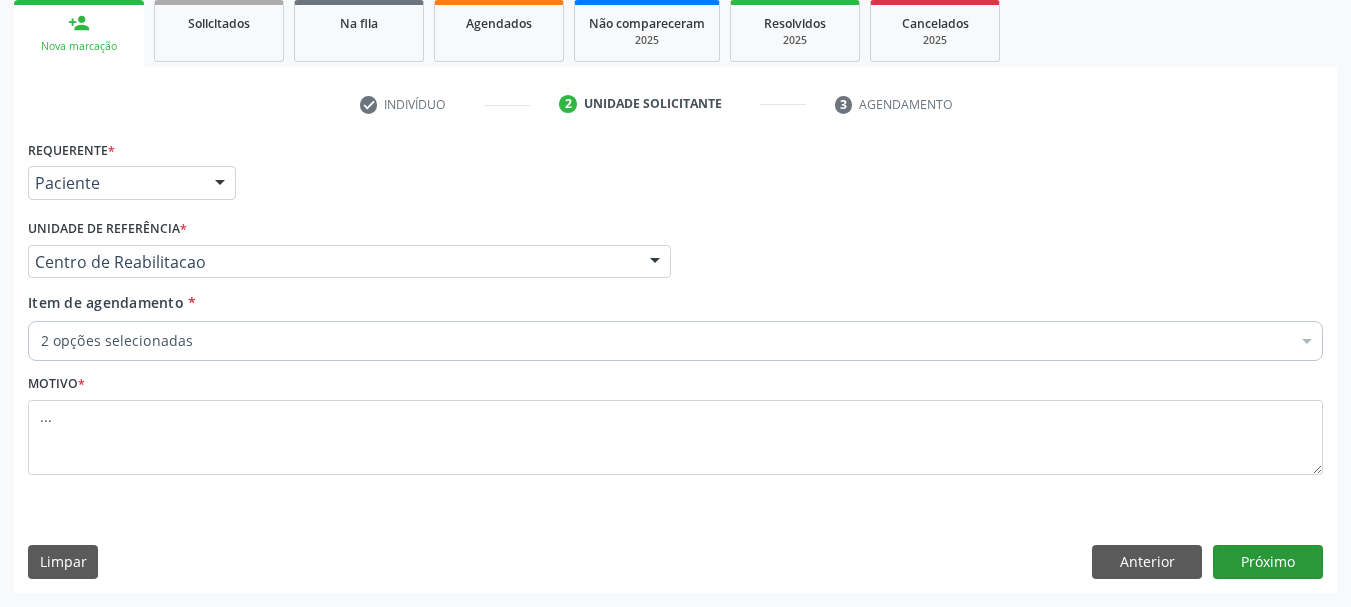 scroll, scrollTop: 284, scrollLeft: 0, axis: vertical 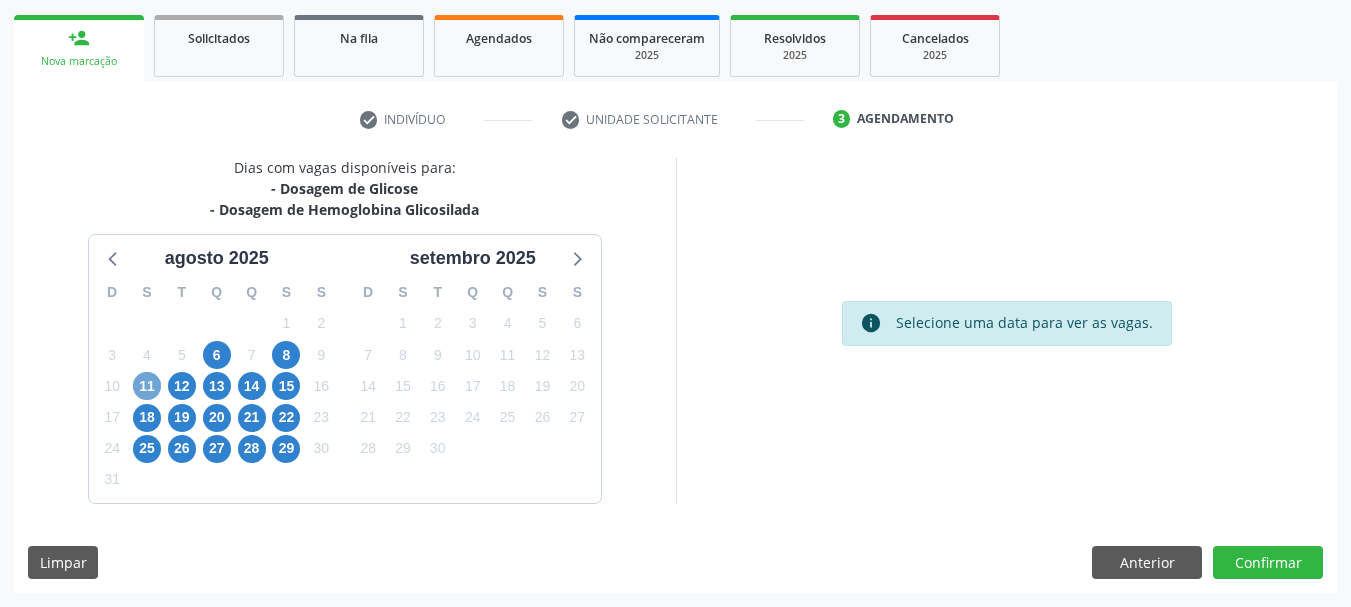 click on "11" at bounding box center (147, 386) 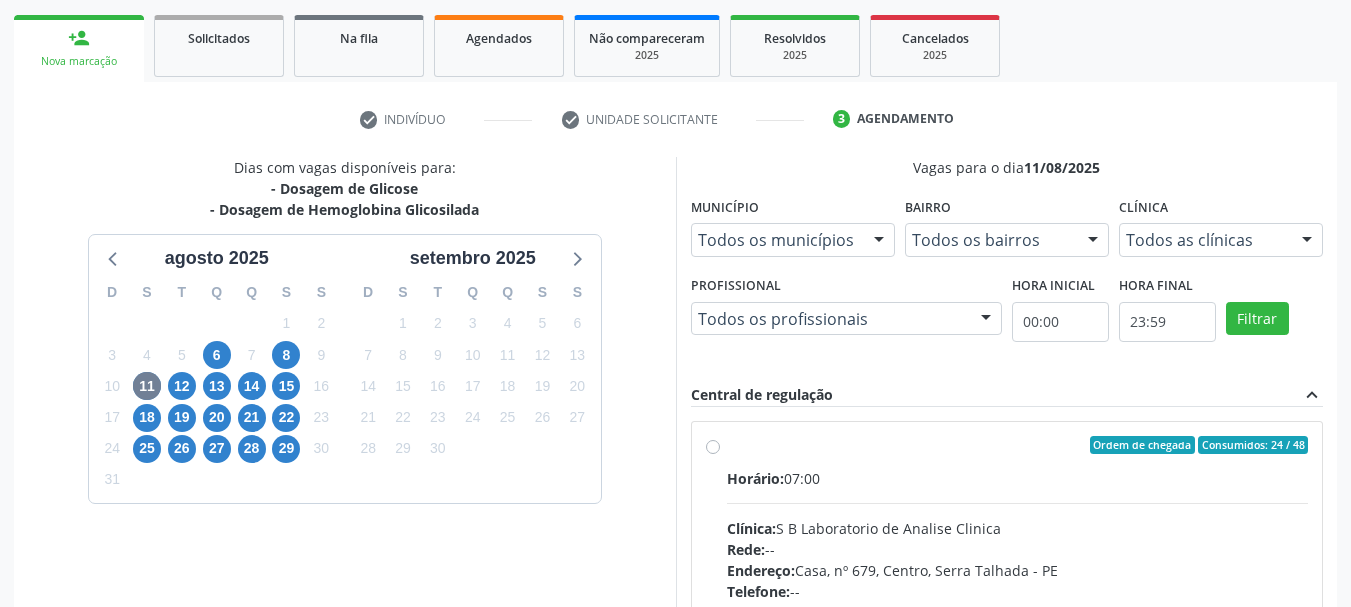 click on "Ordem de chegada
Consumidos: 24 / 48
Horário:   07:00
Clínica:  S B Laboratorio de Analise Clinica
Rede:
--
Endereço:   Casa, nº 679, Centro, Serra Talhada - PE
Telefone:   --
Profissional:
--
Informações adicionais sobre o atendimento
Idade de atendimento:
Sem restrição
Gênero(s) atendido(s):
Sem restrição
Informações adicionais:
--" at bounding box center [1007, 589] 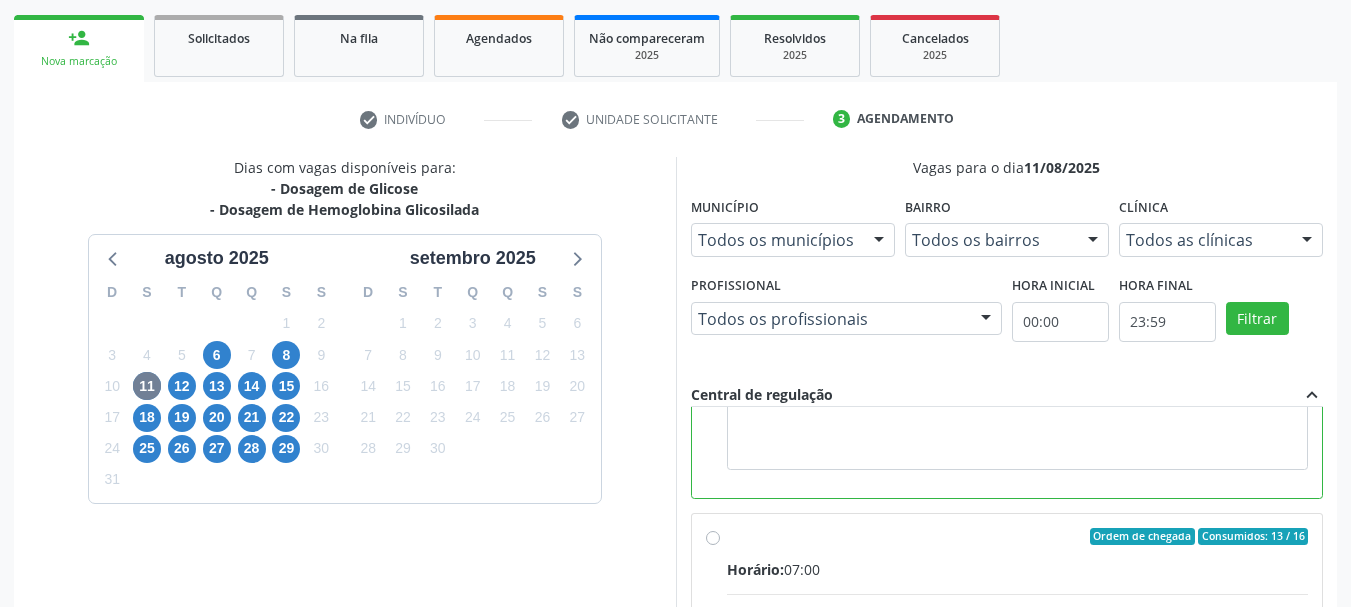 scroll, scrollTop: 450, scrollLeft: 0, axis: vertical 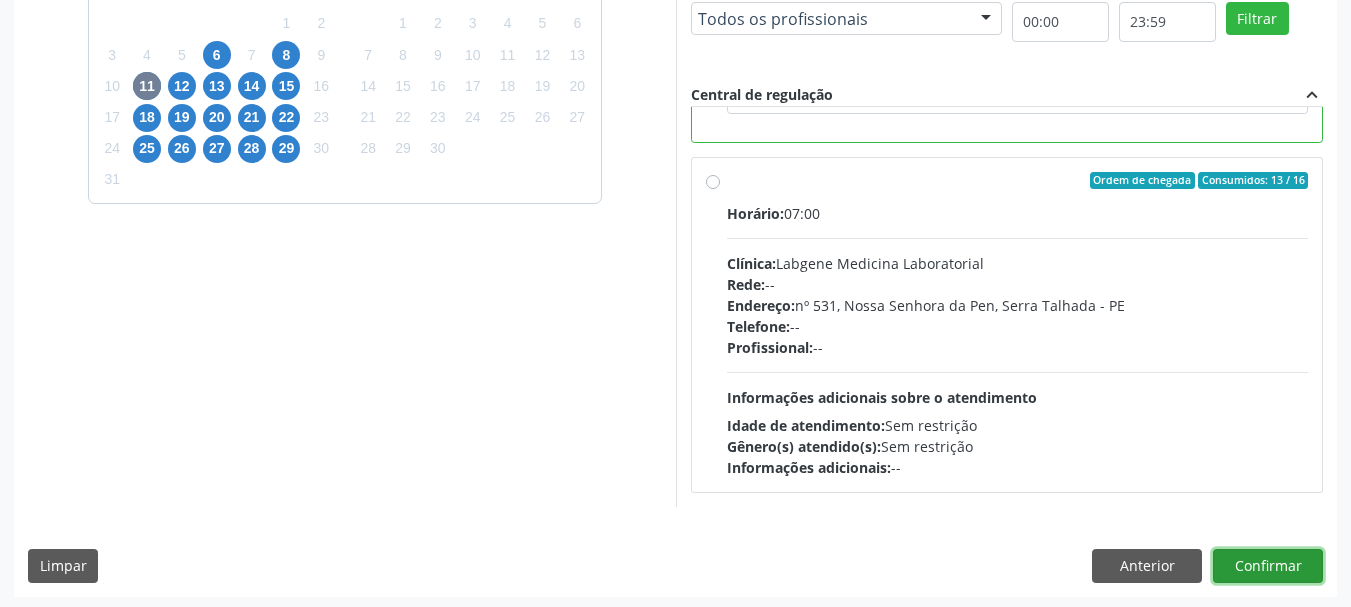 click on "Confirmar" at bounding box center [1268, 566] 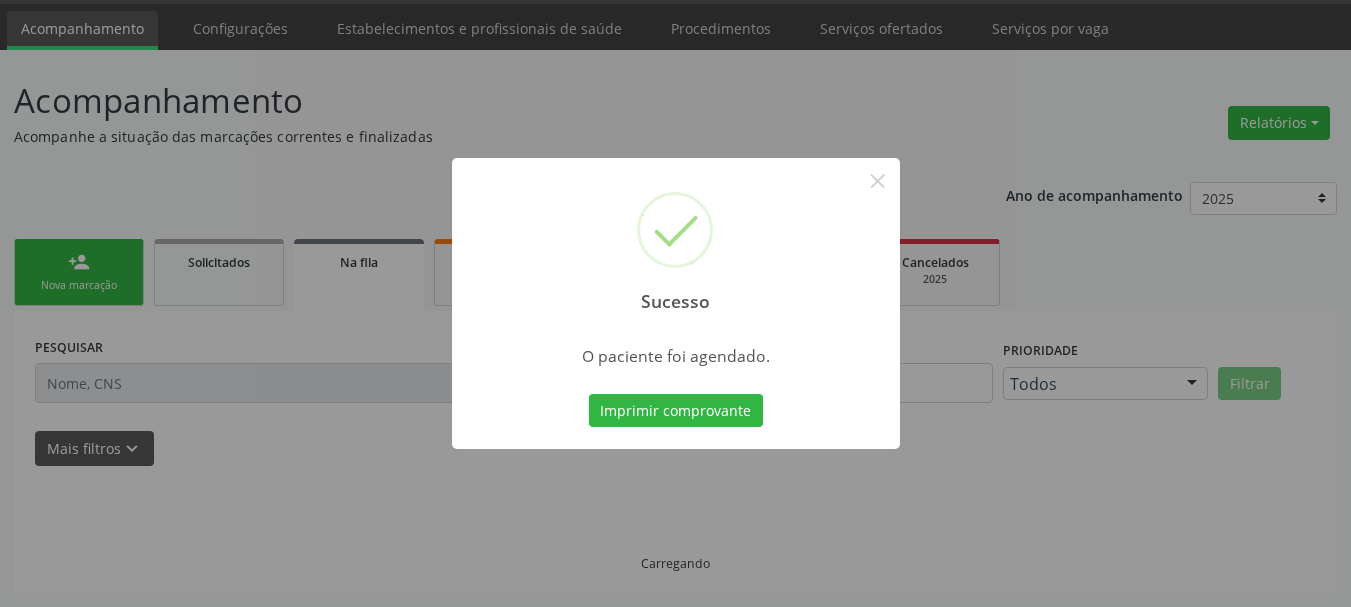 scroll, scrollTop: 60, scrollLeft: 0, axis: vertical 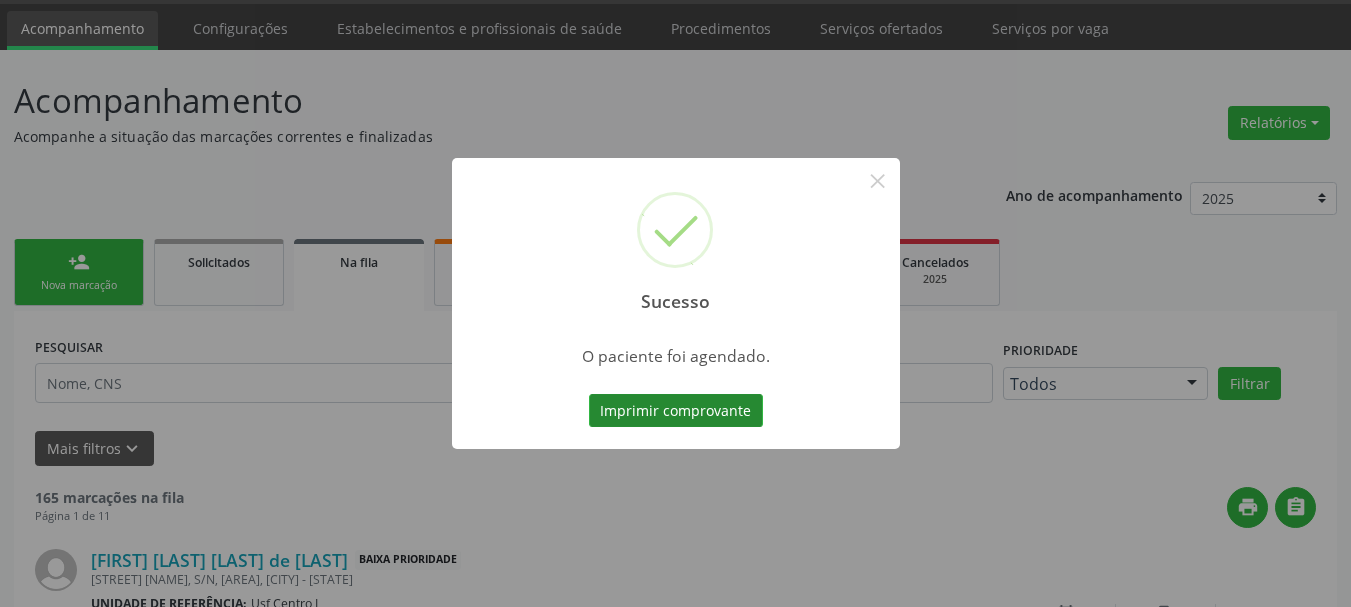 click on "Imprimir comprovante" at bounding box center (676, 411) 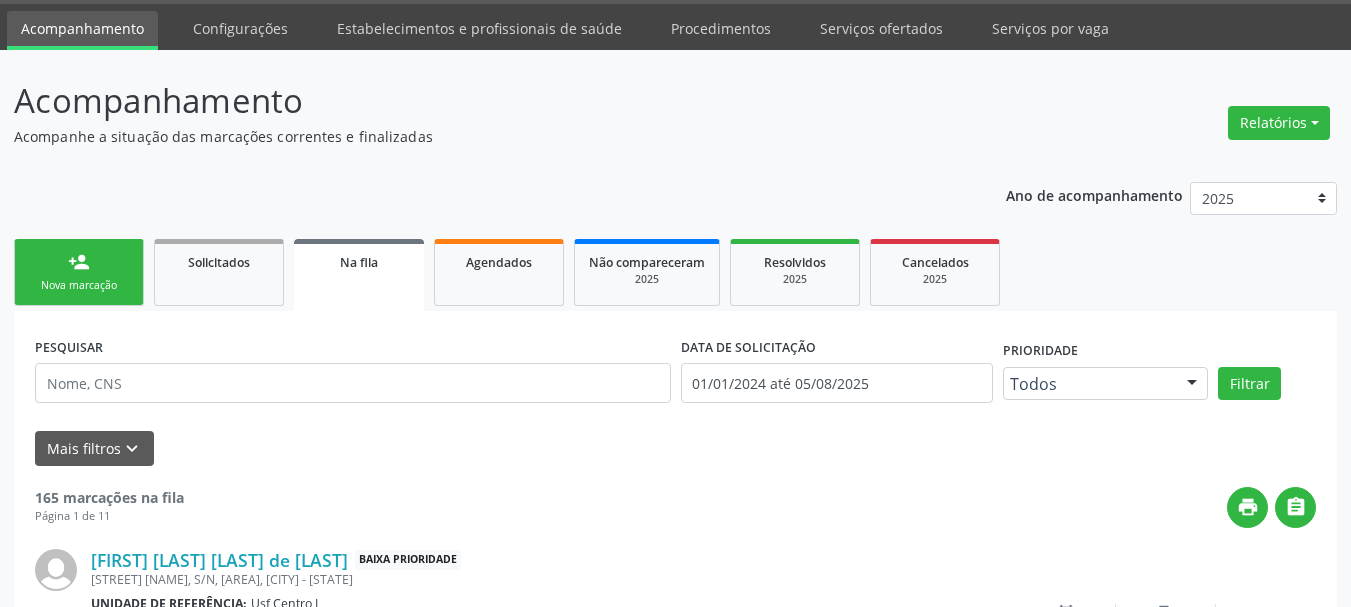 click on "Acompanhamento
Acompanhe a situação das marcações correntes e finalizadas
Relatórios
Acompanhamento
Consolidado
Agendamentos
Procedimentos realizados" at bounding box center (675, 111) 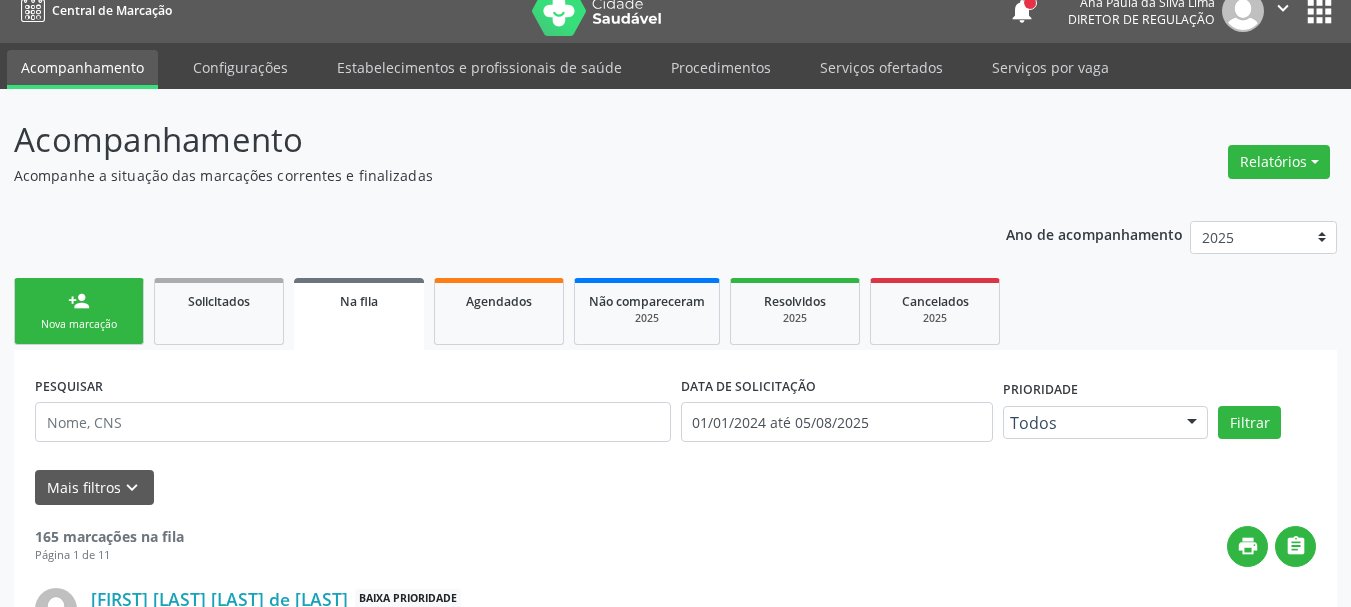 scroll, scrollTop: 0, scrollLeft: 0, axis: both 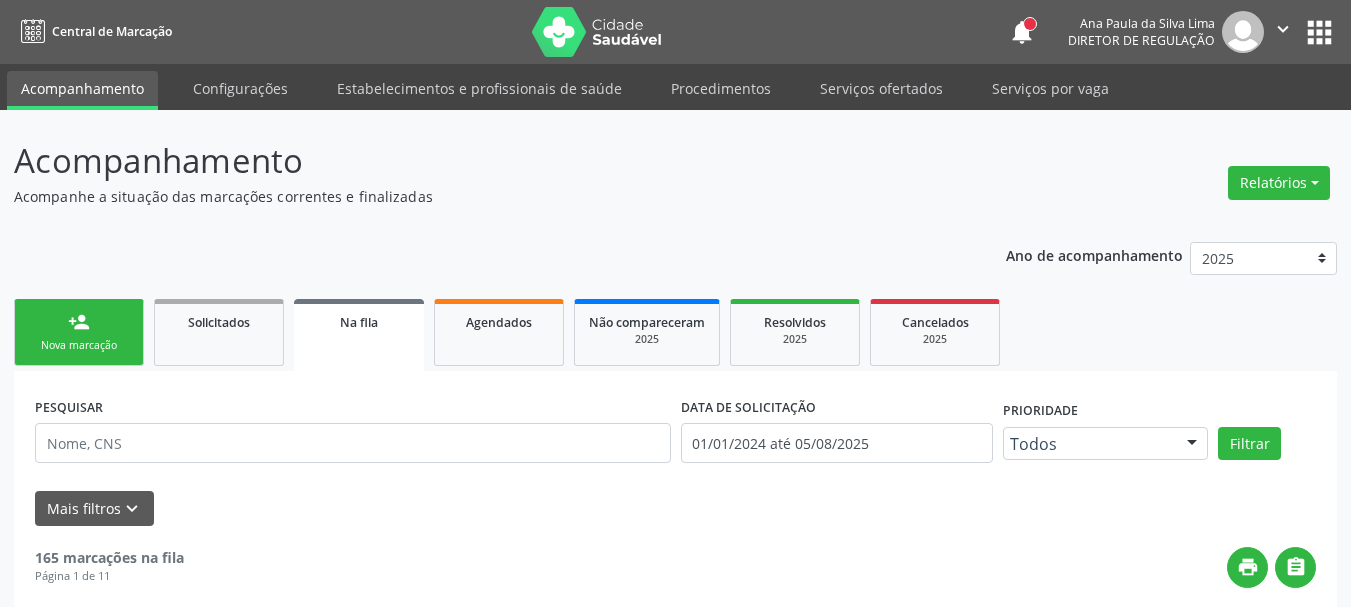 click on "apps" at bounding box center (1319, 32) 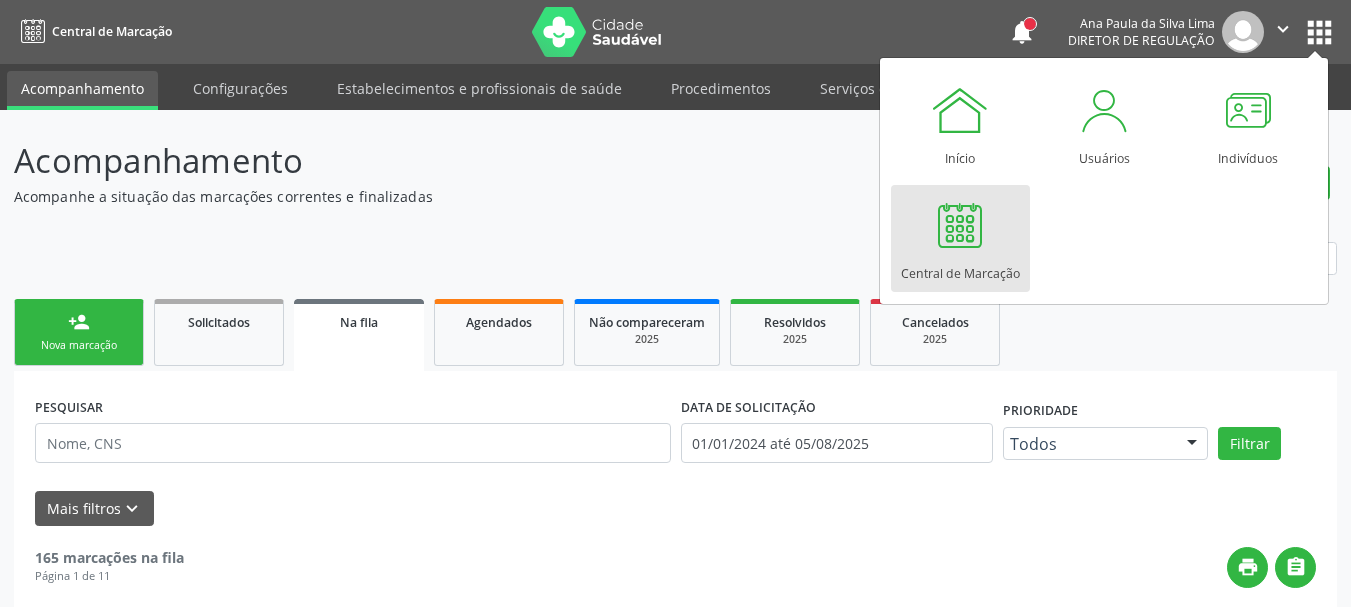 click on "Central de Marcação" at bounding box center (960, 268) 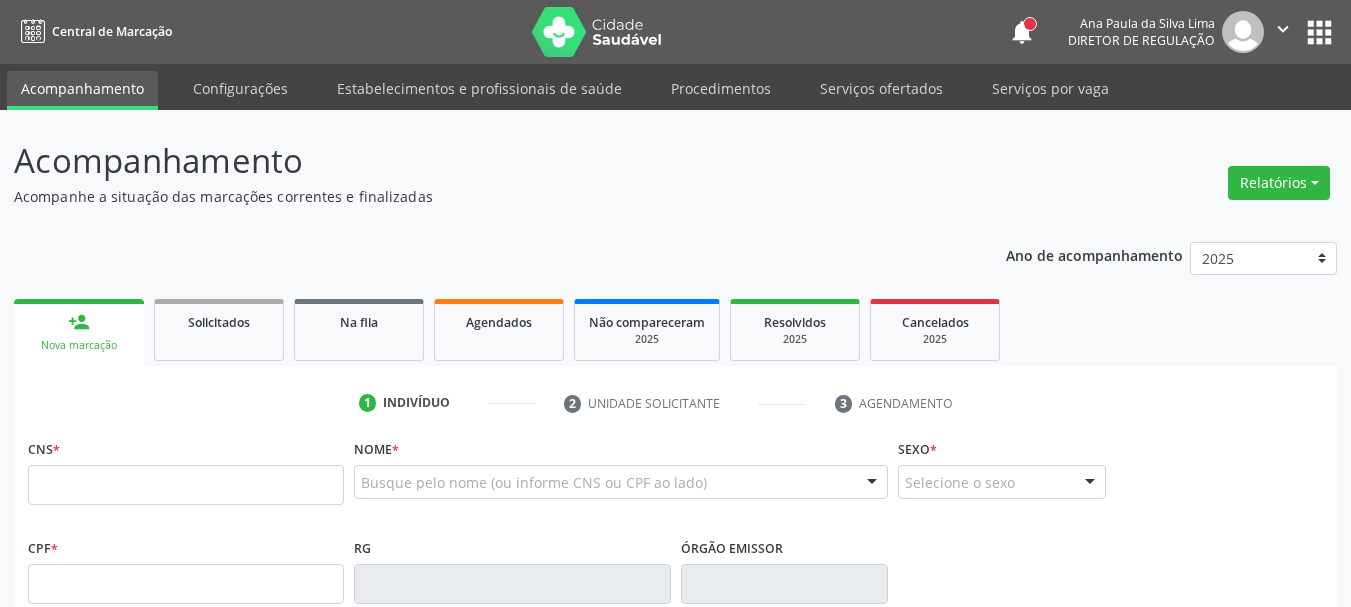 scroll, scrollTop: 0, scrollLeft: 0, axis: both 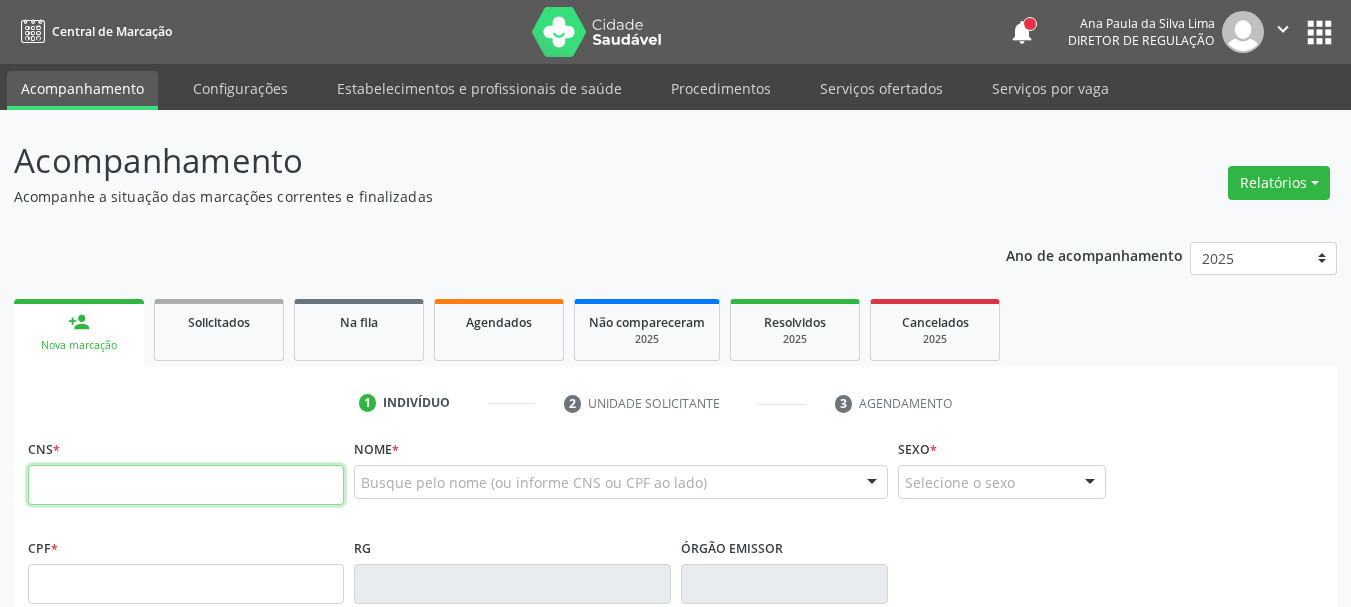 paste on "[PHONE]" 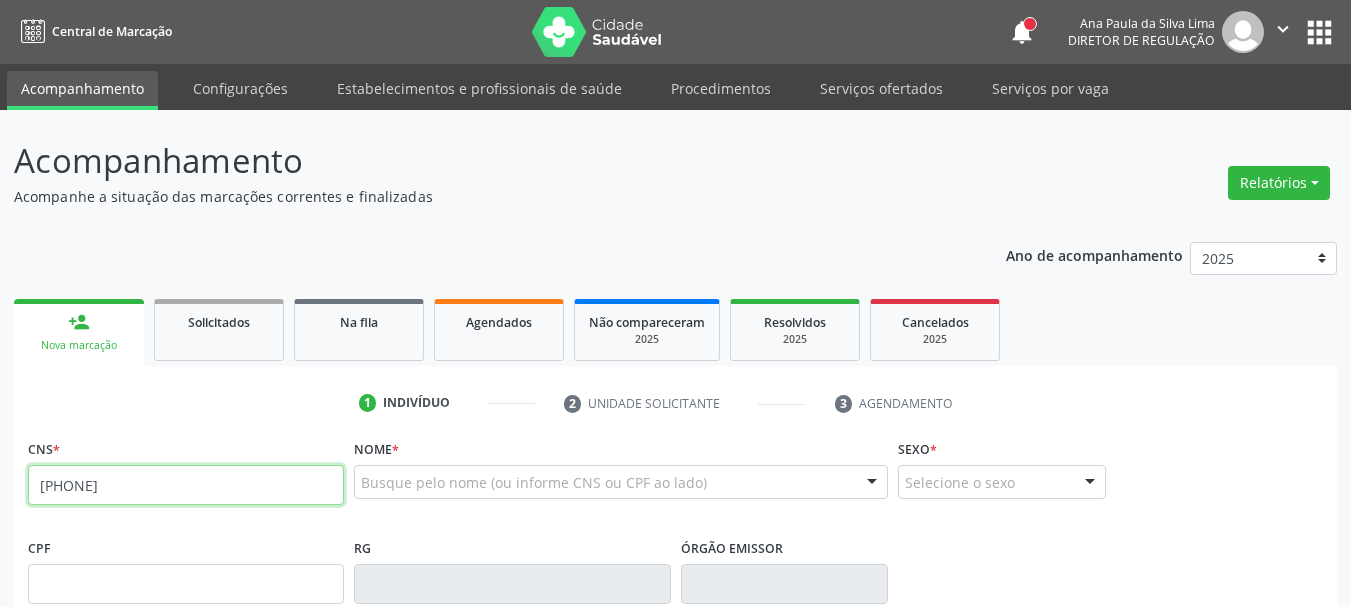 type on "[PHONE]" 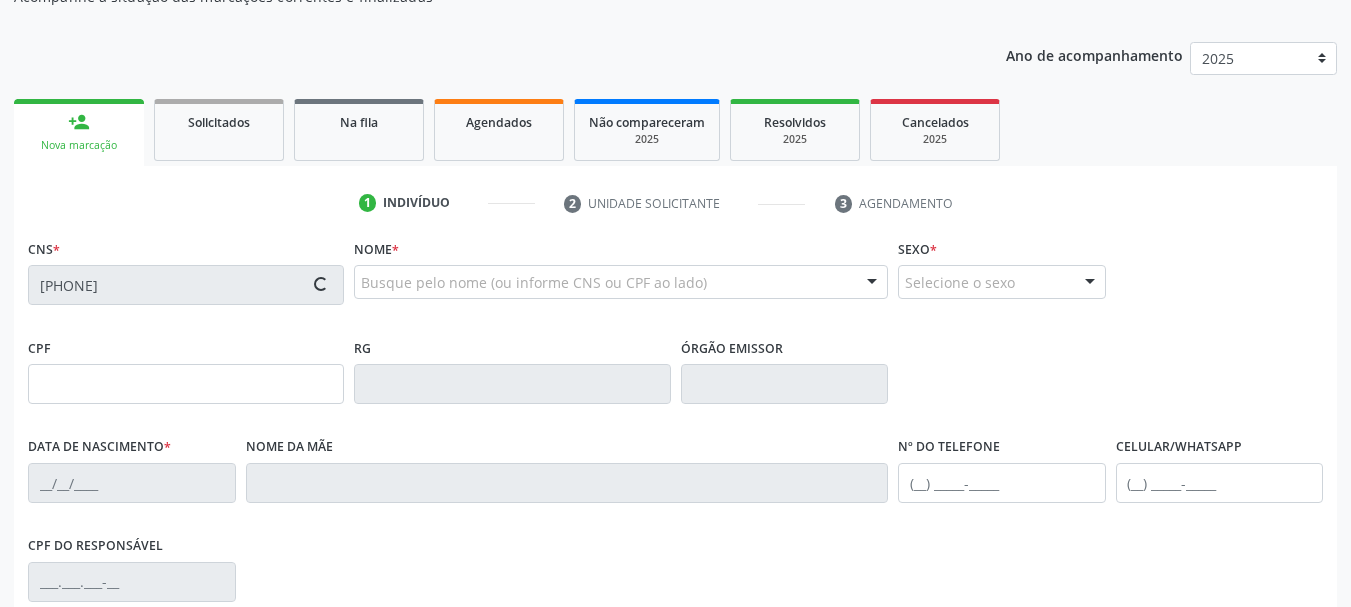 type on "[SSN]" 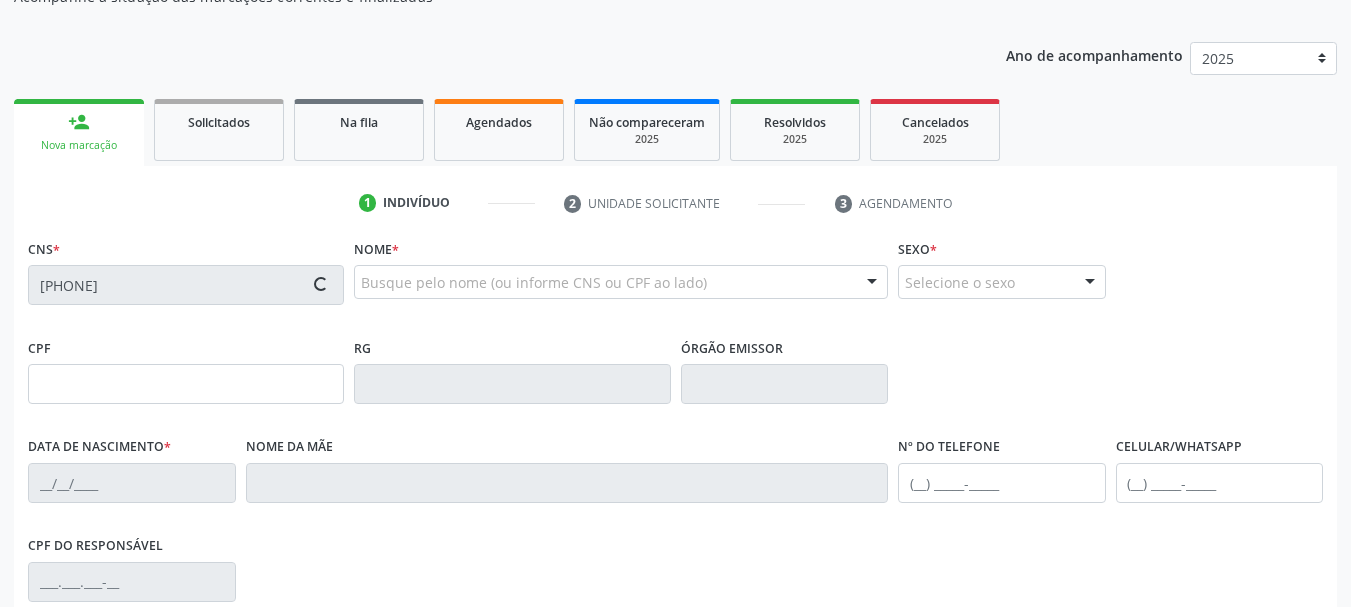 type on "[DATE]" 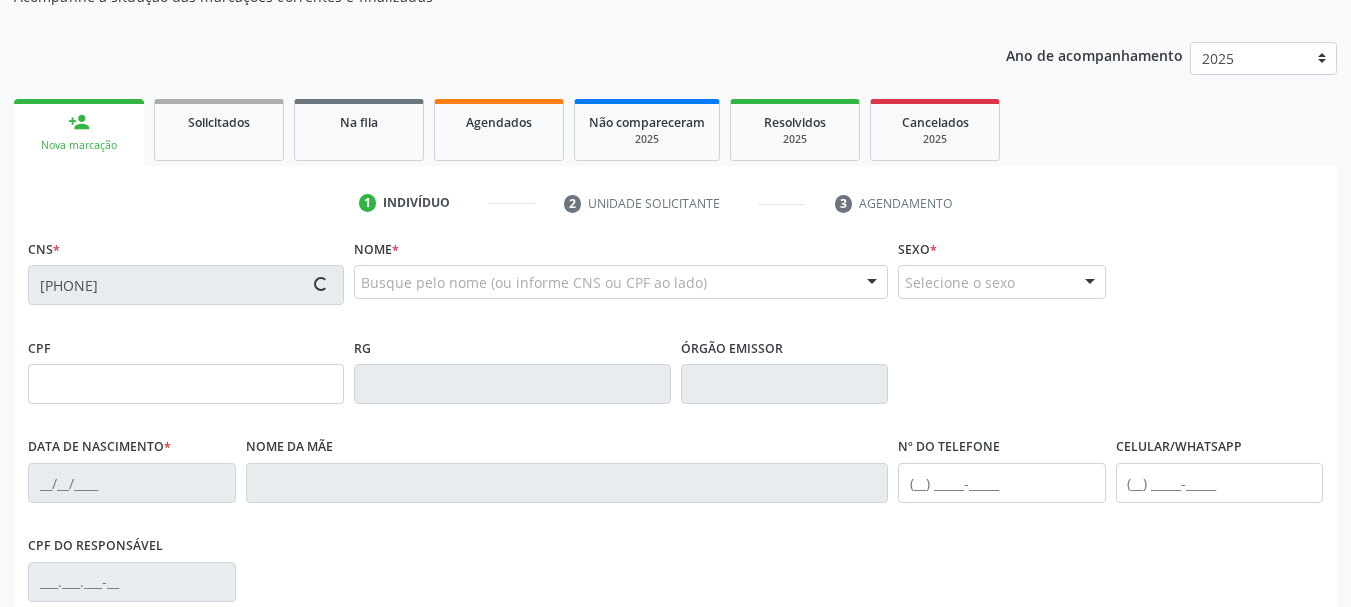 type on "S/N" 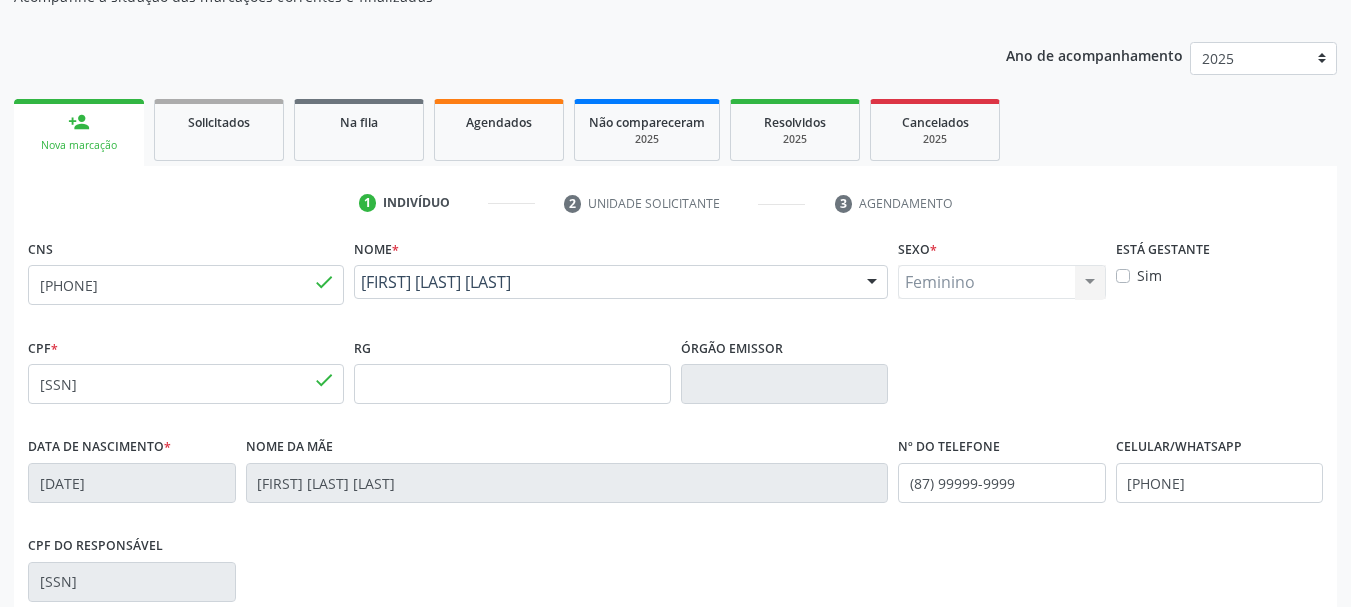scroll, scrollTop: 477, scrollLeft: 0, axis: vertical 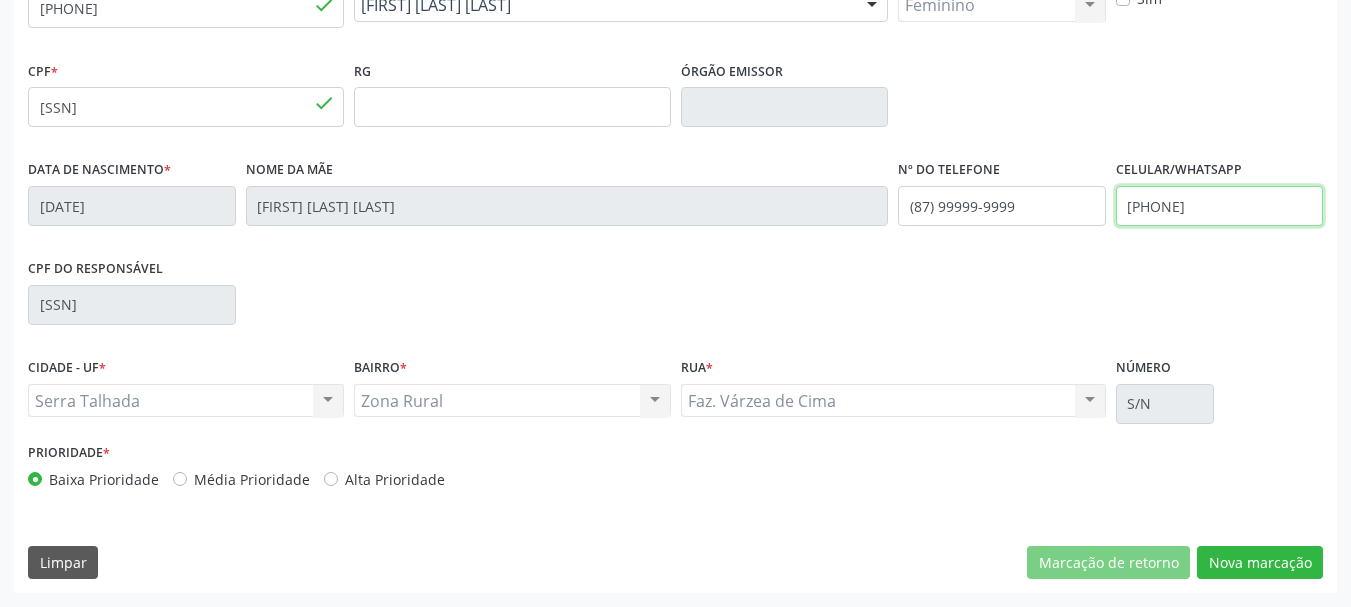 drag, startPoint x: 1278, startPoint y: 221, endPoint x: 1072, endPoint y: 250, distance: 208.03125 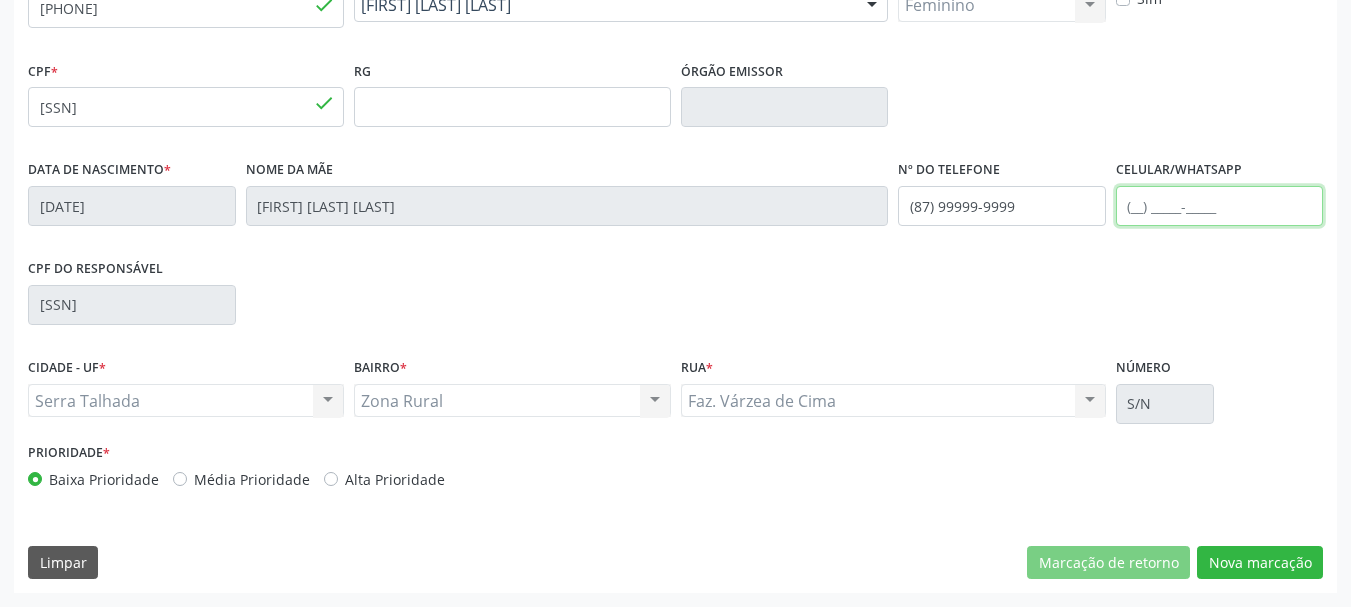 type 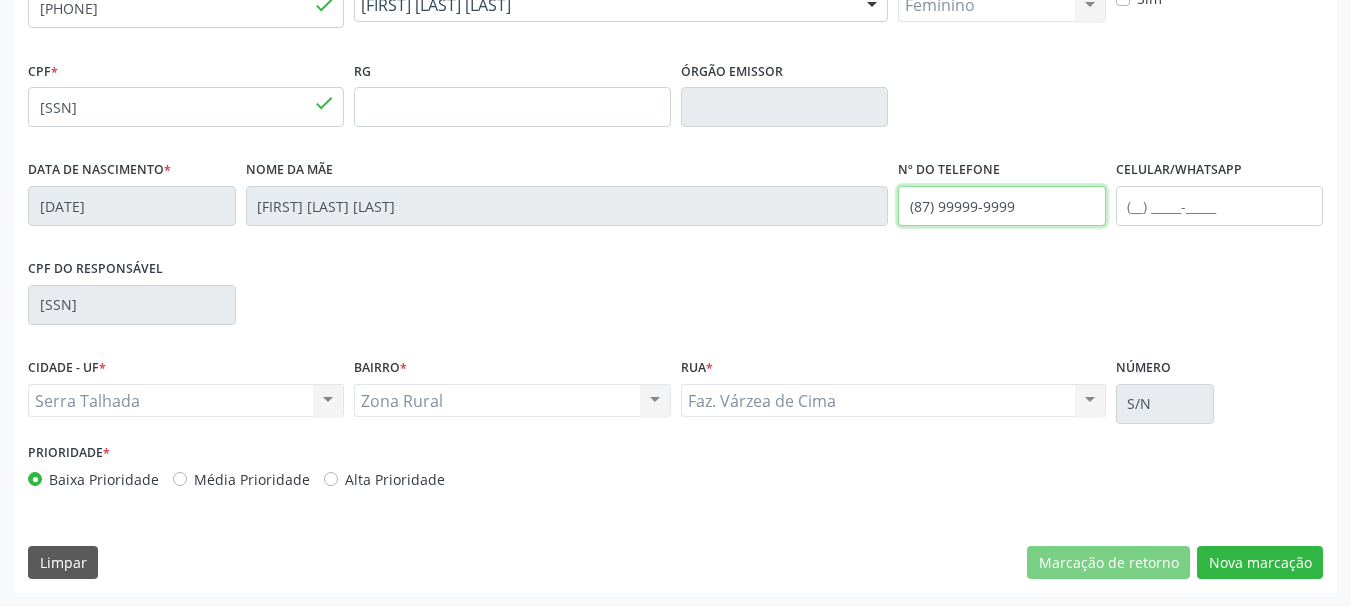 click on "Data de nascimento
*
[DATE]
Nome da mãe
[FIRST] [LAST] [LAST]
Nº do Telefone
[PHONE]
Celular/WhatsApp" at bounding box center (675, 204) 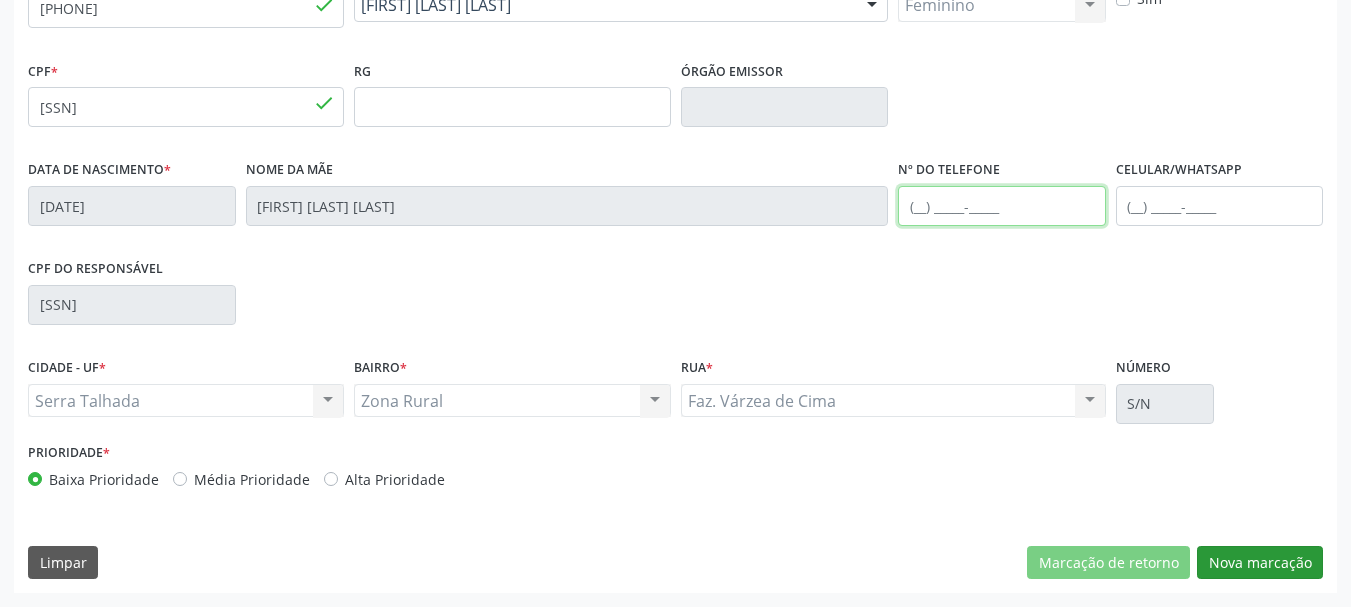 type 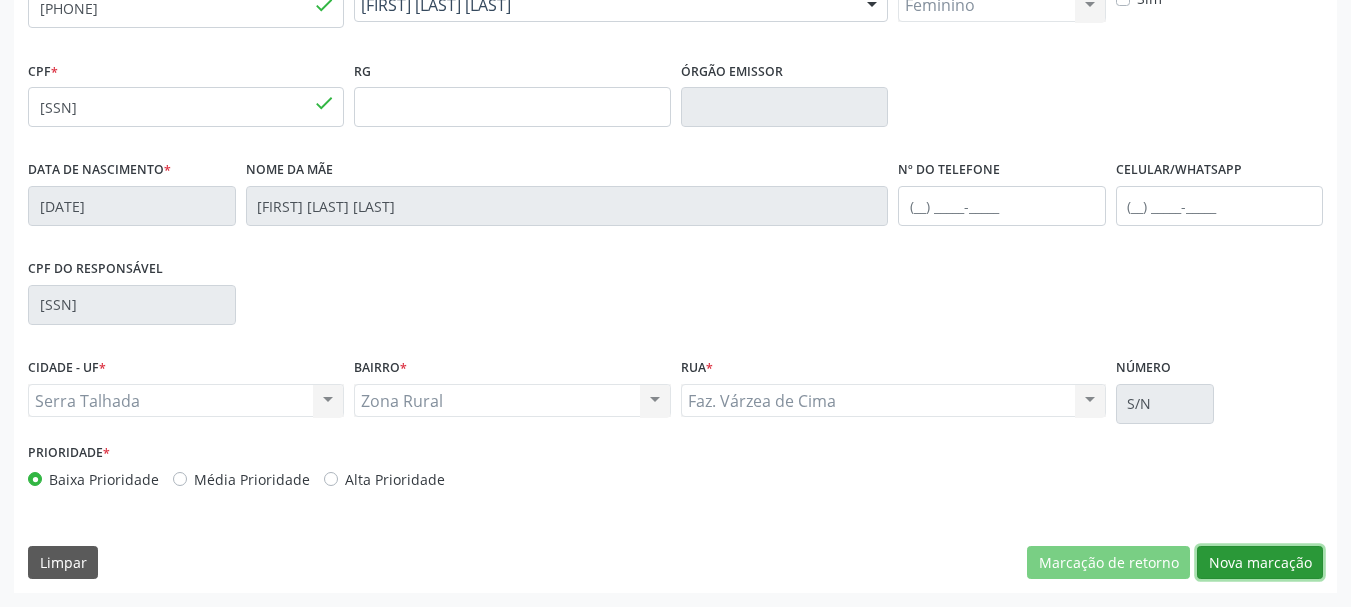 click on "Nova marcação" at bounding box center (1260, 563) 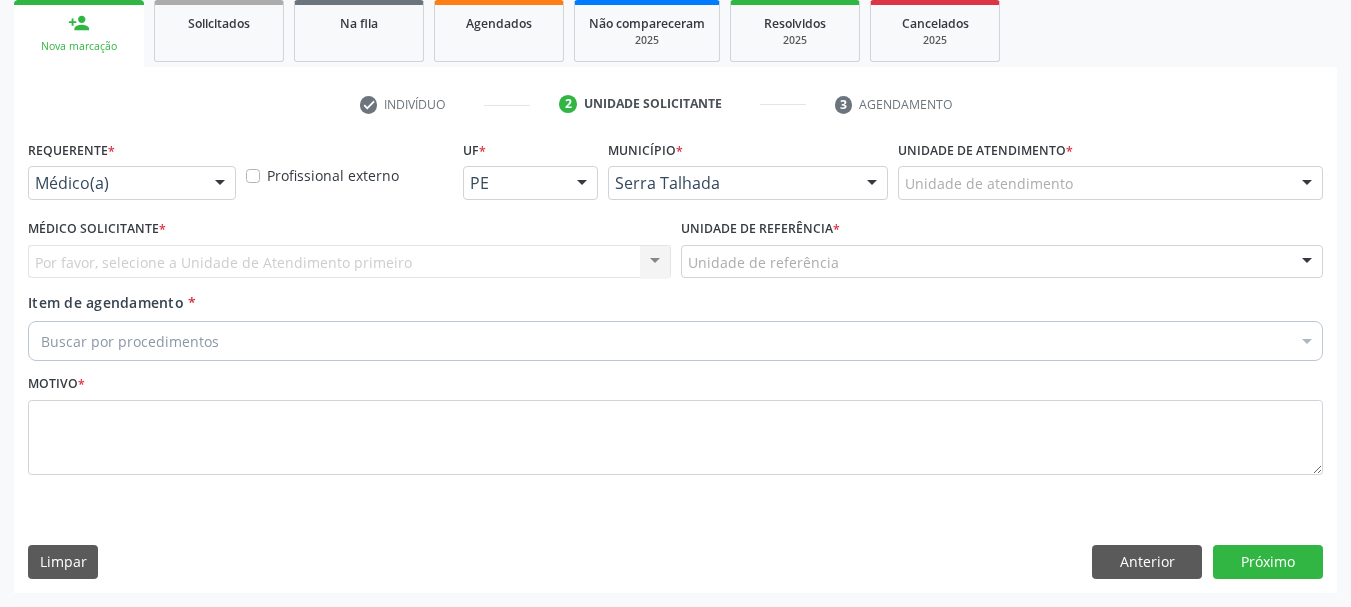 scroll, scrollTop: 299, scrollLeft: 0, axis: vertical 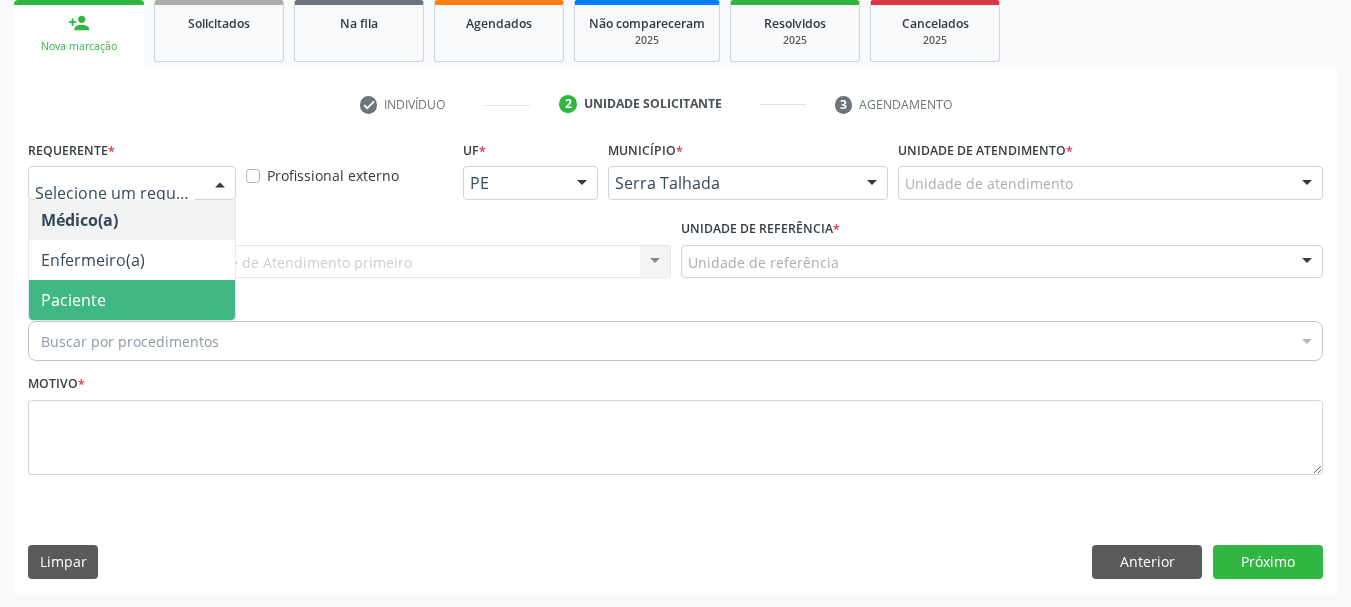 click on "Paciente" at bounding box center (132, 300) 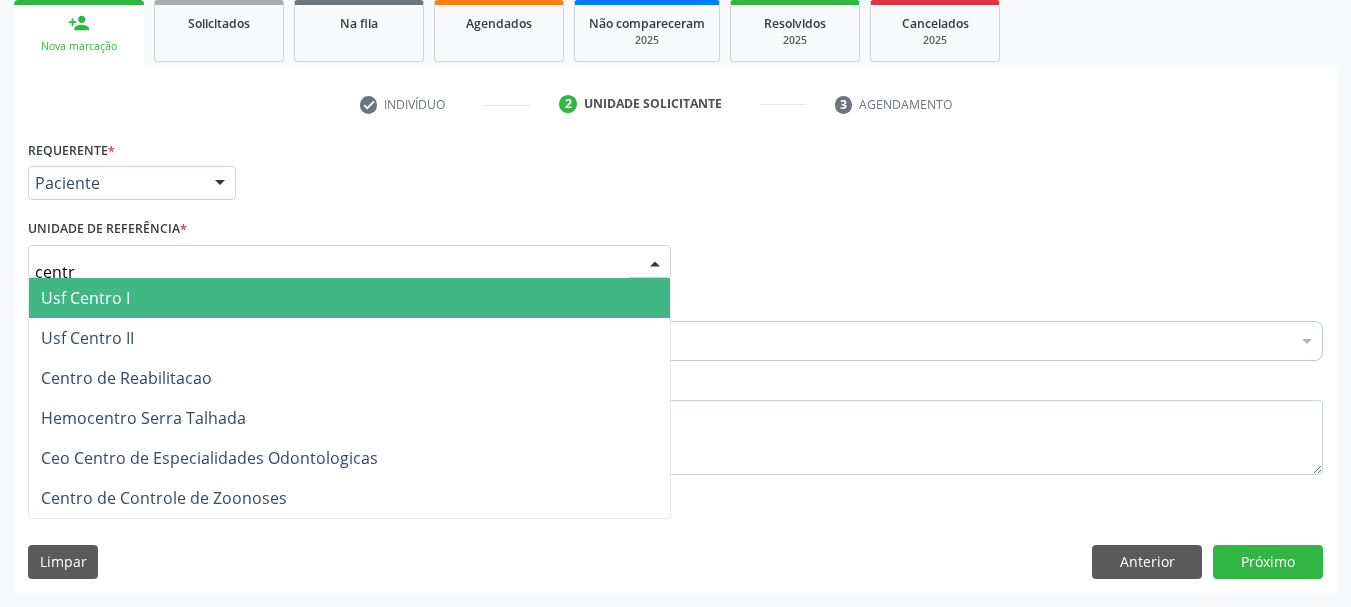type on "centro" 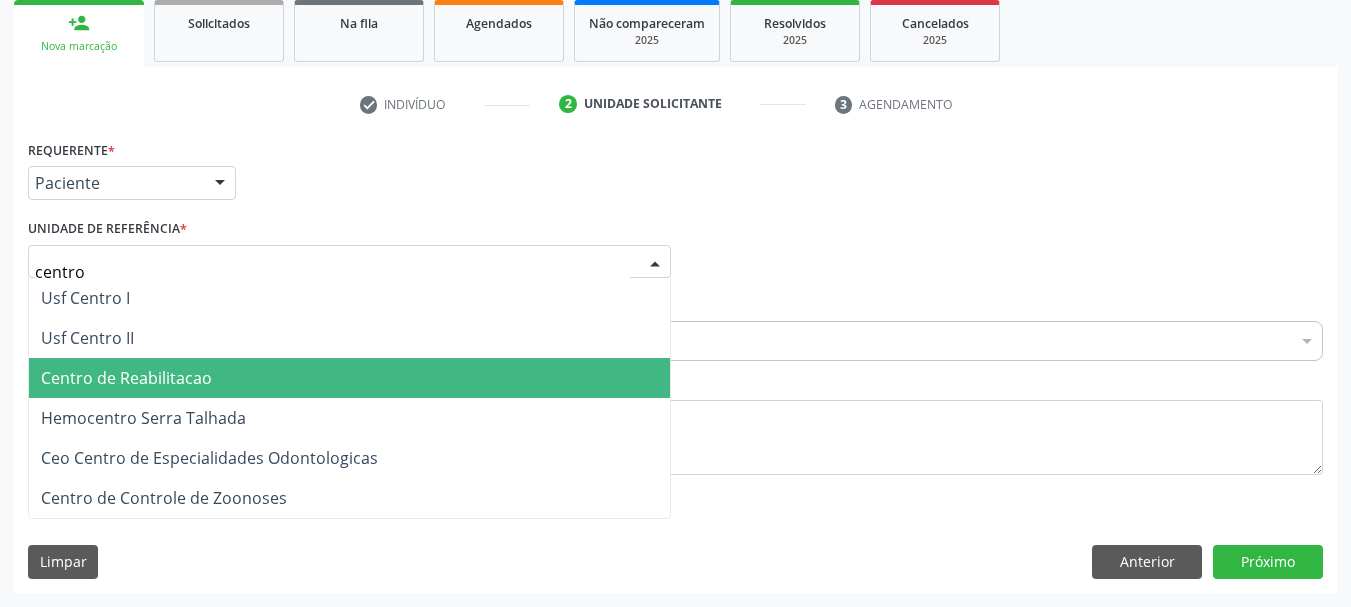 click on "Centro de Reabilitacao" at bounding box center (126, 378) 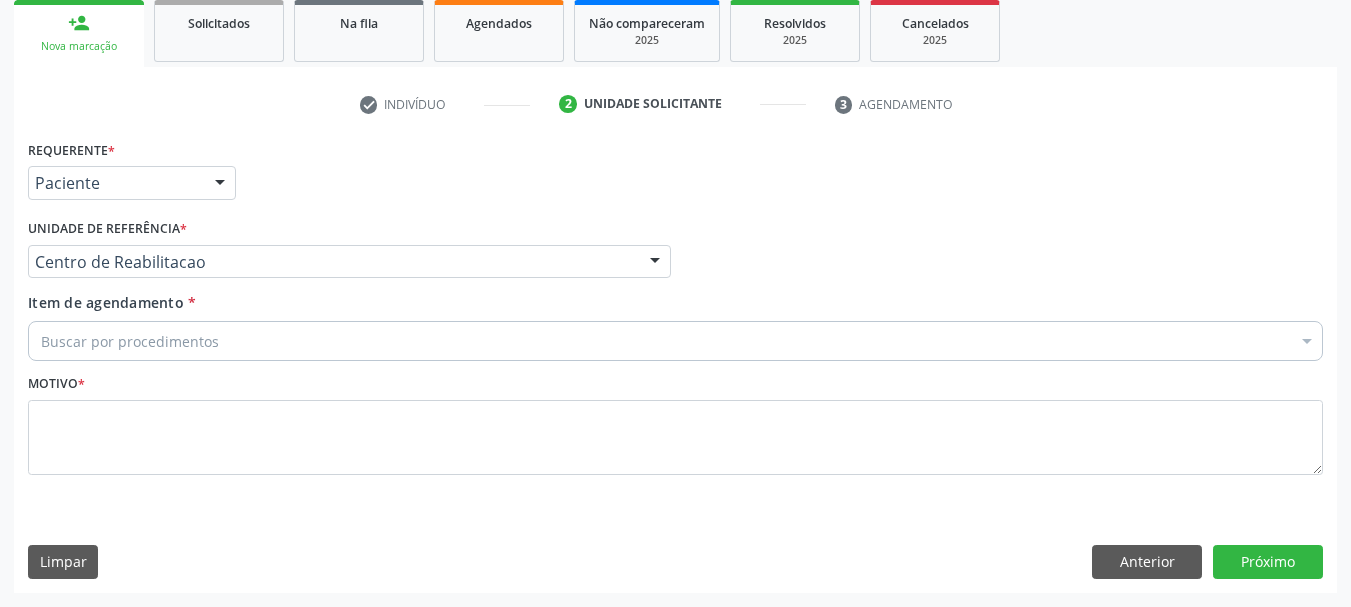 click on "Buscar por procedimentos" at bounding box center [675, 341] 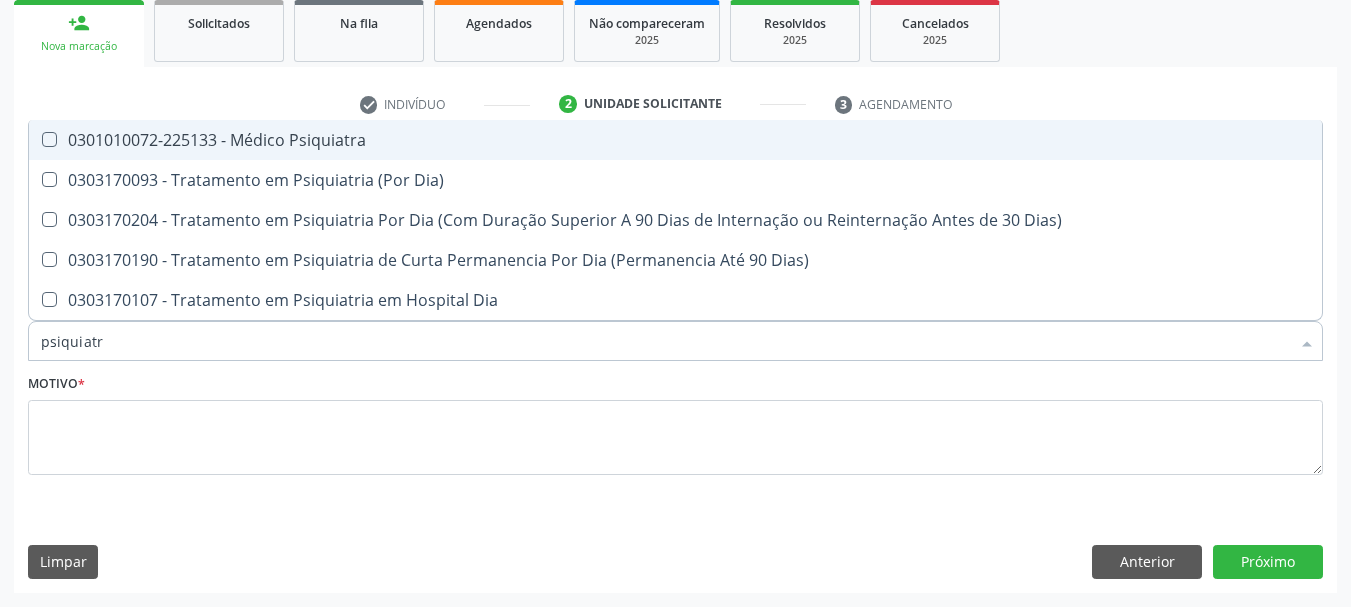 type on "psiquiatra" 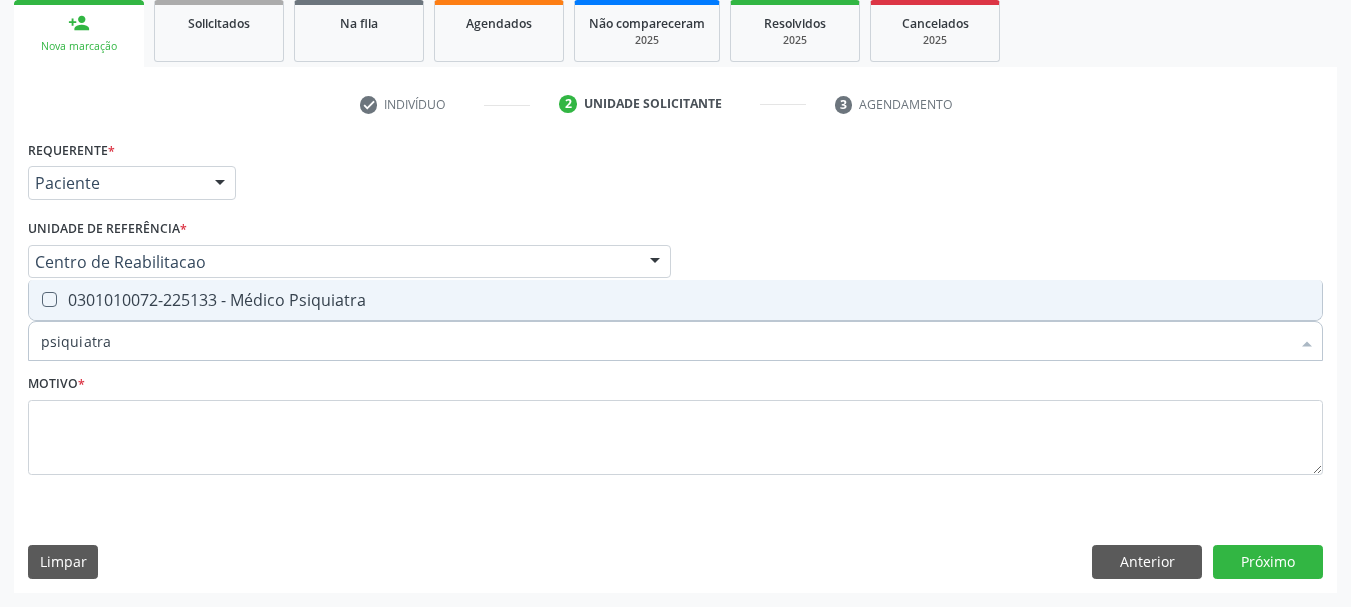 click on "0301010072-225133 - Médico Psiquiatra" at bounding box center [675, 300] 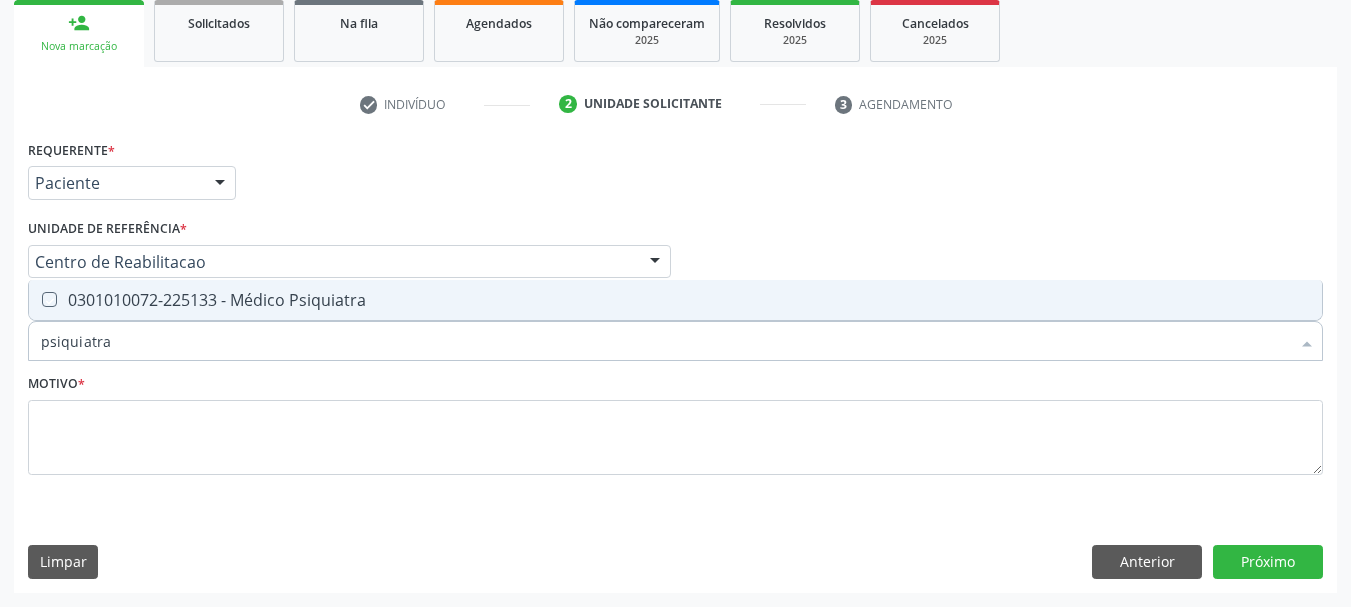 checkbox on "true" 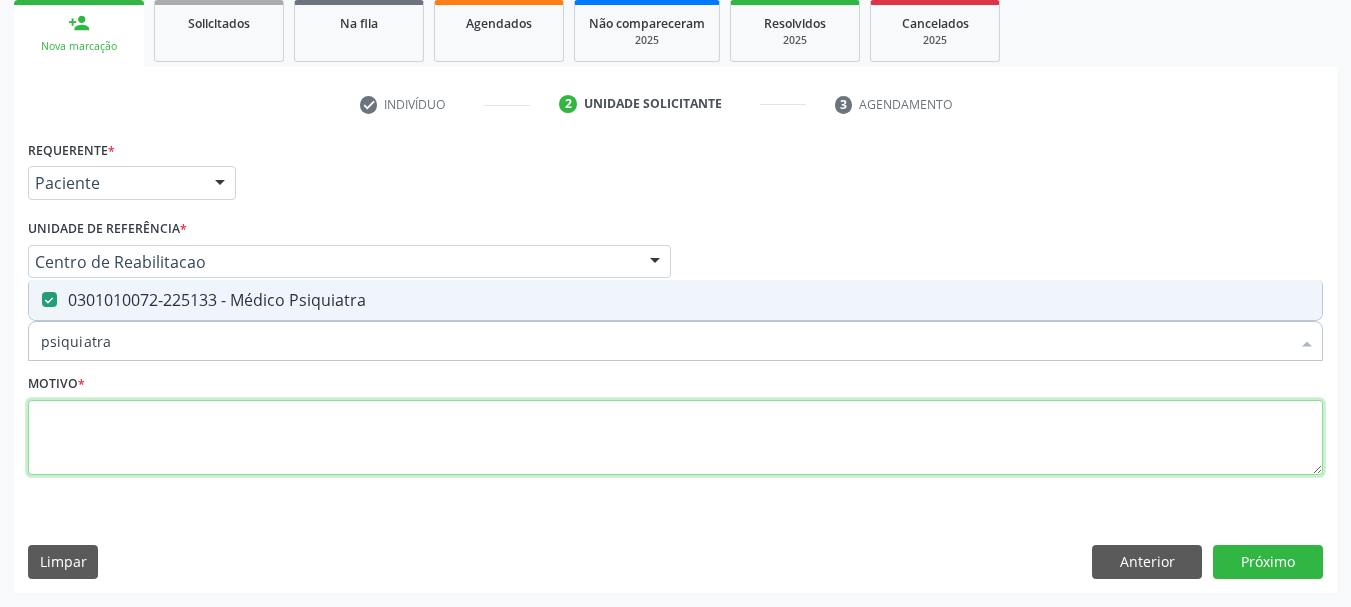click at bounding box center [675, 438] 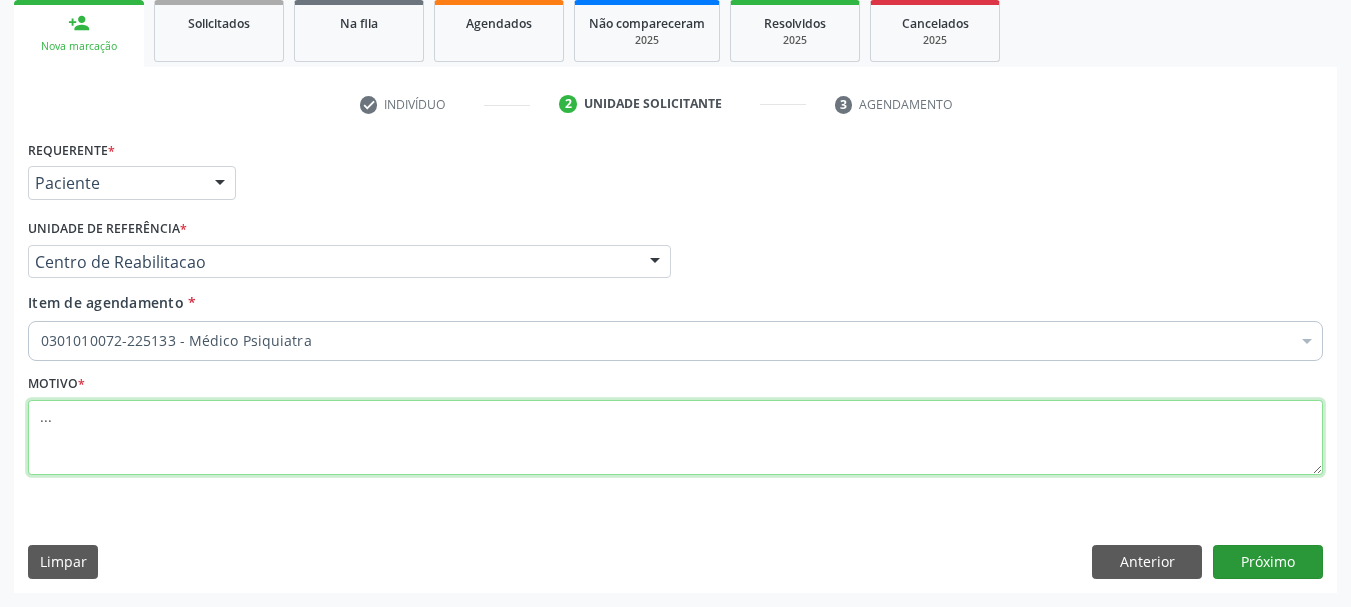type on "..." 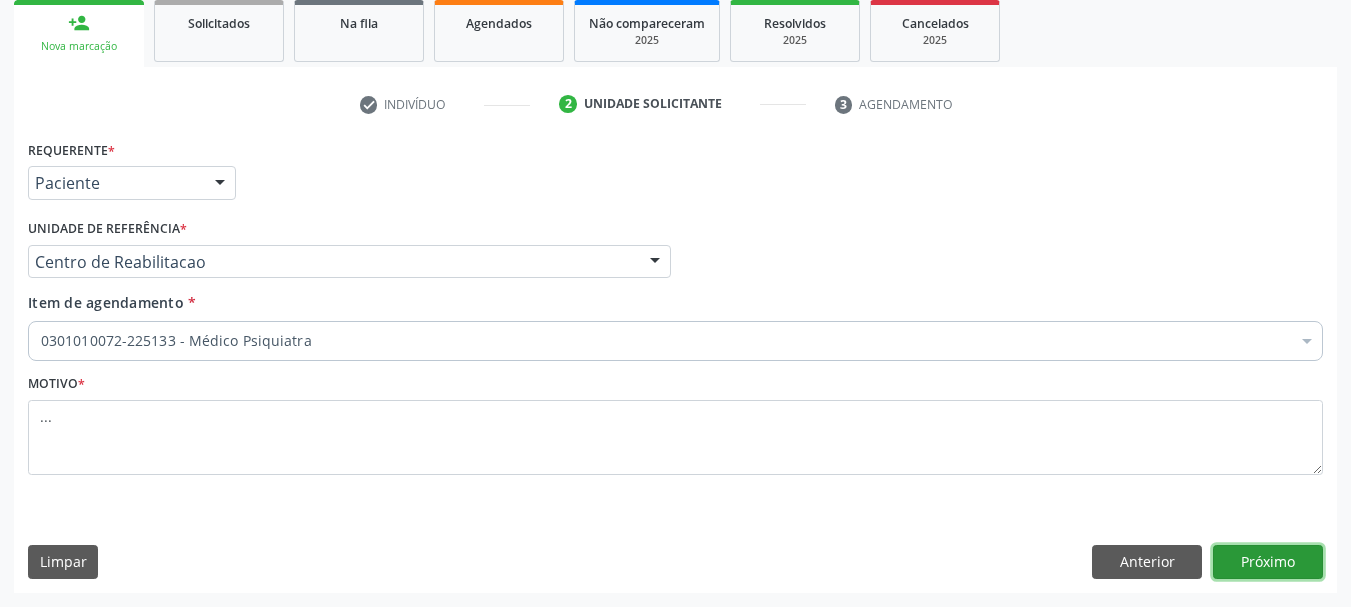 click on "Próximo" at bounding box center (1268, 562) 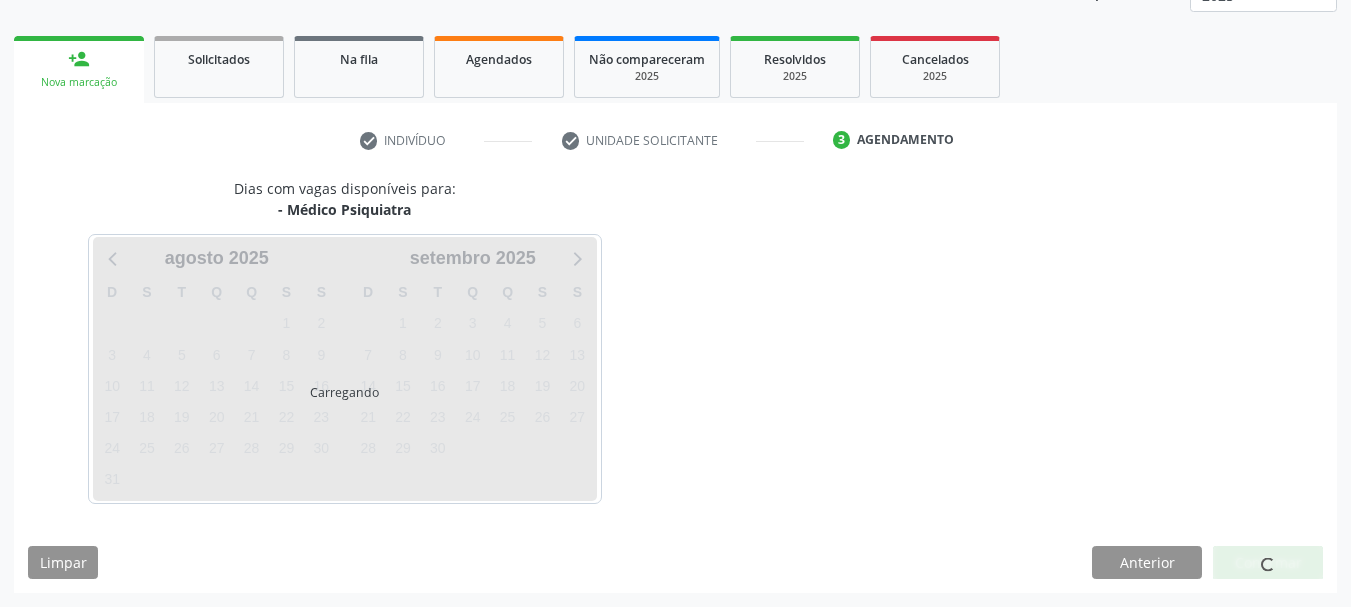 scroll, scrollTop: 263, scrollLeft: 0, axis: vertical 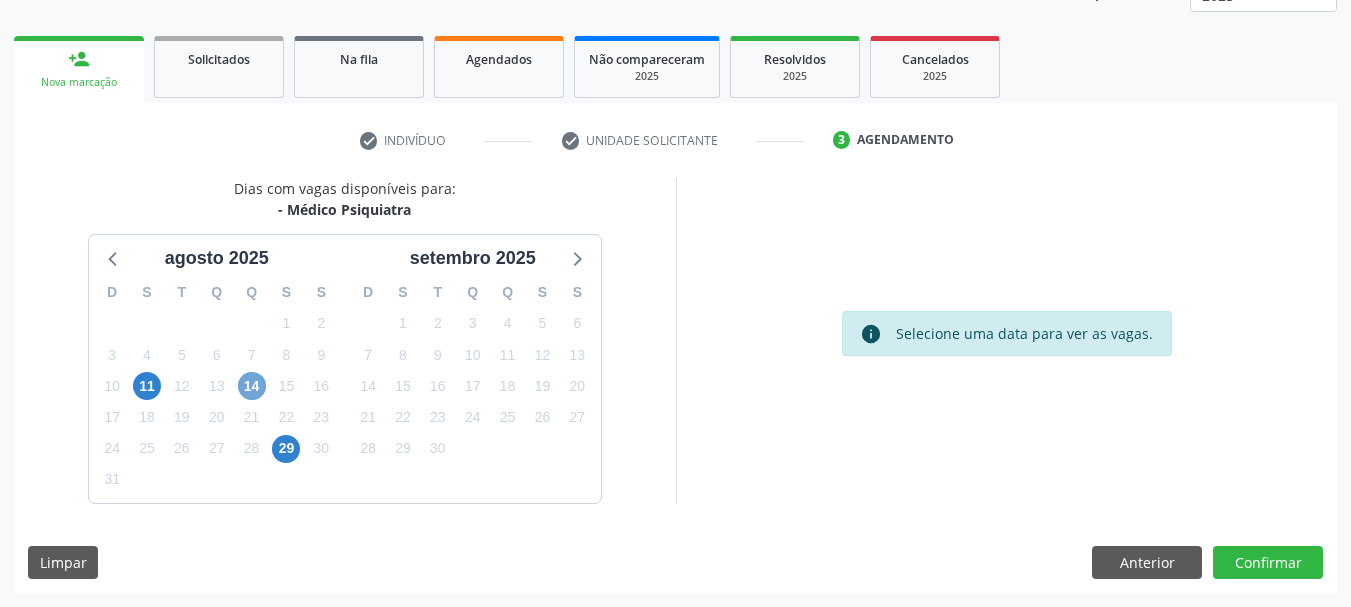 click on "14" at bounding box center [252, 386] 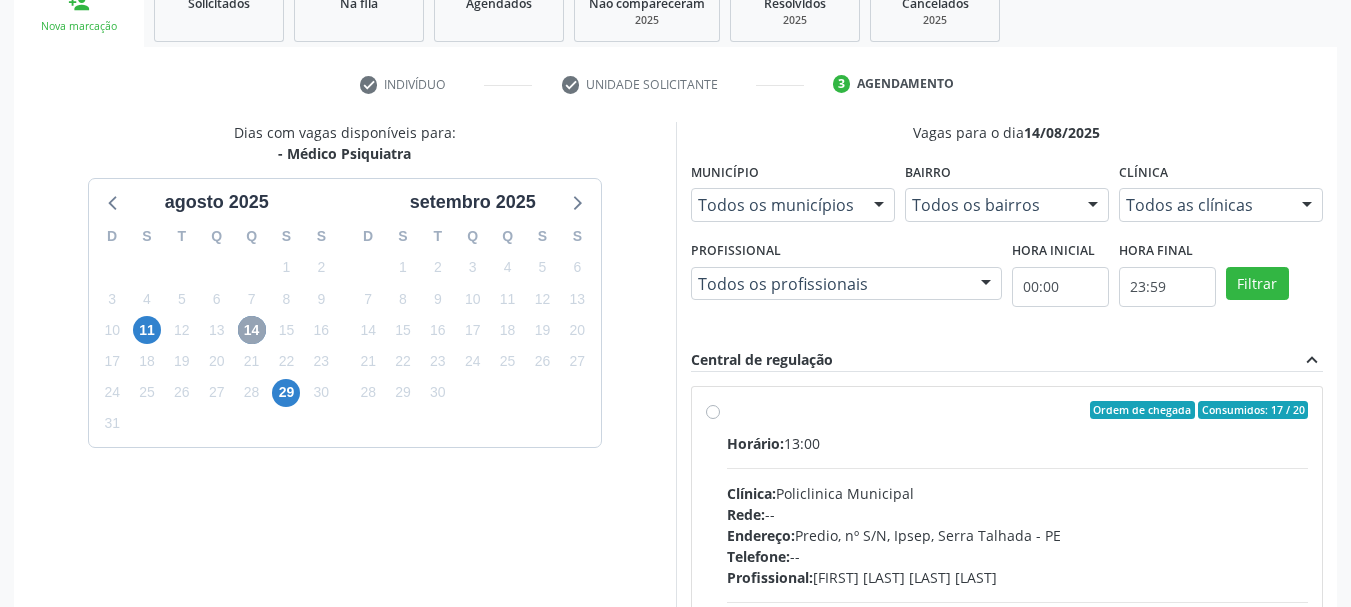 scroll, scrollTop: 363, scrollLeft: 0, axis: vertical 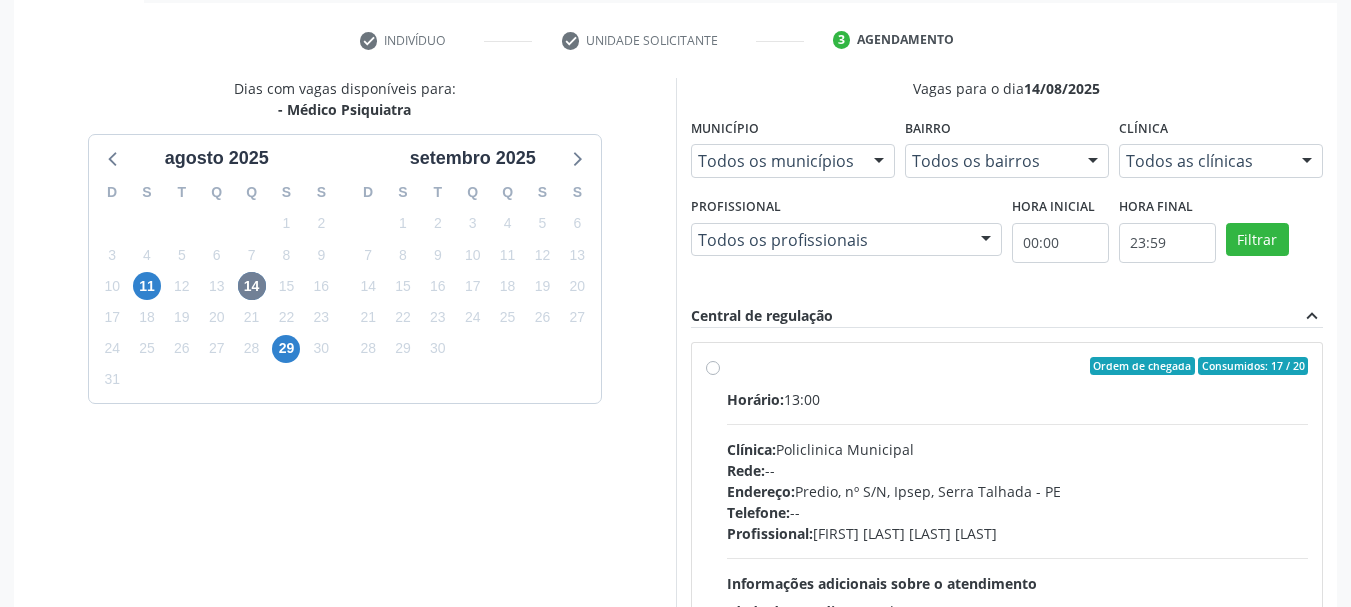 click on "Ordem de chegada
Consumidos: 17 / 20
Horário:   13:00
Clínica:  Policlinica Municipal
Rede:
--
Endereço:   Predio, nº S/N, Ipsep, Serra Talhada - PE
Telefone:   --
Profissional:
Maria Augusta Soares Sobreira Machado
Informações adicionais sobre o atendimento
Idade de atendimento:
de 0 a 120 anos
Gênero(s) atendido(s):
Masculino e Feminino
Informações adicionais:
--" at bounding box center [1018, 510] 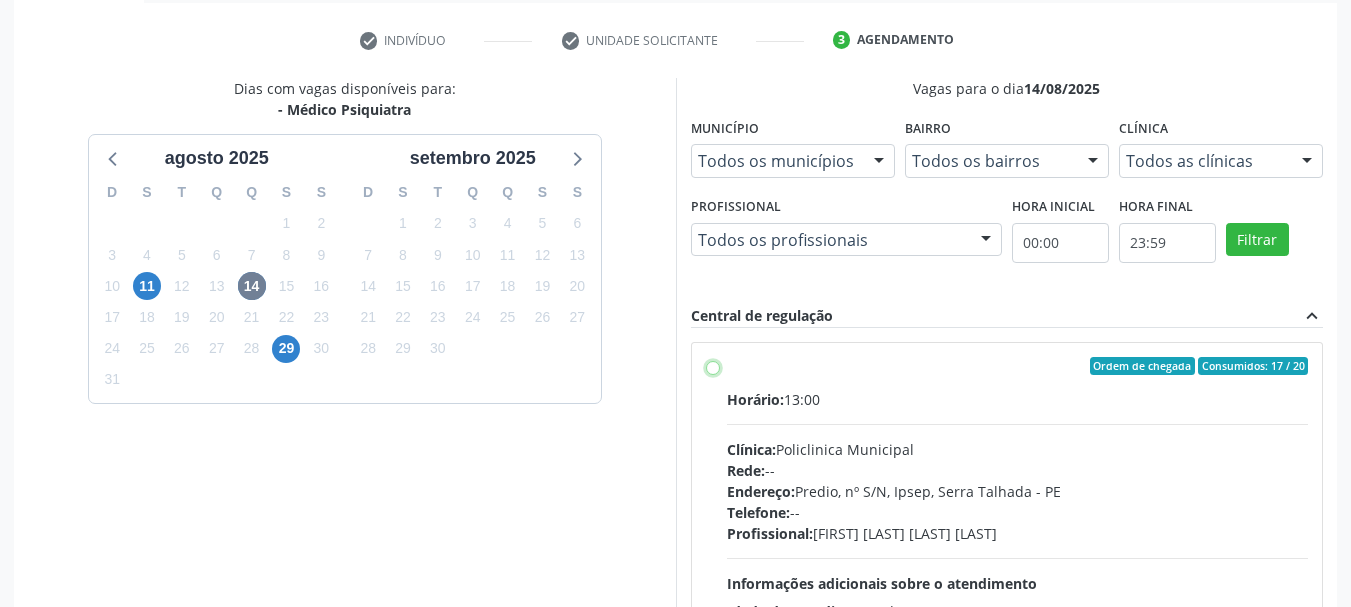 click on "Ordem de chegada
Consumidos: 17 / 20
Horário:   13:00
Clínica:  Policlinica Municipal
Rede:
--
Endereço:   Predio, nº S/N, Ipsep, Serra Talhada - PE
Telefone:   --
Profissional:
Maria Augusta Soares Sobreira Machado
Informações adicionais sobre o atendimento
Idade de atendimento:
de 0 a 120 anos
Gênero(s) atendido(s):
Masculino e Feminino
Informações adicionais:
--" at bounding box center (713, 366) 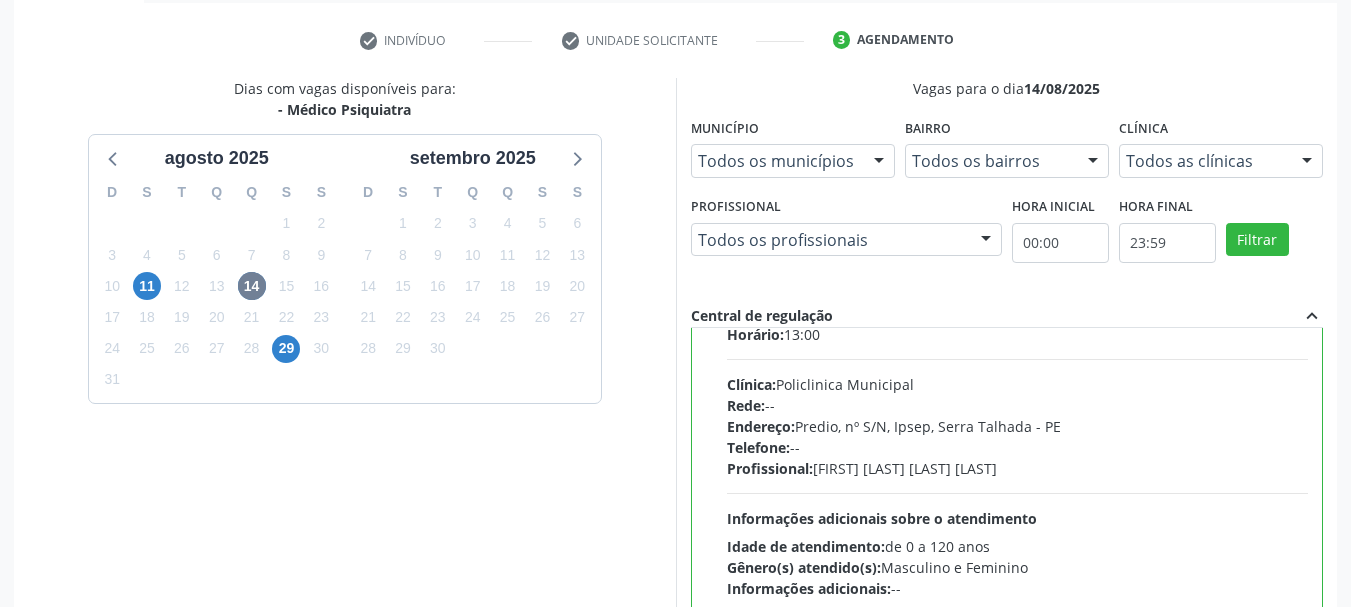 scroll, scrollTop: 99, scrollLeft: 0, axis: vertical 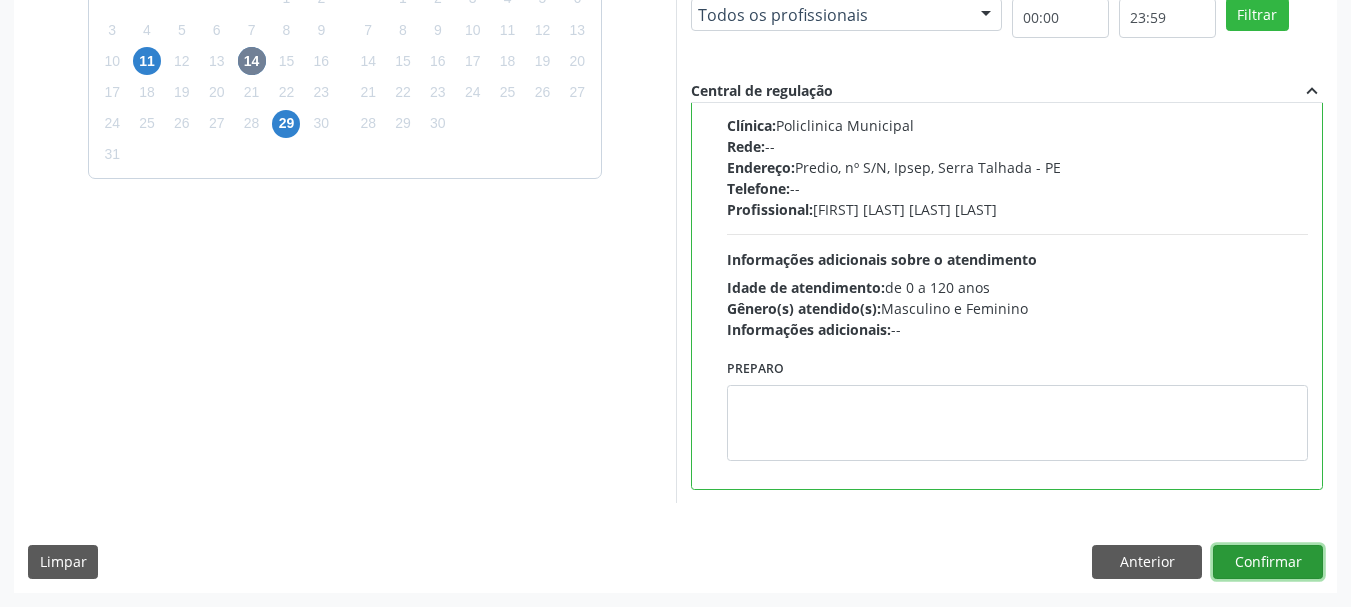 click on "Confirmar" at bounding box center [1268, 562] 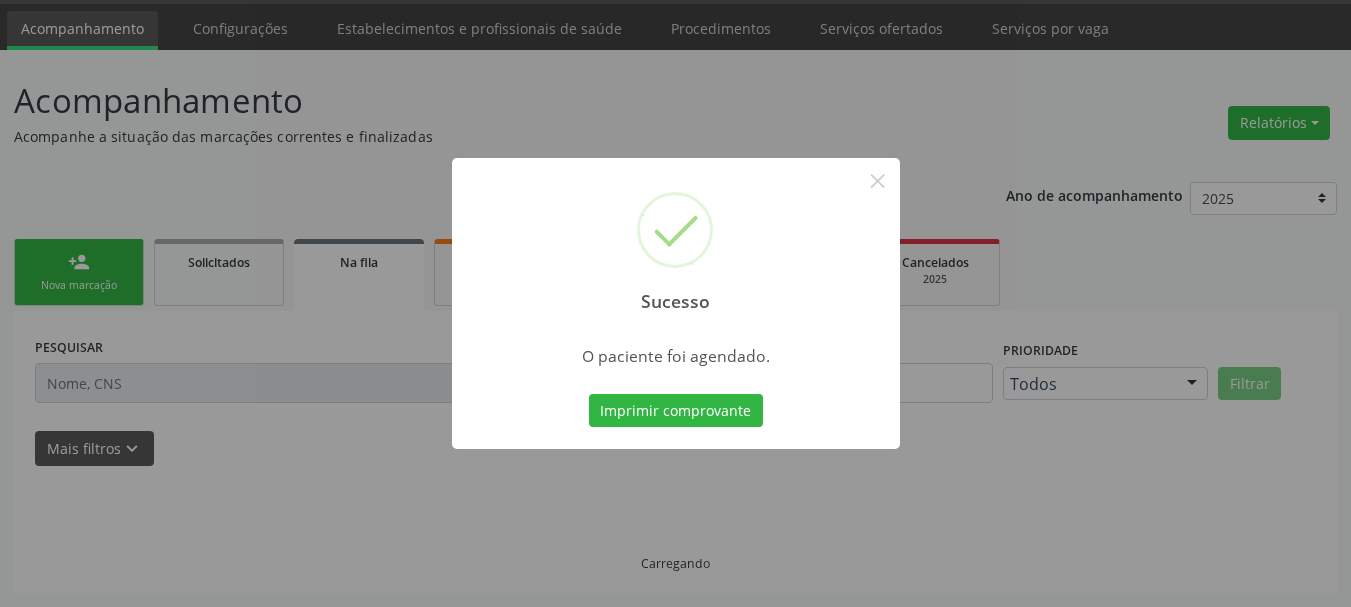 scroll, scrollTop: 60, scrollLeft: 0, axis: vertical 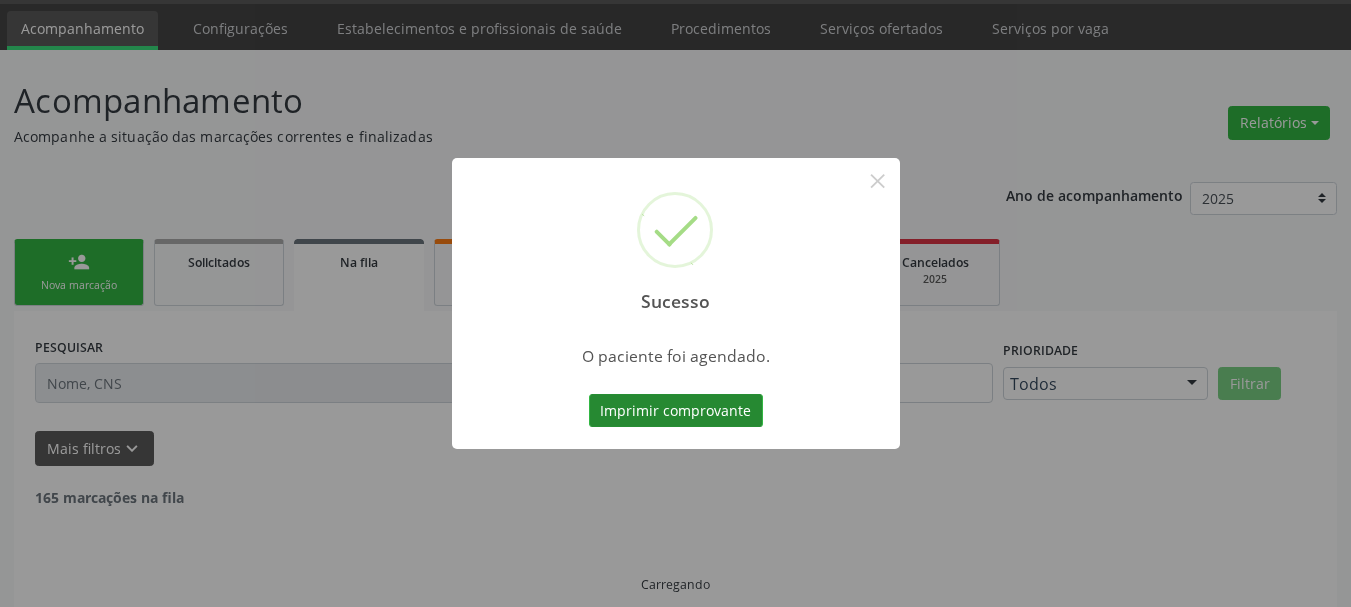 click on "Imprimir comprovante" at bounding box center (676, 411) 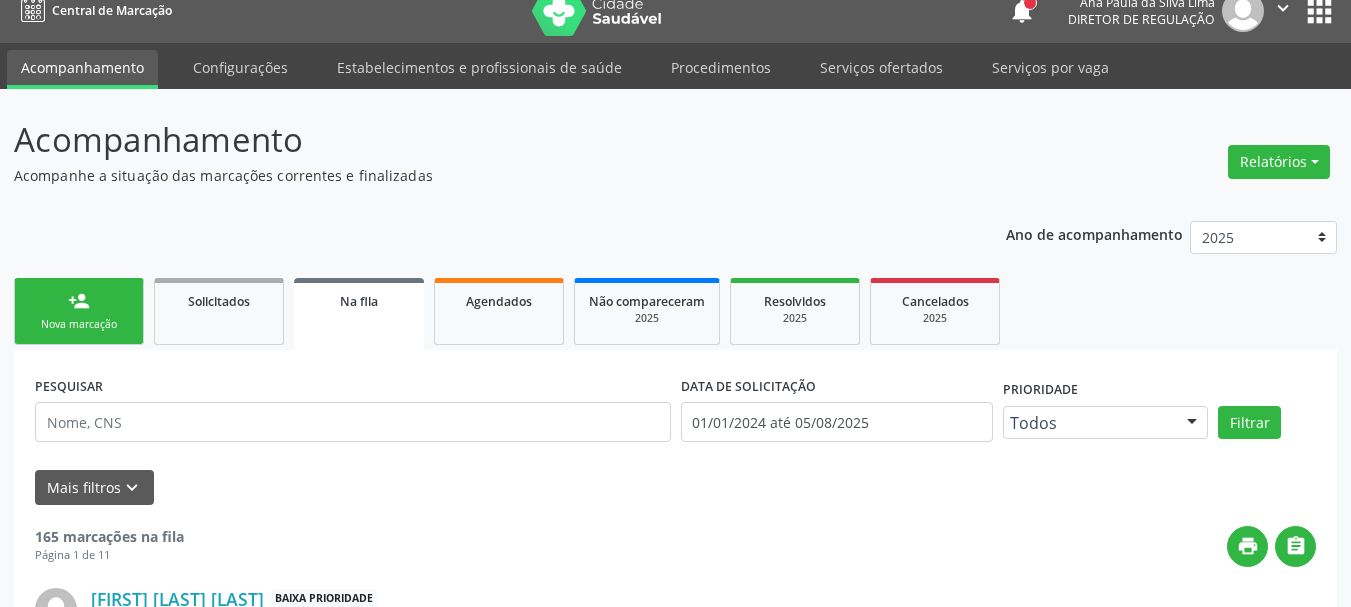 scroll, scrollTop: 0, scrollLeft: 0, axis: both 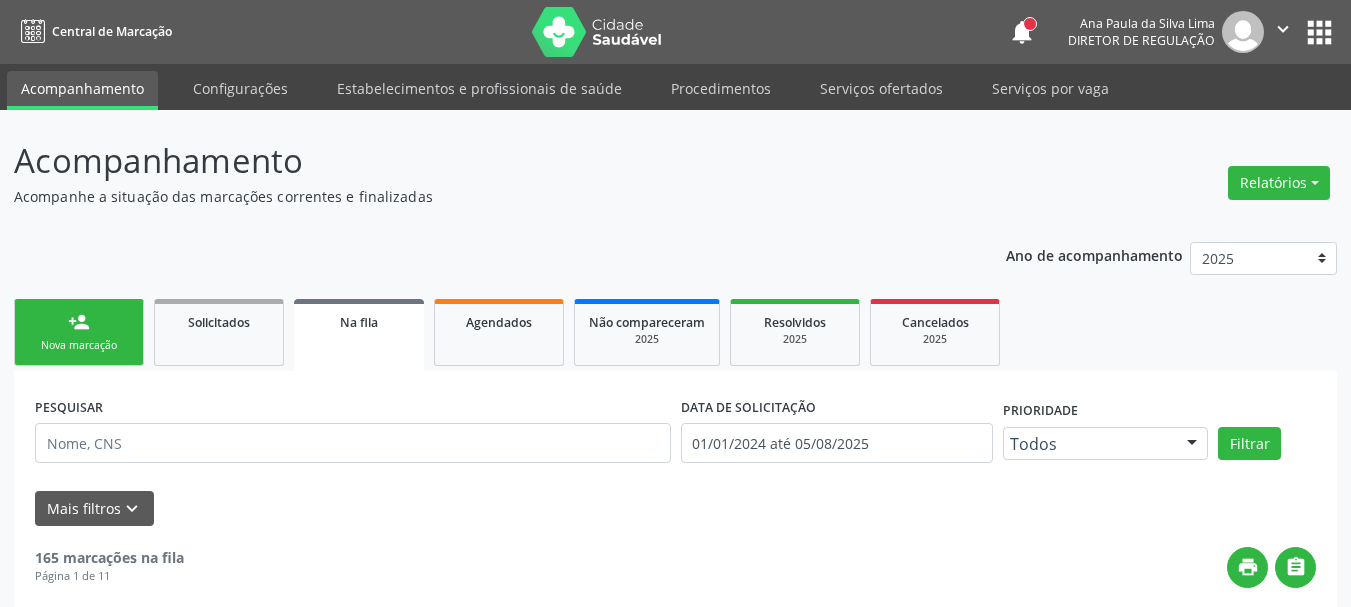 click on "apps" at bounding box center [1319, 32] 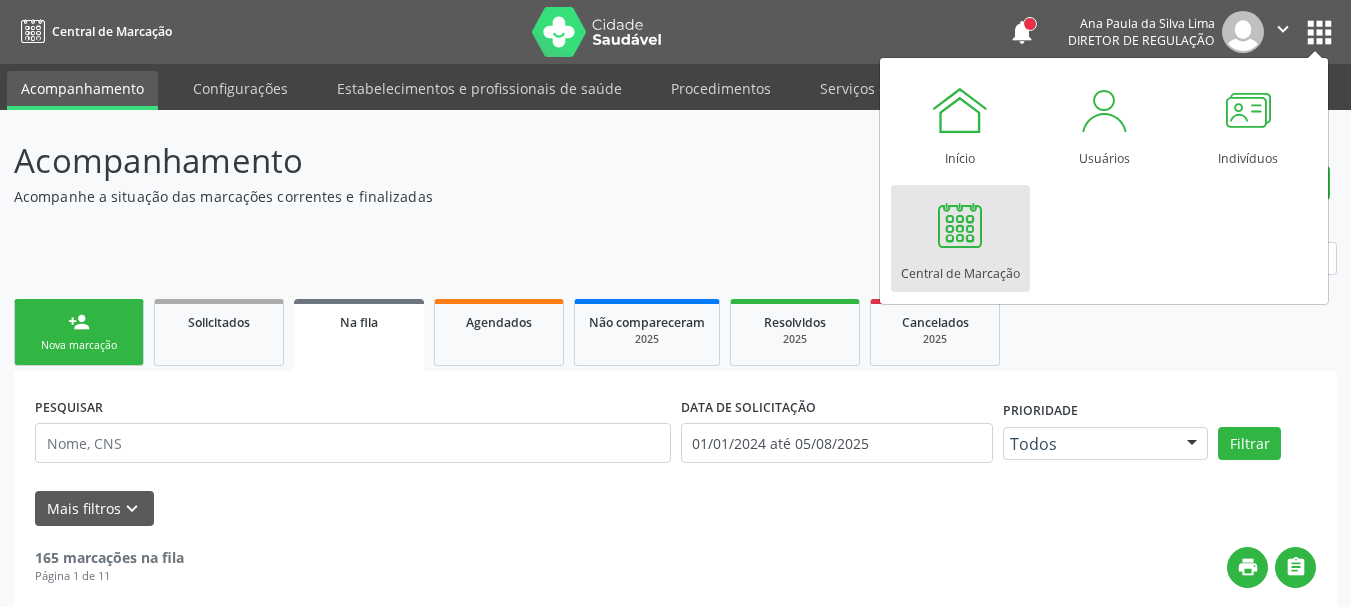 click at bounding box center [960, 225] 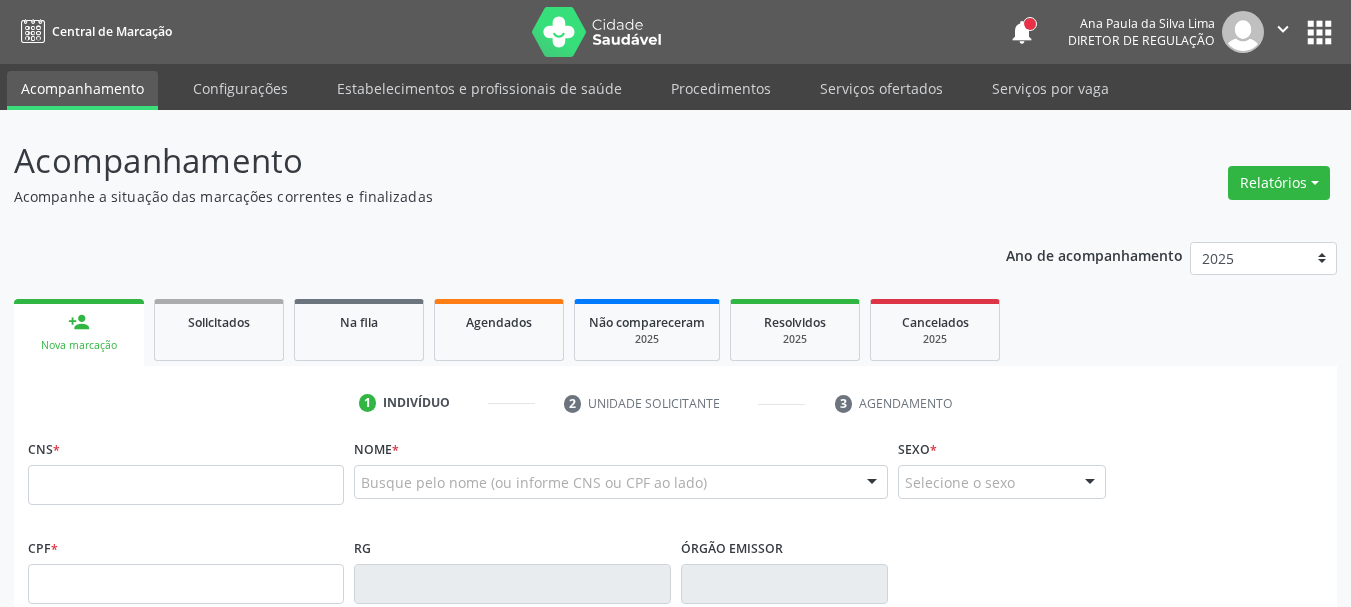 scroll, scrollTop: 0, scrollLeft: 0, axis: both 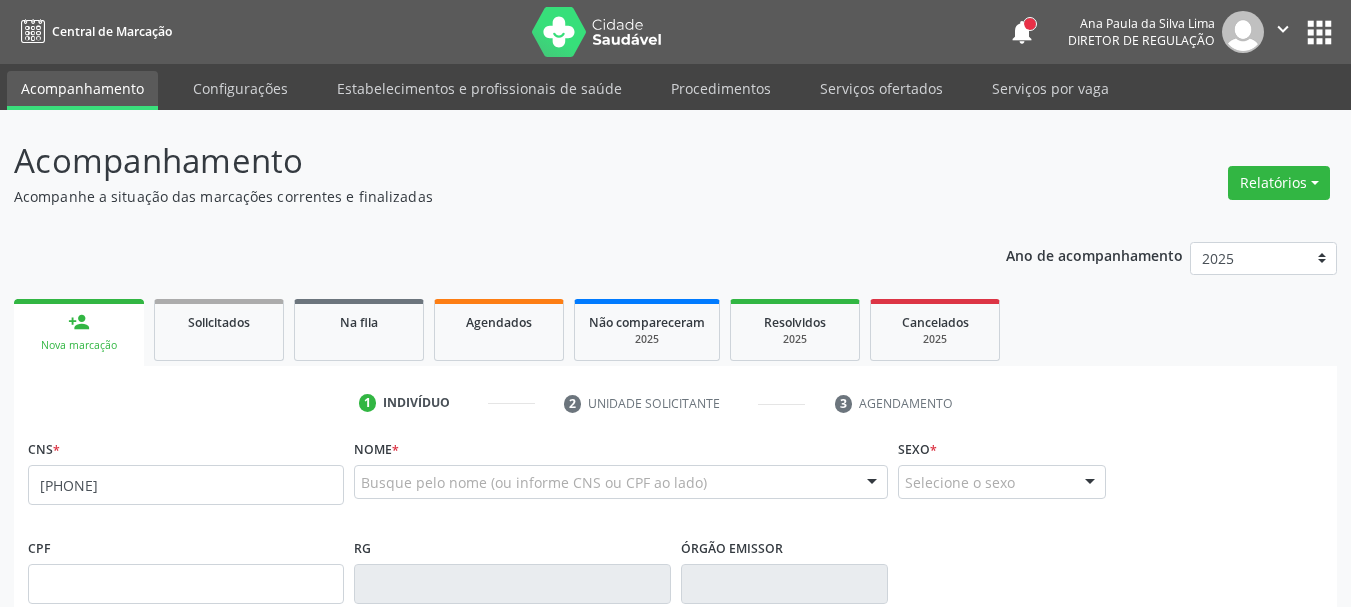 type on "[PHONE]" 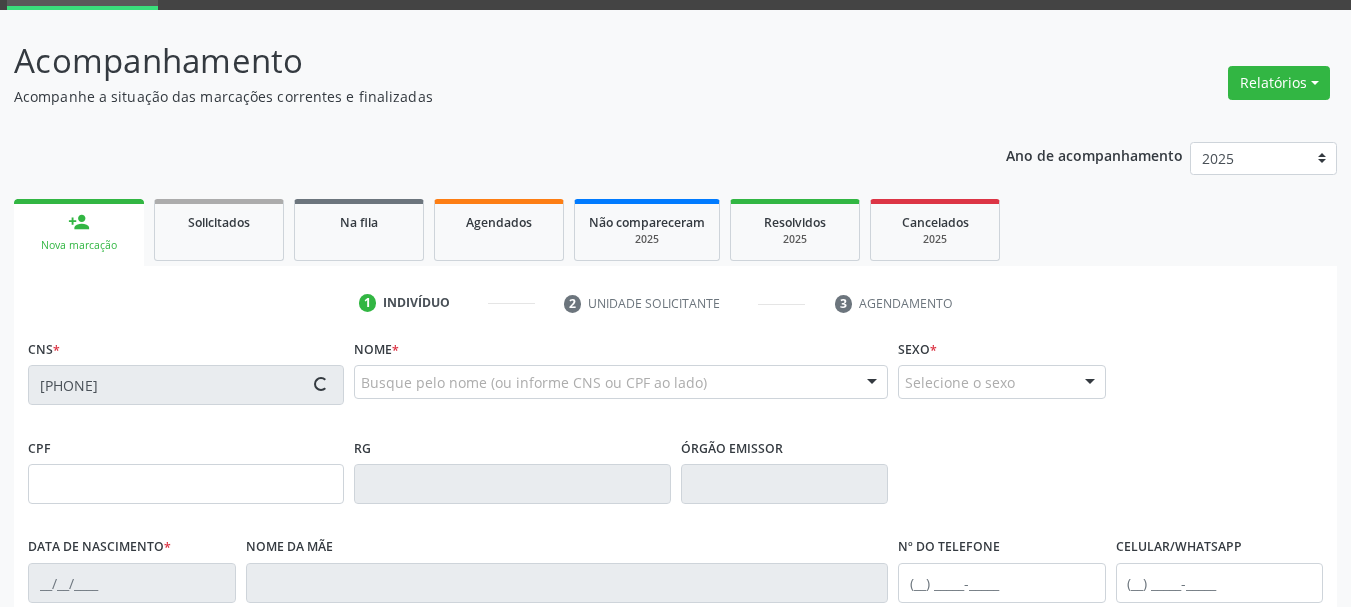 type on "[SSN]" 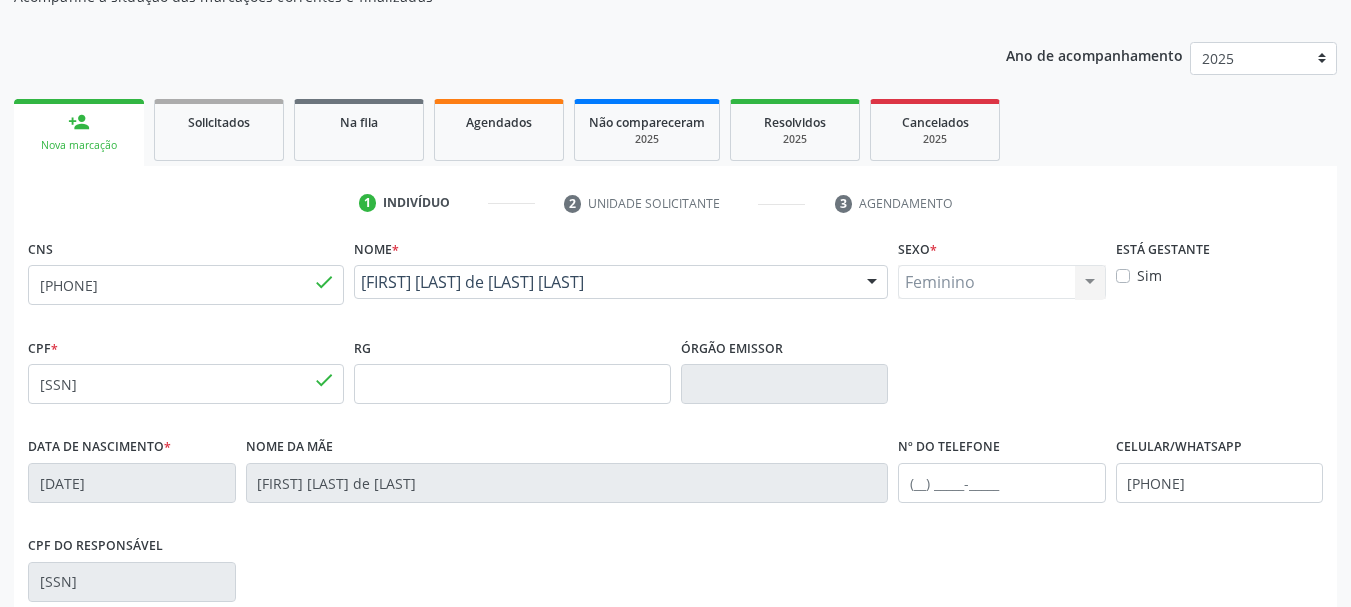 scroll, scrollTop: 400, scrollLeft: 0, axis: vertical 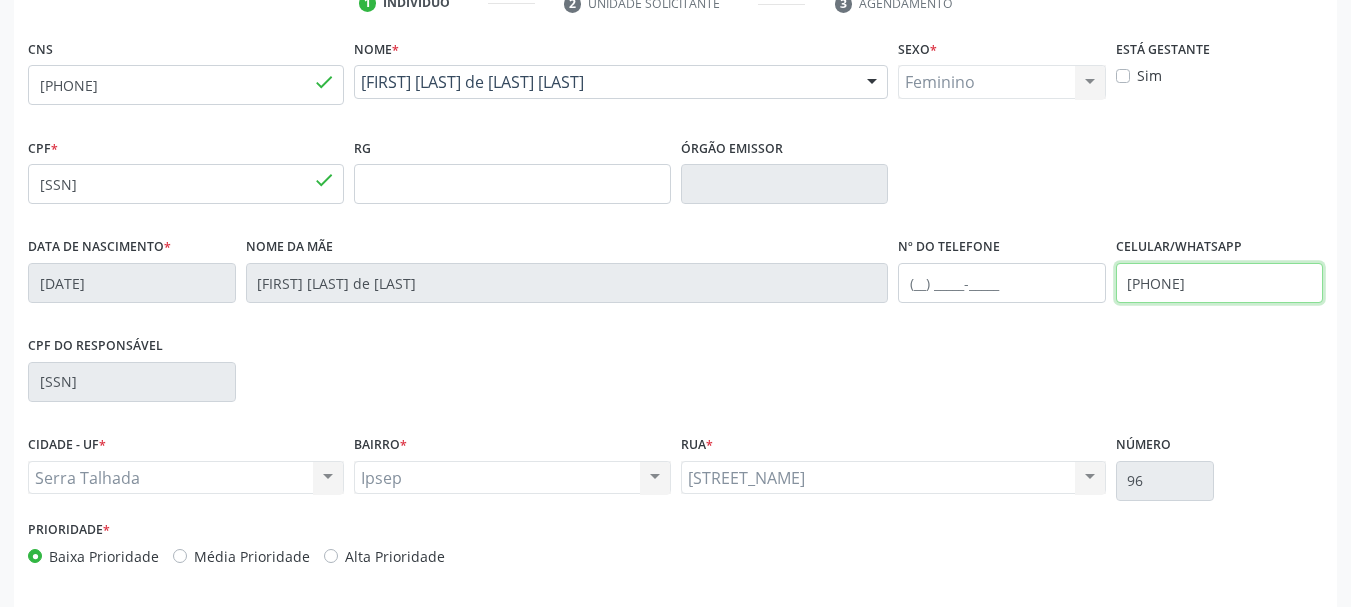 drag, startPoint x: 1287, startPoint y: 280, endPoint x: 1032, endPoint y: 330, distance: 259.85574 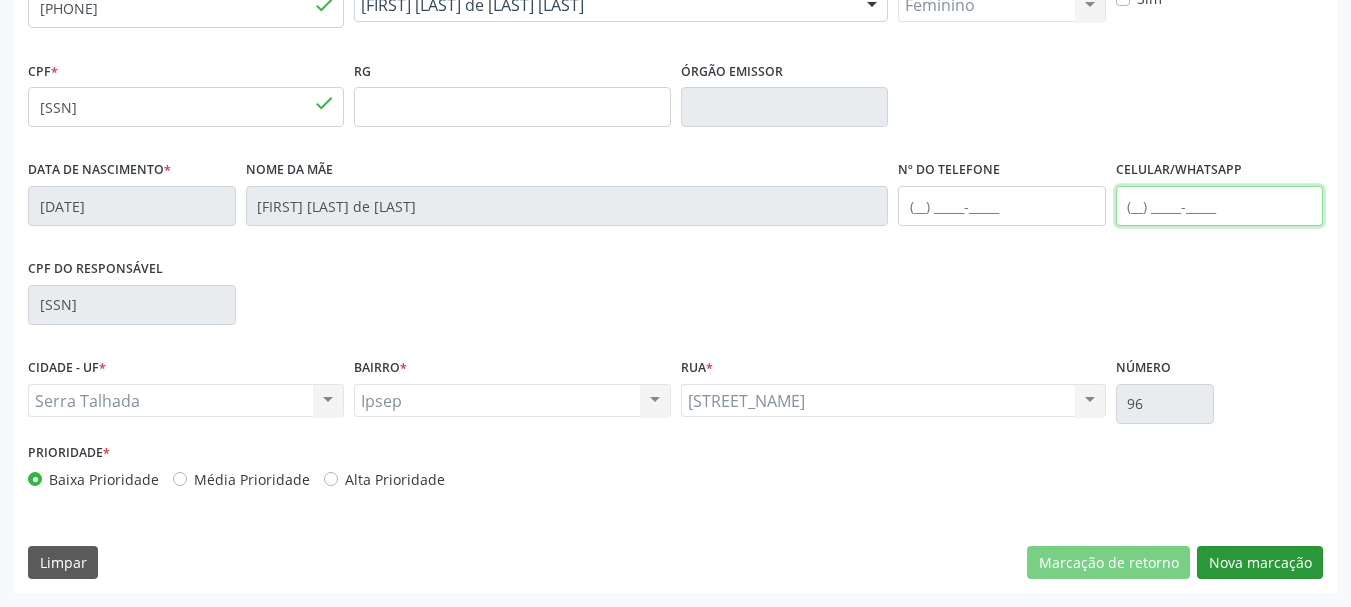 type 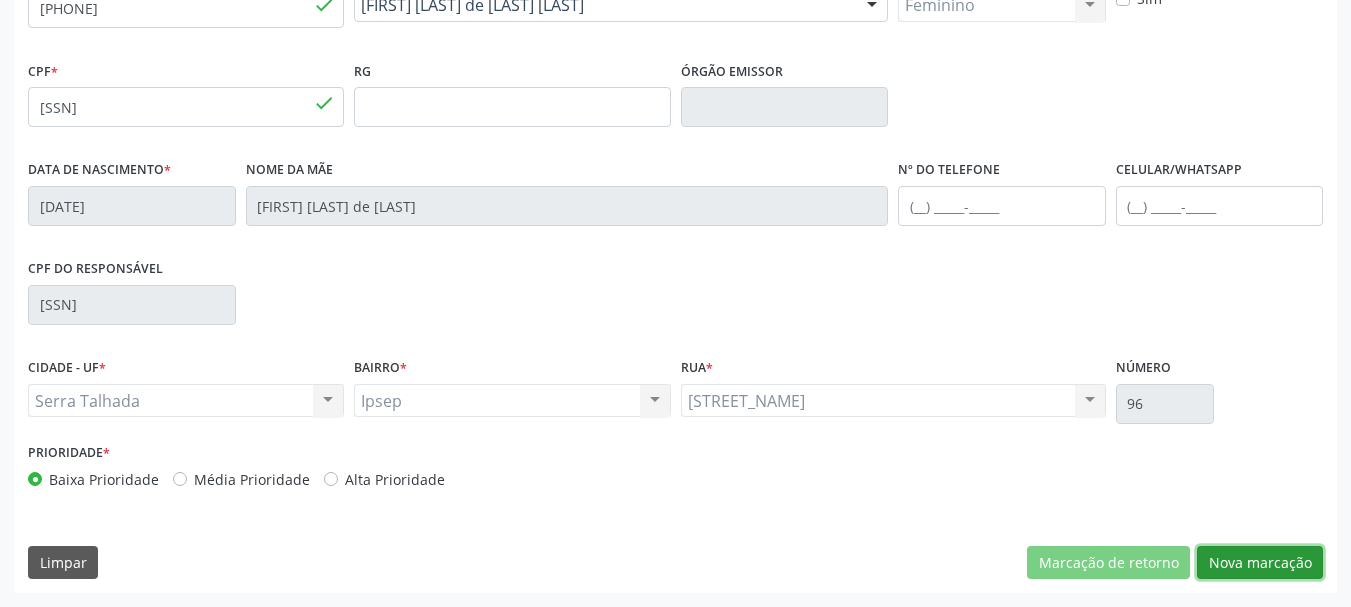 click on "Nova marcação" at bounding box center (1260, 563) 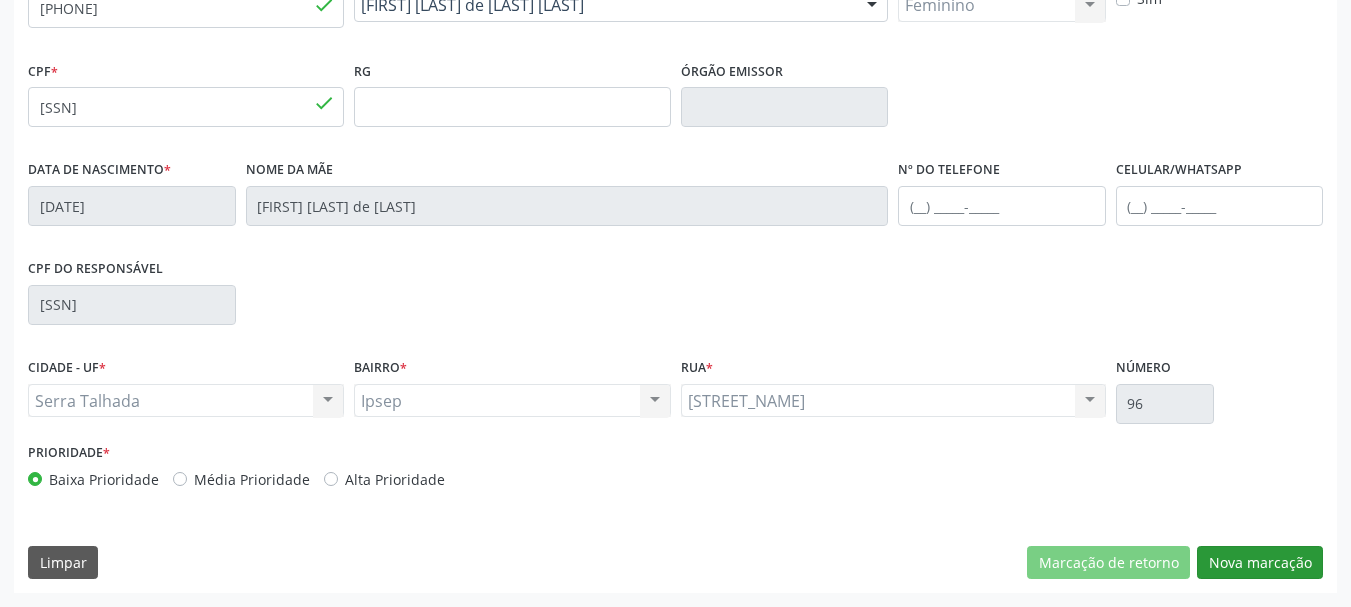 scroll, scrollTop: 299, scrollLeft: 0, axis: vertical 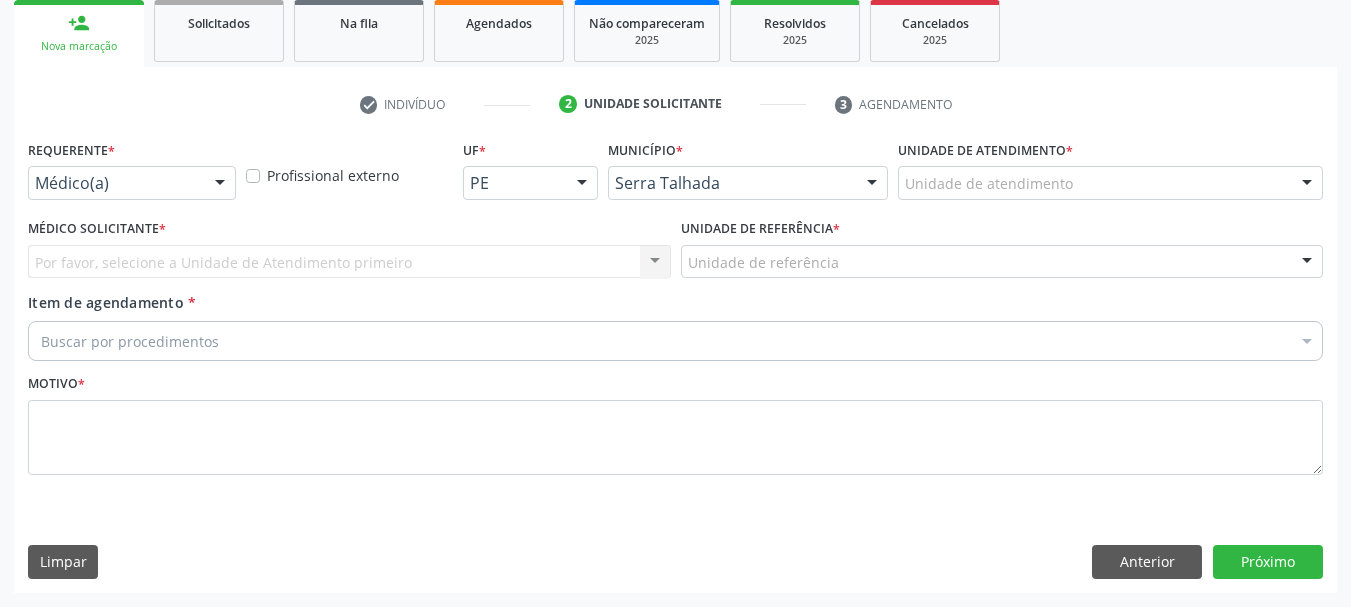 click on "Requerente
*
Médico(a)         Médico(a)   Enfermeiro(a)   Paciente
Nenhum resultado encontrado para: "   "
Não há nenhuma opção para ser exibida." at bounding box center (132, 174) 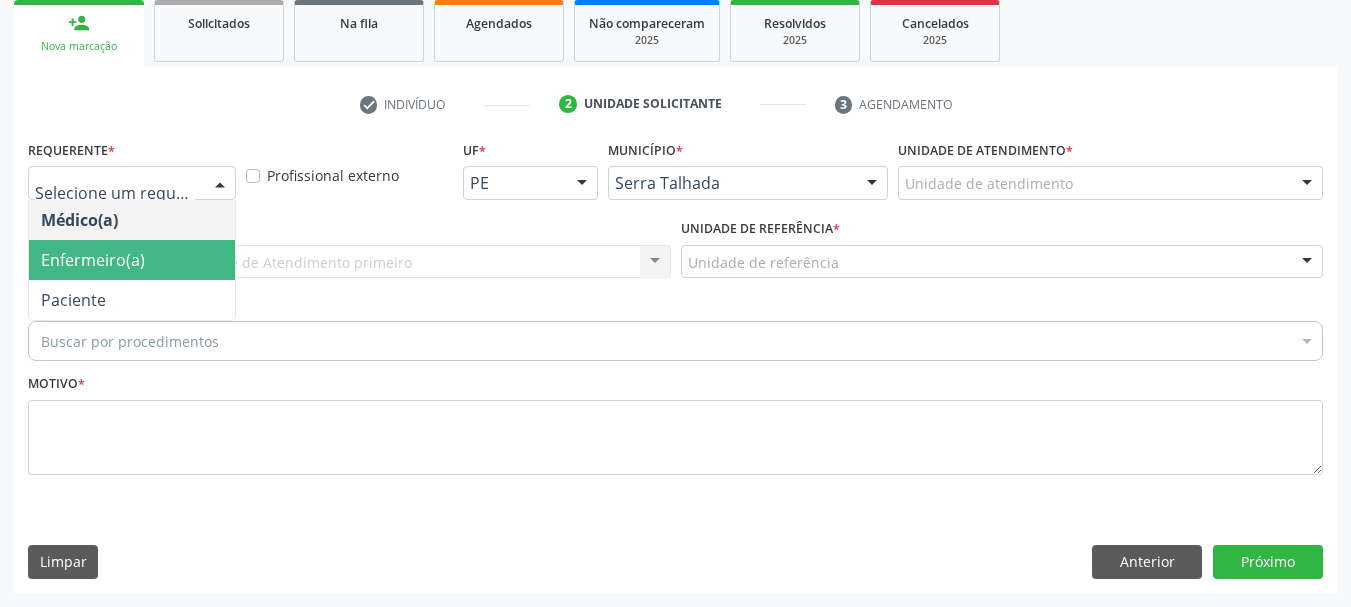 click on "Paciente" at bounding box center [132, 300] 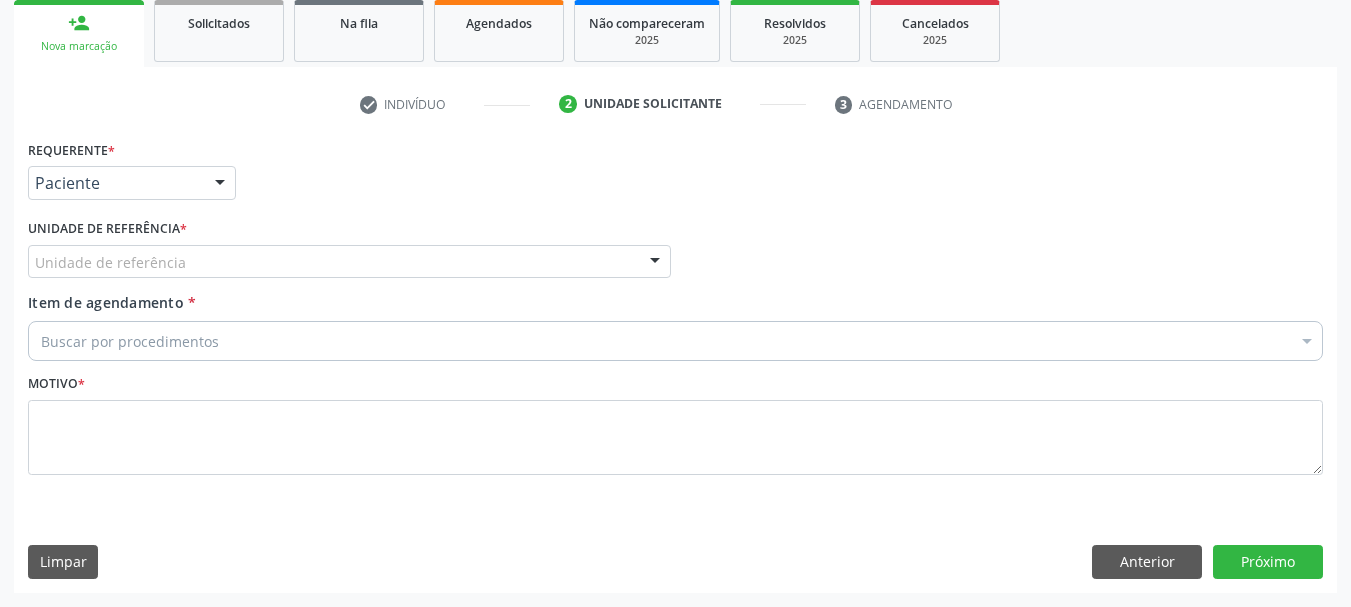 click on "Unidade de referência
*
Unidade de referência
Usf do Mutirao   Usf Cohab   Usf Caicarinha da Penha Tauapiranga   Posto de Saude Bernardo Vieira   Usf Borborema   Usf Bom Jesus I   Usf Ipsep   Usf Sao Cristovao   Usf Santa Rita Bernardo Vieira   Usf Cagep   Usf Caxixola   Usf Bom Jesus II   Usf Malhada Cortada   Usf Alto da Conceicao   Usf Varzea Aabb   Usf Ipsep II   Usf Cohab II   Usf Varzinha   Usf Ipa Faz Nova   Usf Centro I   Usf Vila Bela   Usf Centro II   Usf Luanda Jardim   Usf Ipsep III   Posto de Saude Logradouro   Posto de Saude Poco da Cerca   Posto de Saude de Juazeirinho   Central Regional de Rede de Frio Xi Geres   Hospital Eduardo Campos   Rede de Atencao Ao Covid 19 Leitos de Retaguarda Municipal   Posto de Saude Malhada da Areia   Posto de Saude Malhada do Jua   Vigilancia Epidemiologica   Central de Regulacao Medica das Urgencias Serra Talhada Pe   Usb Base Samu Serra Talhada   Usa Base Samu Serra Talhada   3 Grupamento de Bombeiros" at bounding box center (349, 253) 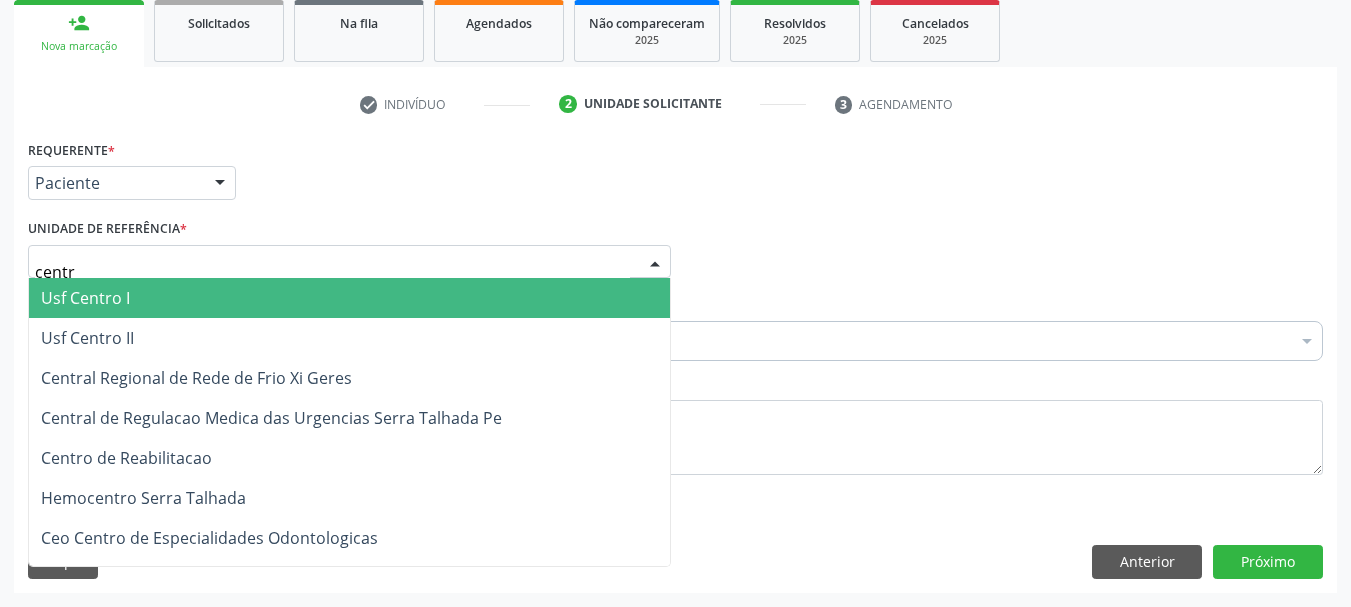 type on "centro" 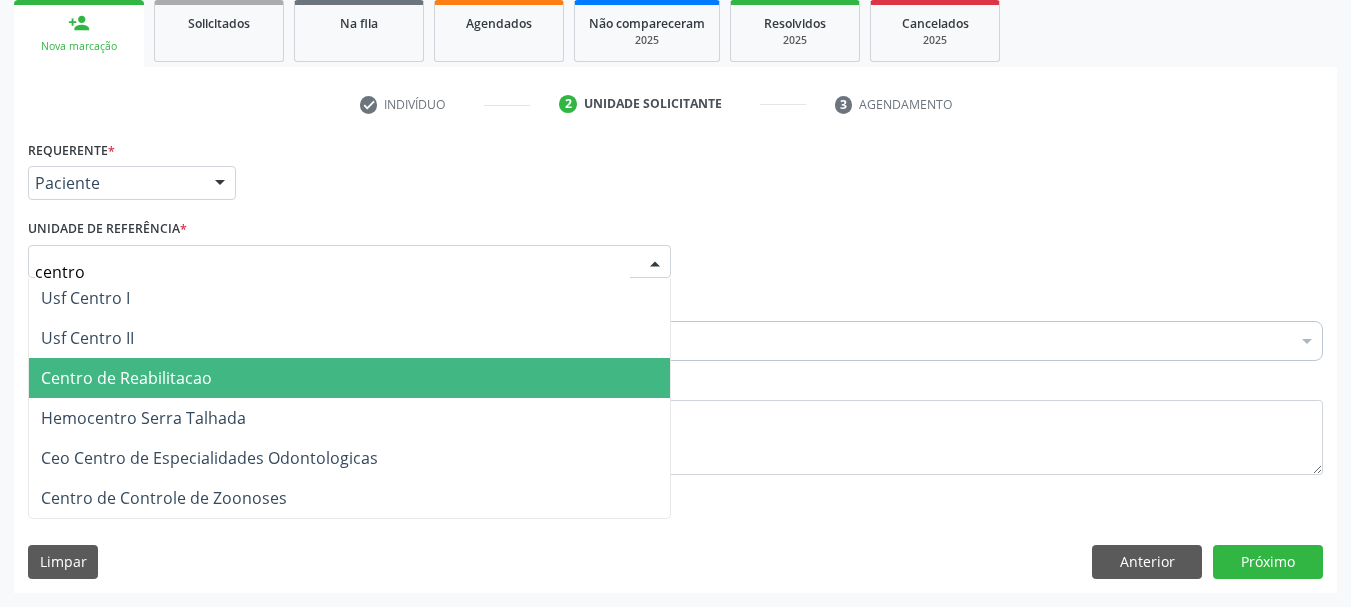 click on "Centro de Reabilitacao" at bounding box center (126, 378) 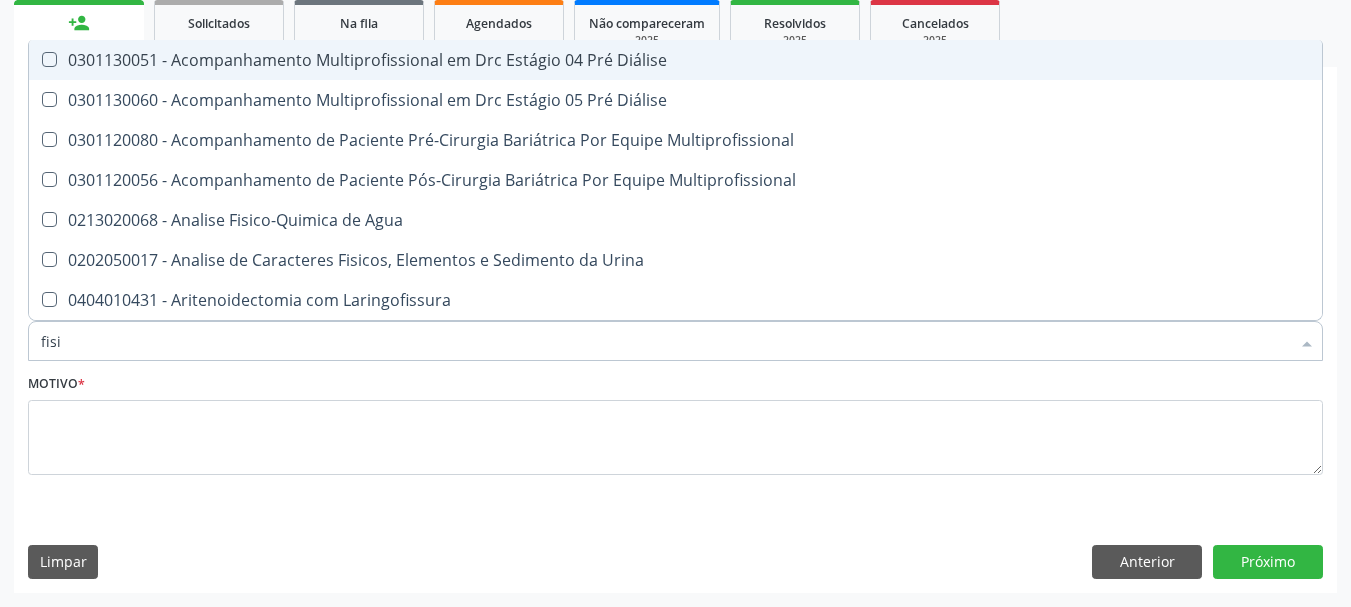 type on "fisio" 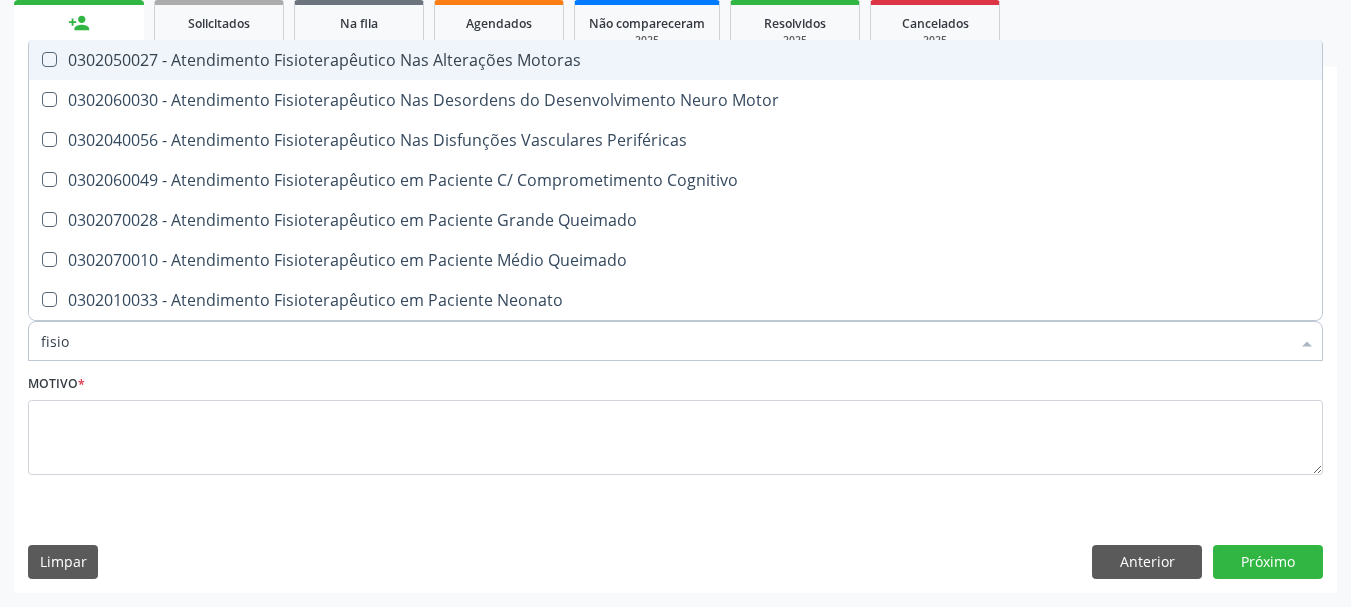 click on "0302050027 - Atendimento Fisioterapêutico Nas Alterações Motoras" at bounding box center [756, 60] 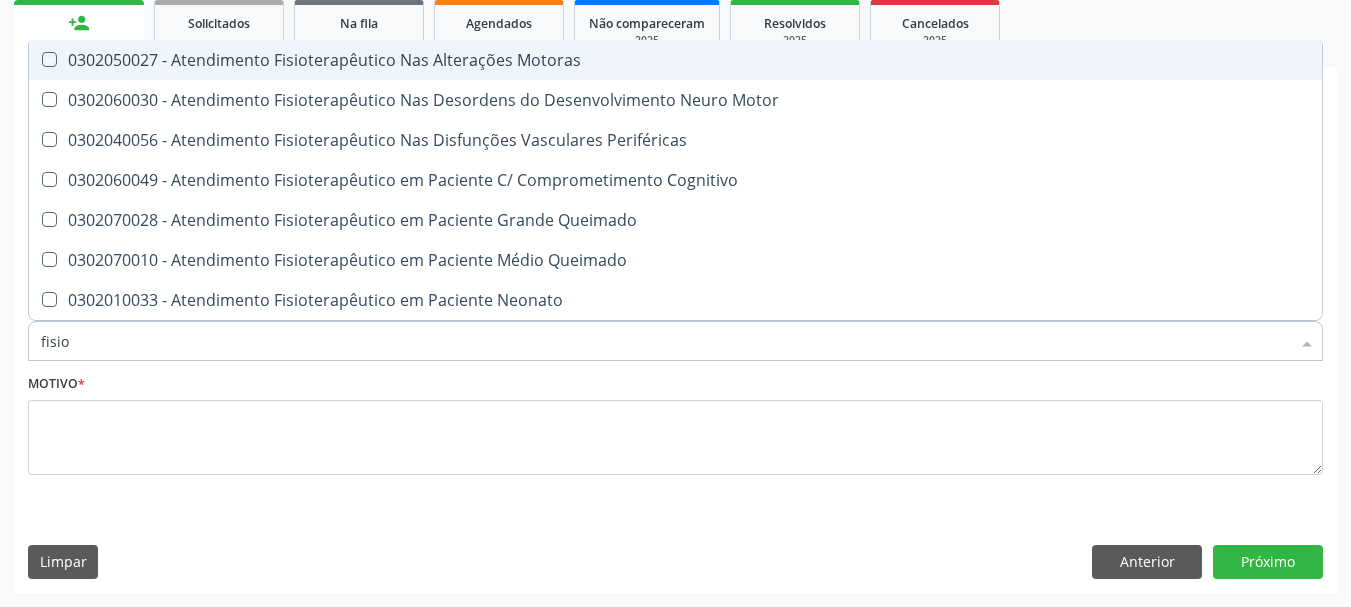 checkbox on "true" 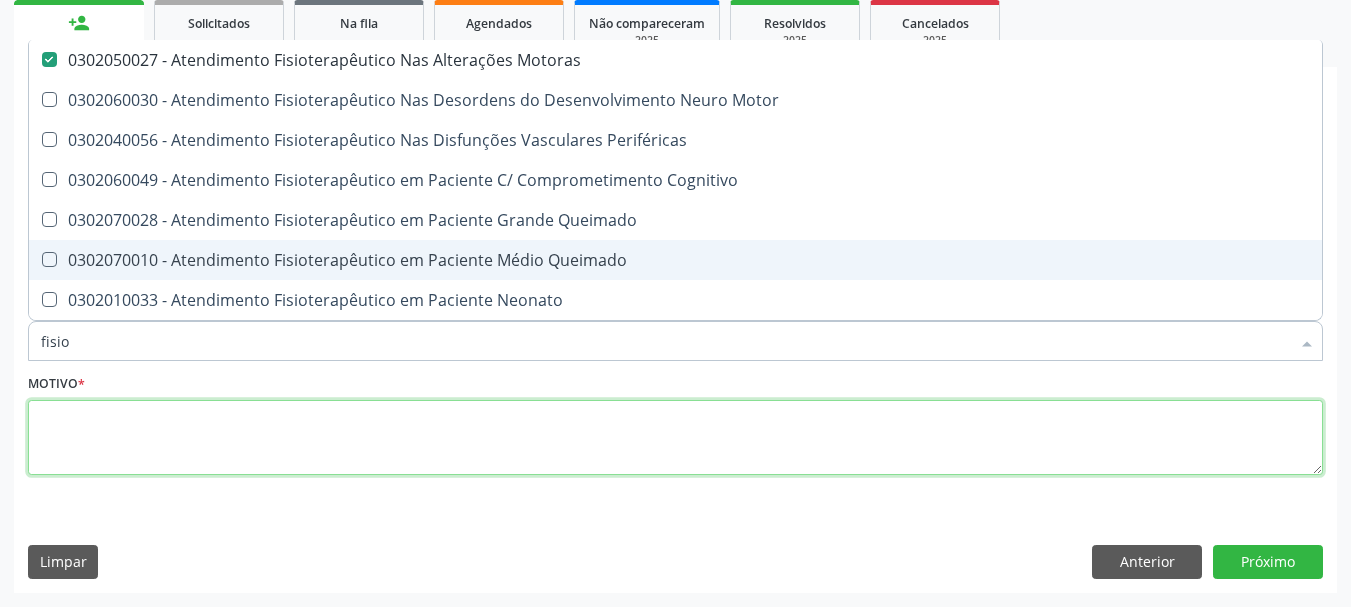 click at bounding box center [675, 438] 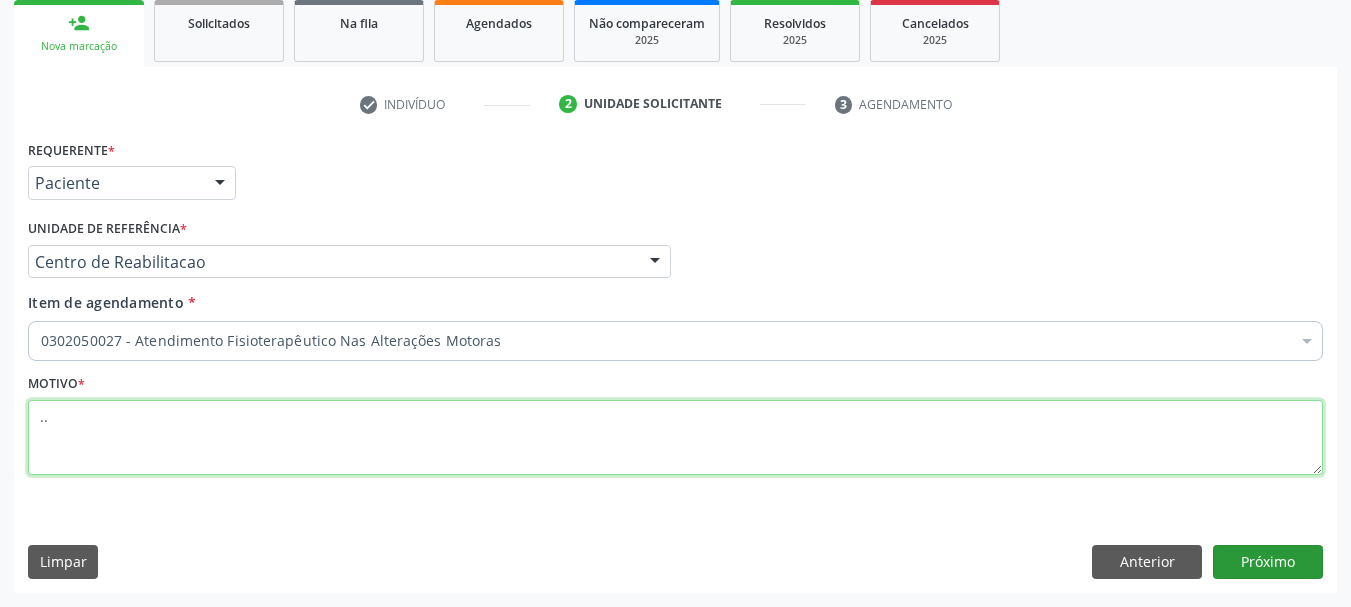 type on ".." 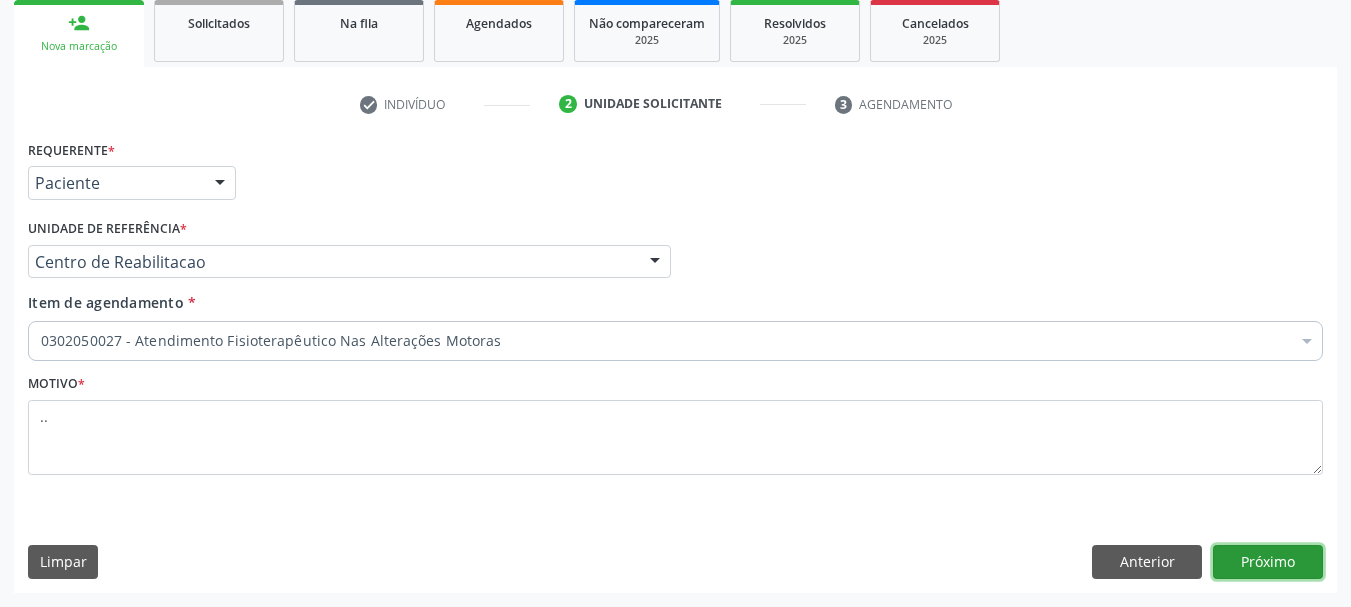 click on "Próximo" at bounding box center [1268, 562] 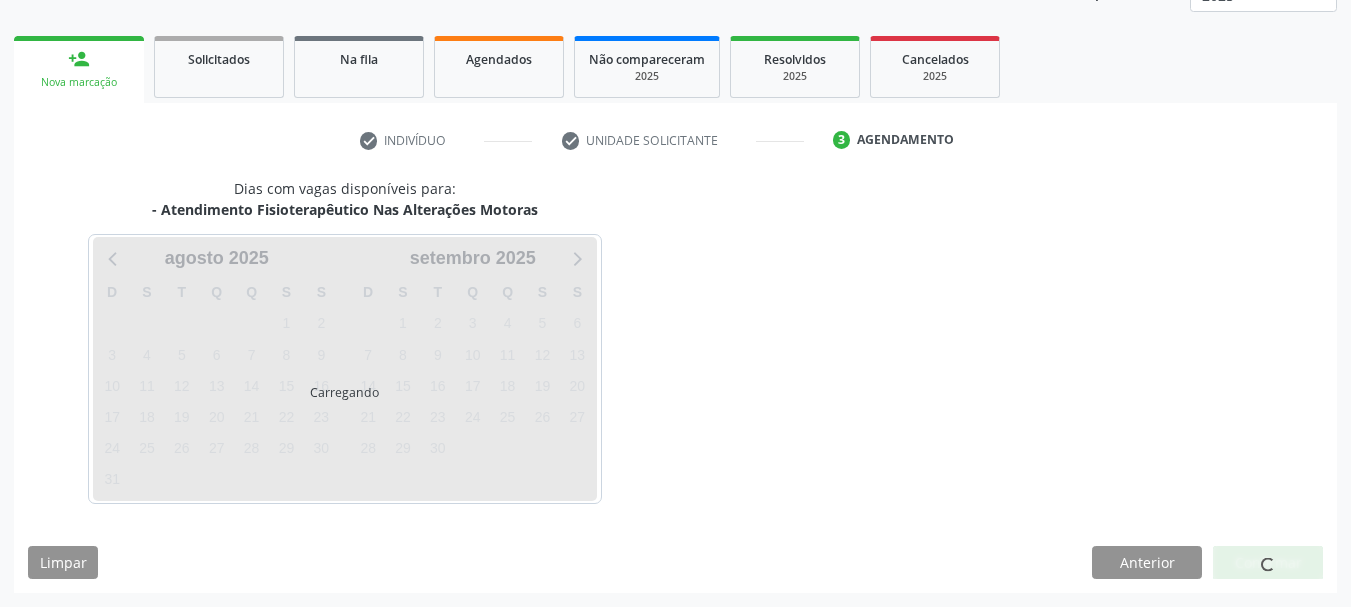scroll, scrollTop: 263, scrollLeft: 0, axis: vertical 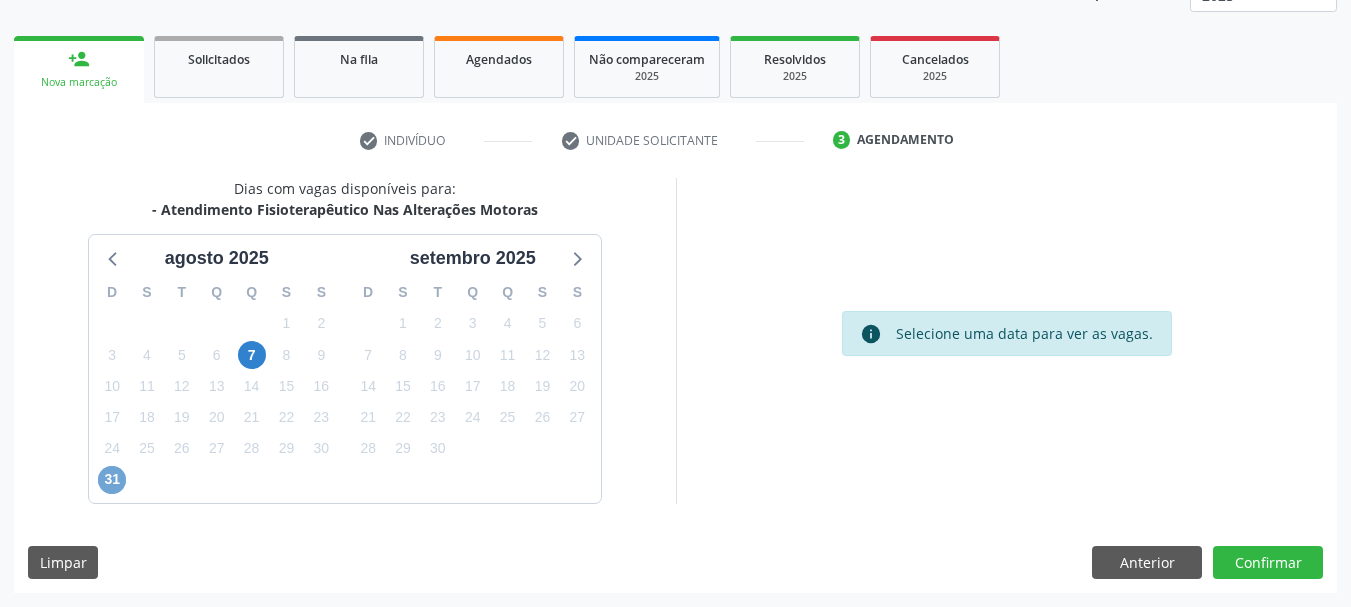 click on "31" at bounding box center [112, 480] 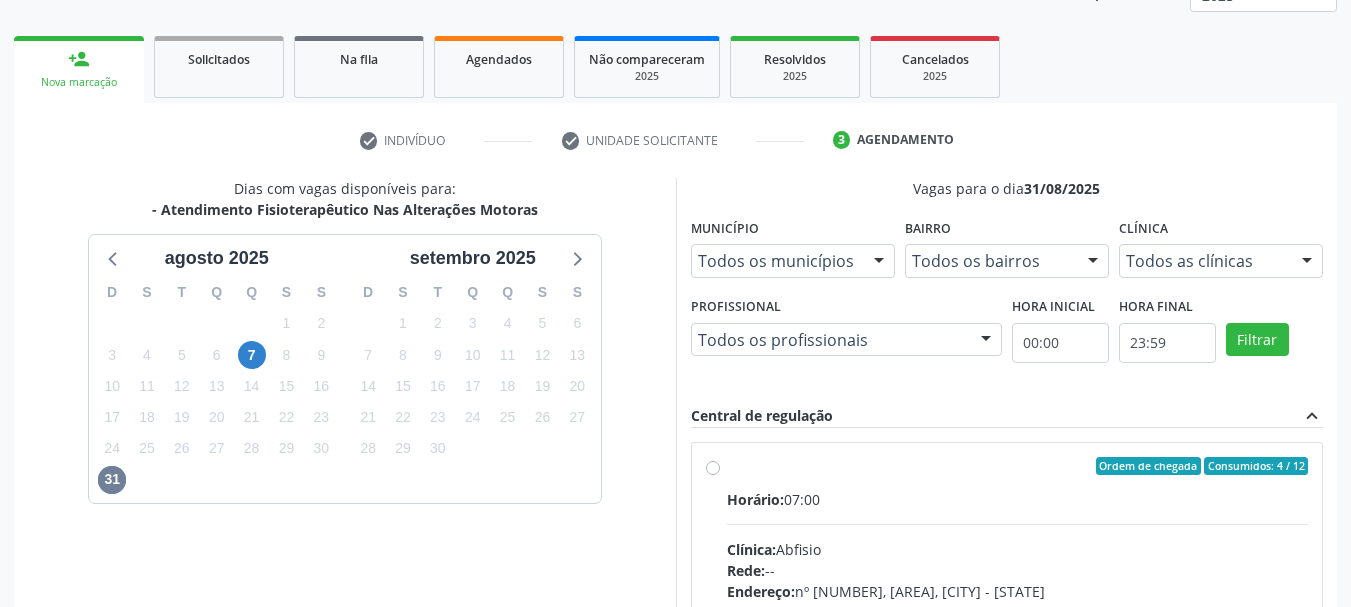 click on "Endereço:   nº [NUMBER], [AREA], [CITY] - [STATE]
Telefone:   --
Profissional:
--
Informações adicionais sobre o atendimento
Idade de atendimento:
Sem restrição
Gênero(s) atendido(s):
Sem restrição
Informações adicionais:
--" at bounding box center (1007, 610) 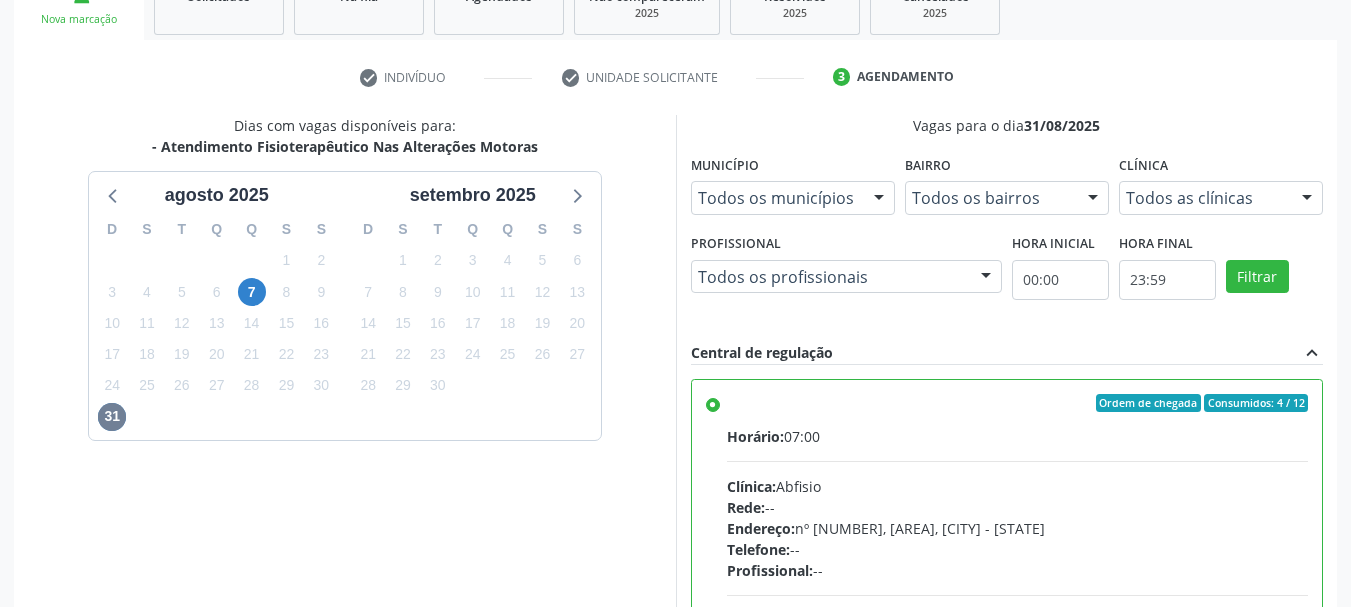 scroll, scrollTop: 588, scrollLeft: 0, axis: vertical 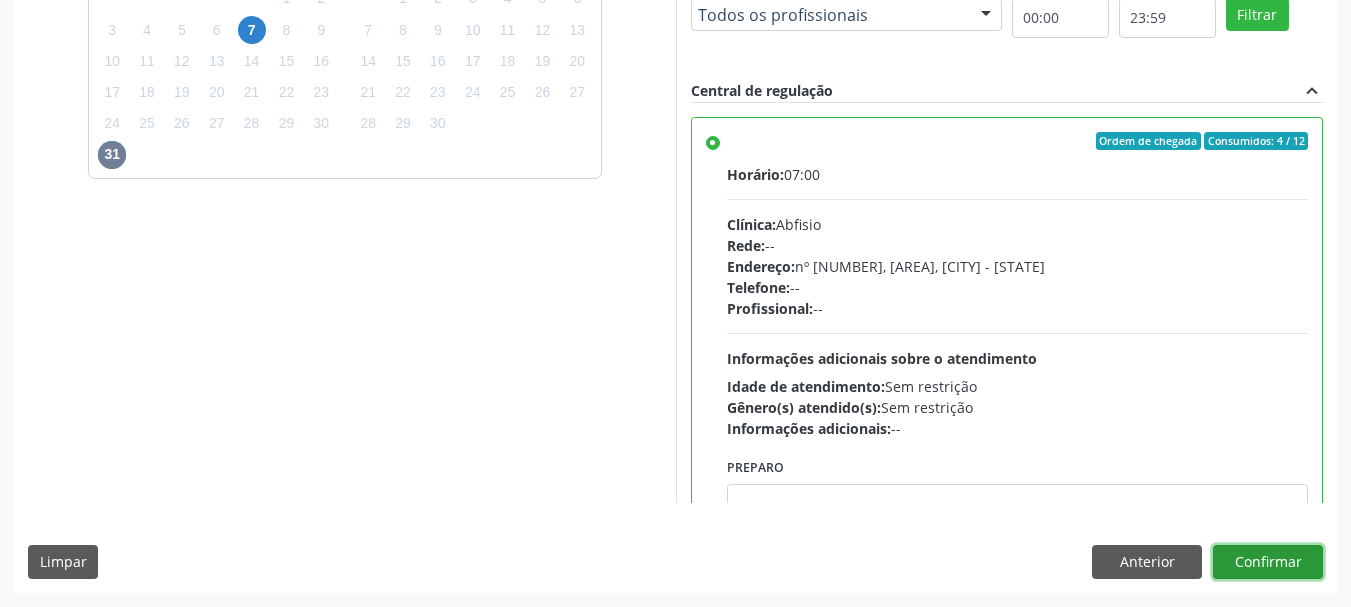 click on "Confirmar" at bounding box center [1268, 562] 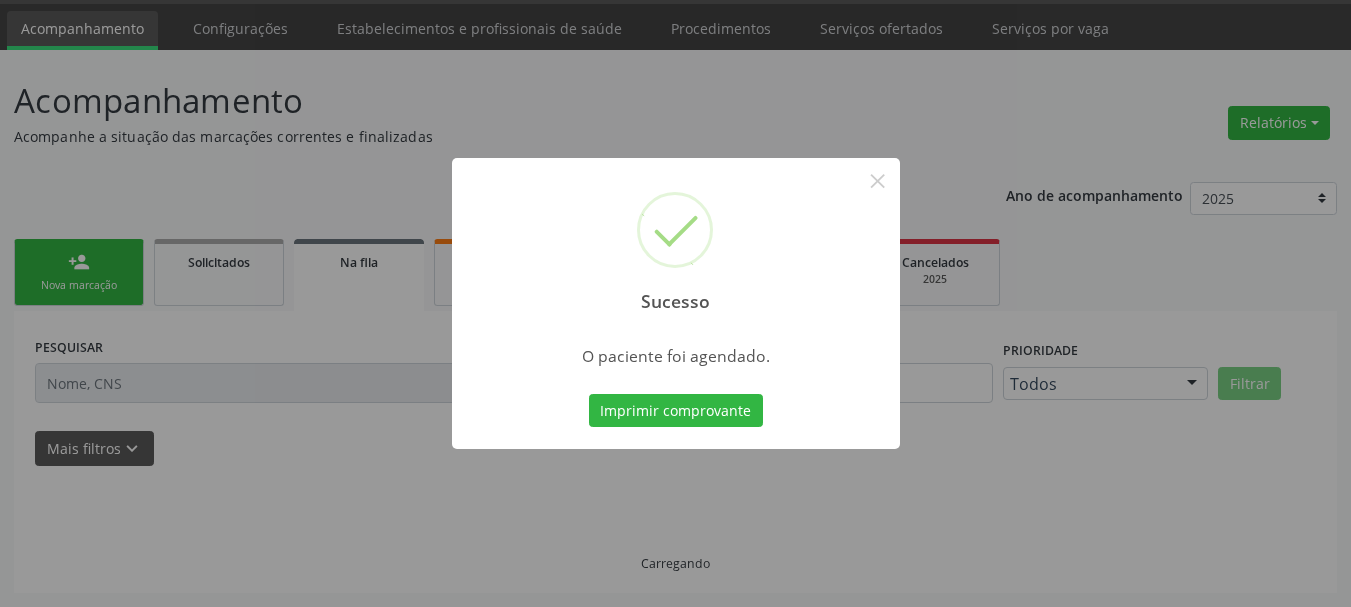 scroll, scrollTop: 60, scrollLeft: 0, axis: vertical 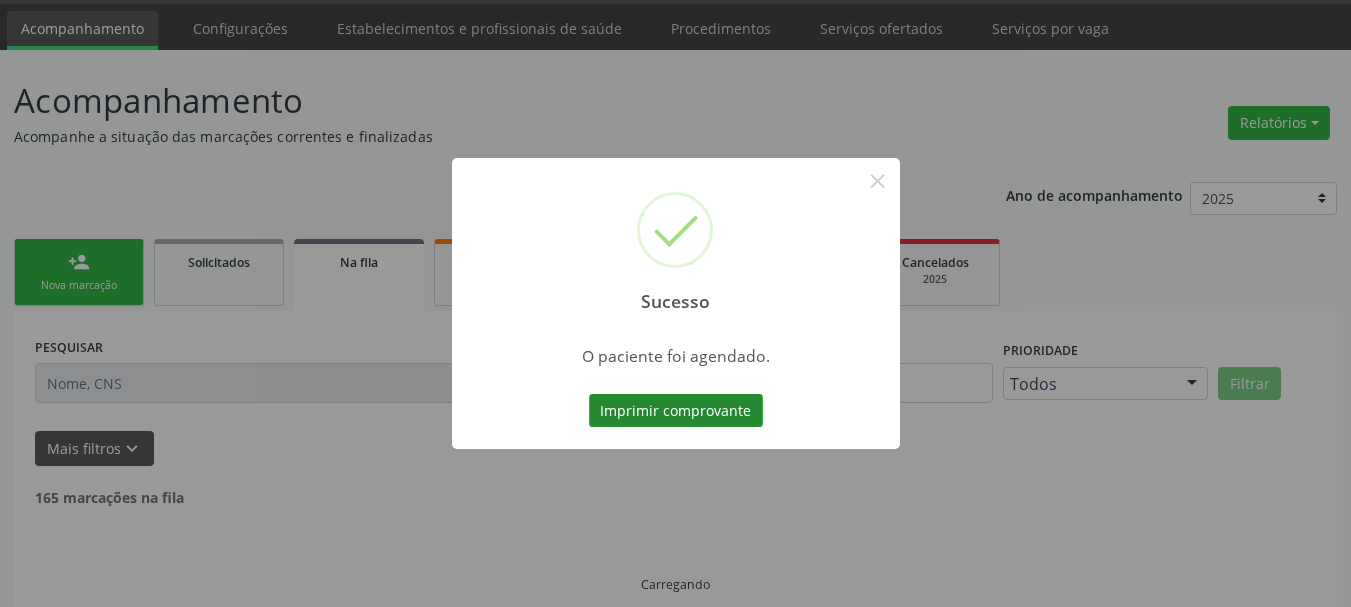 click on "Imprimir comprovante" at bounding box center [676, 411] 